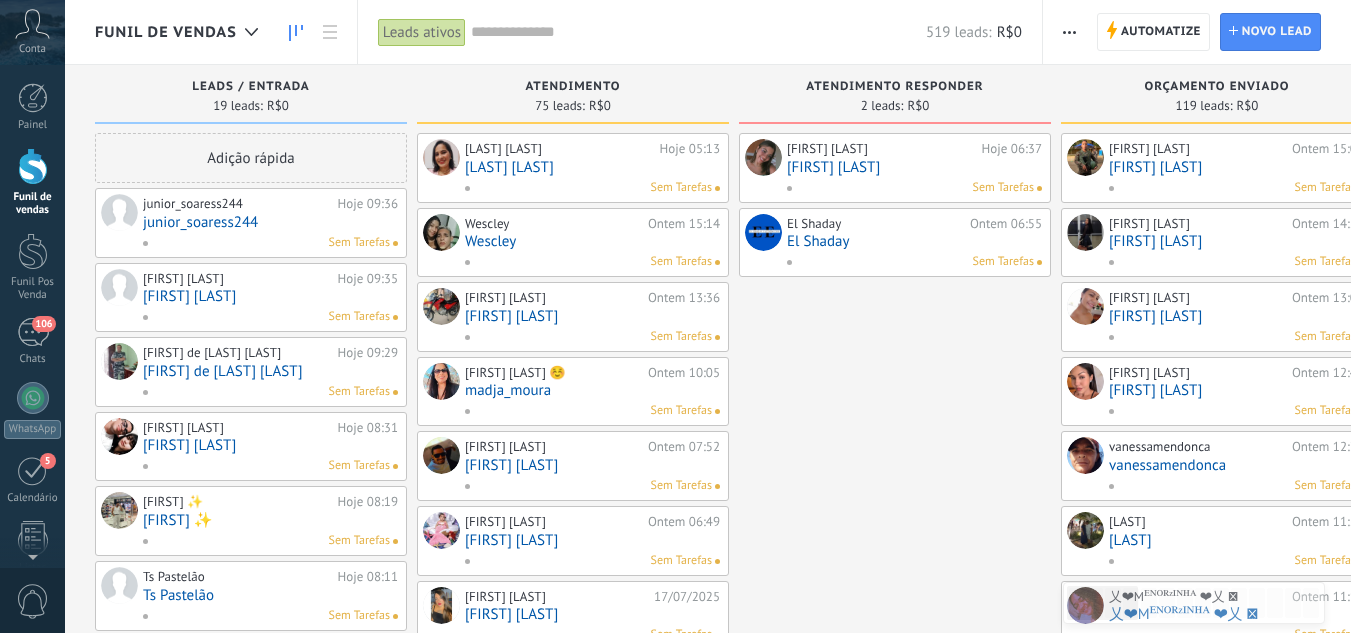 scroll, scrollTop: 0, scrollLeft: 0, axis: both 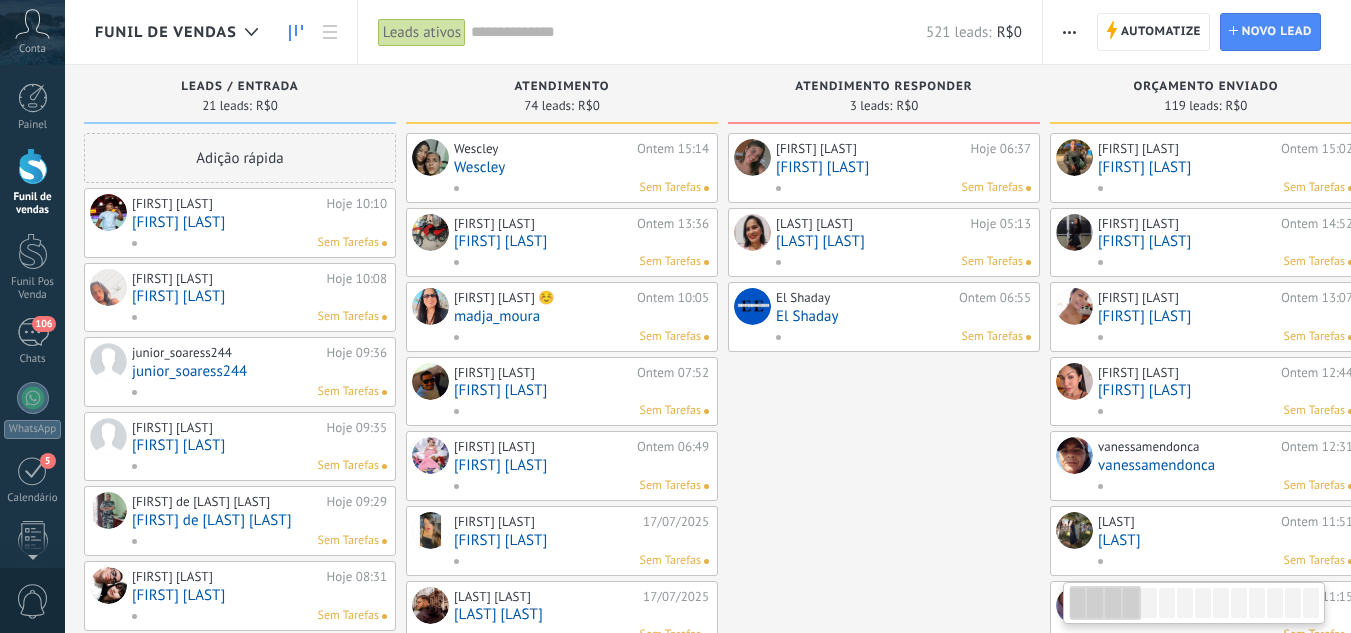 drag, startPoint x: 903, startPoint y: 387, endPoint x: 647, endPoint y: 209, distance: 311.8012 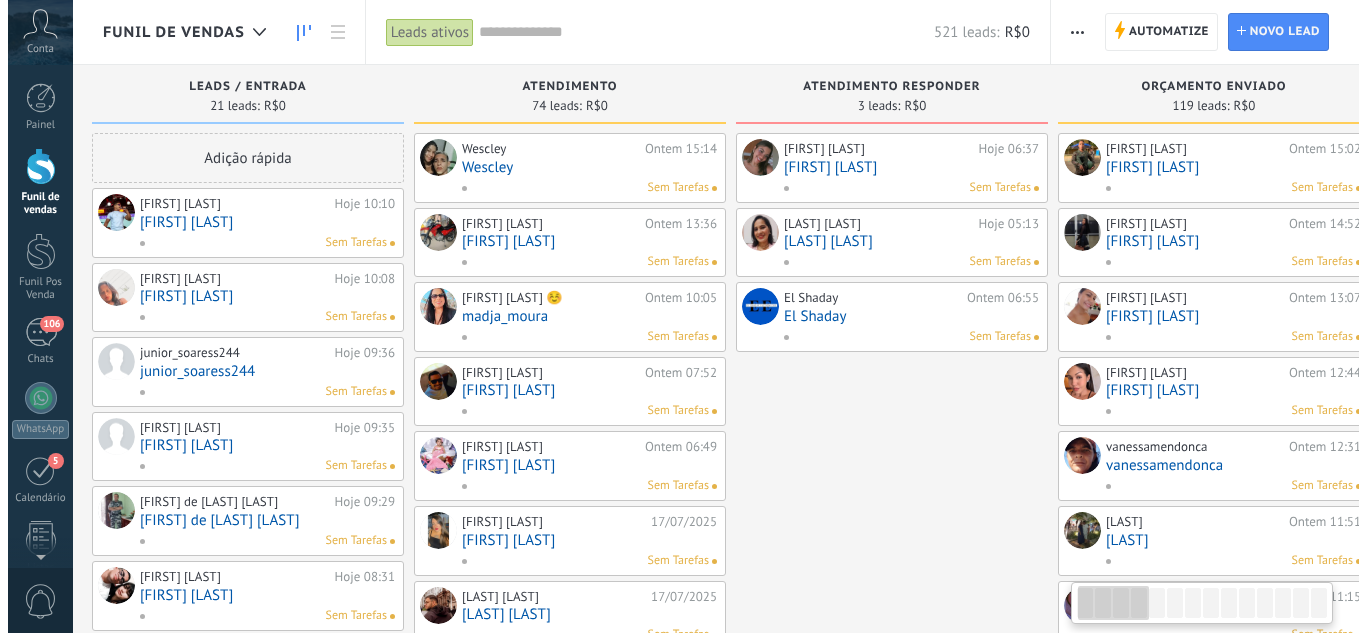 scroll, scrollTop: 0, scrollLeft: 19, axis: horizontal 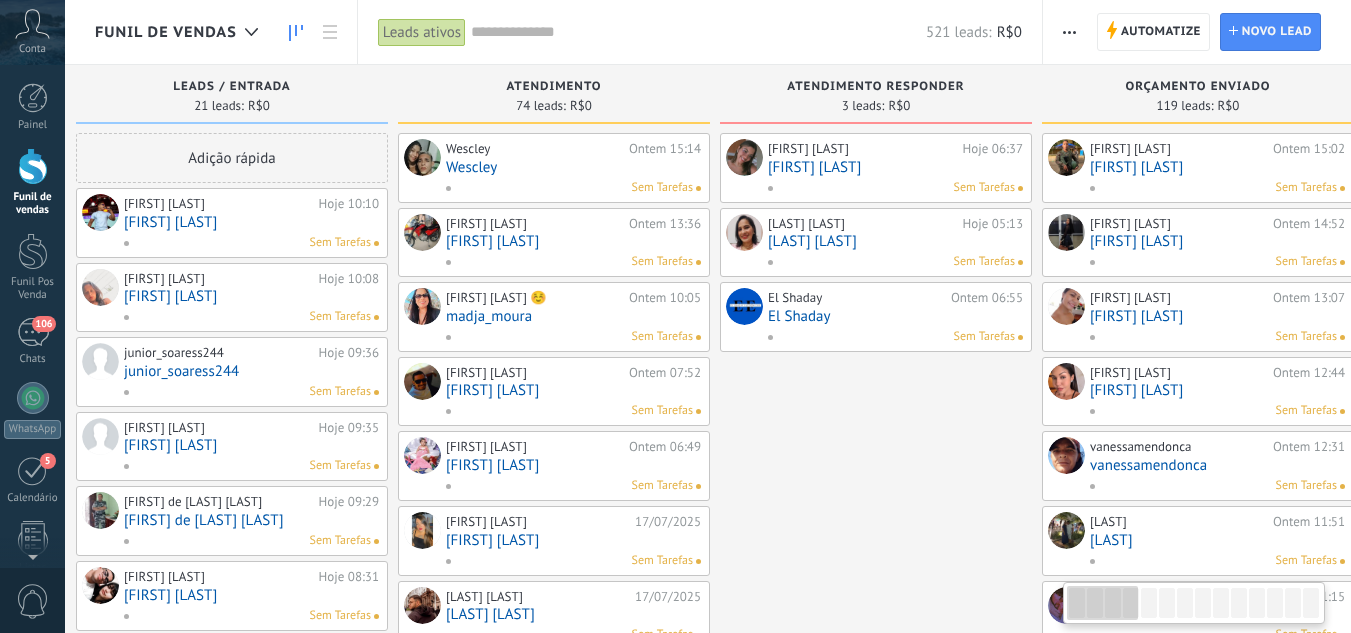 click on "[FIRST] [LAST]" at bounding box center (895, 167) 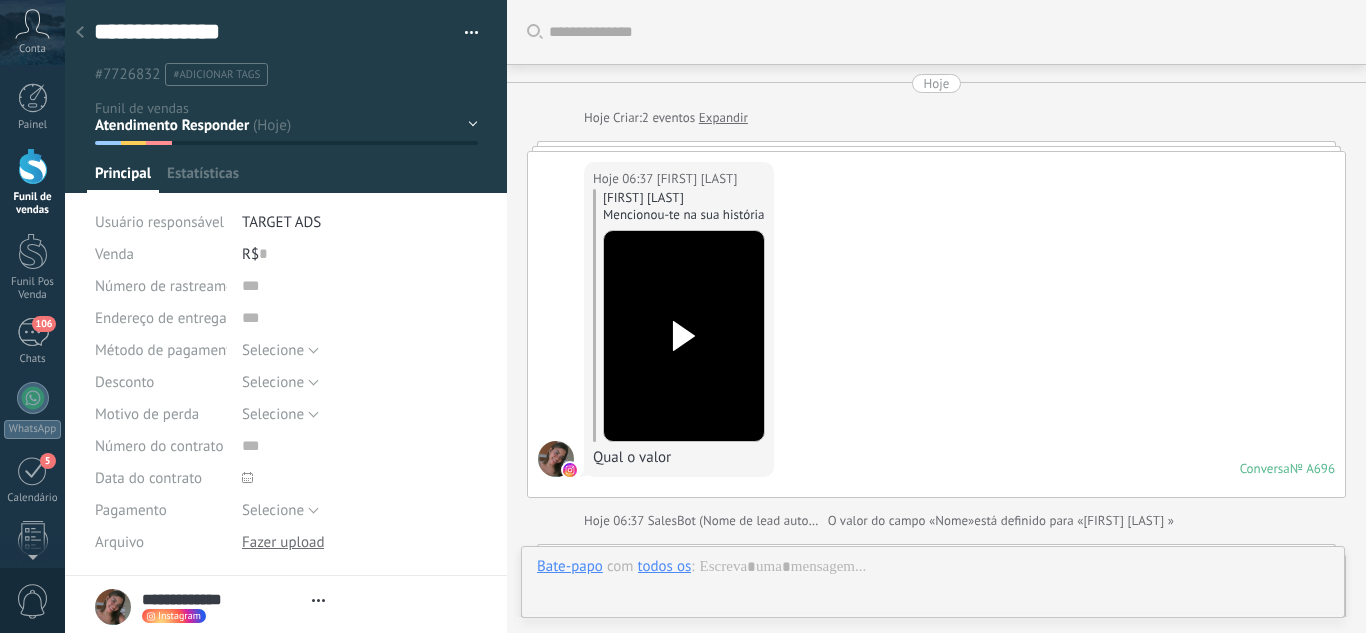 type on "**********" 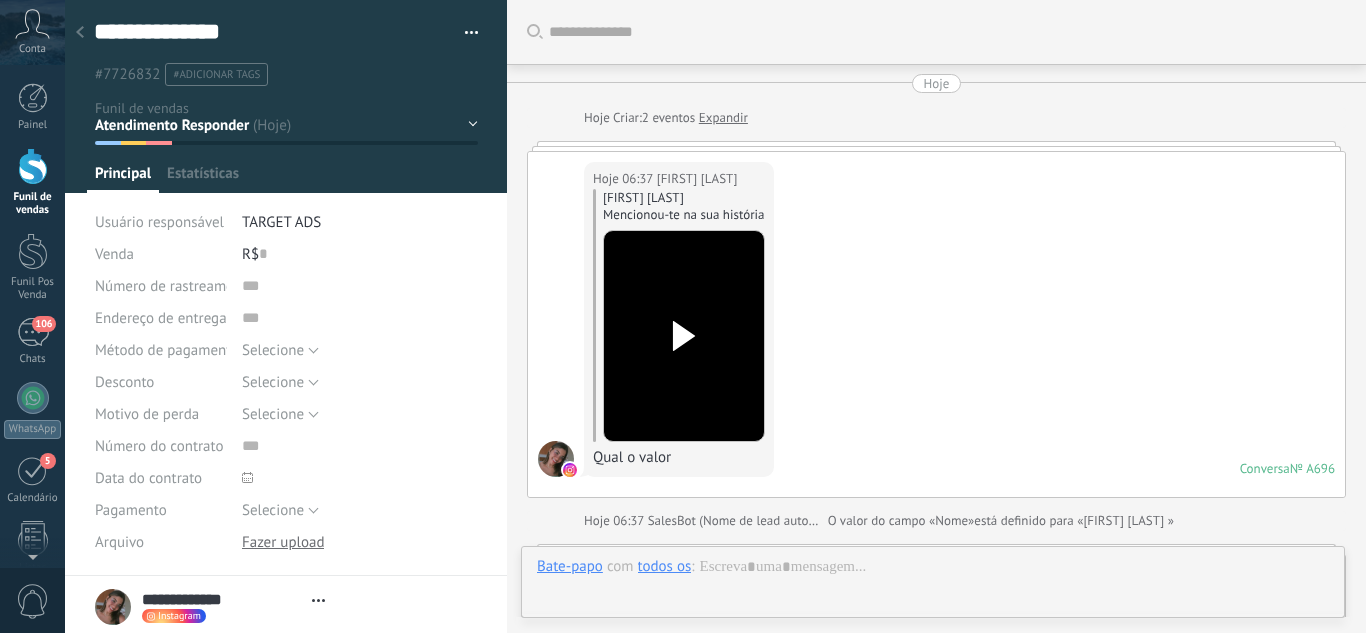 scroll, scrollTop: 30, scrollLeft: 0, axis: vertical 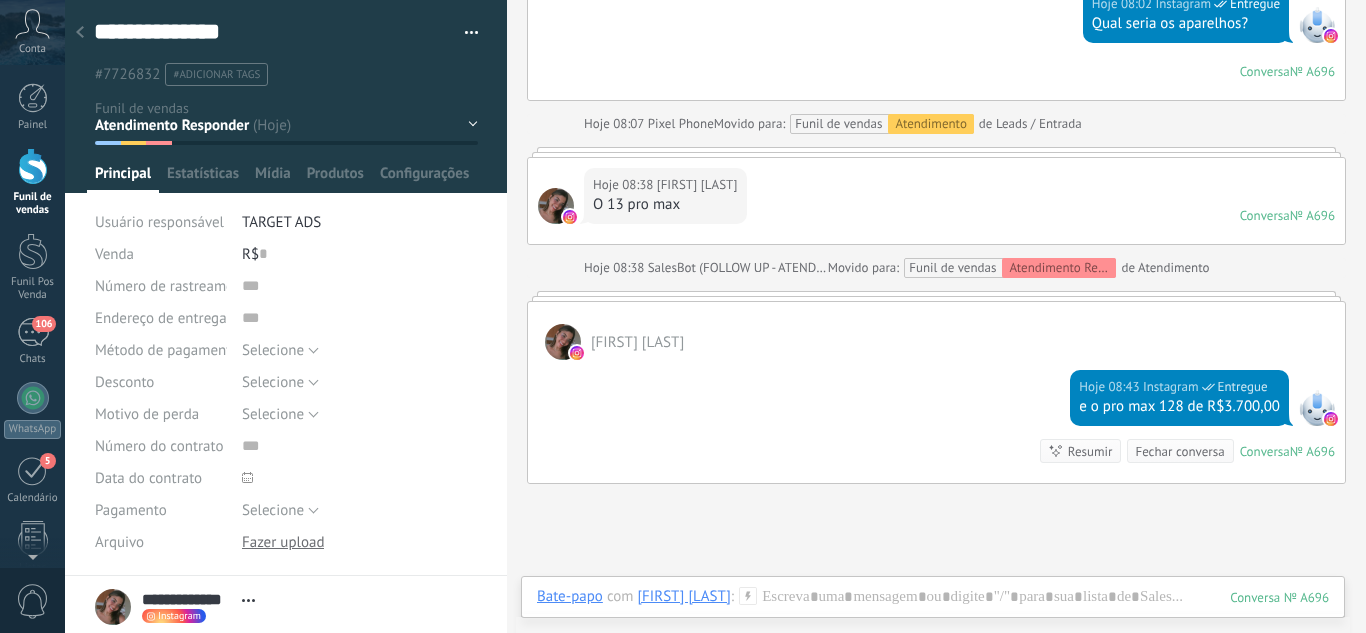 click 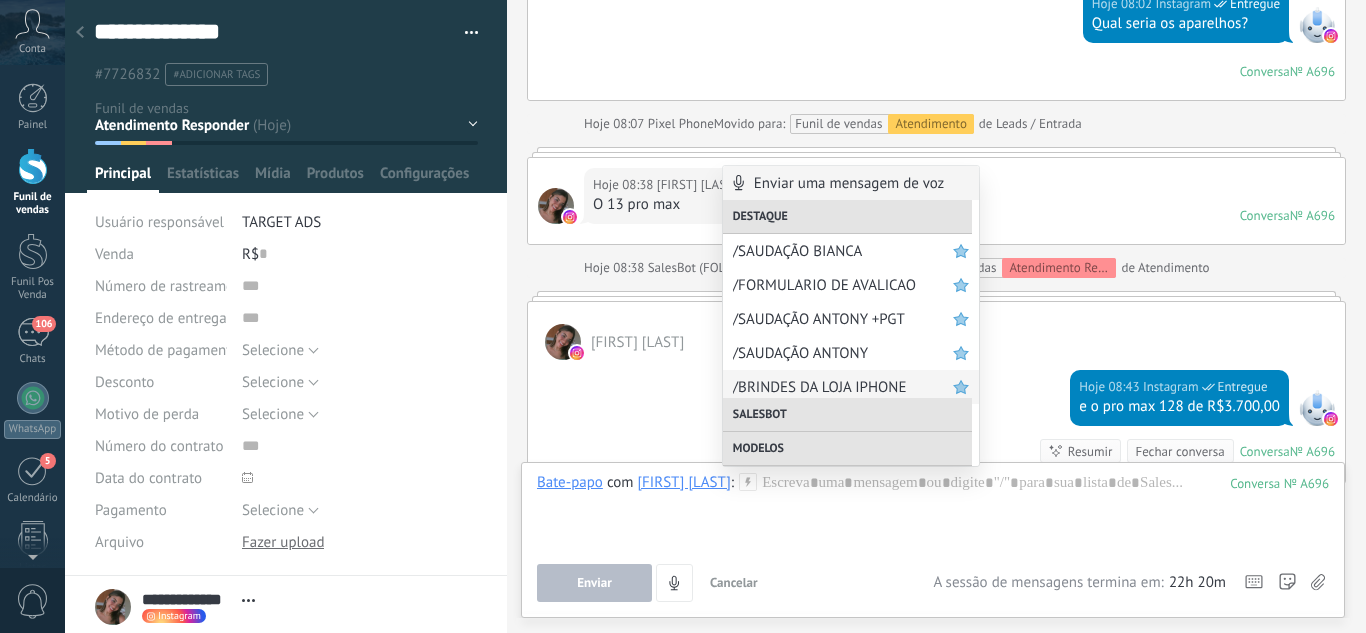 click on "/BRINDES DA LOJA IPHONE" at bounding box center [851, 387] 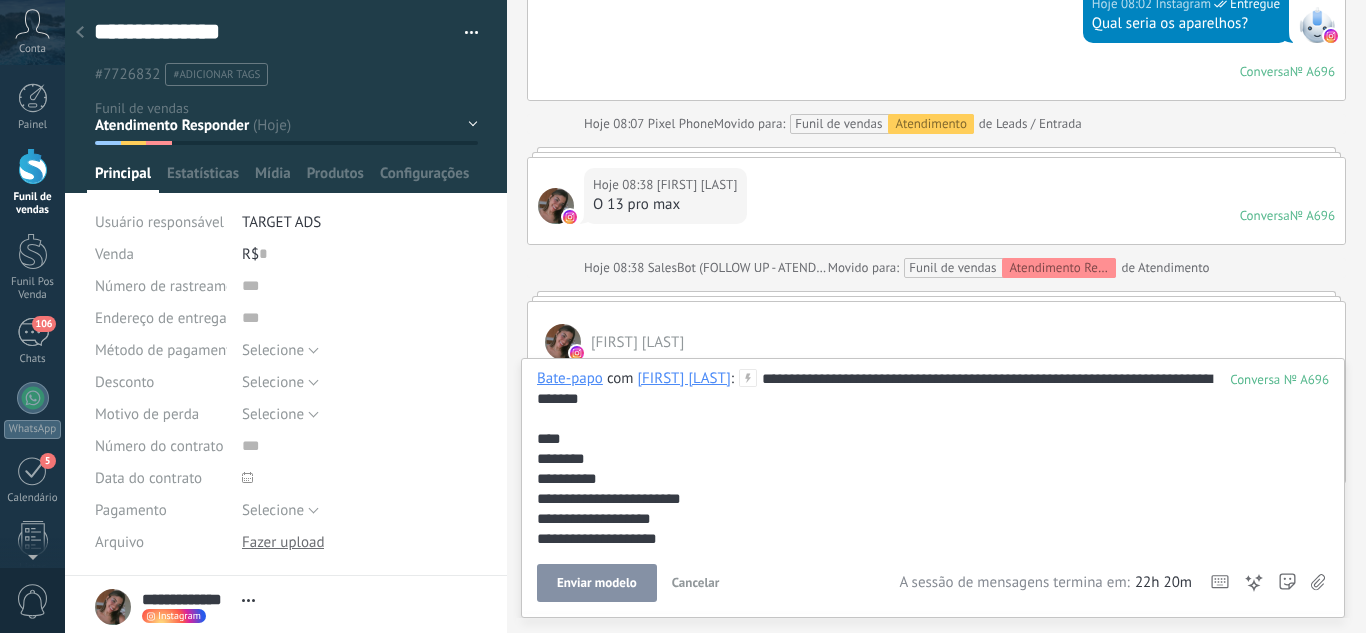 click on "Enviar modelo" at bounding box center (597, 583) 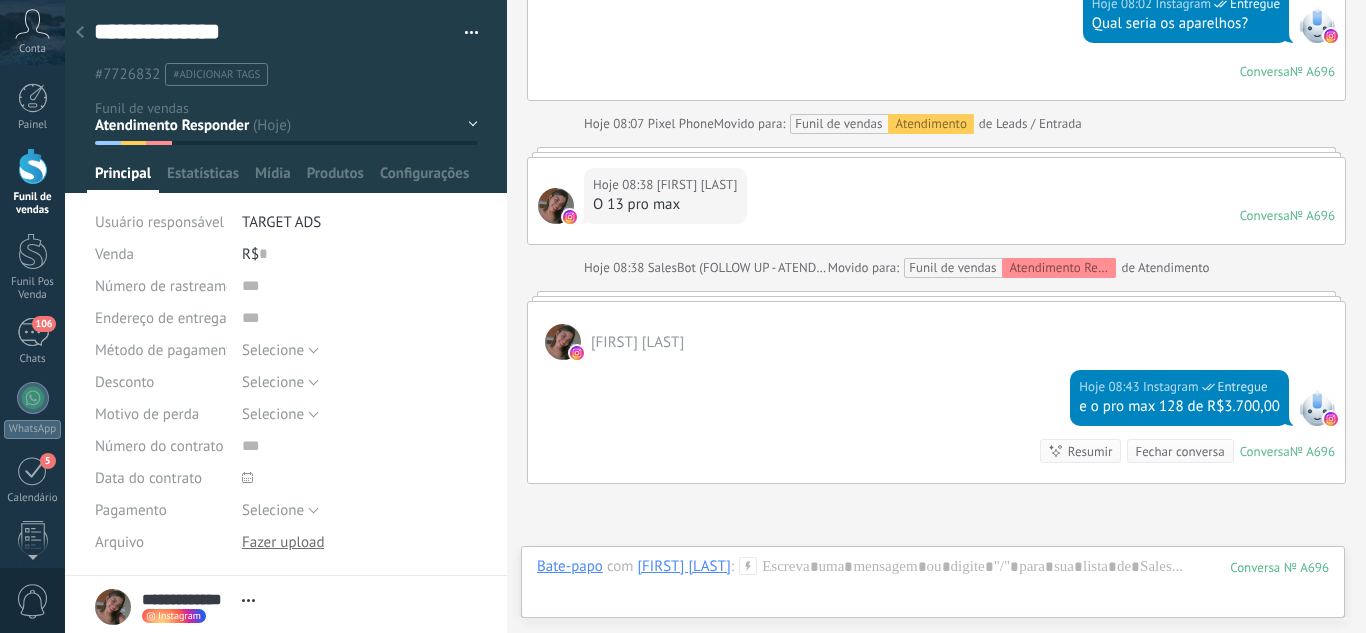 scroll, scrollTop: 1547, scrollLeft: 0, axis: vertical 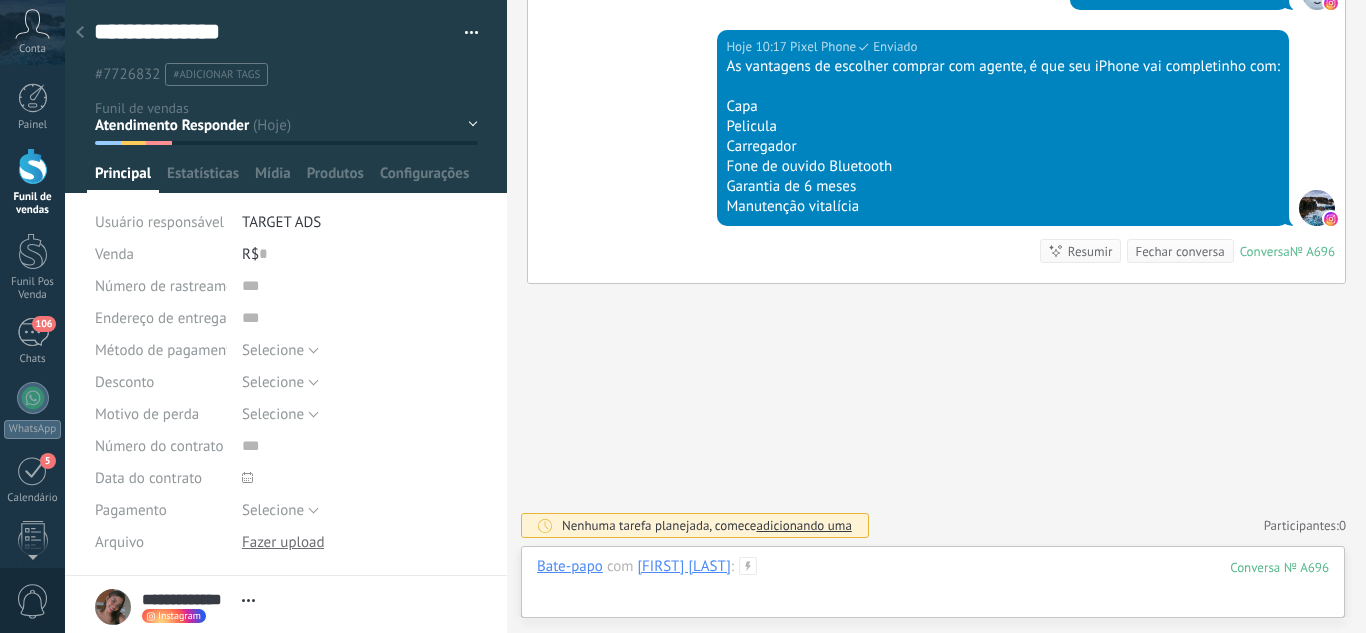 click at bounding box center (933, 587) 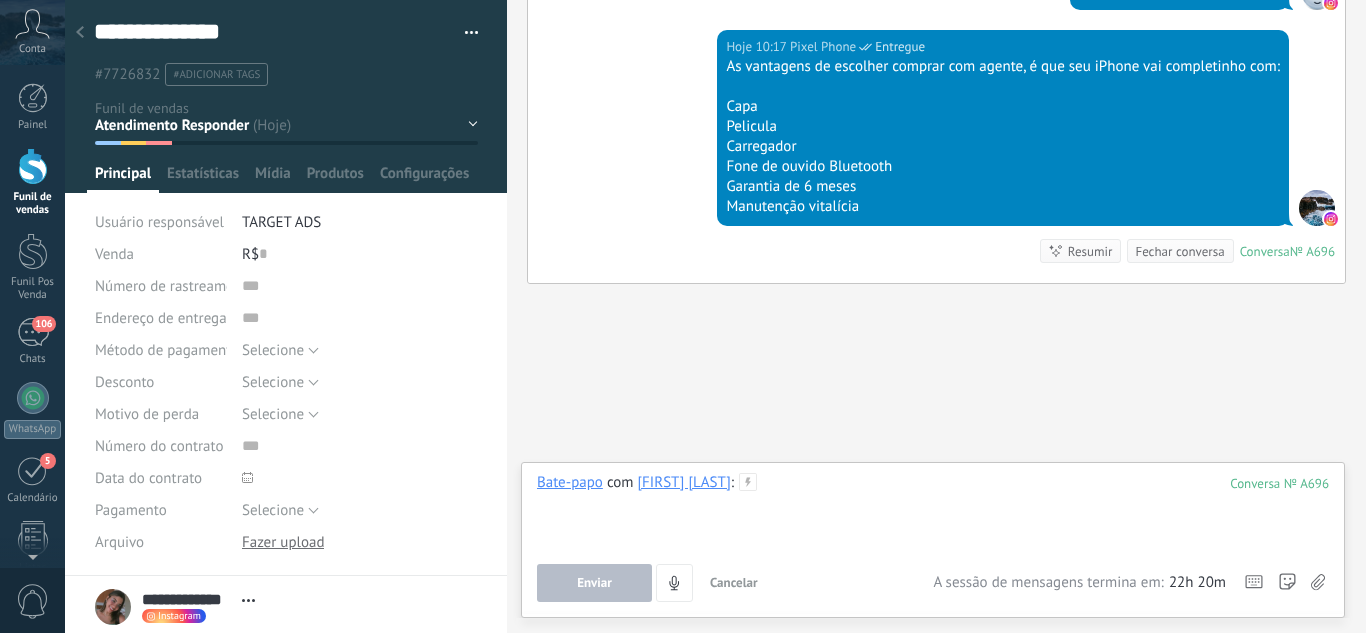 type 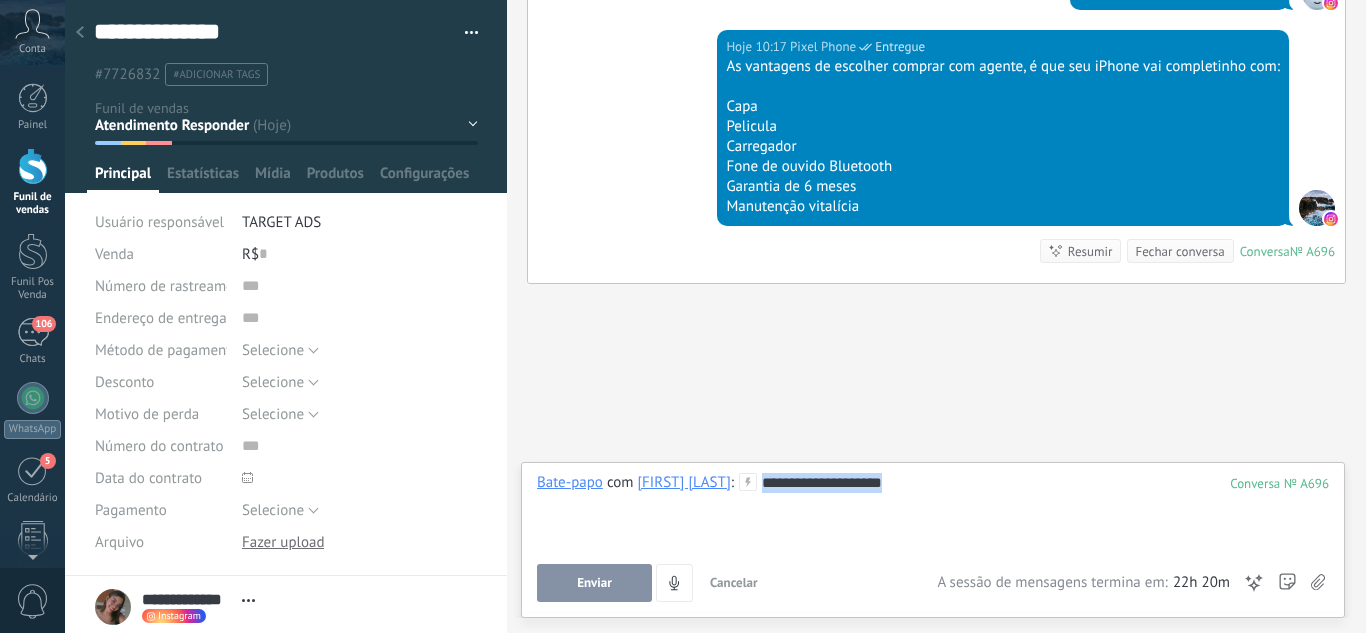 drag, startPoint x: 985, startPoint y: 507, endPoint x: 1072, endPoint y: 510, distance: 87.05171 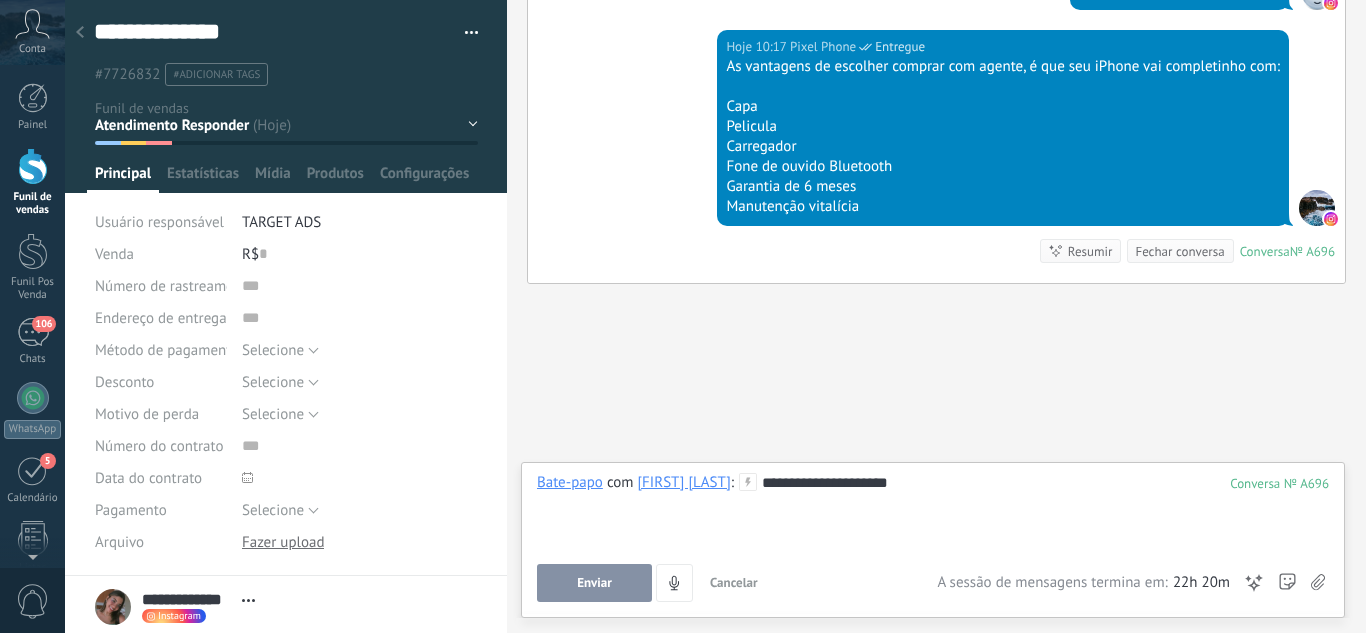 click on "Enviar" at bounding box center [594, 583] 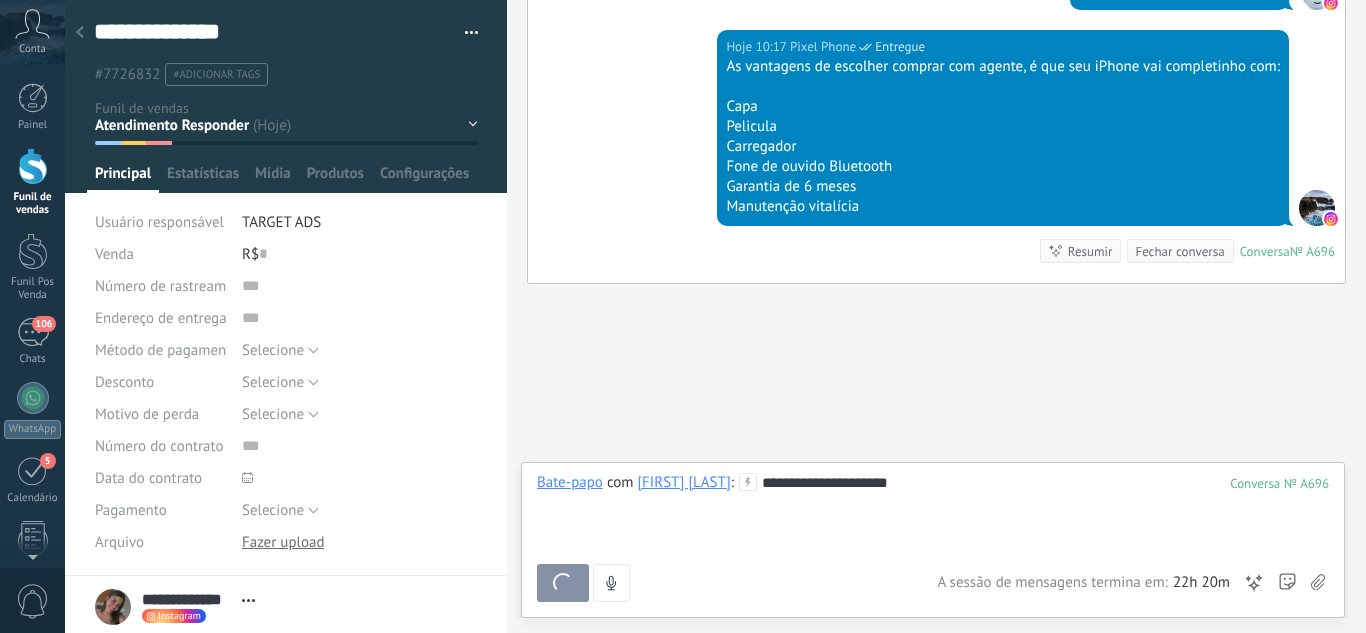 scroll, scrollTop: 1608, scrollLeft: 0, axis: vertical 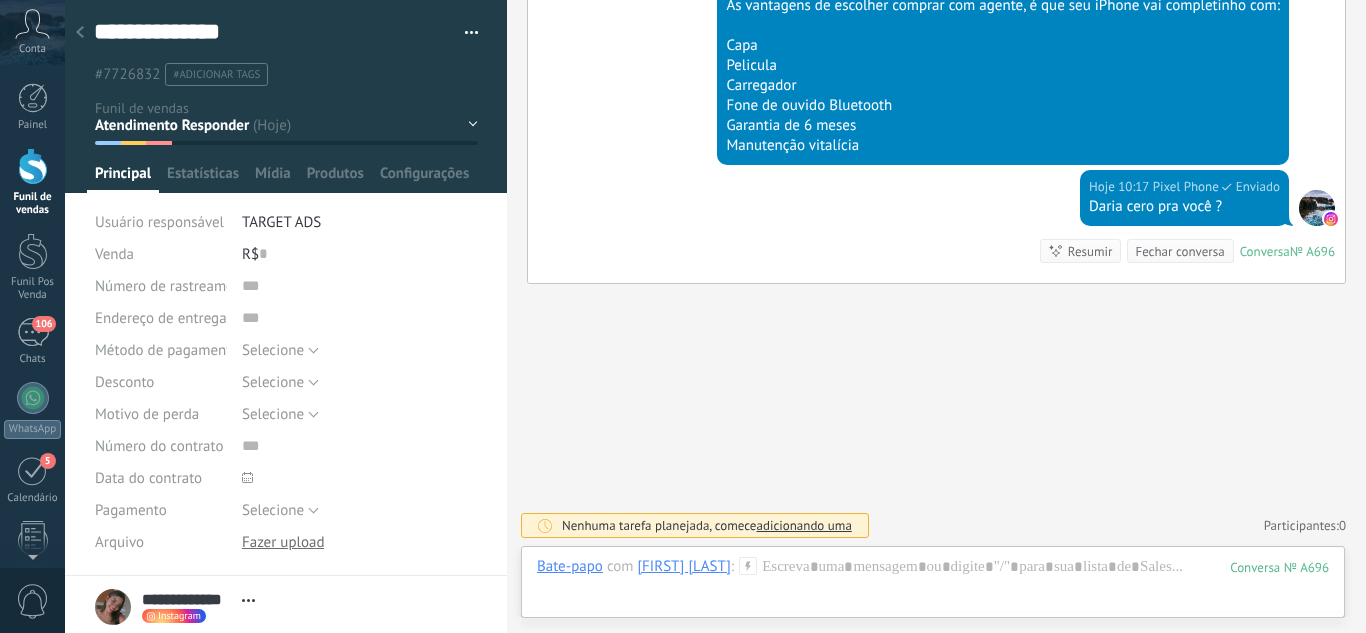 click on "Leads / Entrada
Atendimento
Atendimento Responder
Orçamento Enviado
Orçamento Responder
Negociação / Fechamento
-" at bounding box center (0, 0) 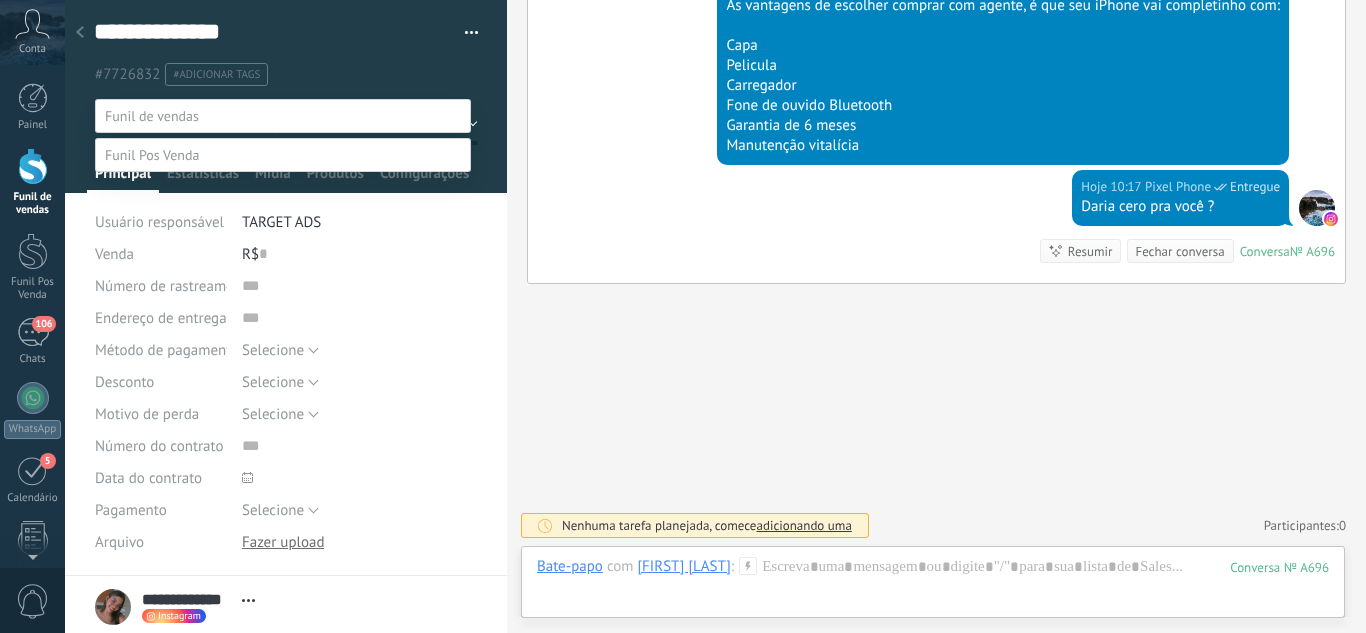 click on "Orçamento Enviado" at bounding box center [0, 0] 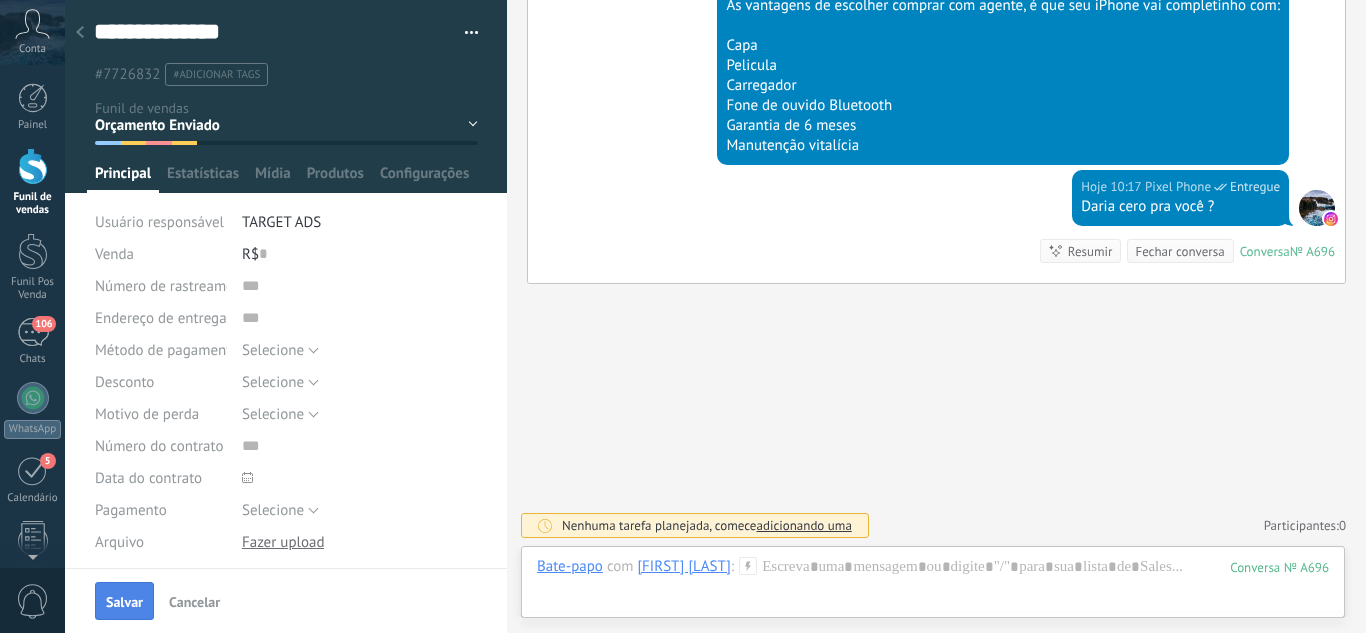 click on "Salvar" at bounding box center [124, 601] 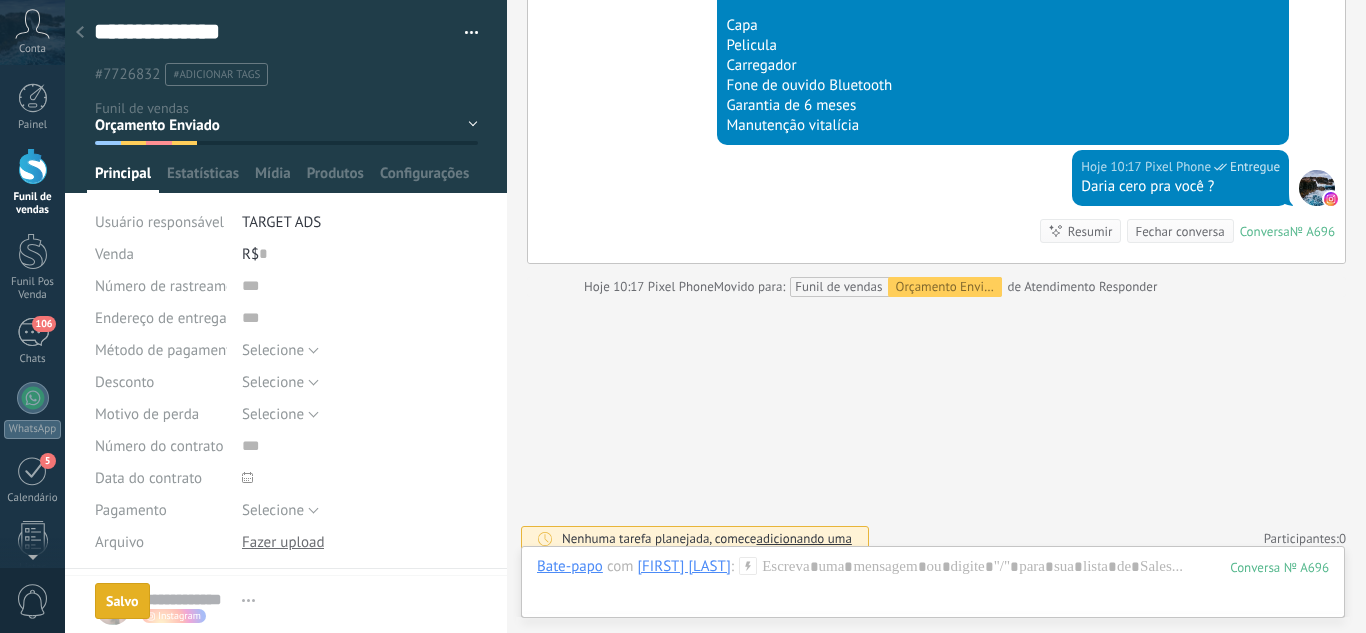 scroll, scrollTop: 1641, scrollLeft: 0, axis: vertical 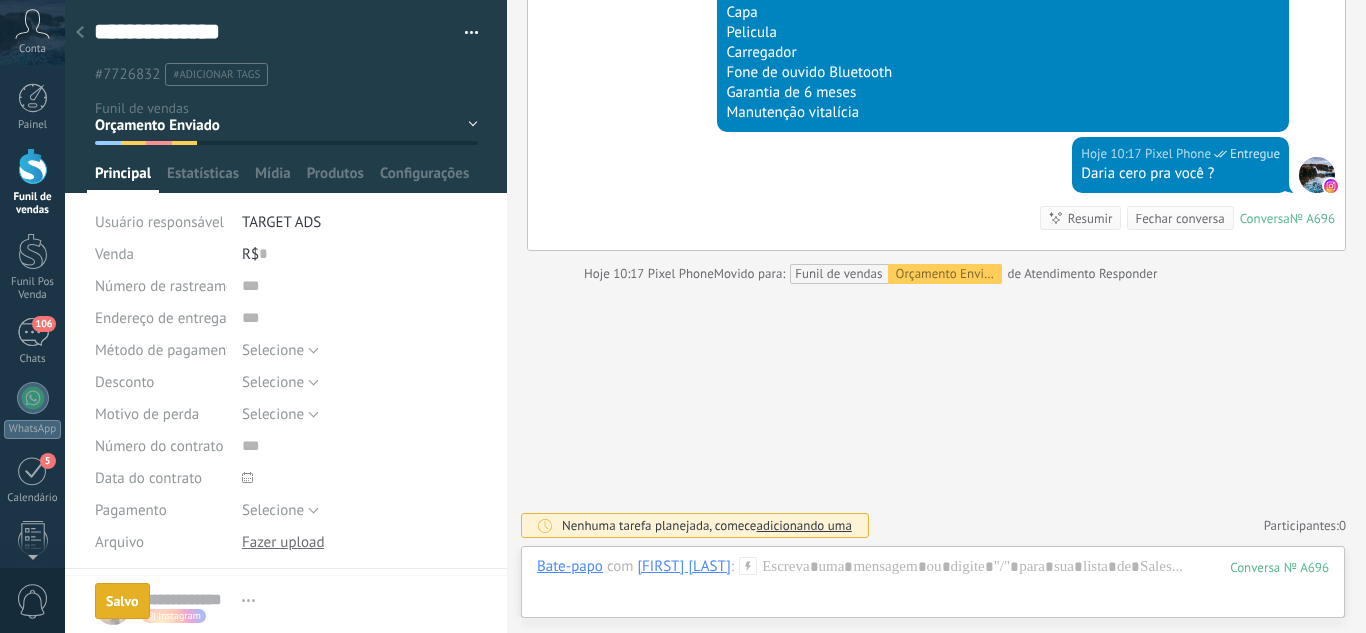 click at bounding box center [80, 33] 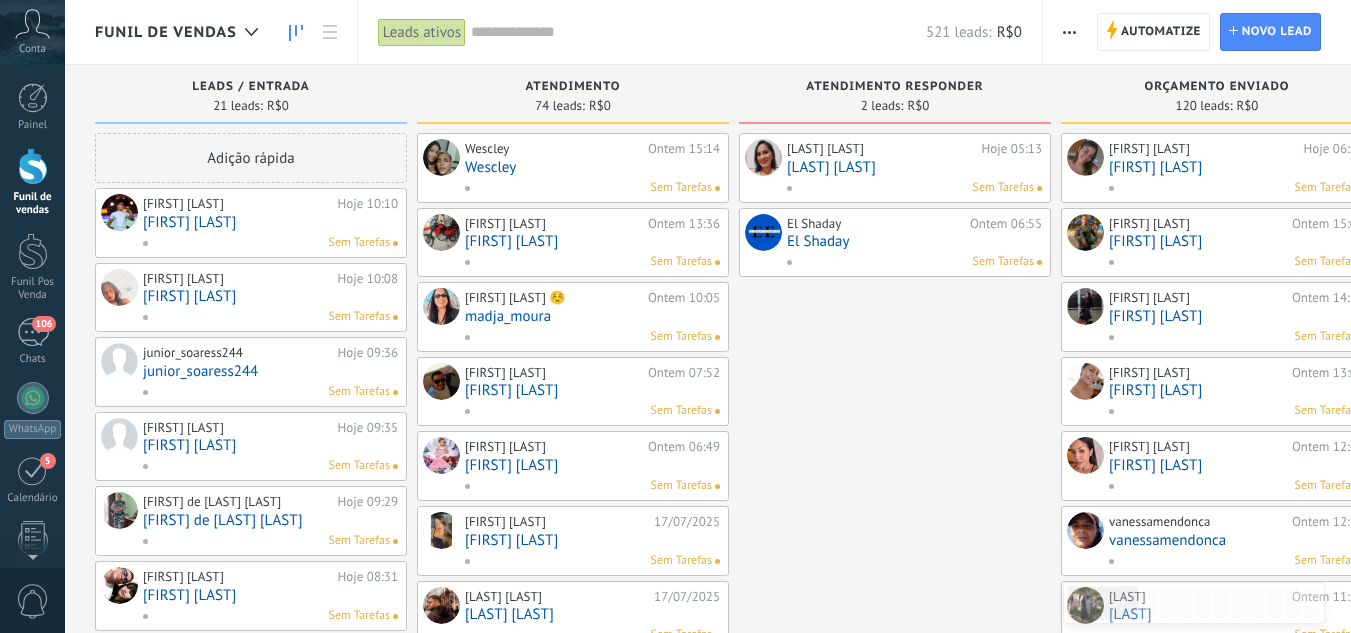 click on "[LAST] [LAST]" at bounding box center (914, 167) 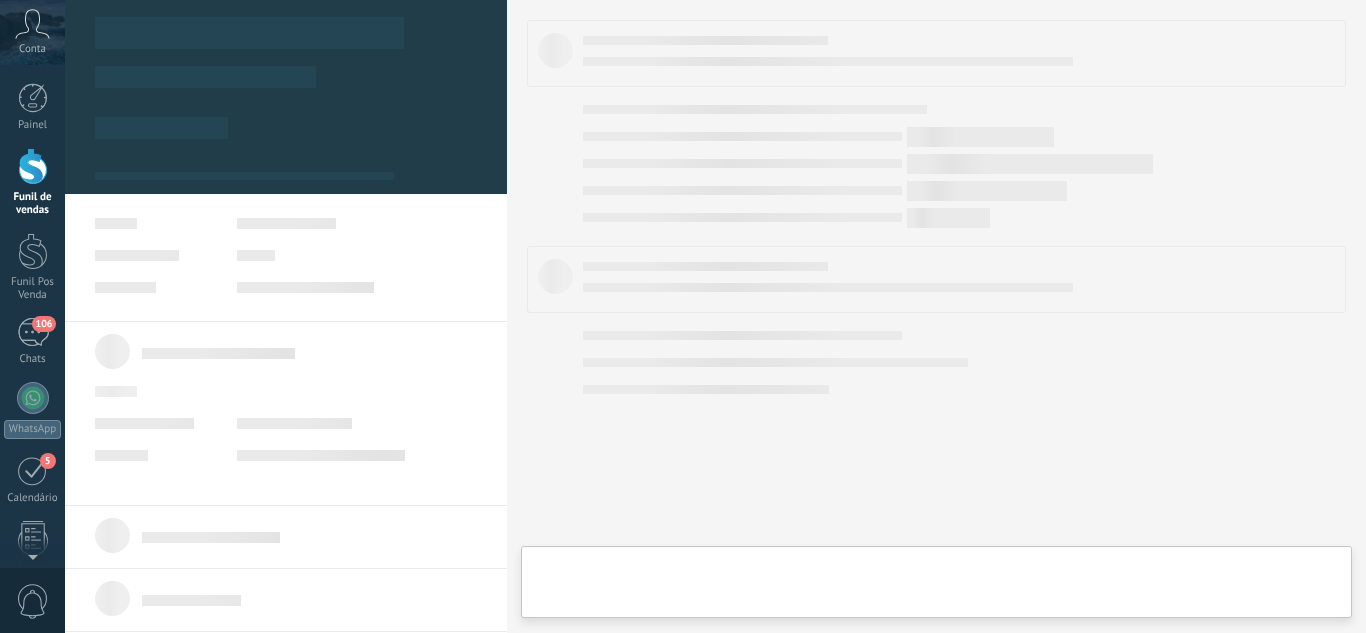 type on "**********" 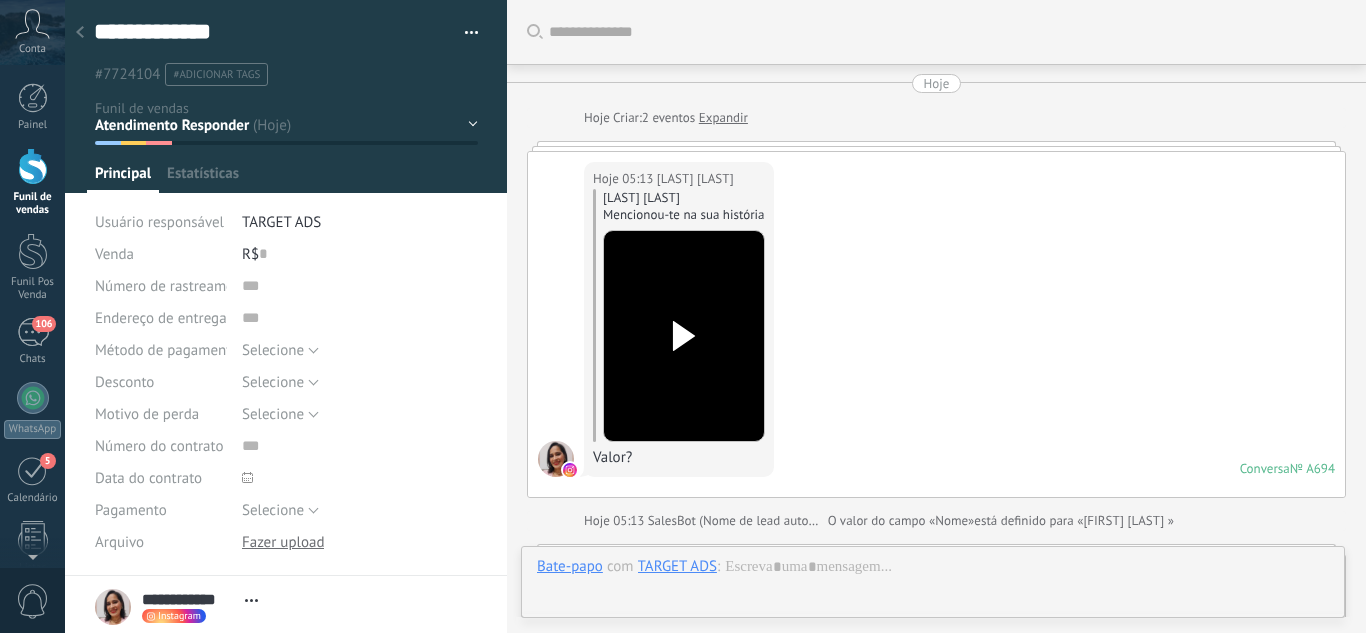 scroll, scrollTop: 30, scrollLeft: 0, axis: vertical 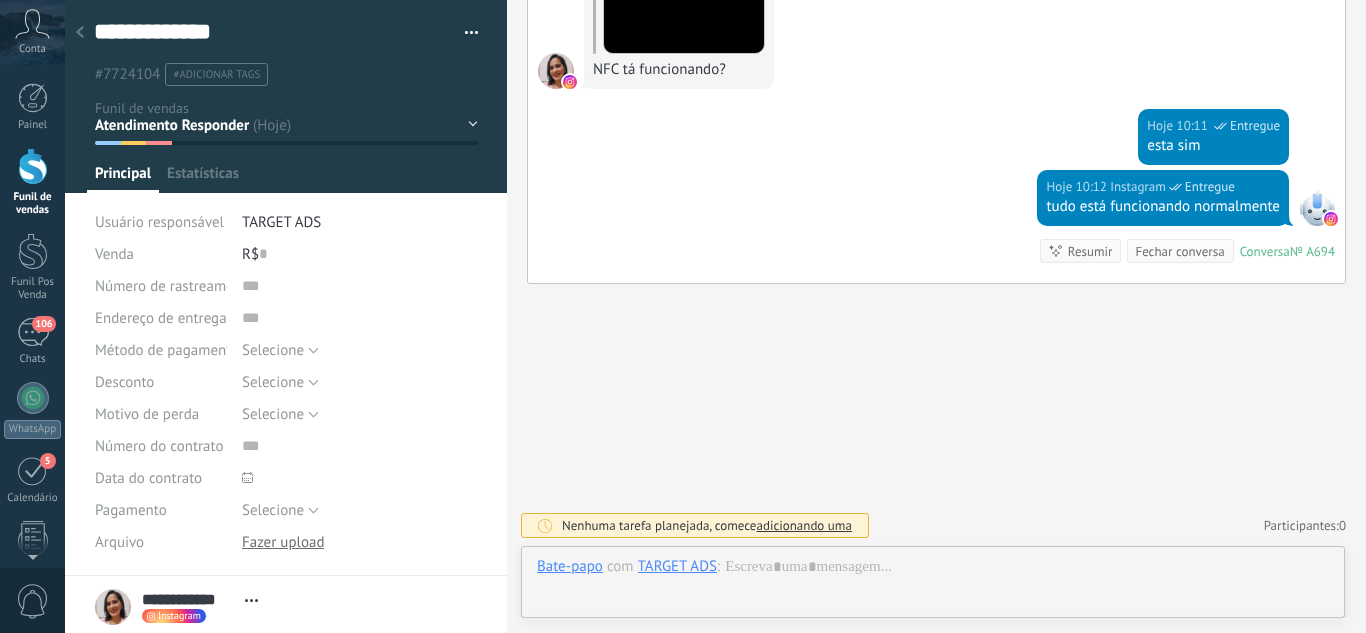 click on "Leads / Entrada
Atendimento
Atendimento Responder
Orçamento Enviado
Orçamento Responder
Negociação / Fechamento
-" at bounding box center (0, 0) 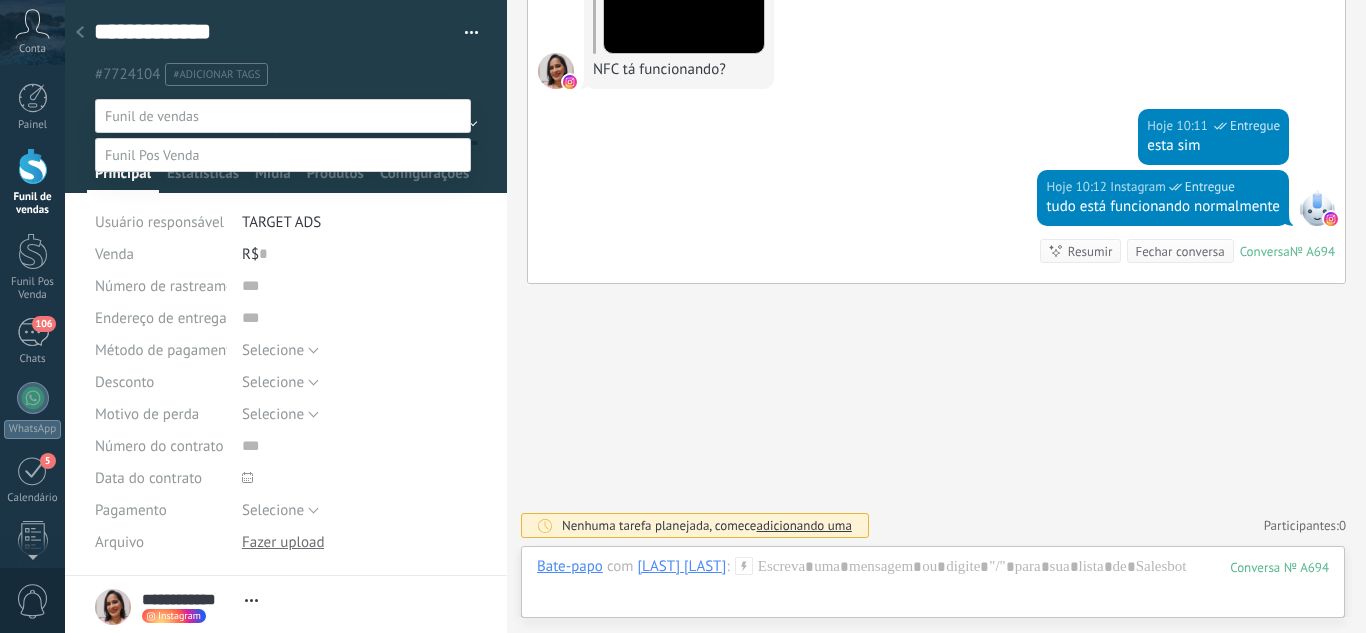 drag, startPoint x: 666, startPoint y: 184, endPoint x: 718, endPoint y: 336, distance: 160.64868 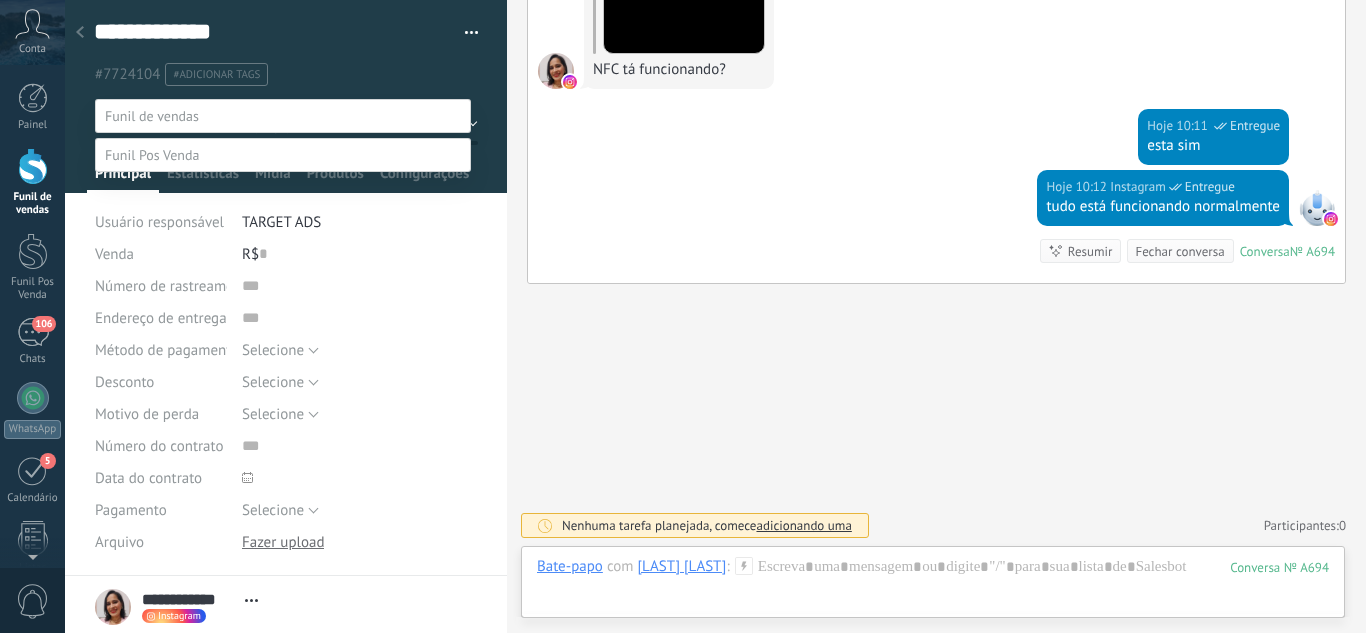 click at bounding box center (715, 316) 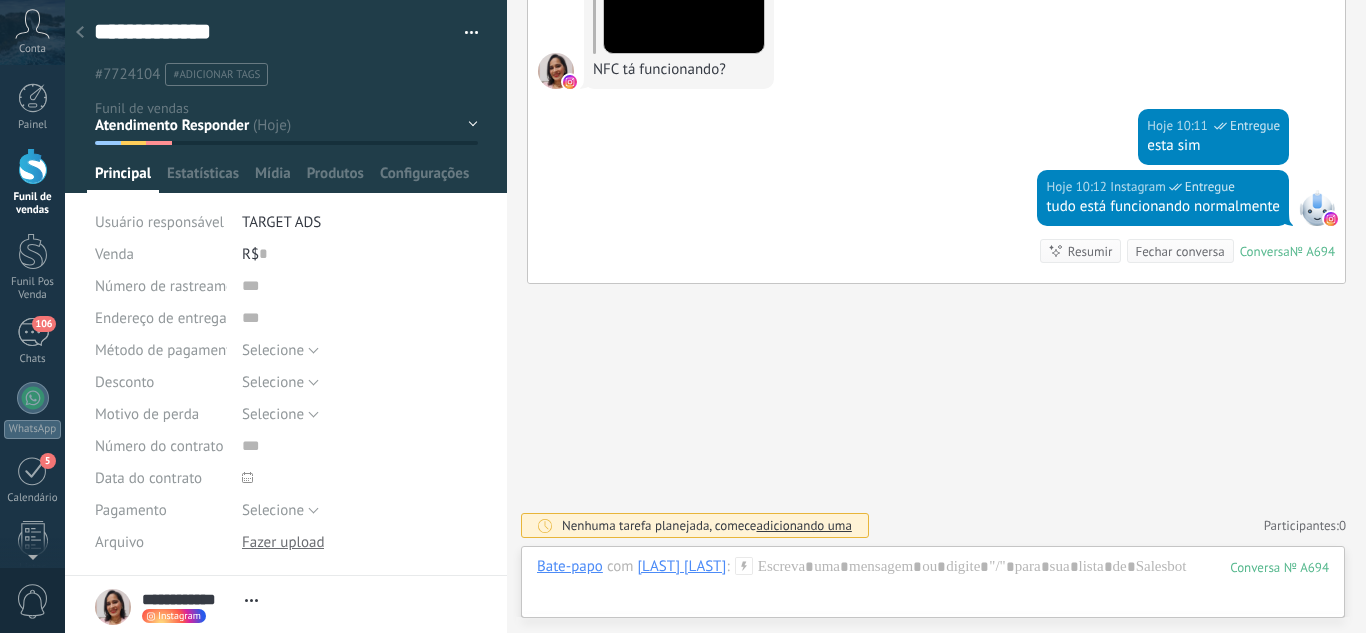 click 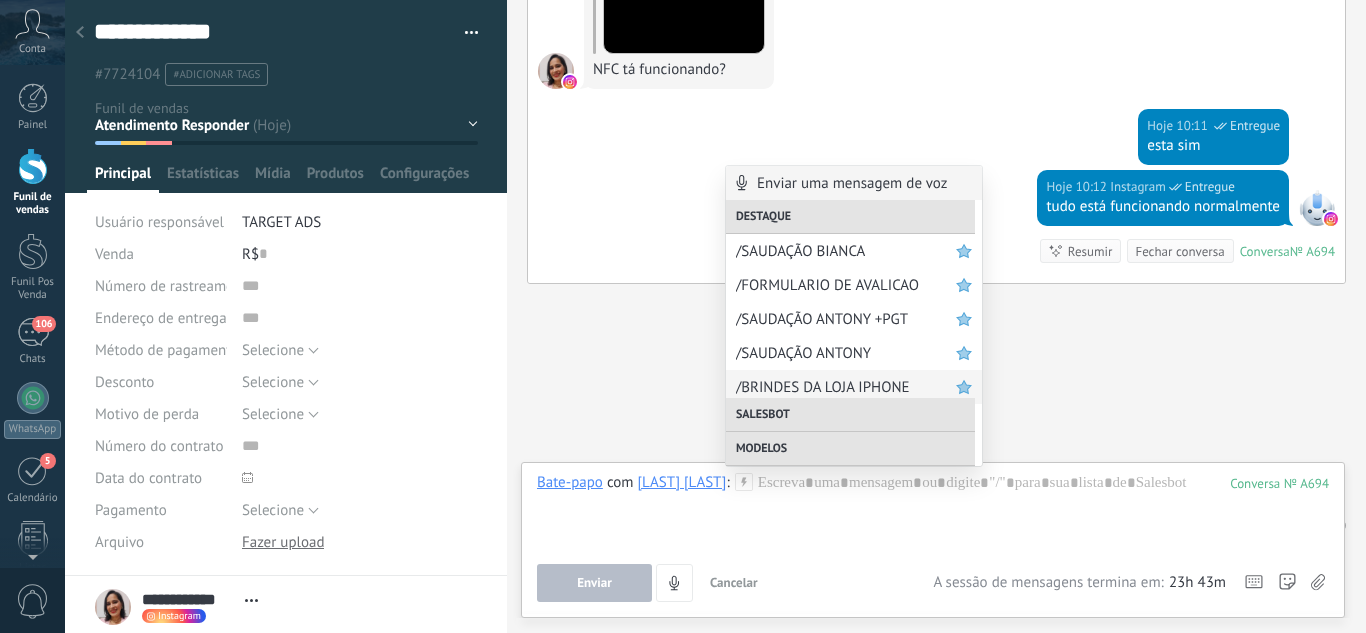 click on "/BRINDES DA LOJA IPHONE" at bounding box center (846, 387) 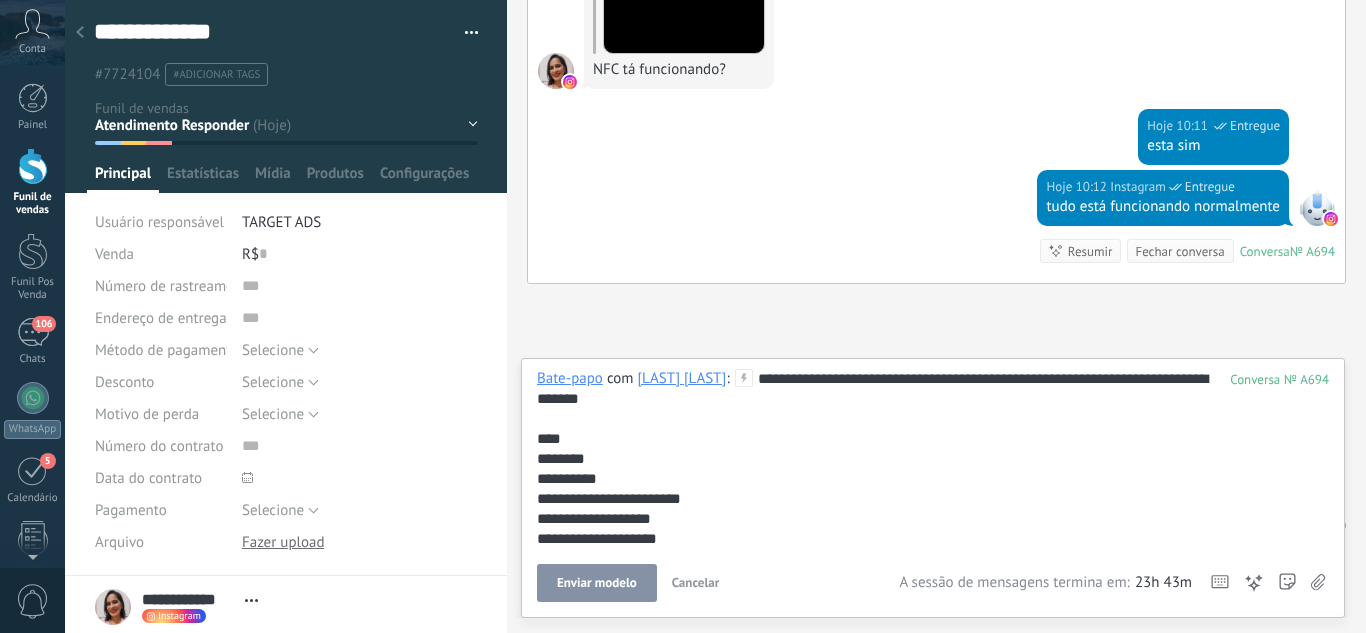 click on "Enviar modelo" at bounding box center (597, 583) 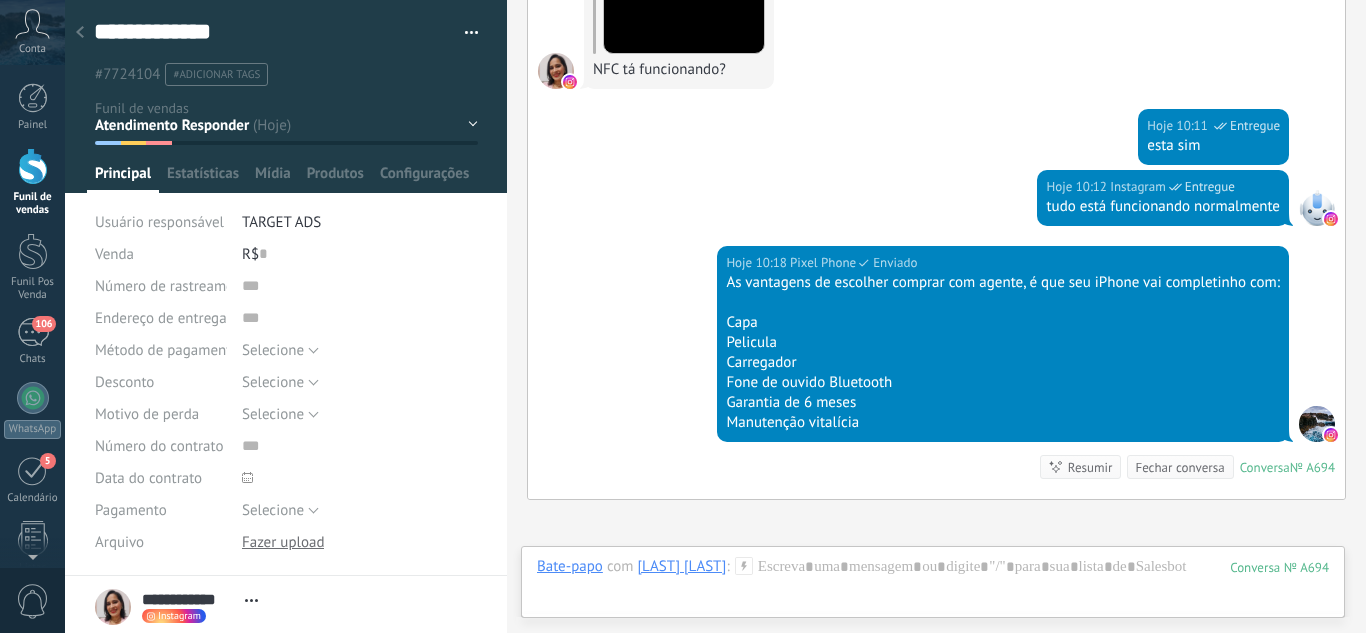 scroll, scrollTop: 1686, scrollLeft: 0, axis: vertical 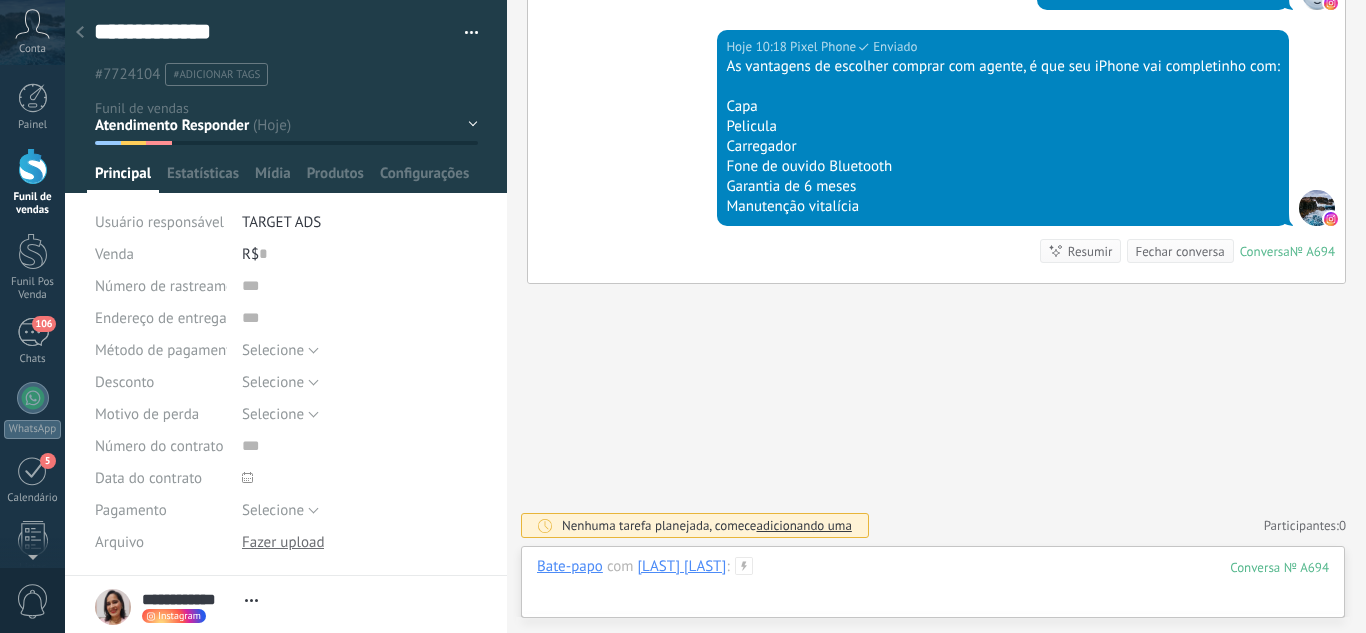 click at bounding box center (933, 587) 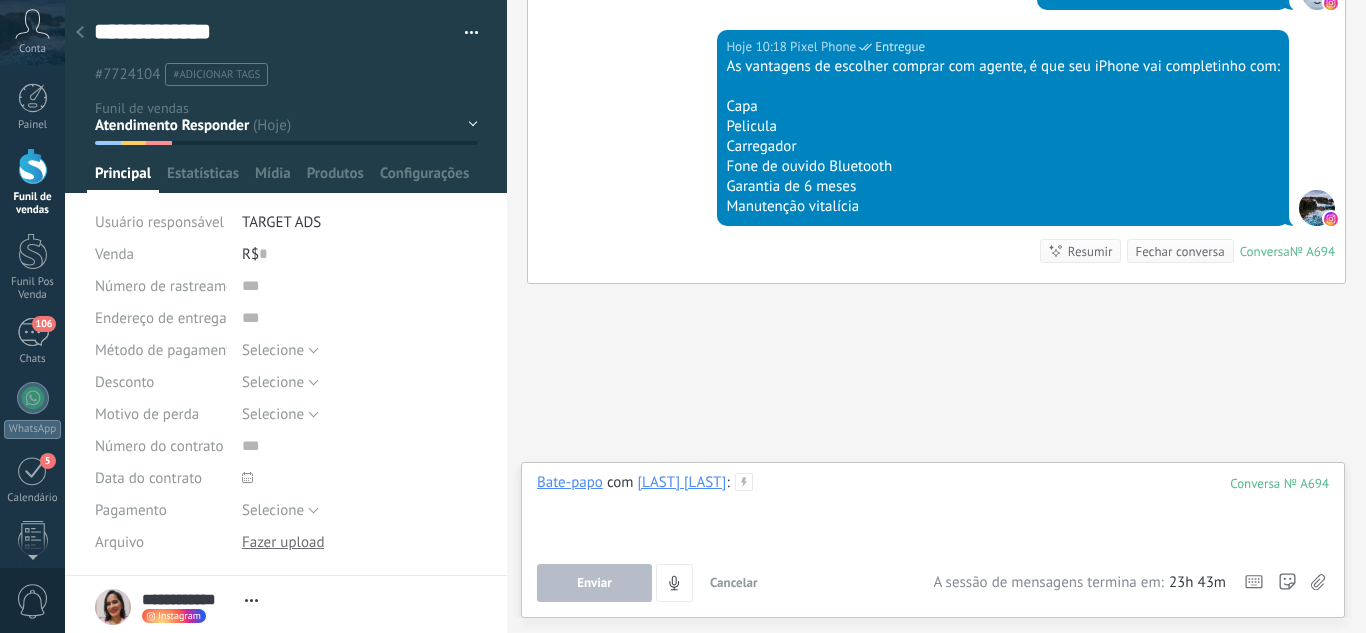 type 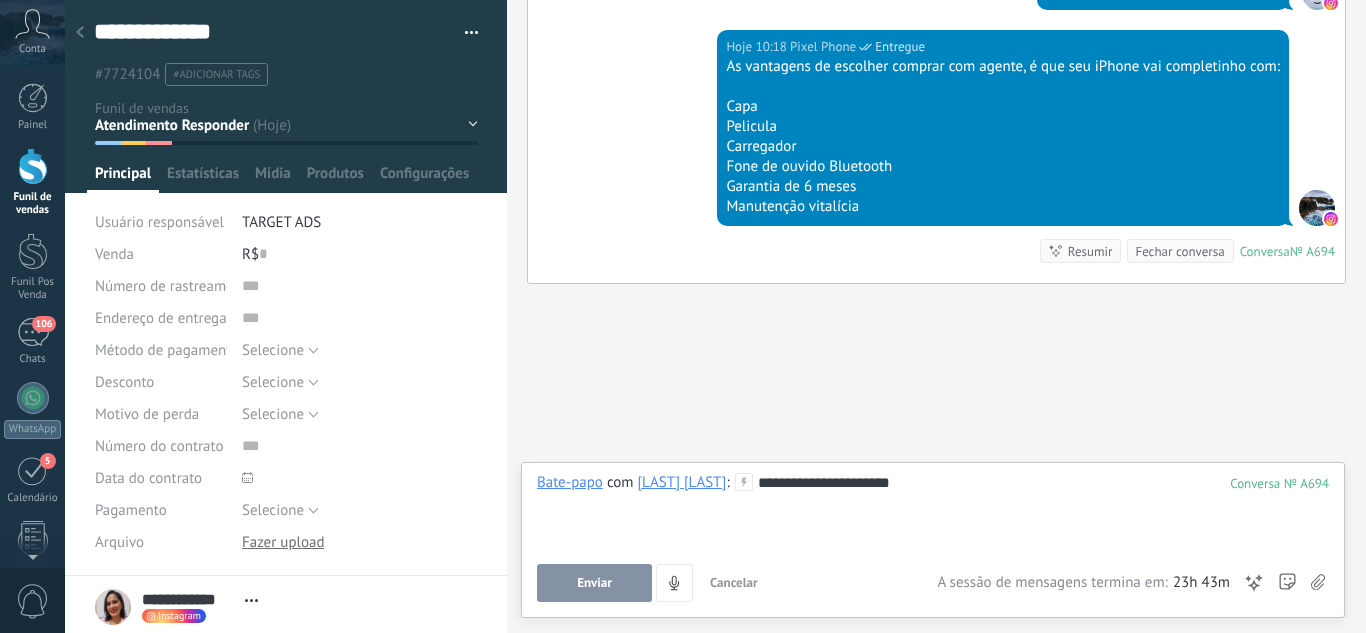click on "Enviar" at bounding box center [594, 583] 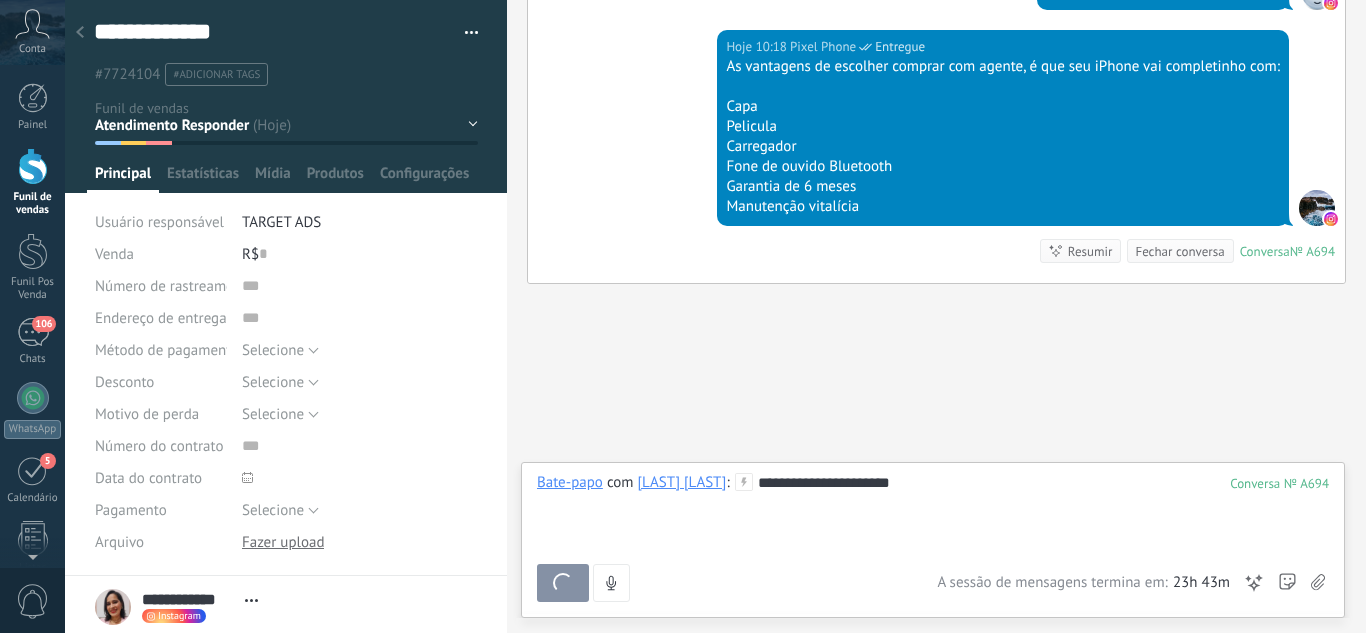click at bounding box center (286, 96) 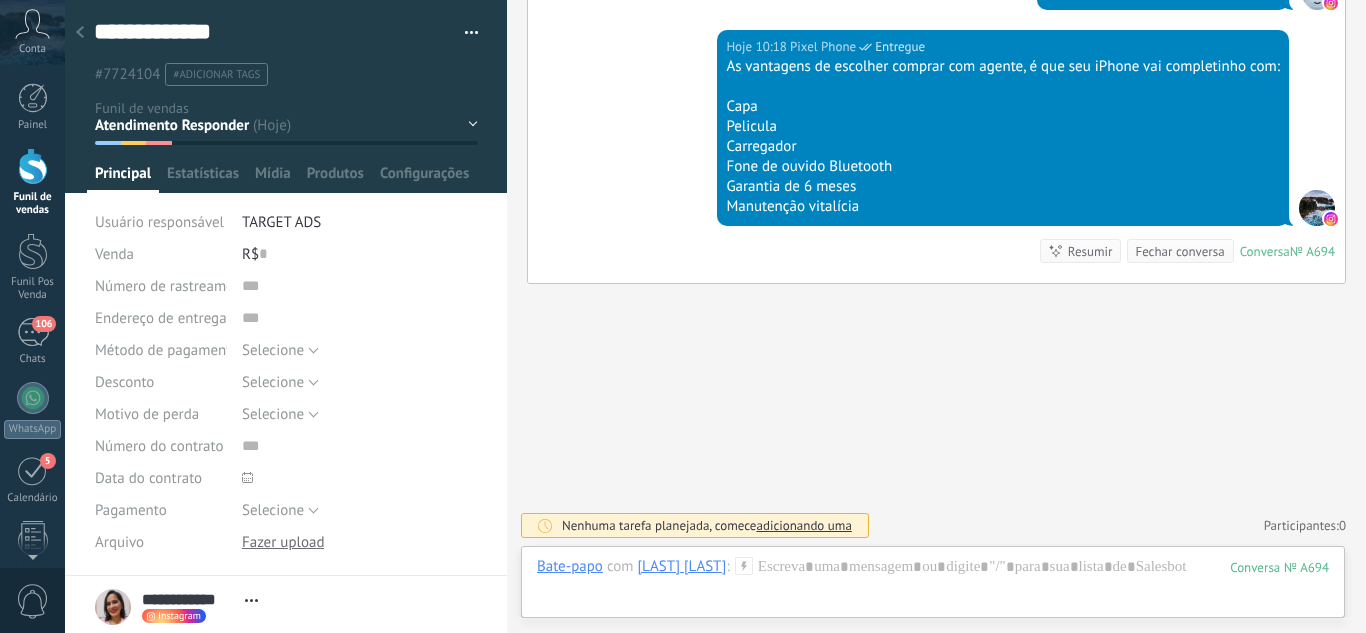 scroll, scrollTop: 1747, scrollLeft: 0, axis: vertical 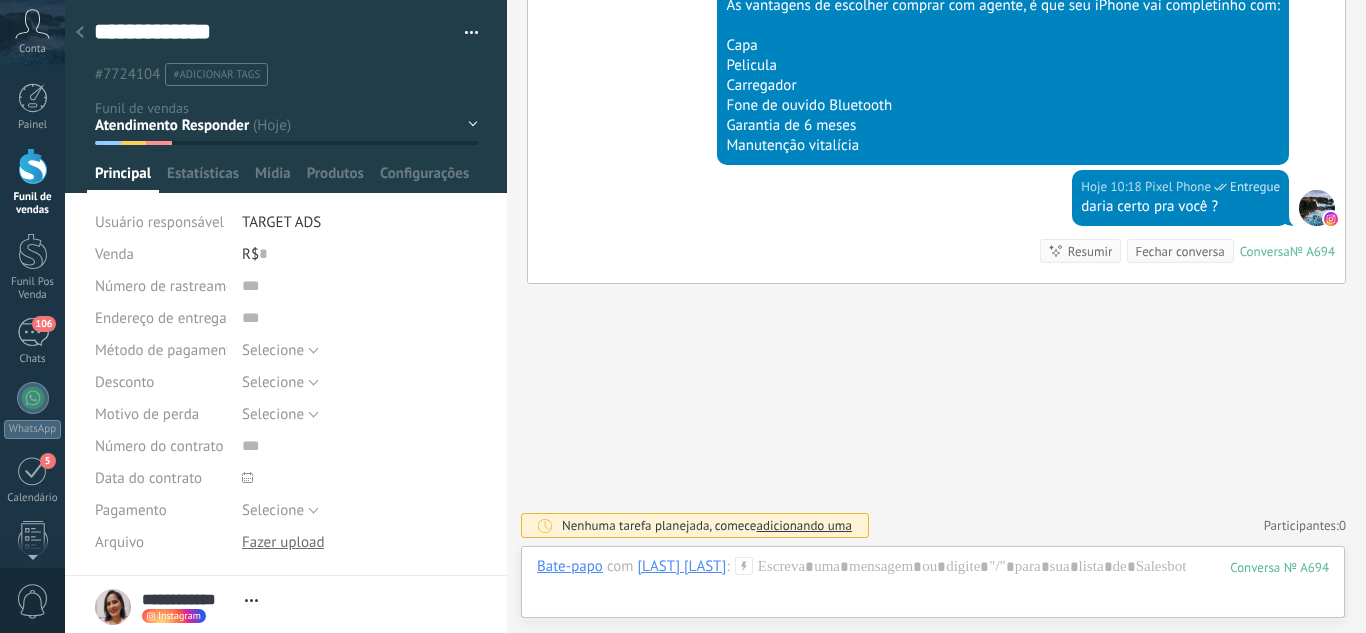 click on "Leads / Entrada
Atendimento
Atendimento Responder
Orçamento Enviado
Orçamento Responder
Negociação / Fechamento
-" at bounding box center (0, 0) 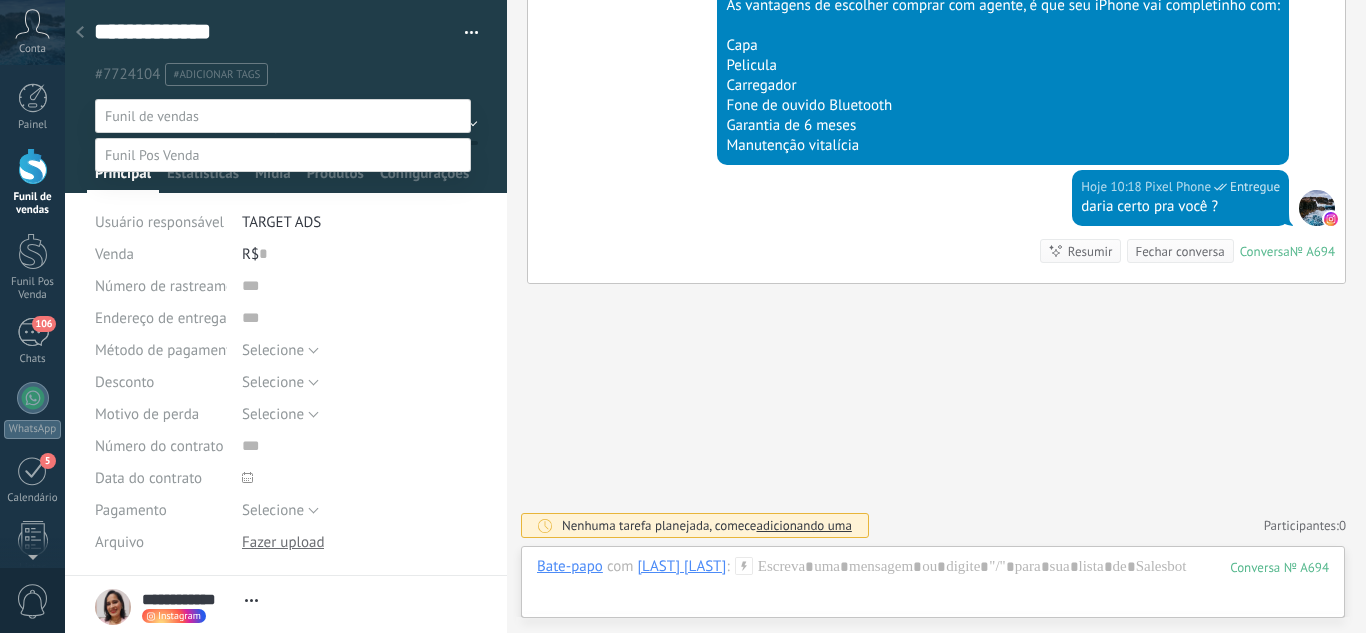 click on "Orçamento Enviado" at bounding box center [0, 0] 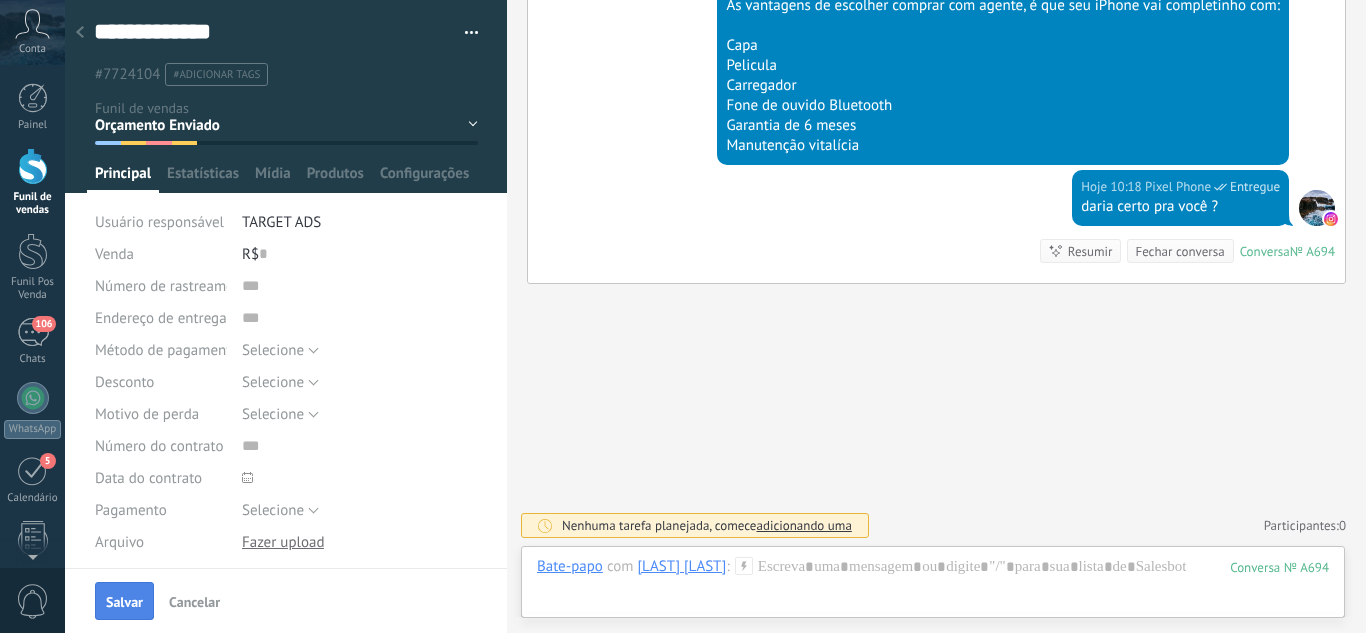 click on "Salvar" at bounding box center (124, 601) 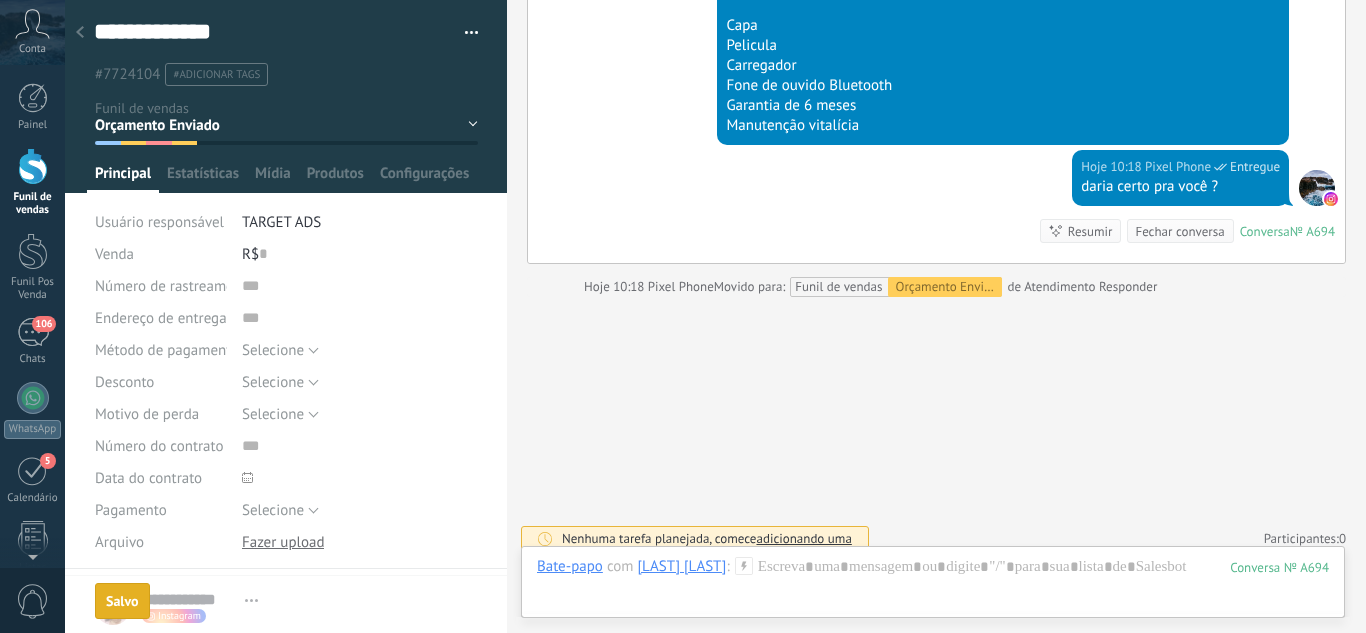 scroll, scrollTop: 1780, scrollLeft: 0, axis: vertical 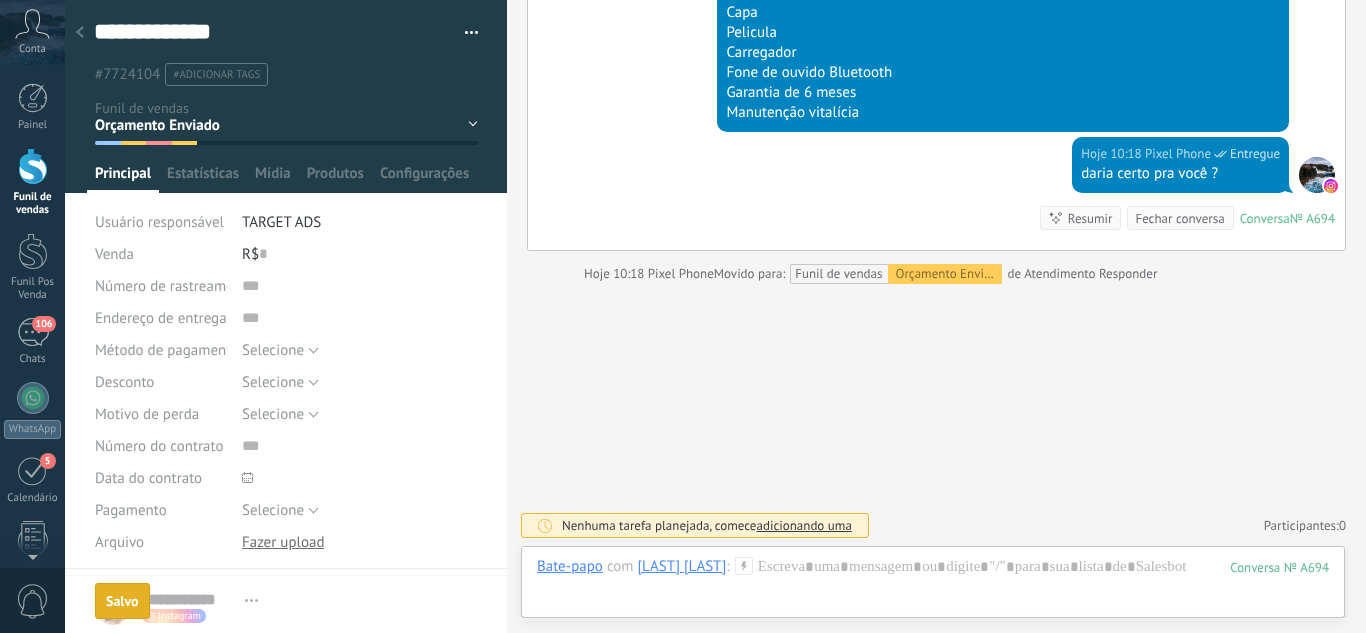 click at bounding box center (80, 33) 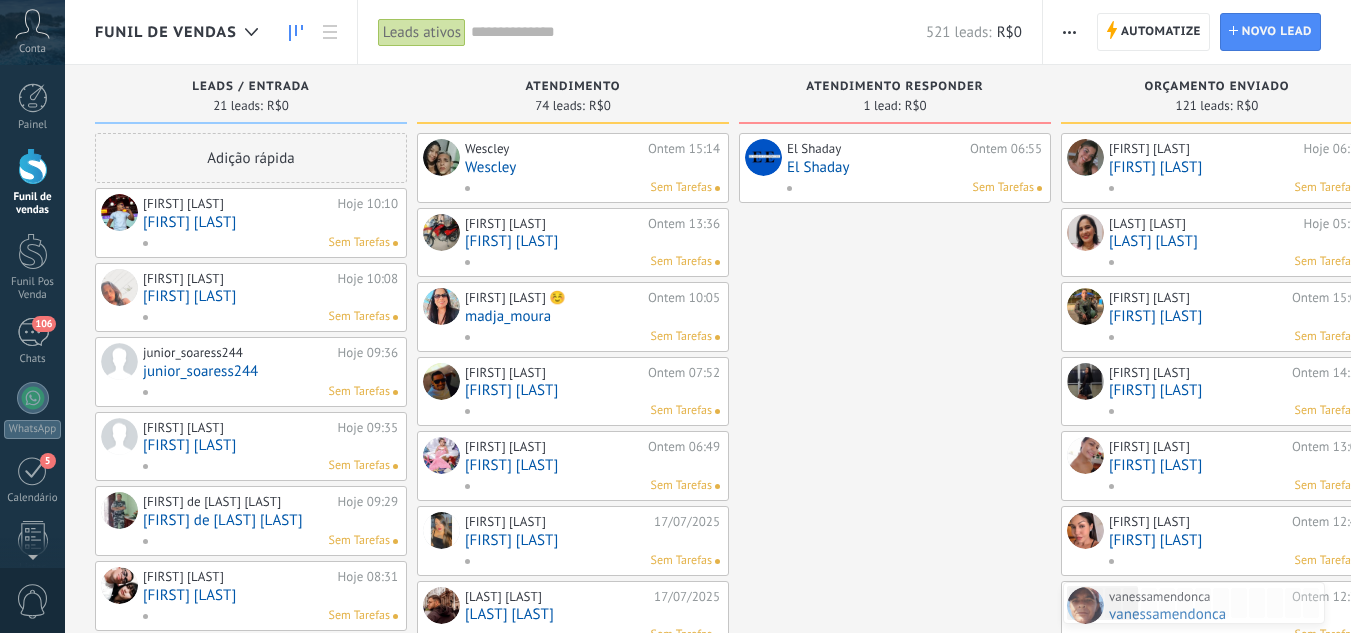 click on "El Shaday" at bounding box center (914, 167) 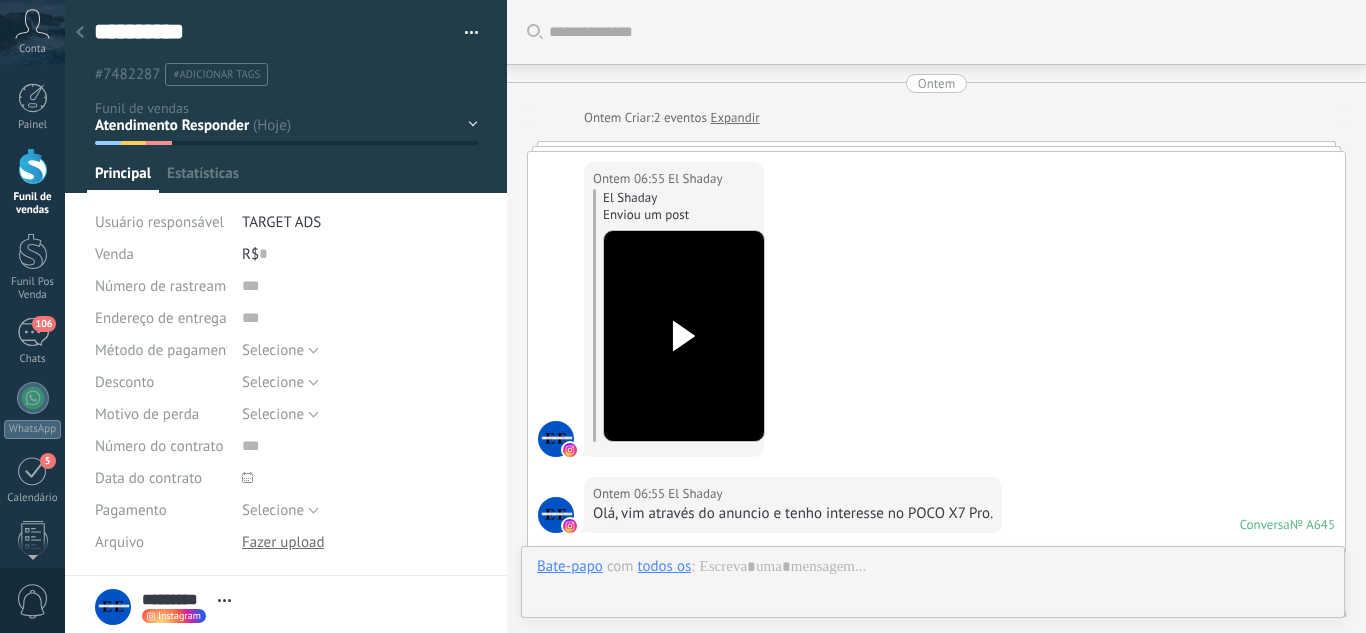 scroll, scrollTop: 1923, scrollLeft: 0, axis: vertical 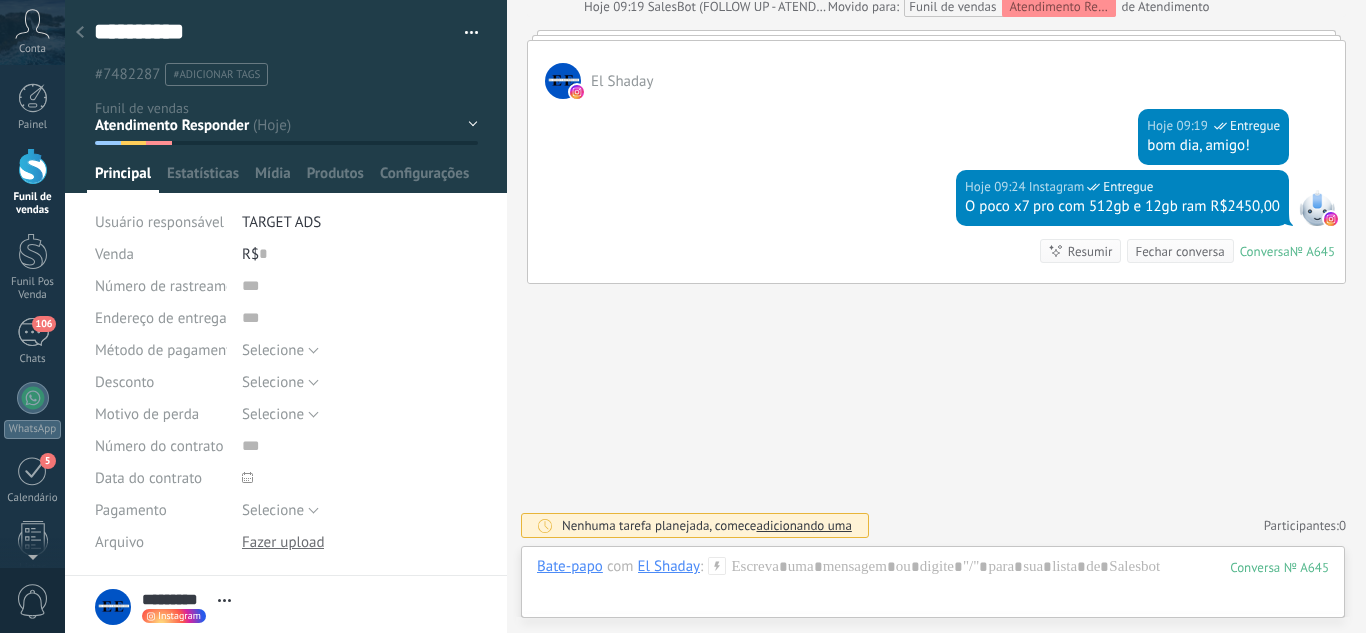 click on "Leads / Entrada
Atendimento
Atendimento Responder
Orçamento Enviado
Orçamento Responder
Negociação / Fechamento
-" at bounding box center [0, 0] 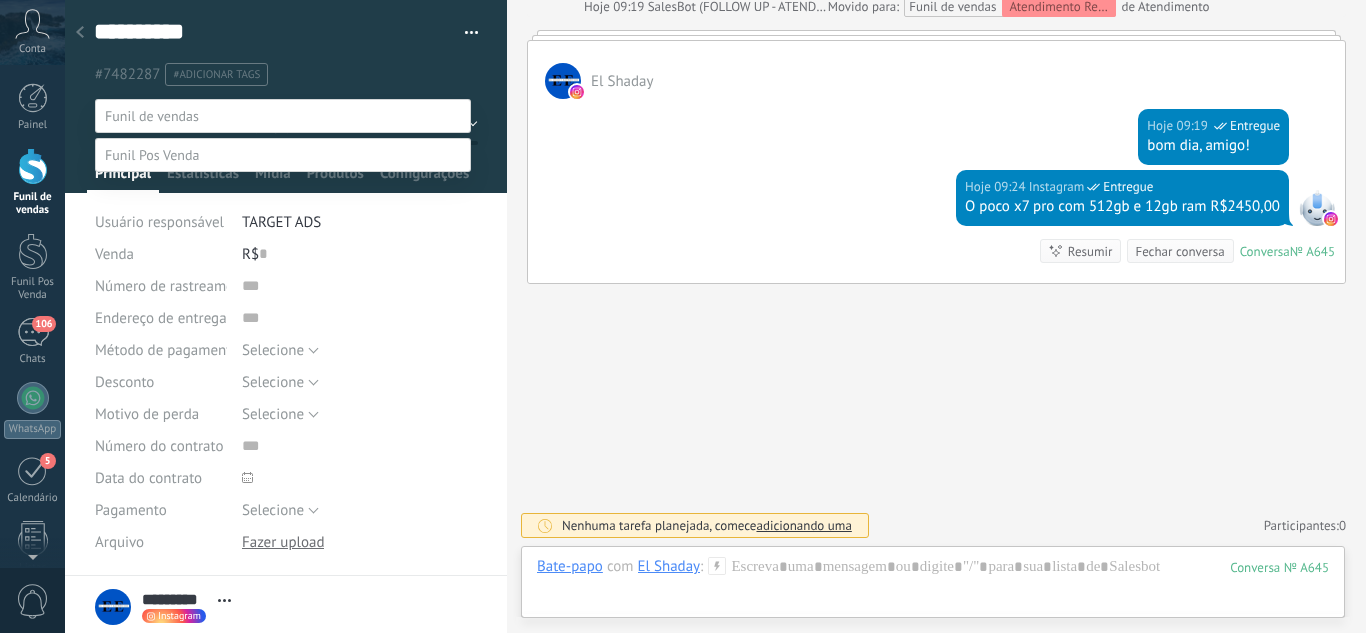 click on "Orçamento Enviado" at bounding box center [0, 0] 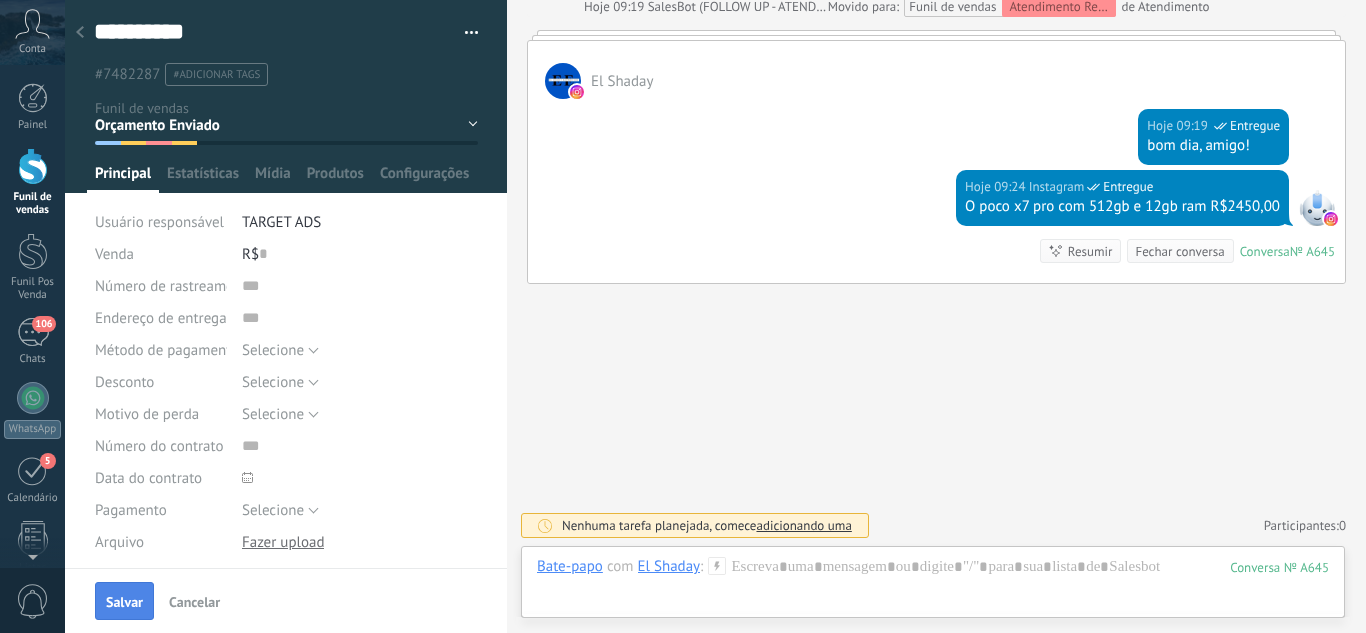 click on "Salvar" at bounding box center [124, 602] 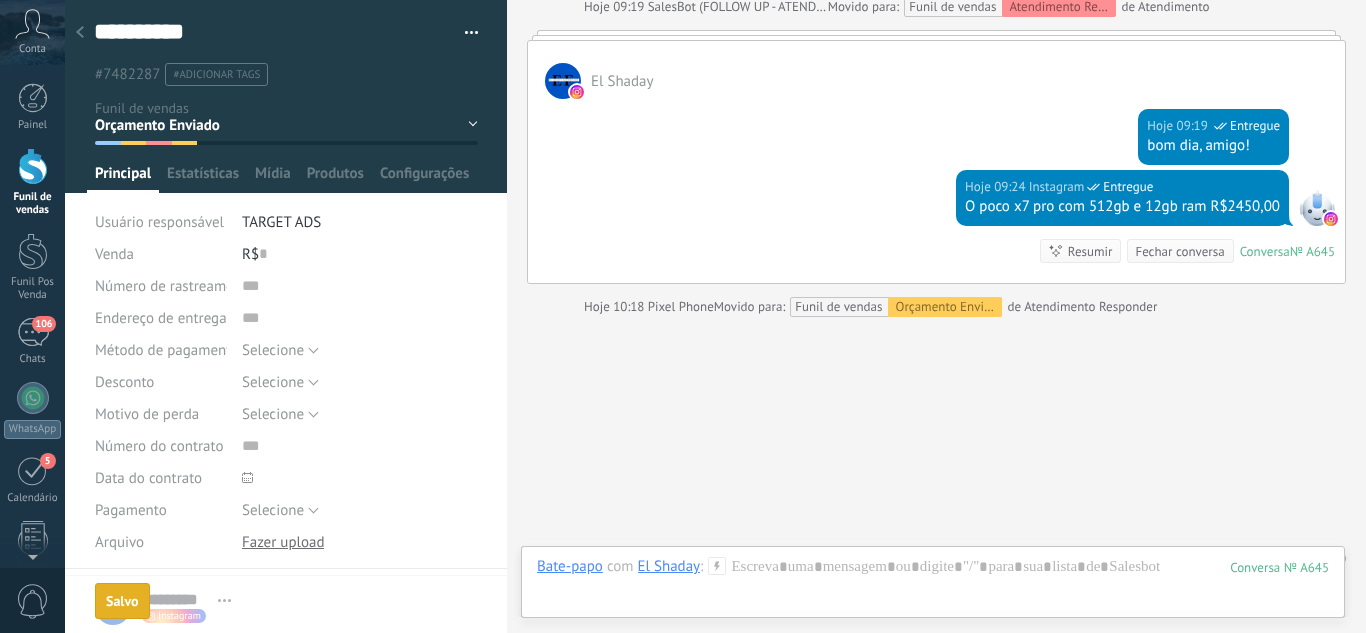 scroll, scrollTop: 1956, scrollLeft: 0, axis: vertical 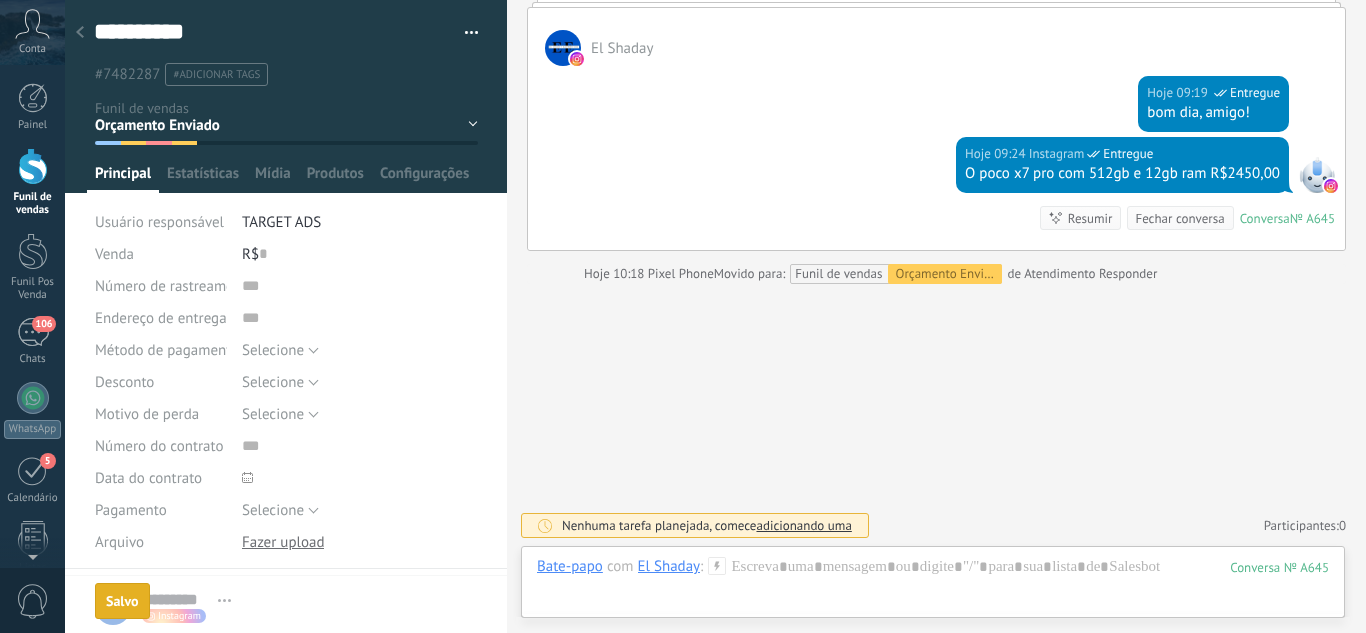 click at bounding box center [80, 33] 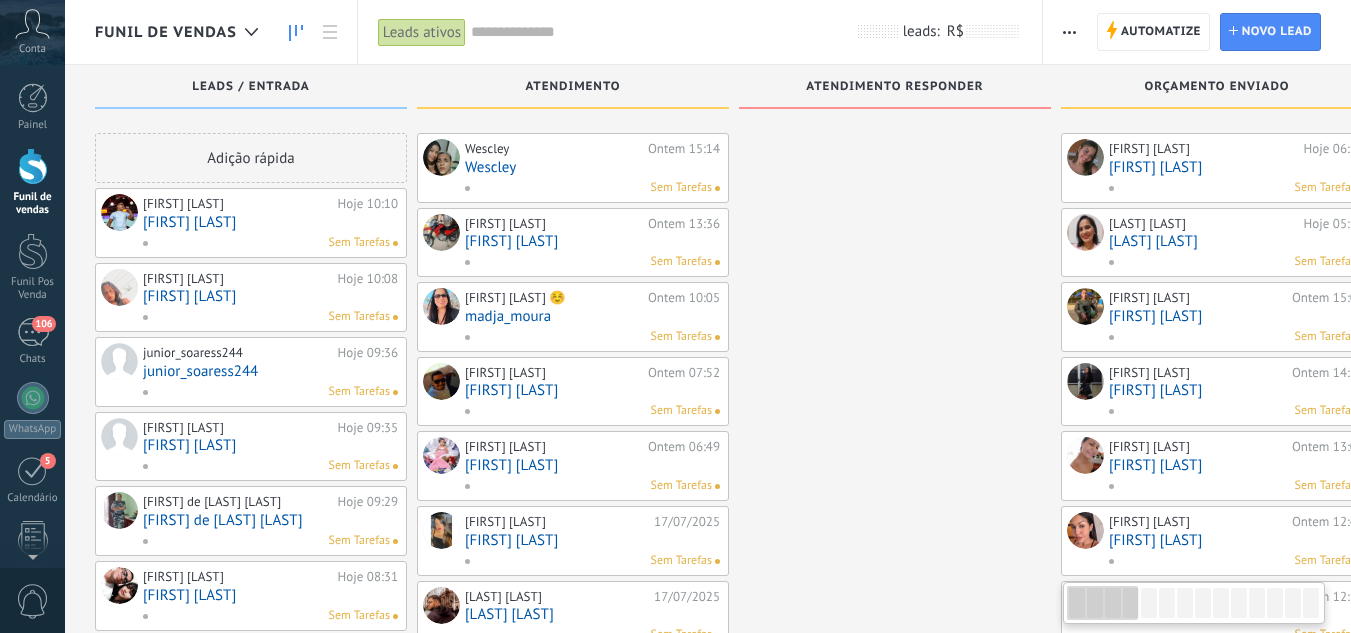 click on "[FIRST] [LAST]" at bounding box center (270, 222) 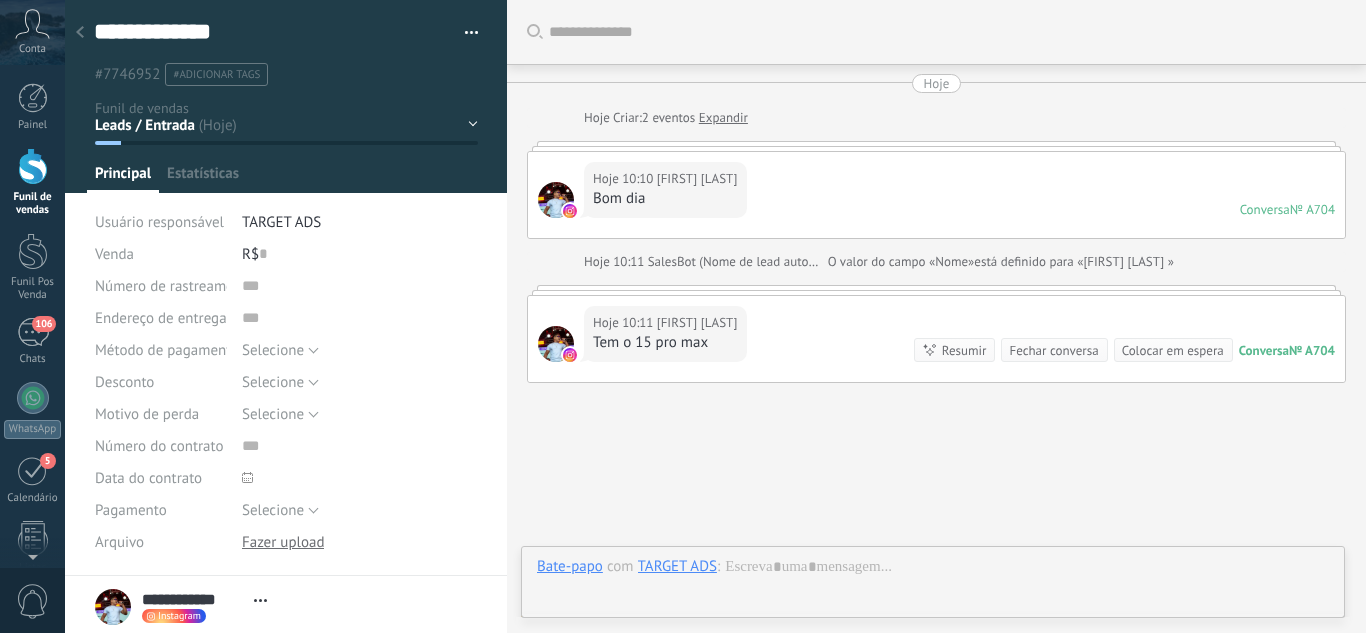 scroll, scrollTop: 99, scrollLeft: 0, axis: vertical 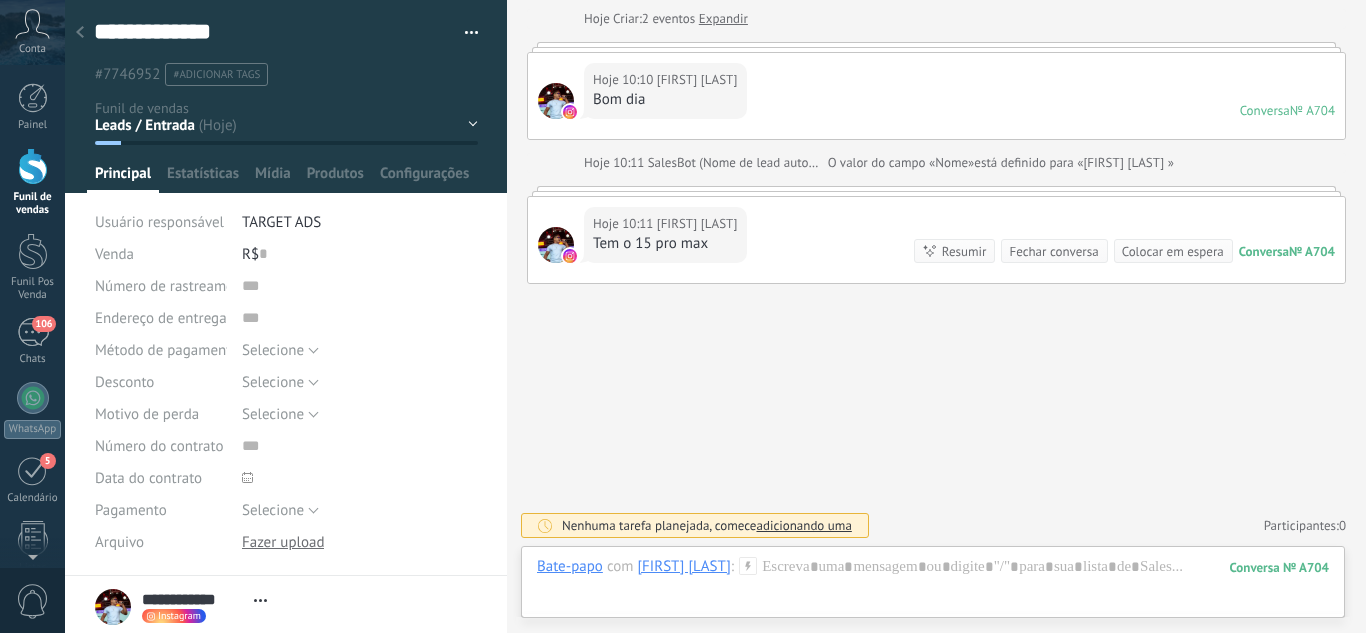 click at bounding box center [80, 33] 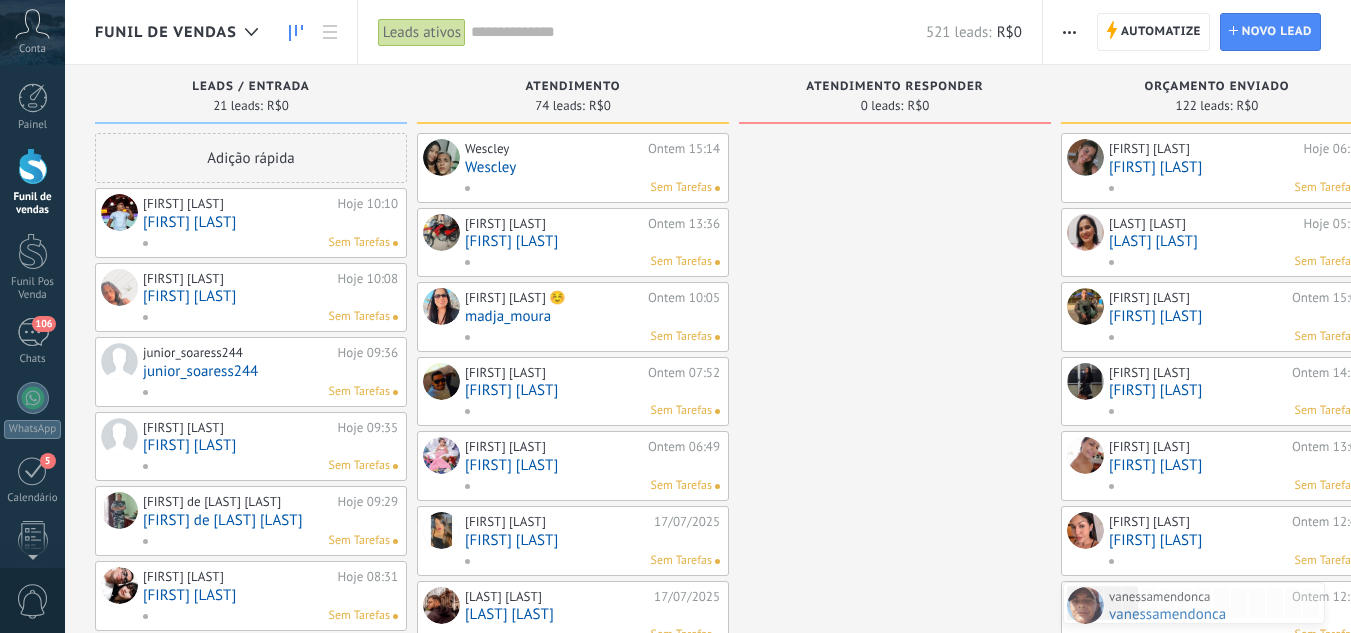 click on "[FIRST] [LAST]" at bounding box center (270, 296) 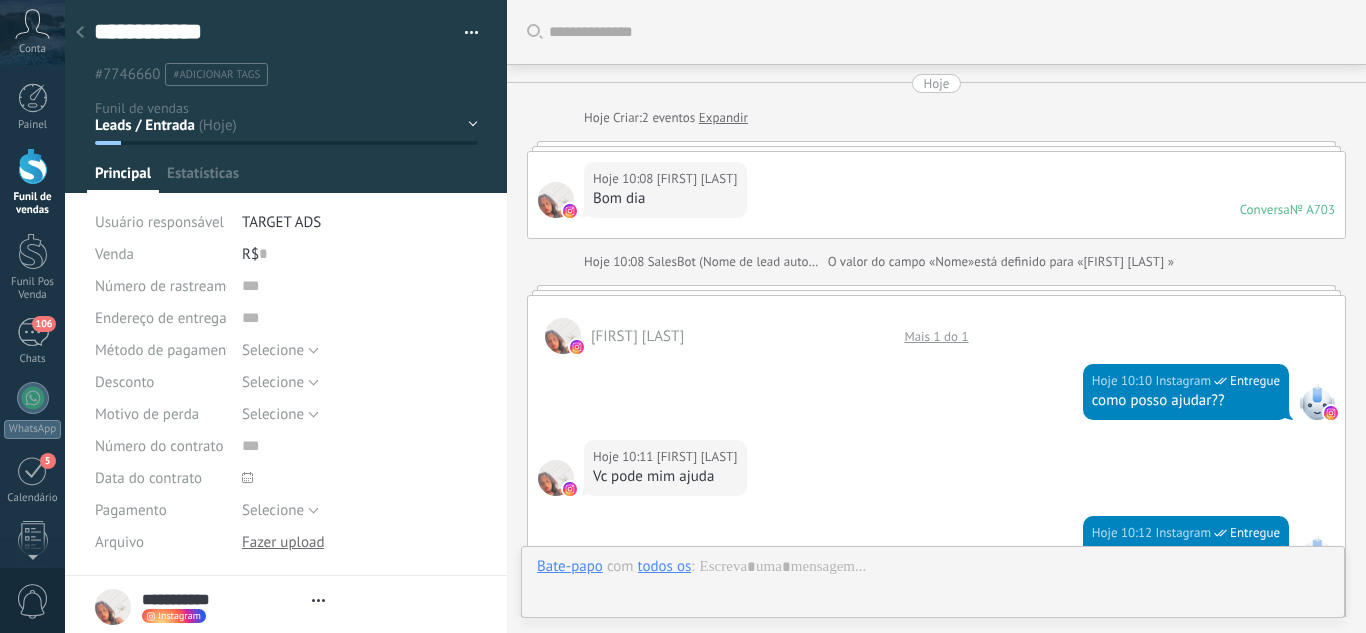 scroll, scrollTop: 30, scrollLeft: 0, axis: vertical 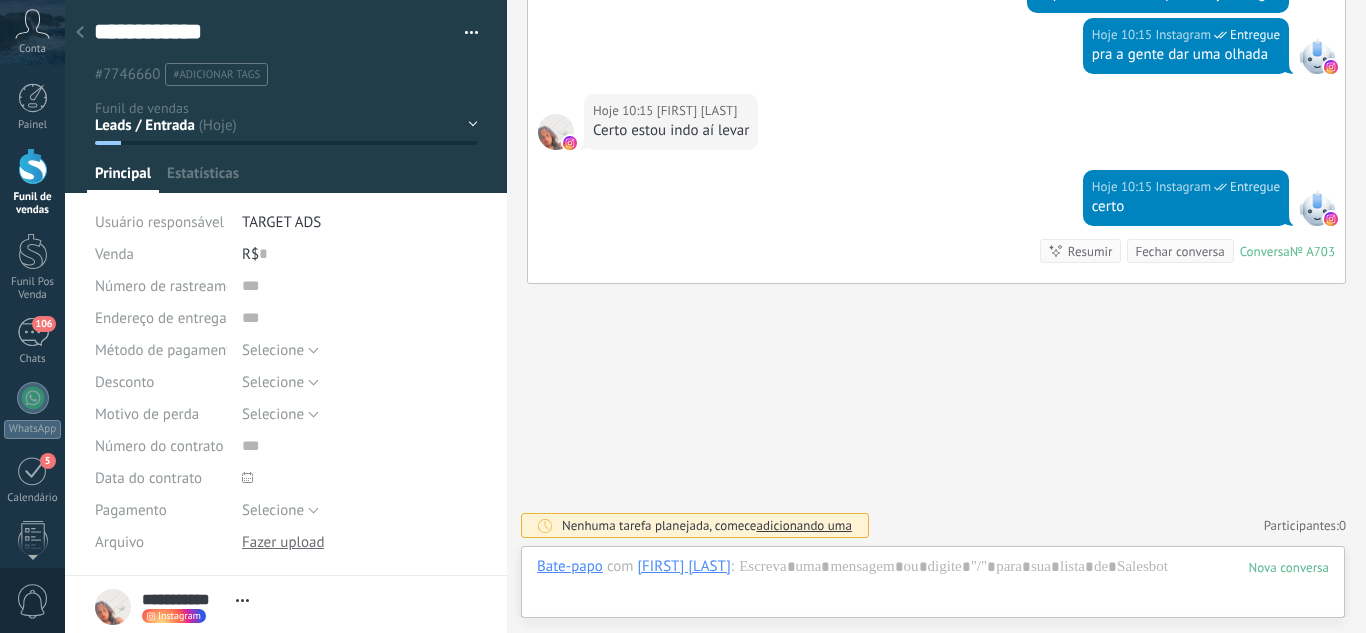 click on "Leads / Entrada
Atendimento
Atendimento Responder
Orçamento Enviado
Orçamento Responder
Negociação / Fechamento
-" at bounding box center (0, 0) 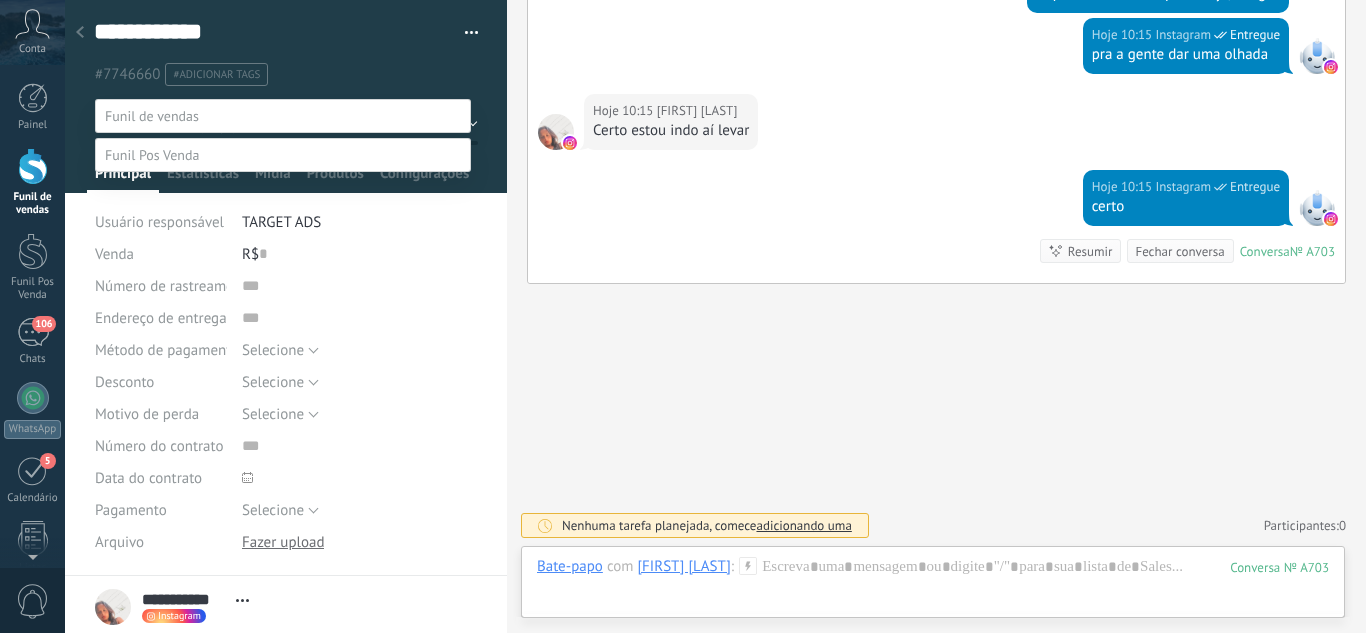 click on "Retorno" at bounding box center [0, 0] 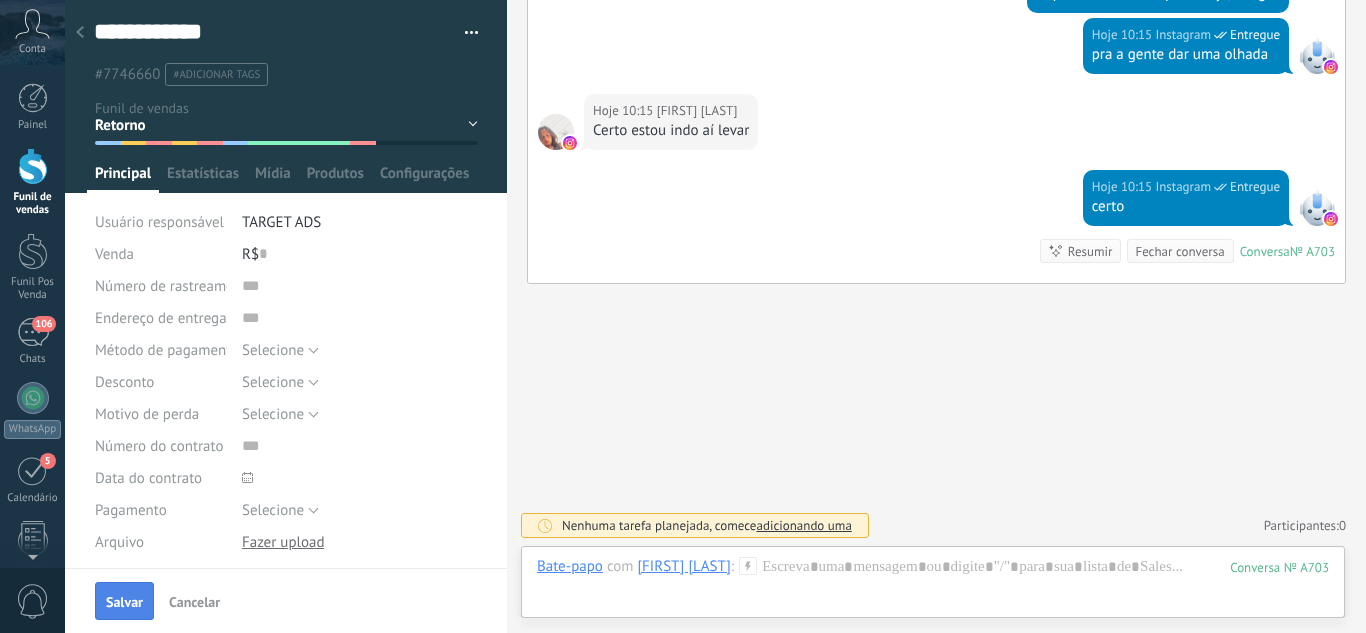 click on "Salvar" at bounding box center [124, 601] 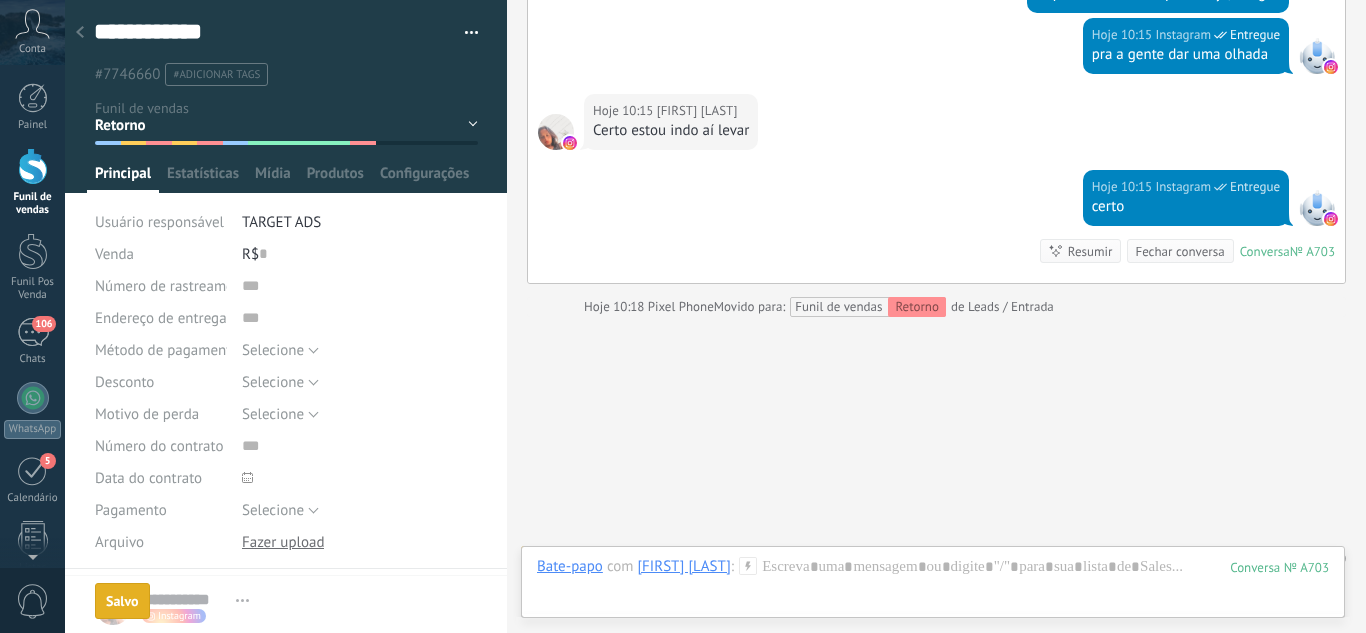 scroll, scrollTop: 916, scrollLeft: 0, axis: vertical 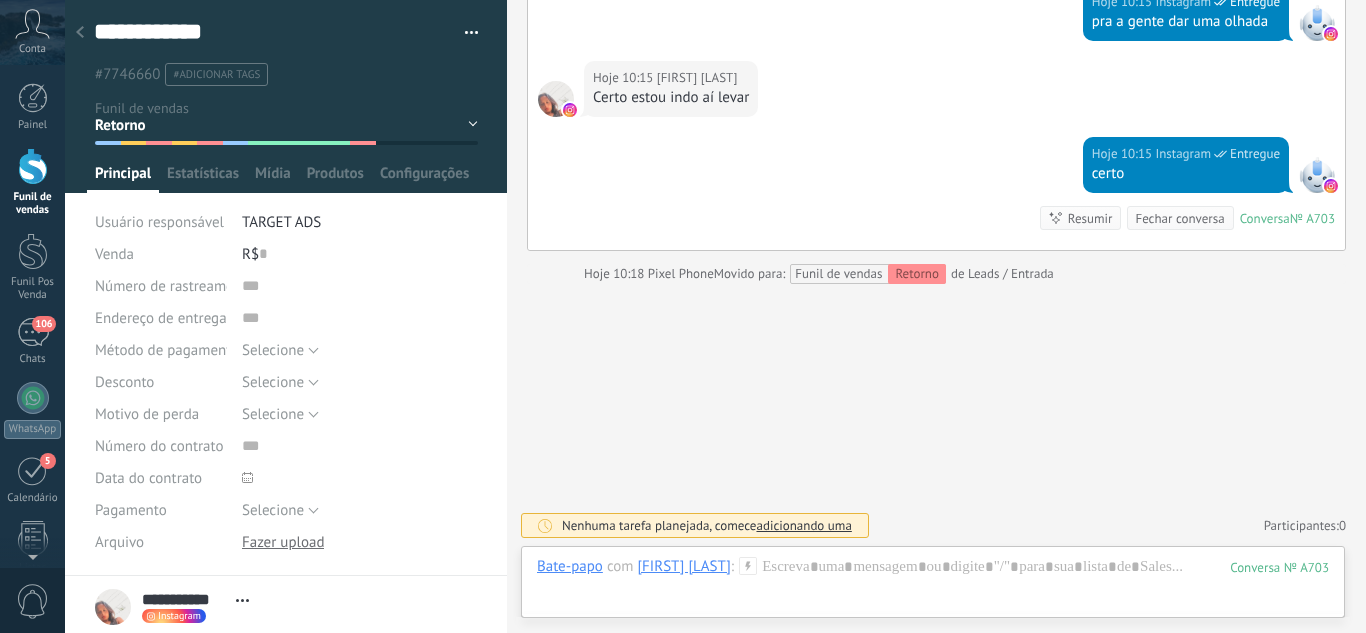 click at bounding box center [80, 33] 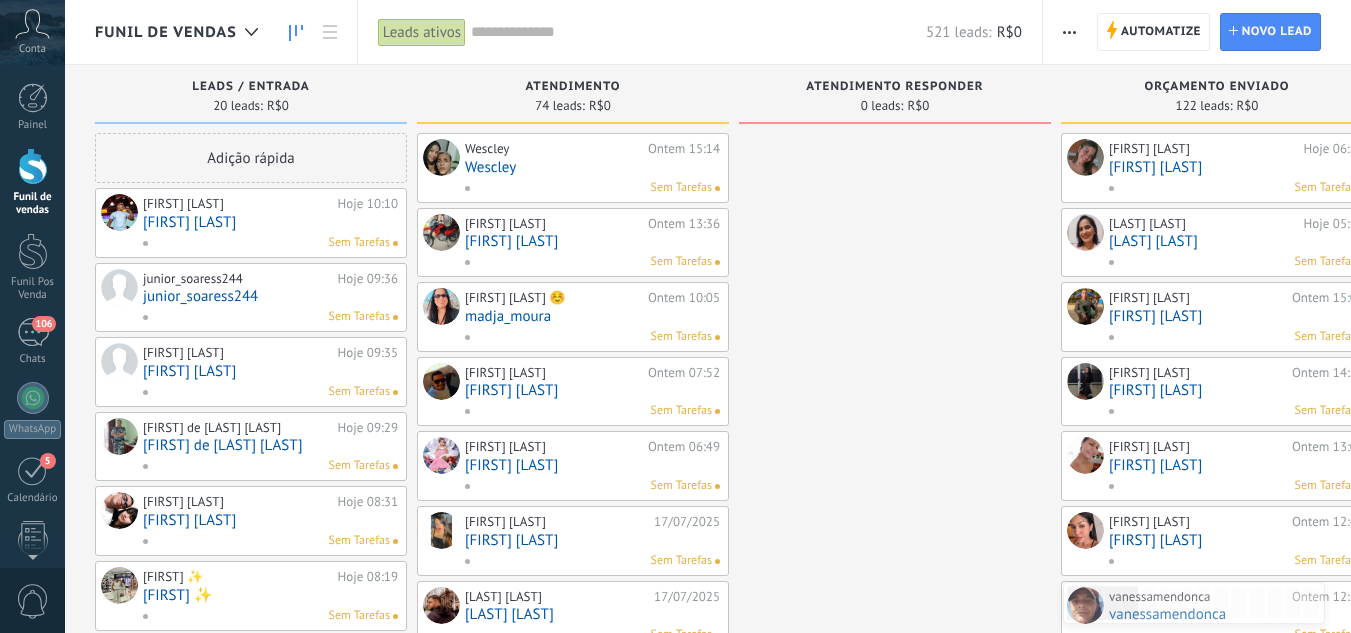 click on "junior_soaress244" at bounding box center [270, 296] 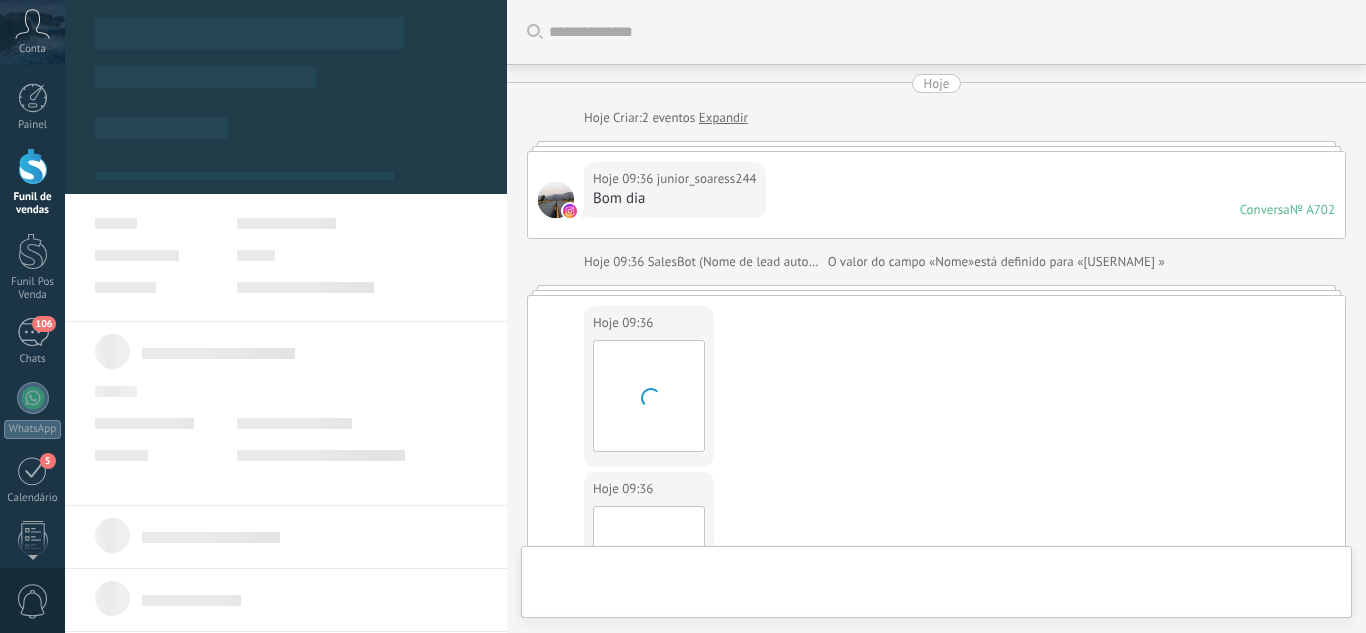 scroll, scrollTop: 1029, scrollLeft: 0, axis: vertical 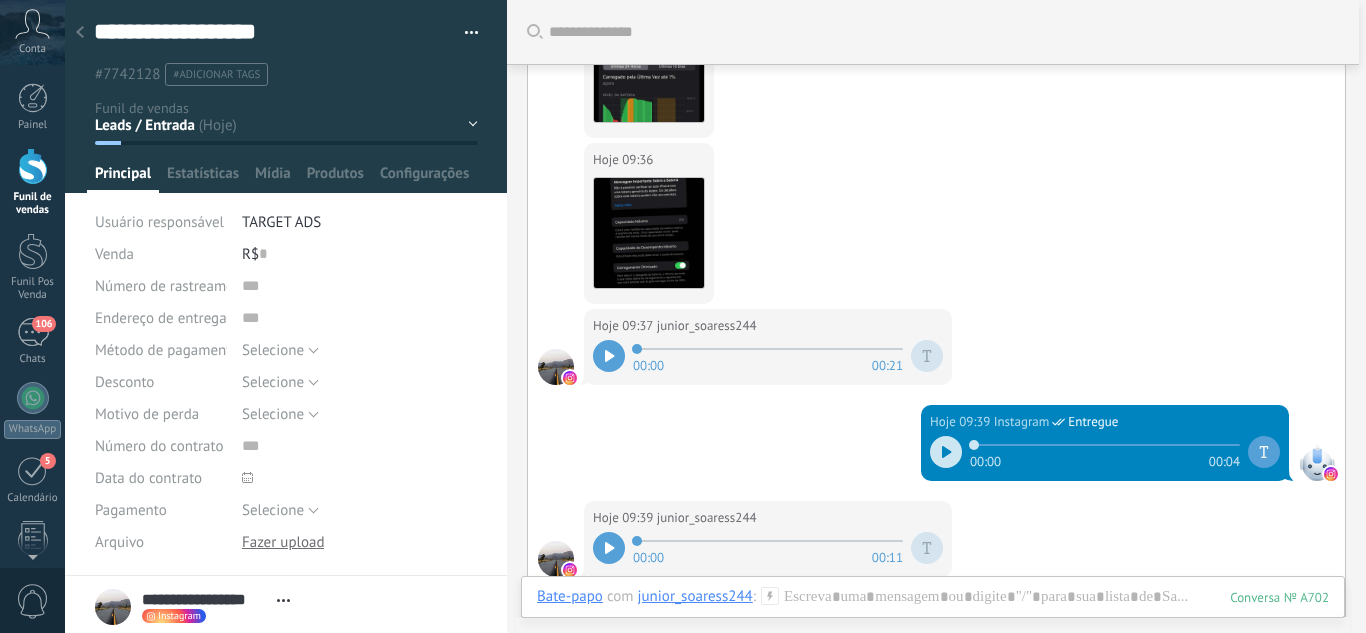 click on "Leads / Entrada
Atendimento
Atendimento Responder
Orçamento Enviado
Orçamento Responder
Negociação / Fechamento
-" at bounding box center (0, 0) 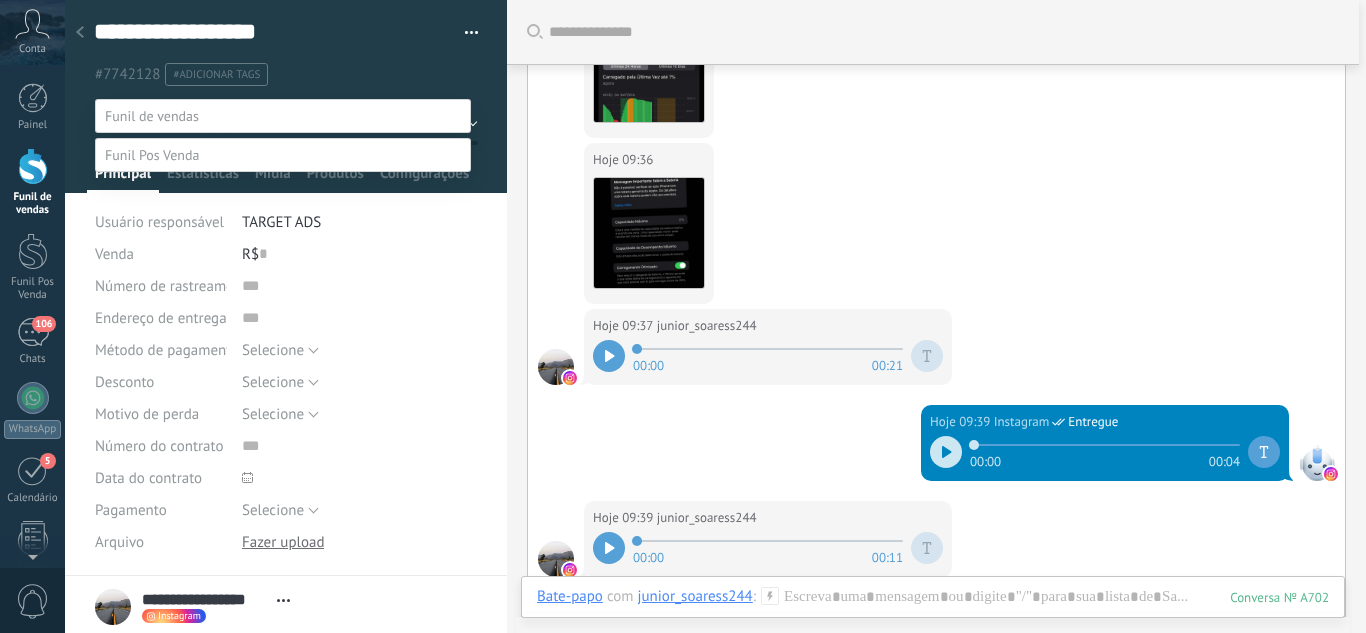 click on "Retorno" at bounding box center (0, 0) 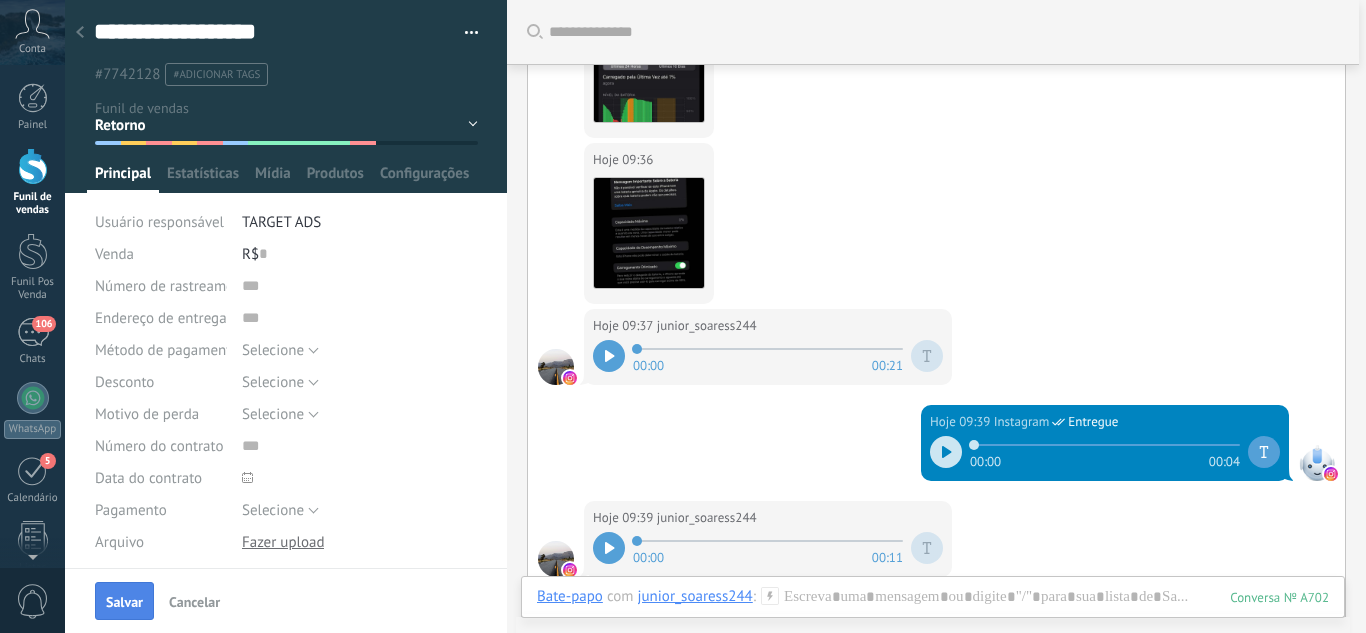 click on "Salvar" at bounding box center (124, 601) 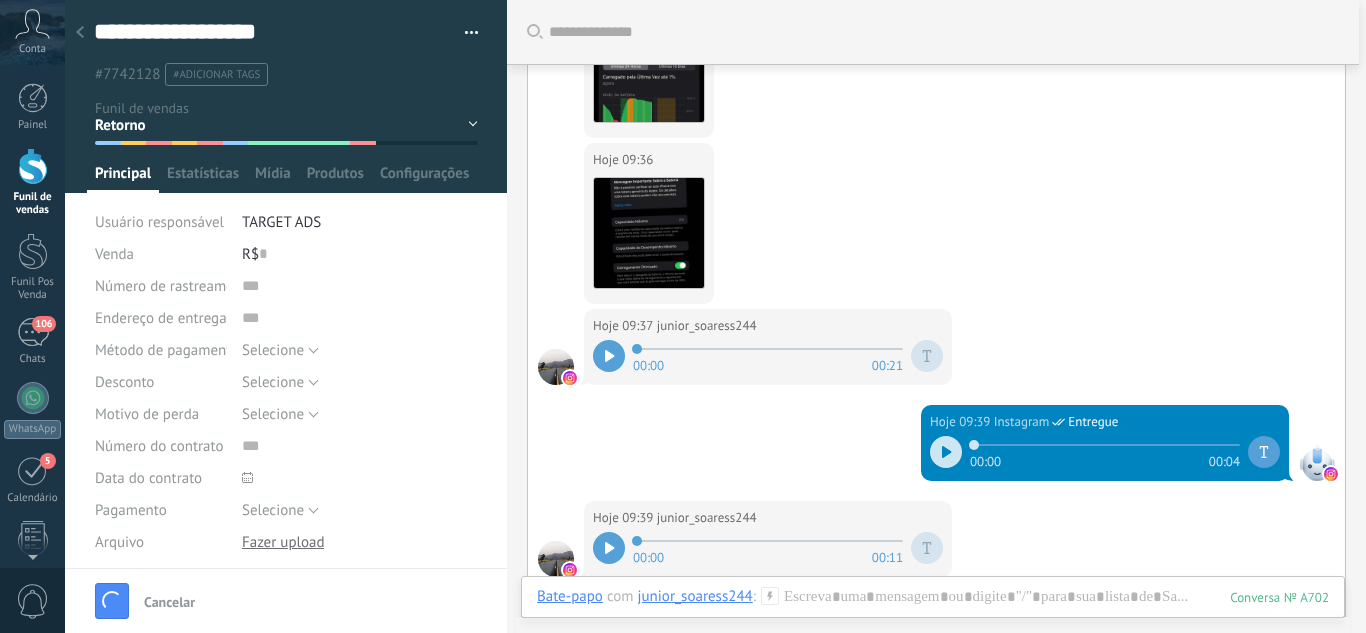 scroll, scrollTop: 362, scrollLeft: 0, axis: vertical 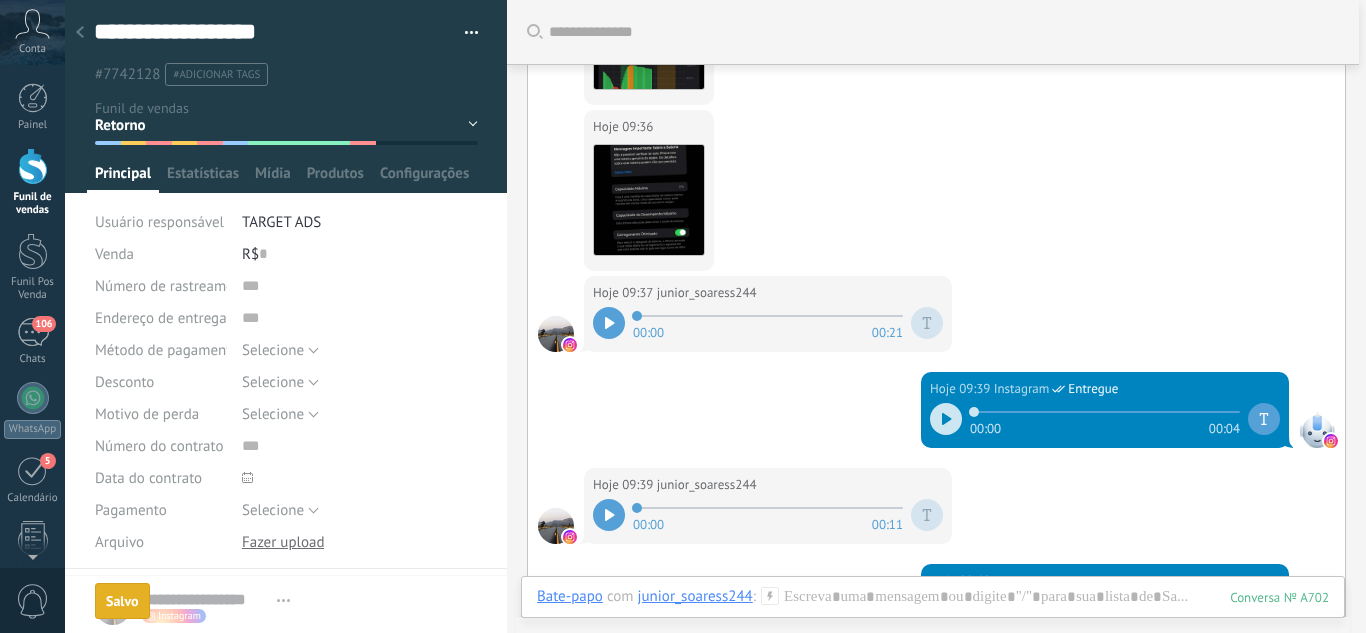 click at bounding box center (80, 33) 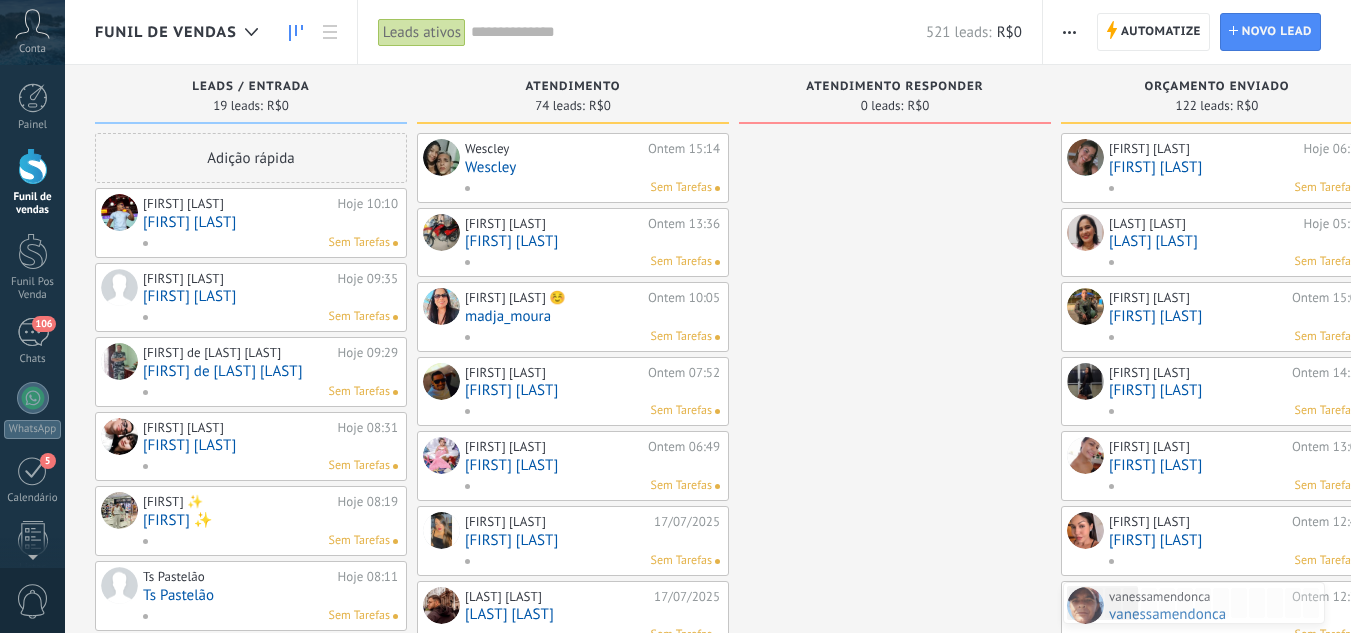 click on "[FIRST] [LAST]" at bounding box center (270, 296) 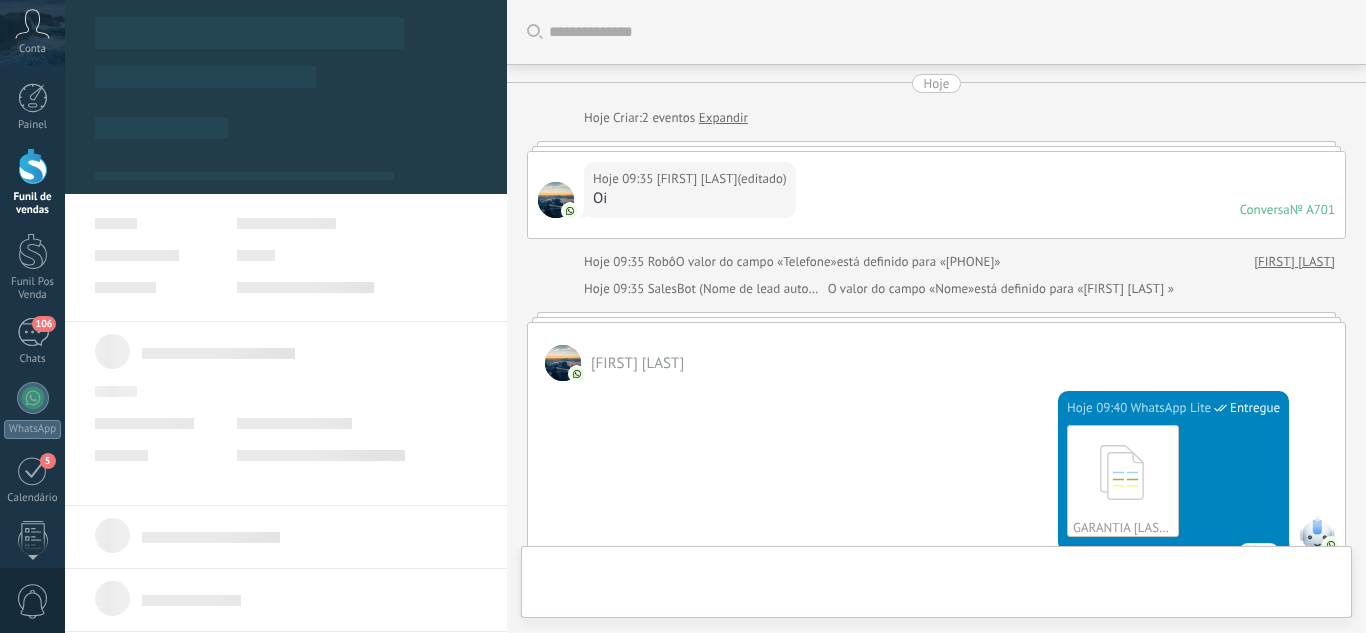 scroll, scrollTop: 30, scrollLeft: 0, axis: vertical 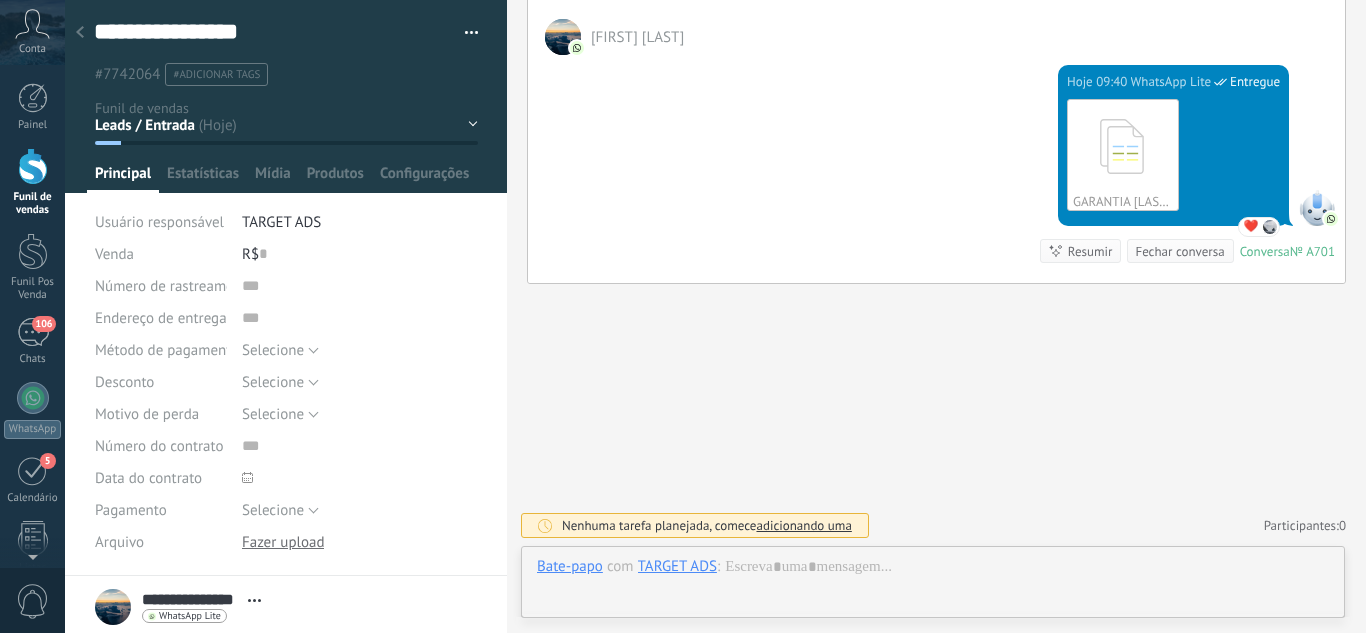 click on "Leads / Entrada
Atendimento
Atendimento Responder
Orçamento Enviado
Orçamento Responder
Negociação / Fechamento
-" at bounding box center [0, 0] 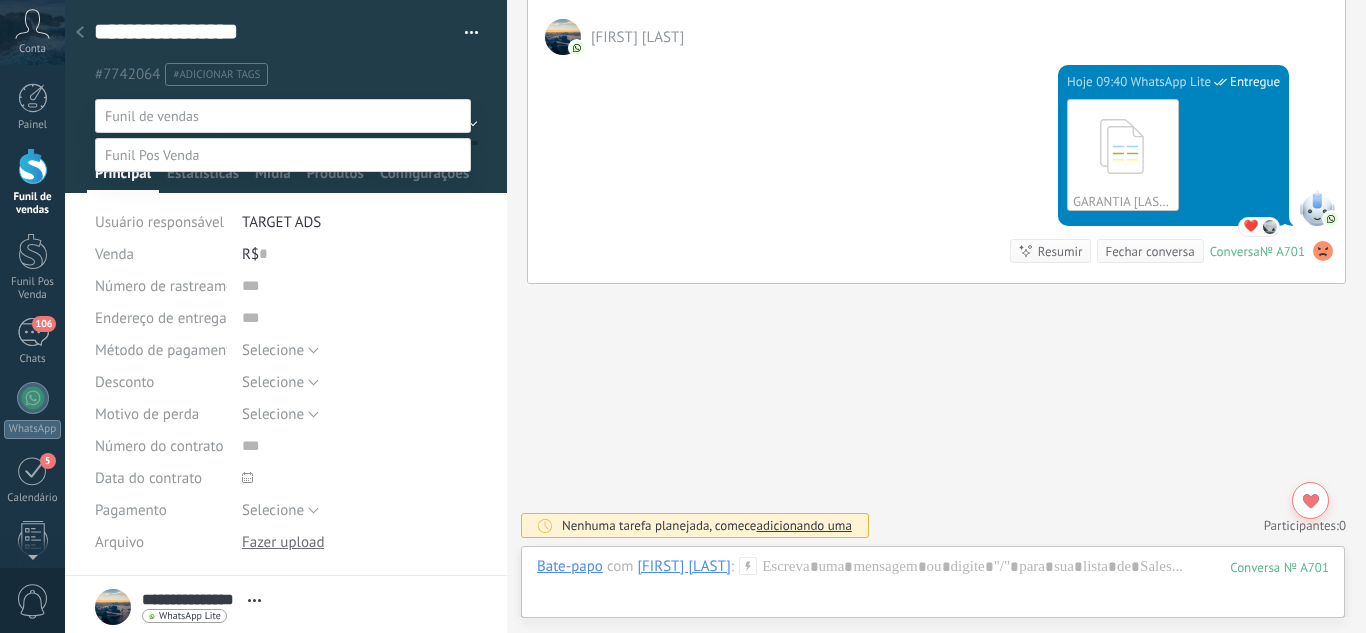 click on "Fechamento (iPhones) Whats - Pós-venda" at bounding box center (0, 0) 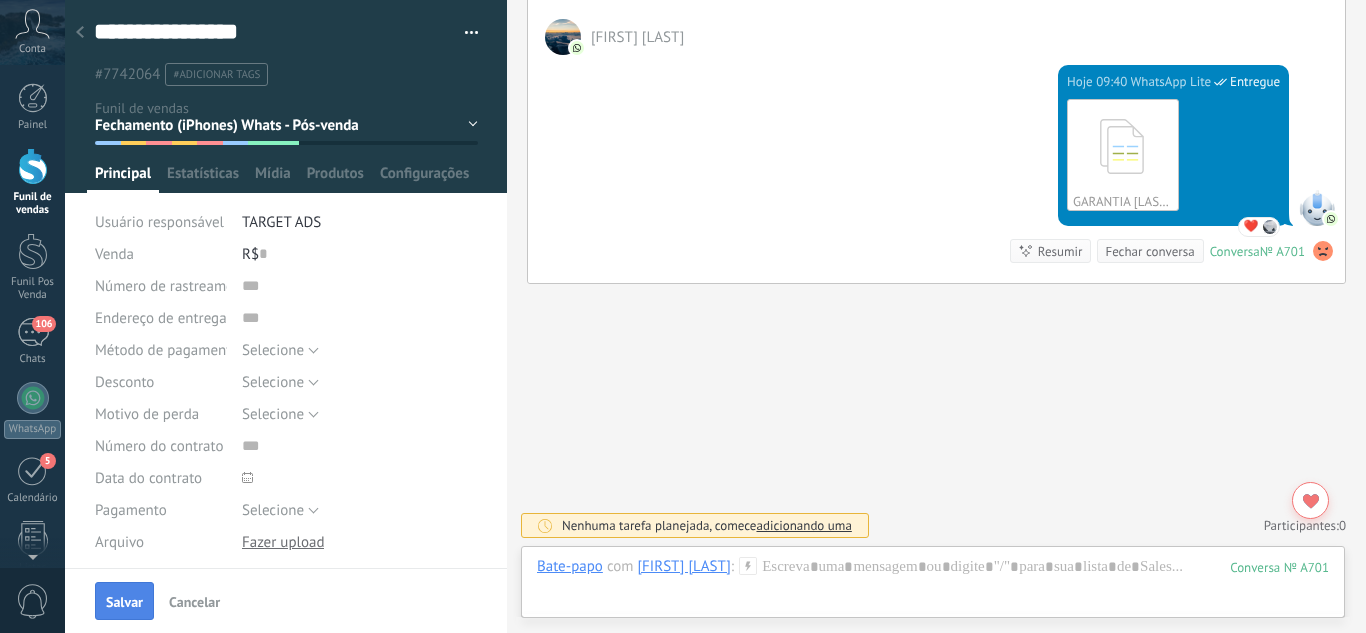 click on "Salvar" at bounding box center (124, 601) 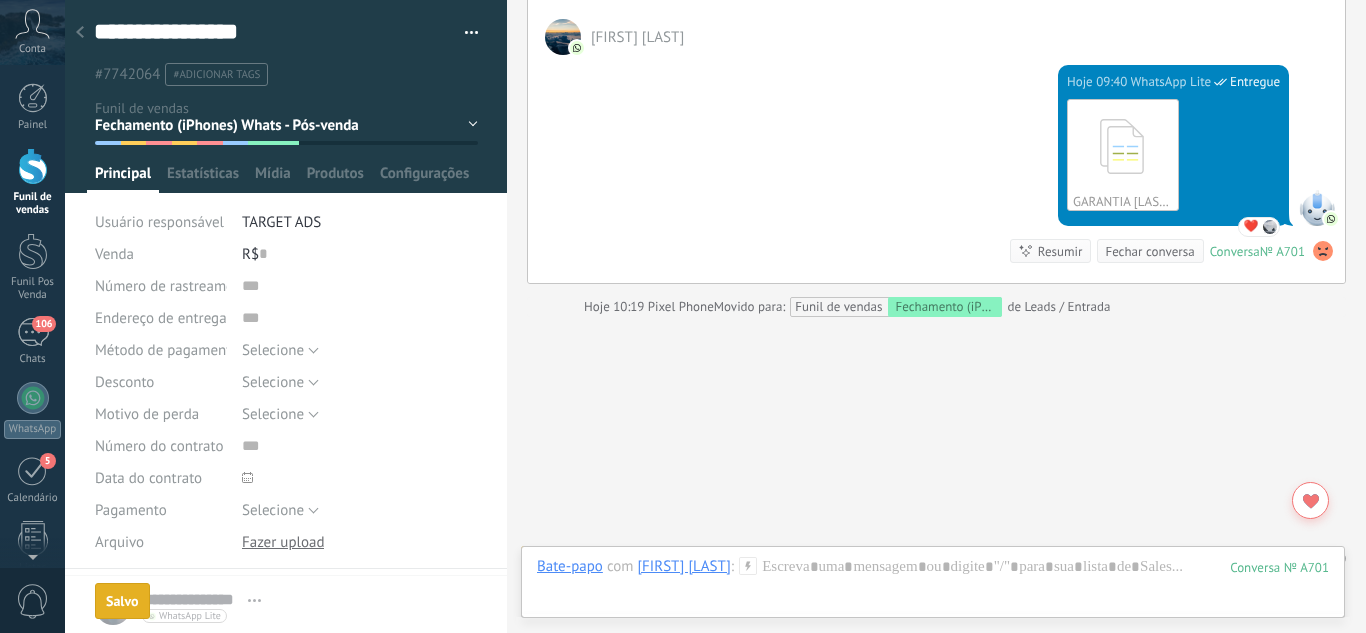 scroll, scrollTop: 359, scrollLeft: 0, axis: vertical 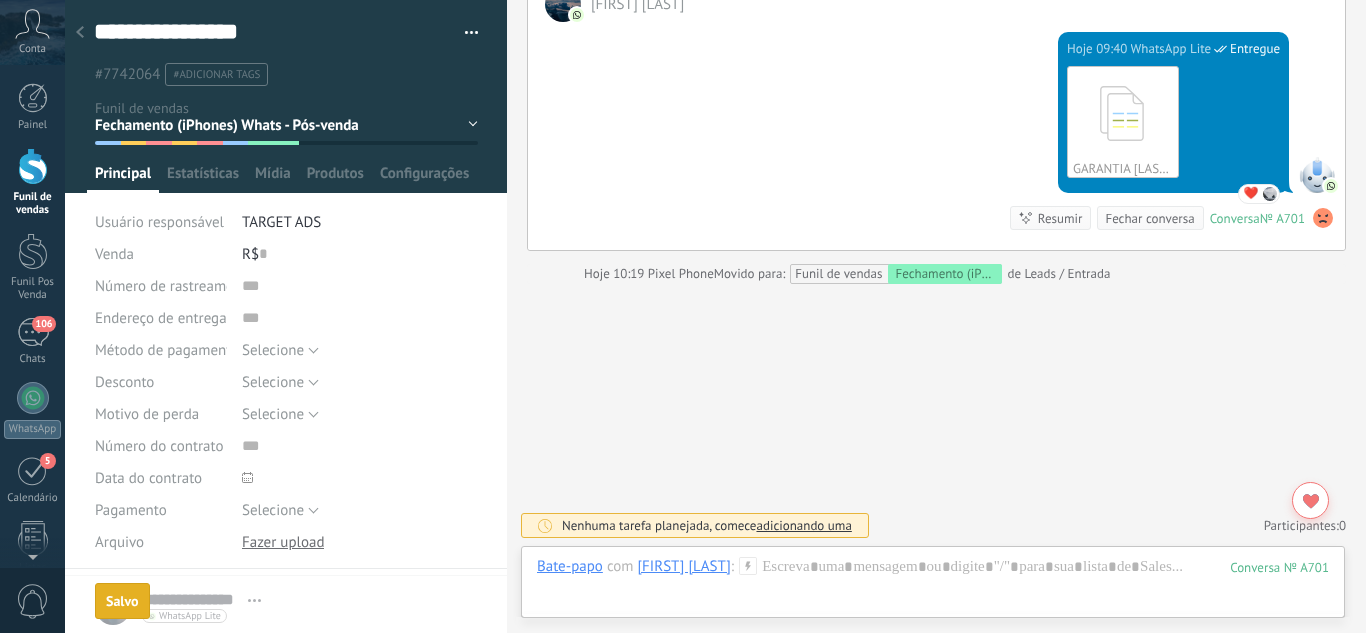 click at bounding box center [80, 33] 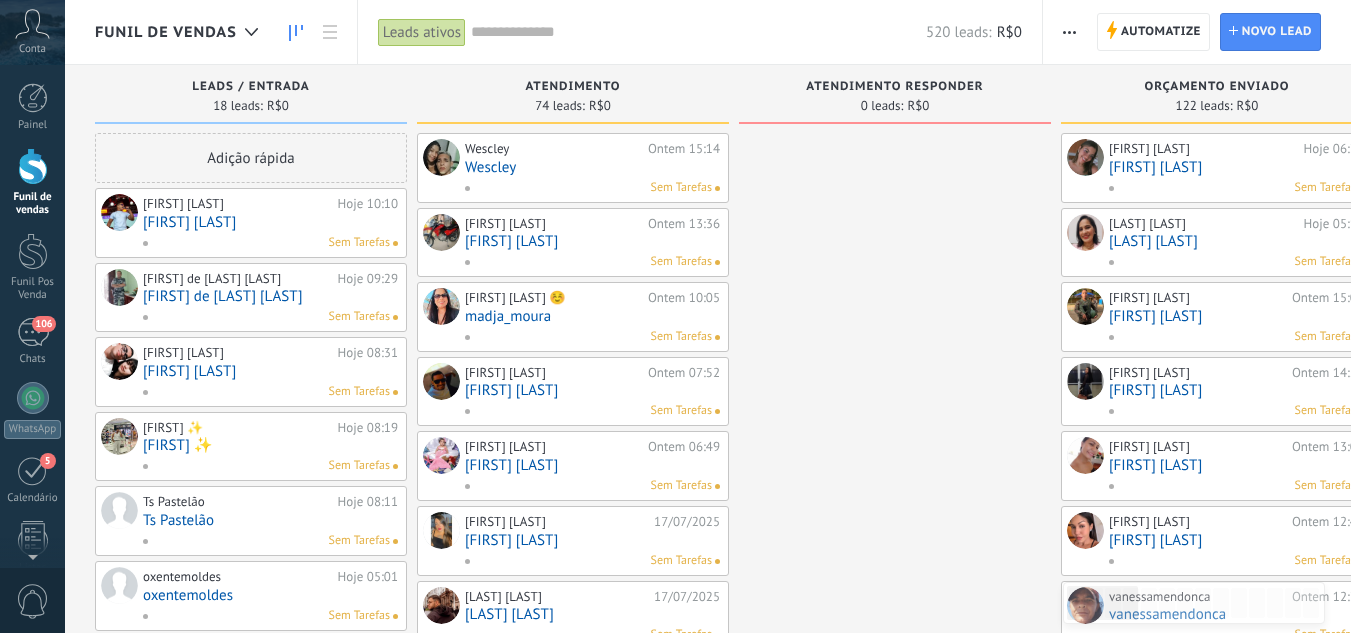 click on "[FIRST] de [LAST] [LAST]" at bounding box center [270, 296] 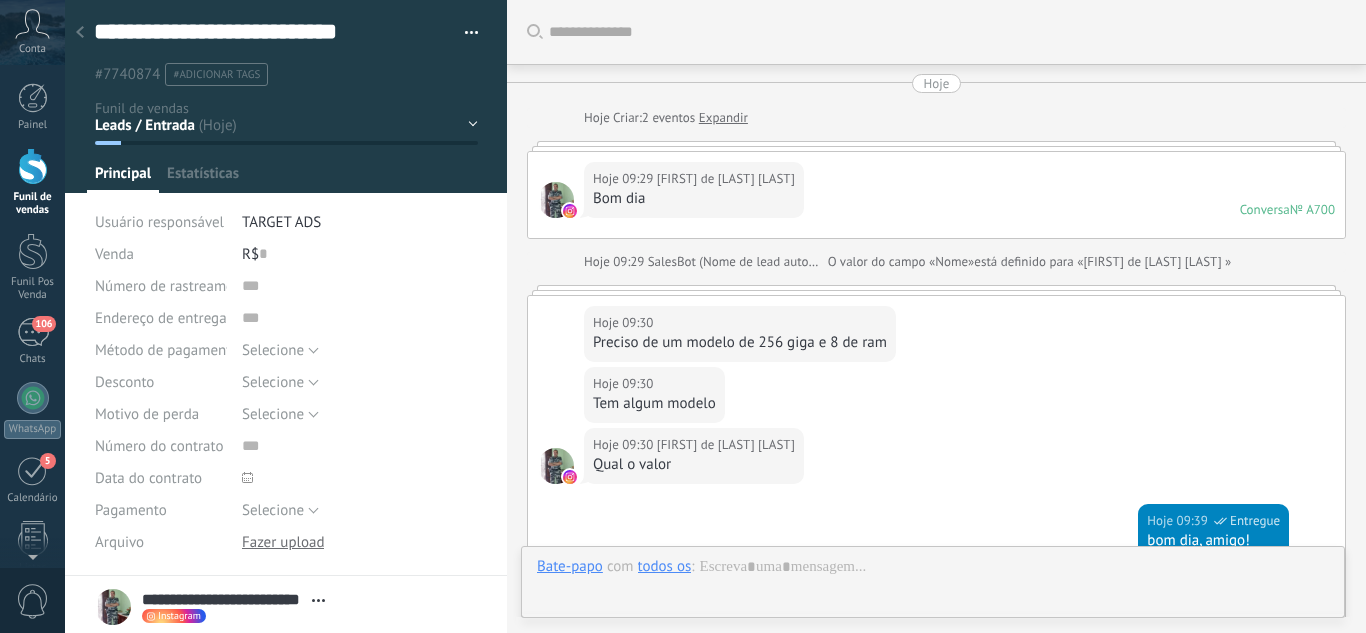 type on "**********" 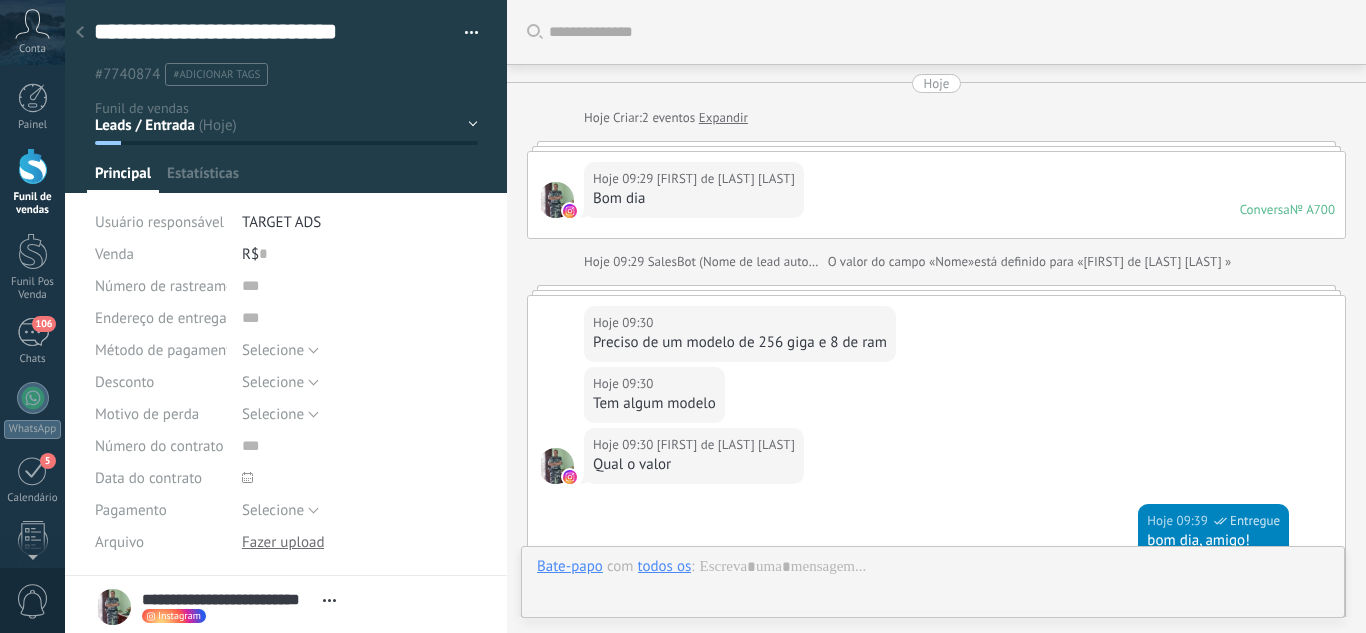 scroll, scrollTop: 395, scrollLeft: 0, axis: vertical 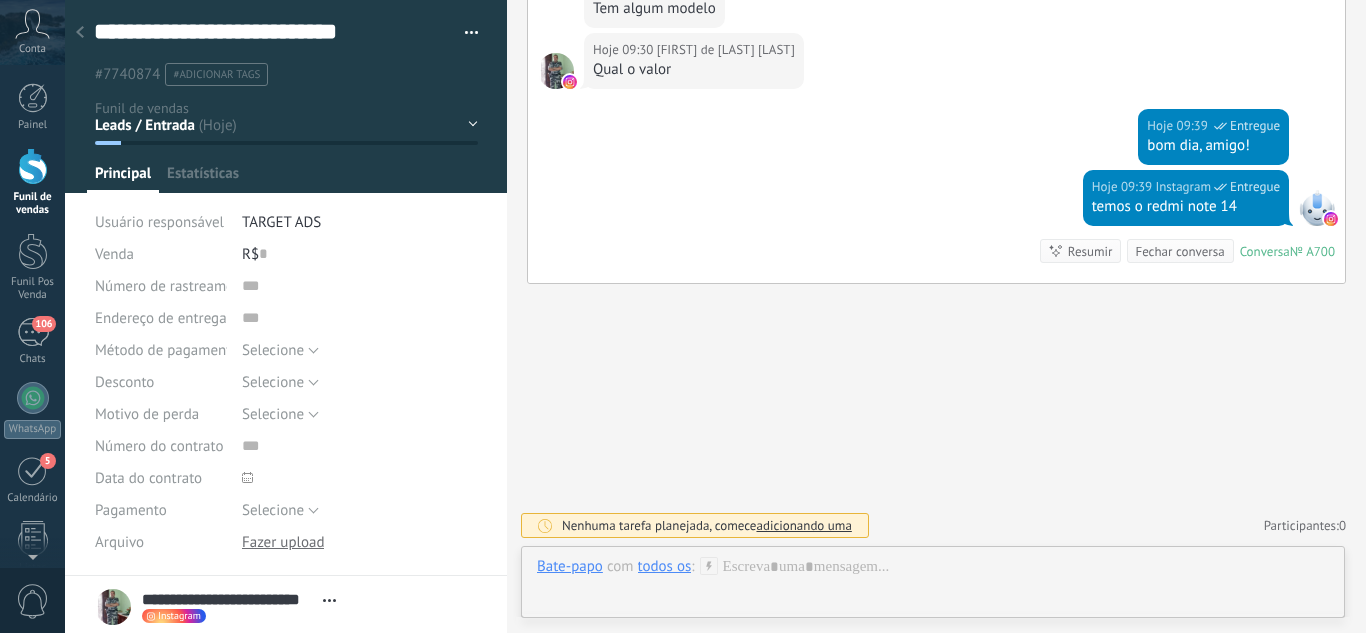 click on "Leads / Entrada
Atendimento
Atendimento Responder
Orçamento Enviado
Orçamento Responder
Negociação / Fechamento
-" at bounding box center [0, 0] 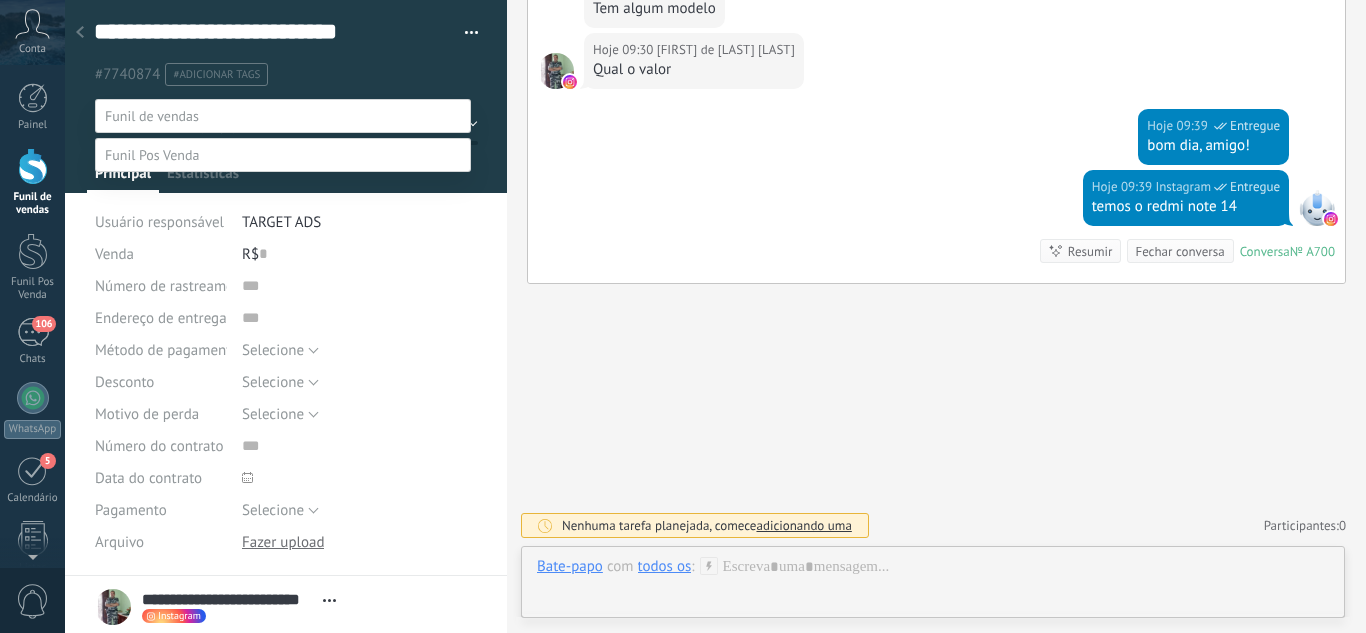 click at bounding box center [715, 316] 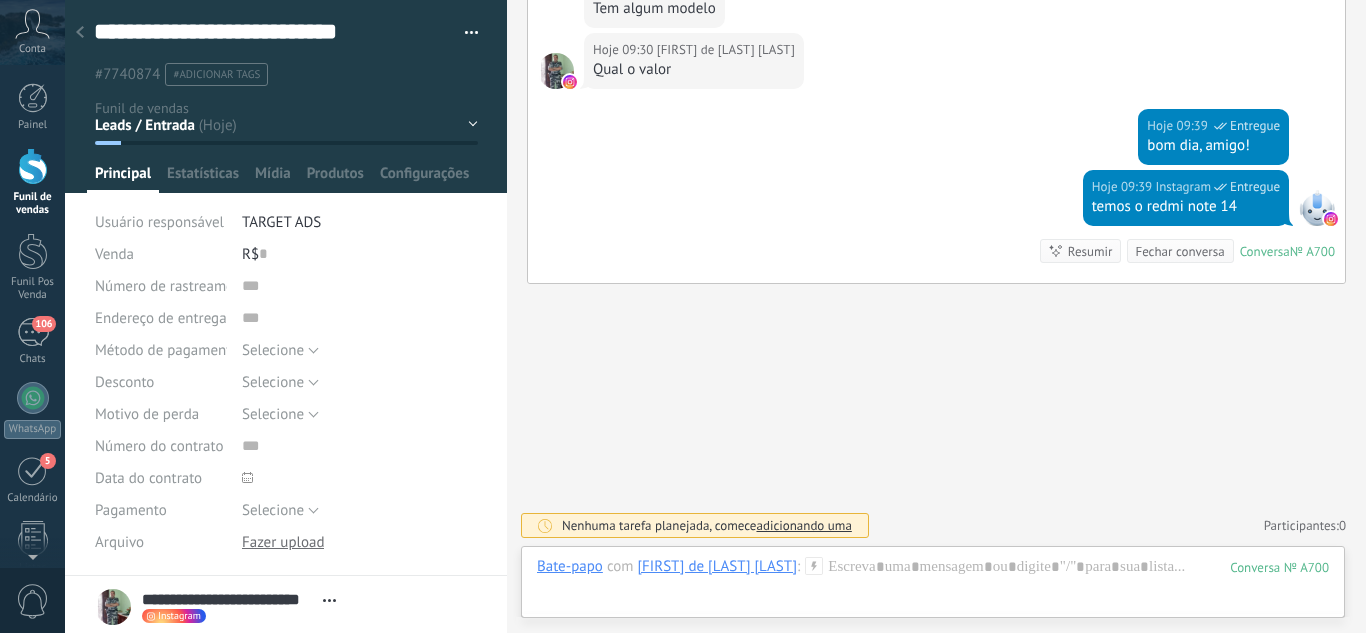 click 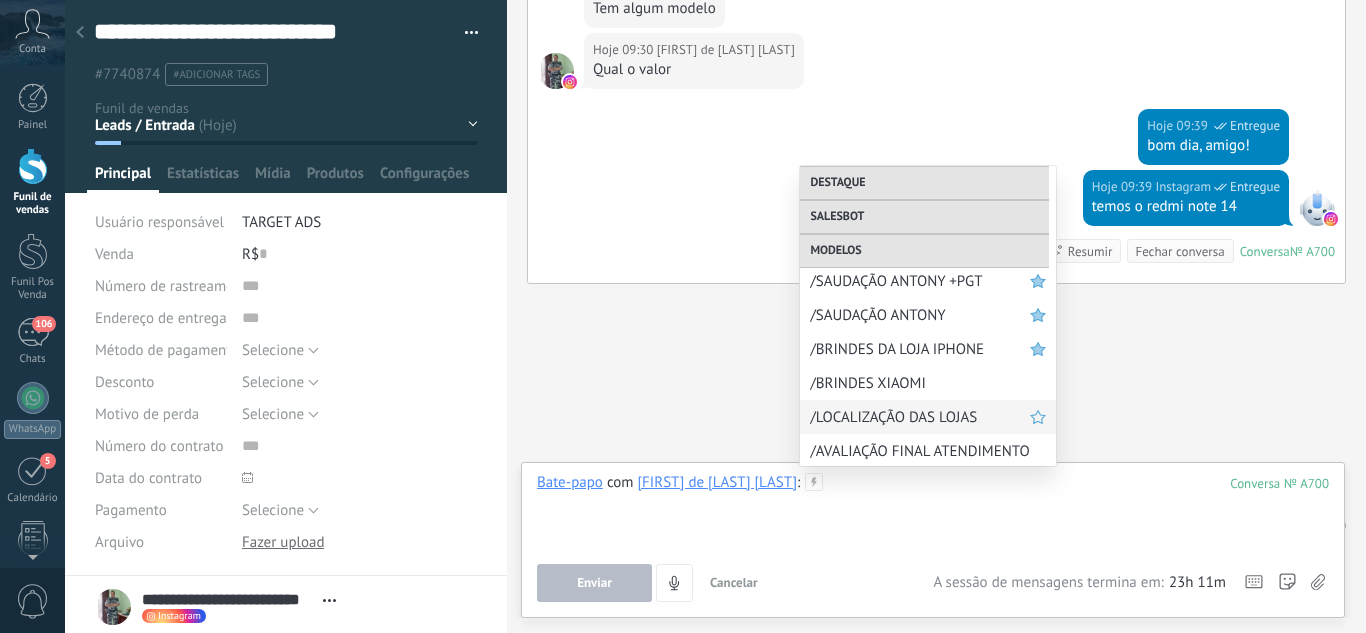 scroll, scrollTop: 788, scrollLeft: 0, axis: vertical 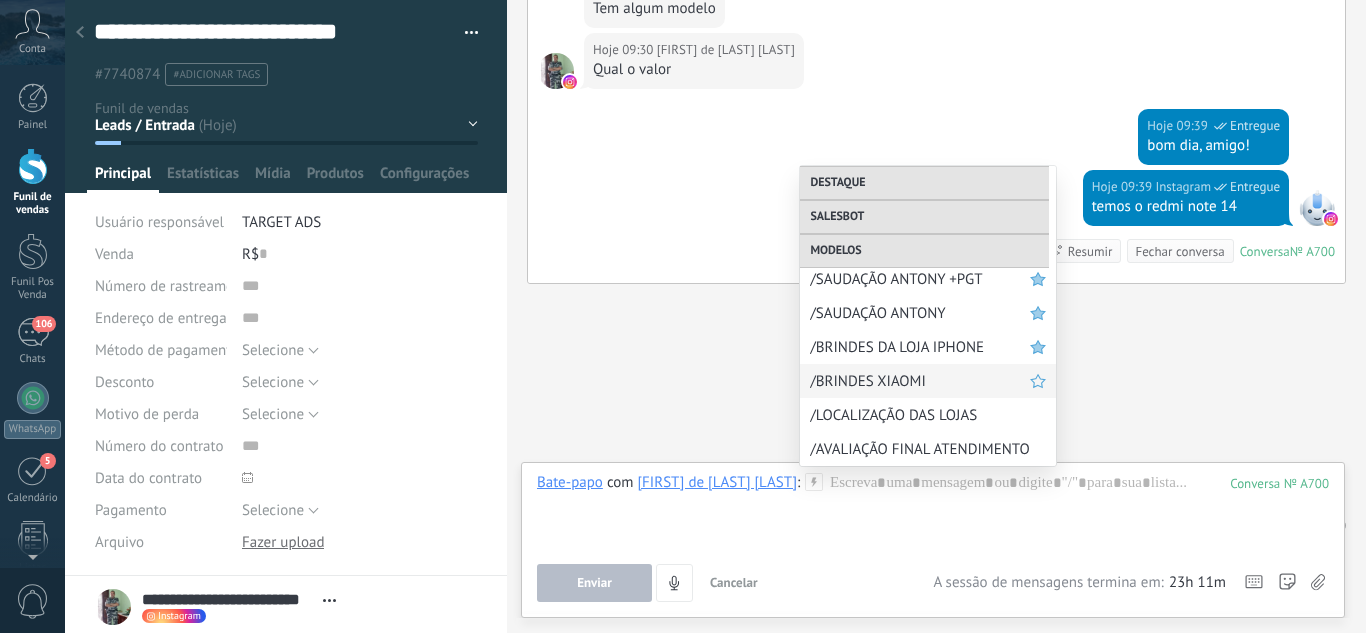 click on "/BRINDES XIAOMI" at bounding box center [920, 381] 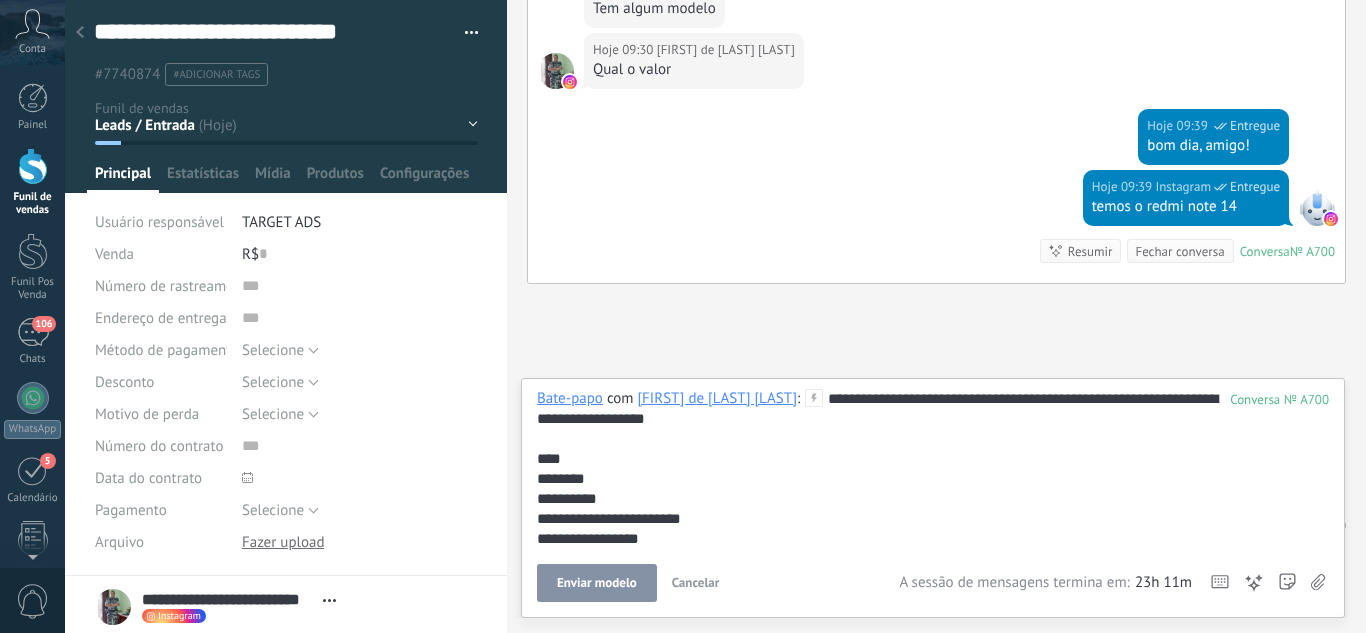 click on "Enviar modelo" at bounding box center [597, 583] 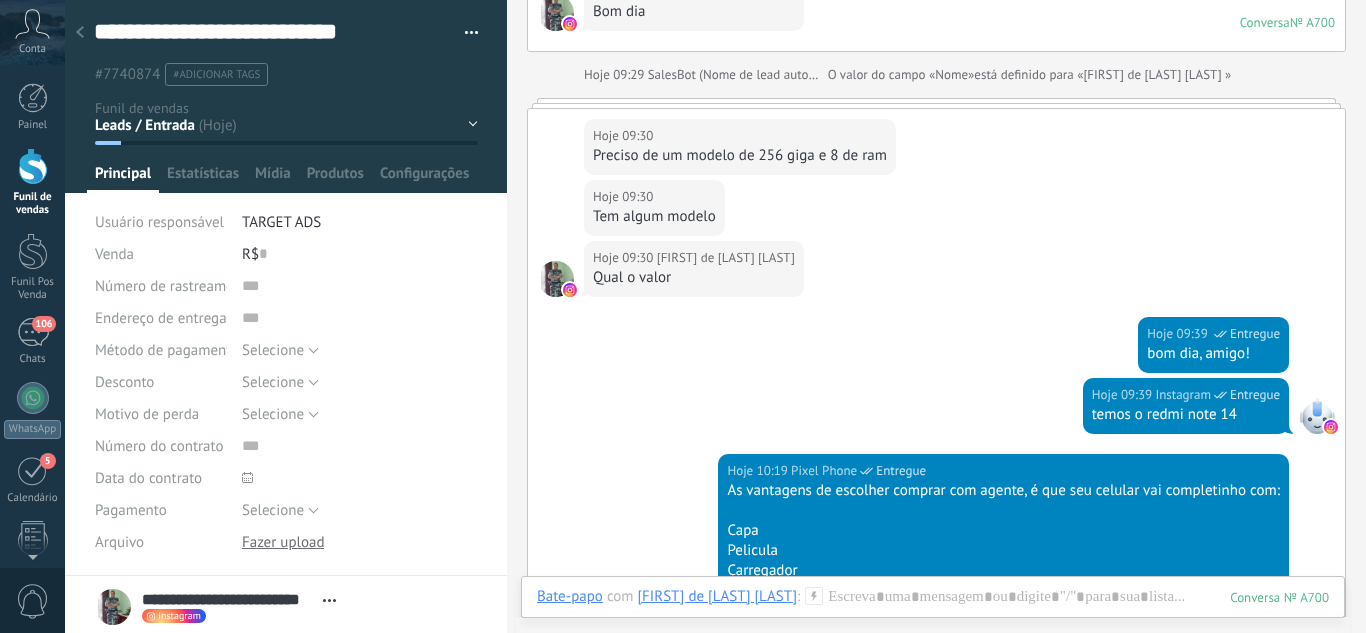 scroll, scrollTop: 591, scrollLeft: 0, axis: vertical 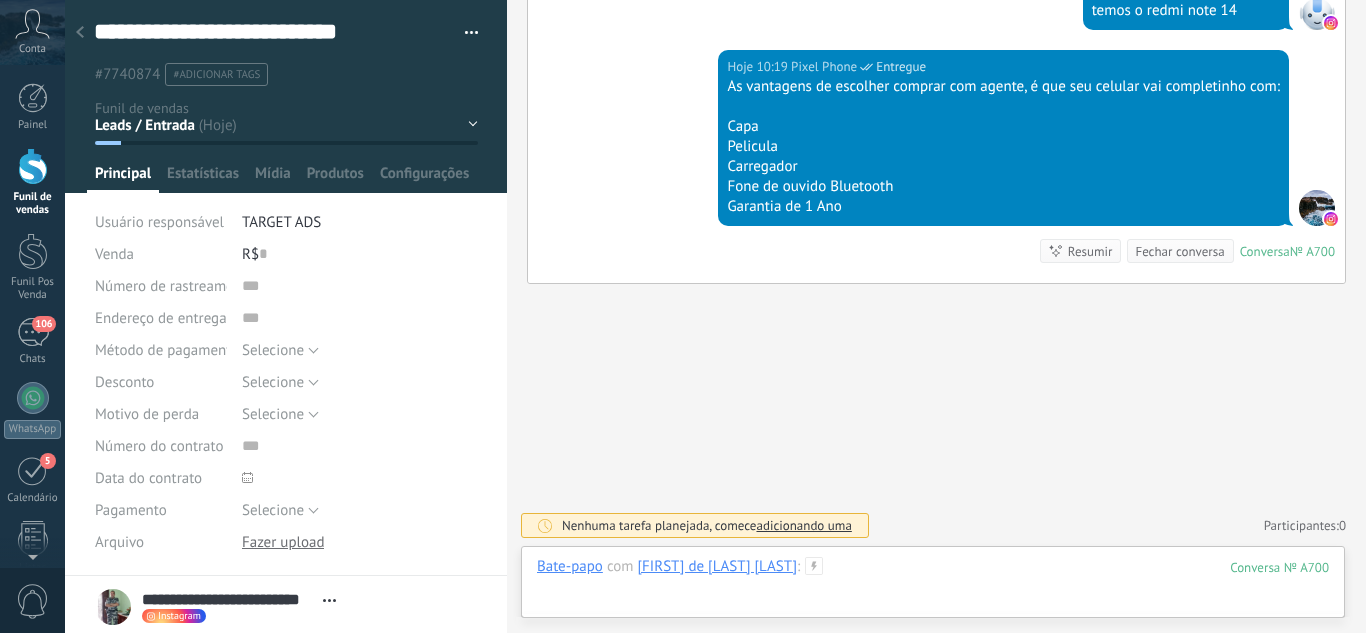 click at bounding box center [933, 587] 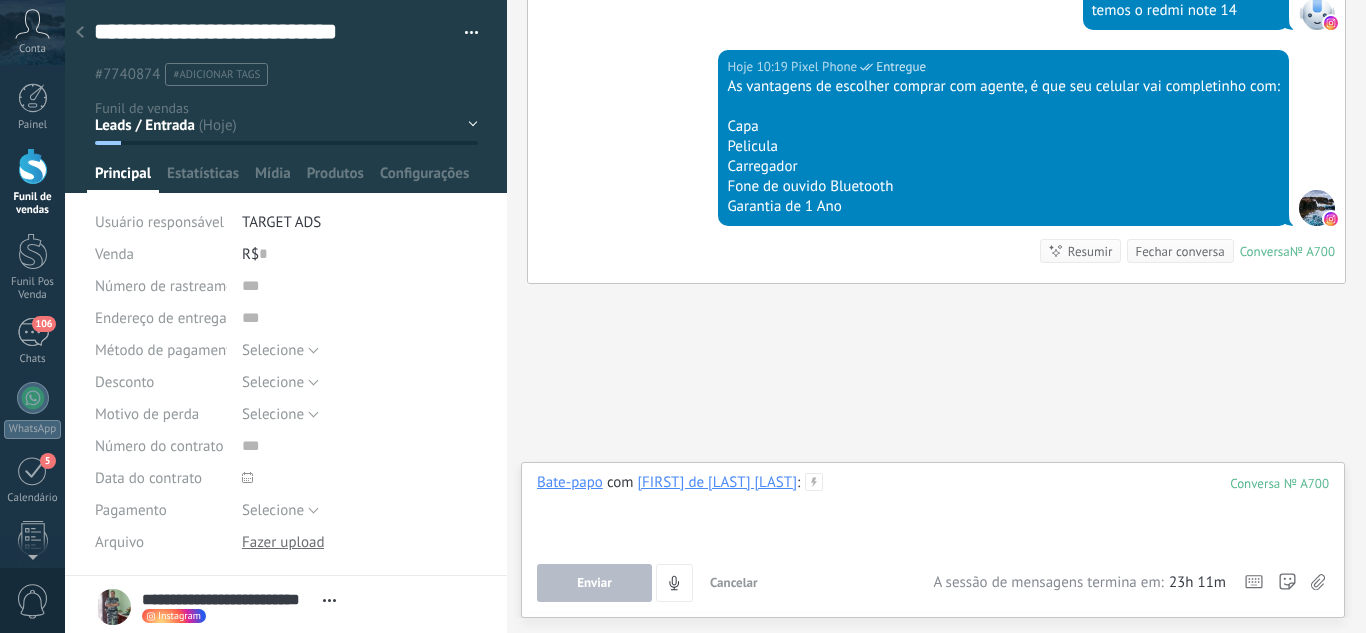 type 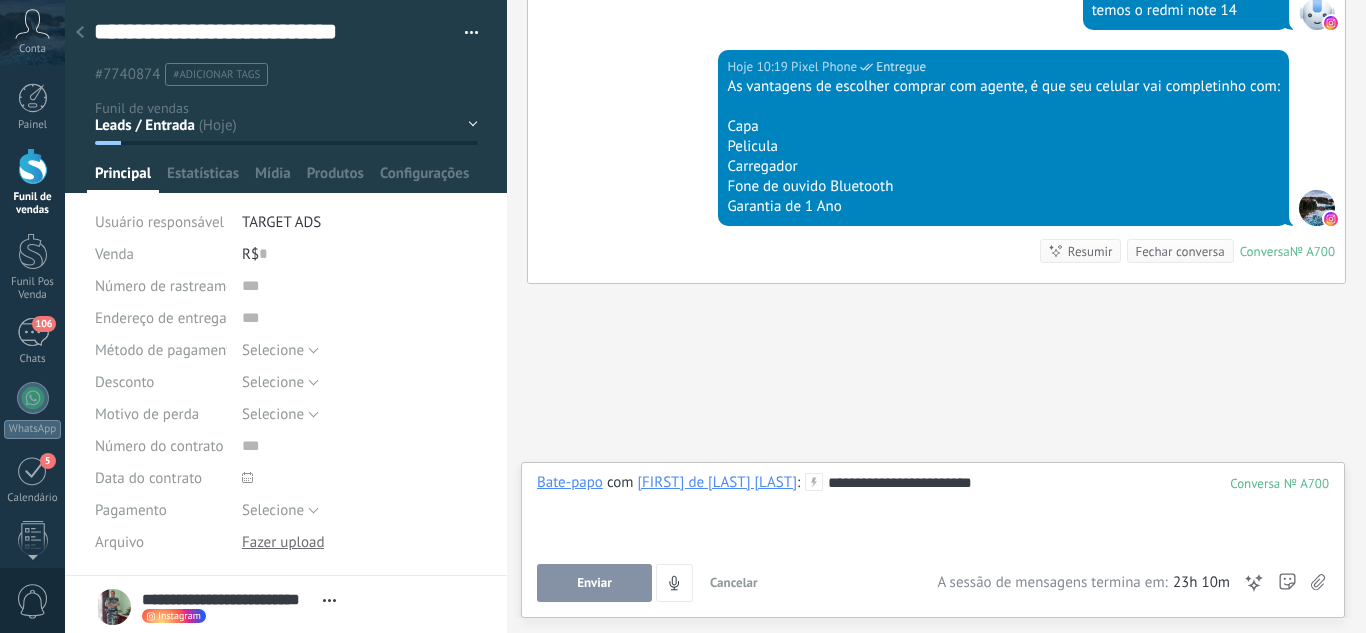 click on "Enviar" at bounding box center [594, 583] 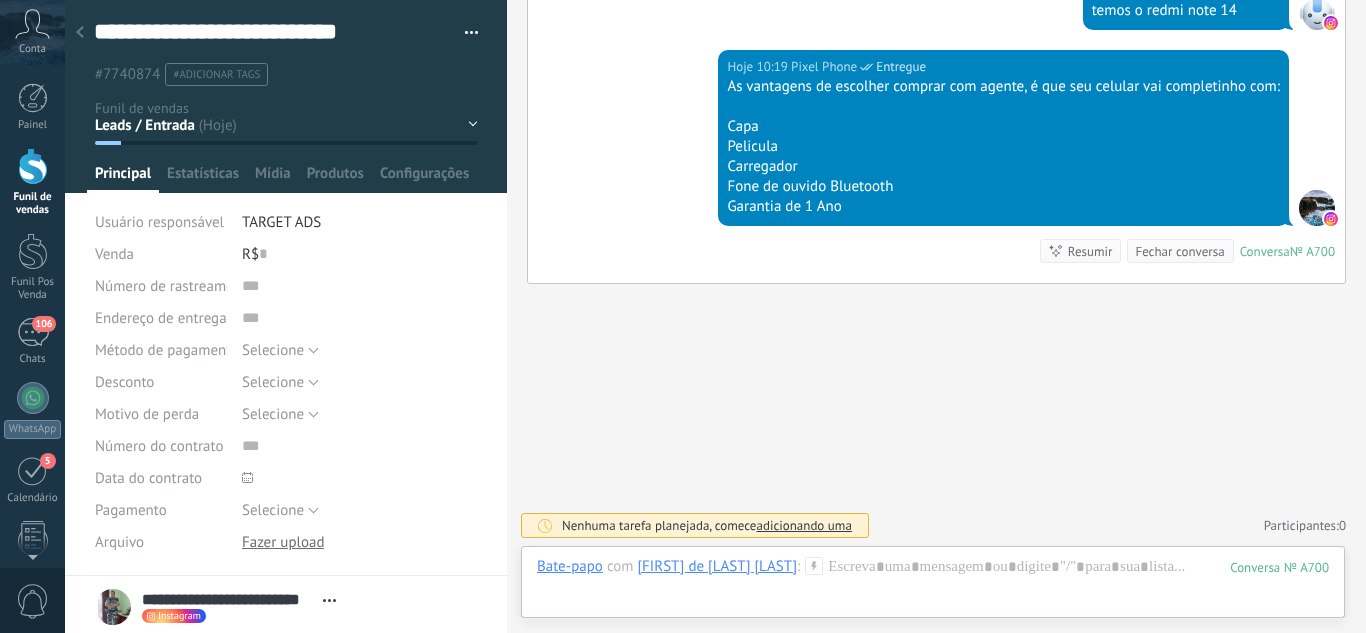scroll, scrollTop: 652, scrollLeft: 0, axis: vertical 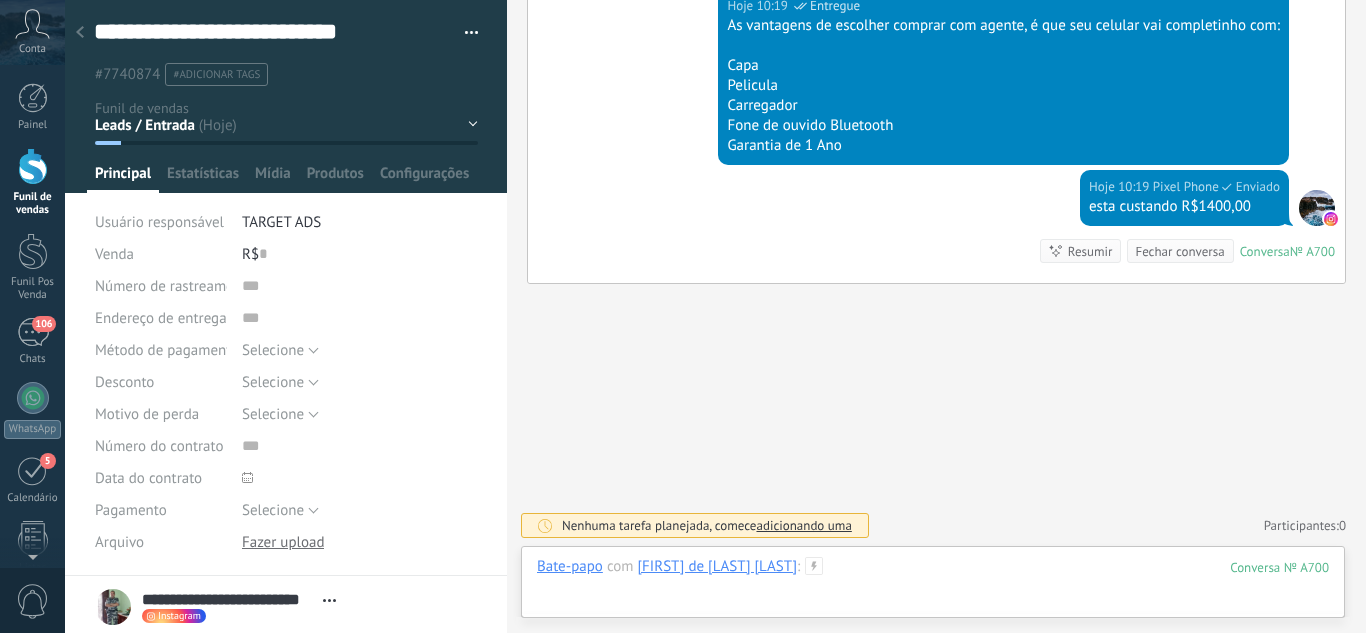click at bounding box center (933, 587) 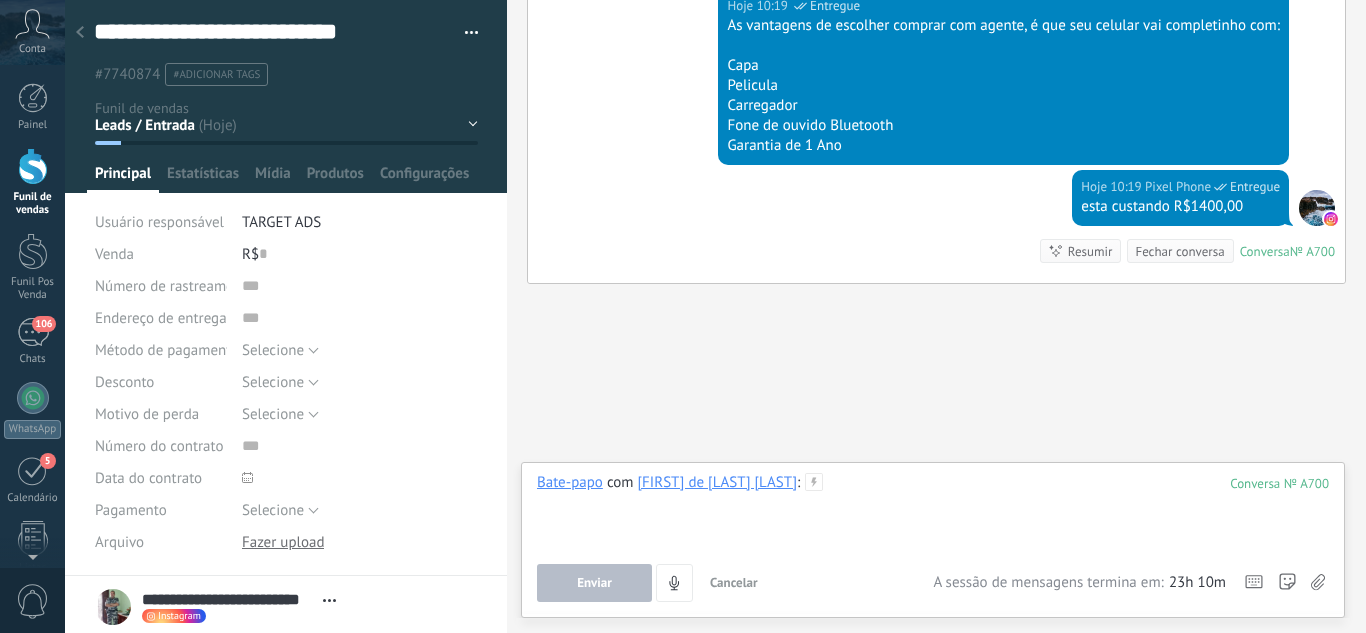 type 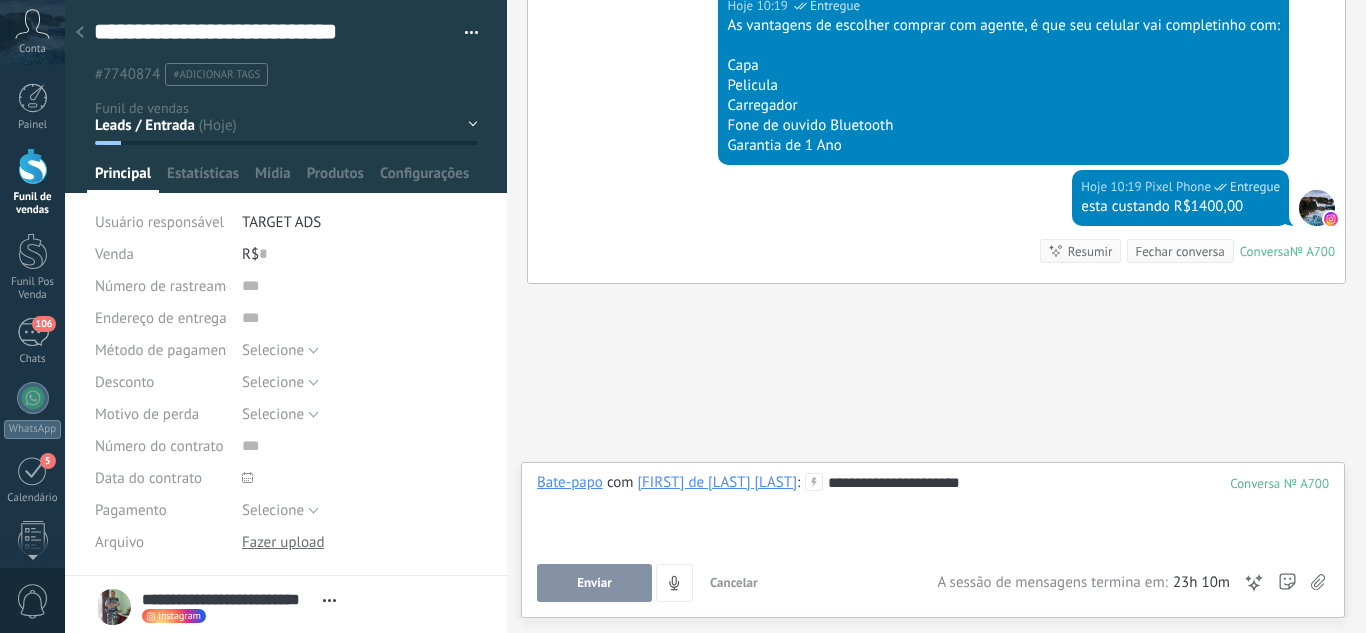 click on "Enviar" at bounding box center (594, 583) 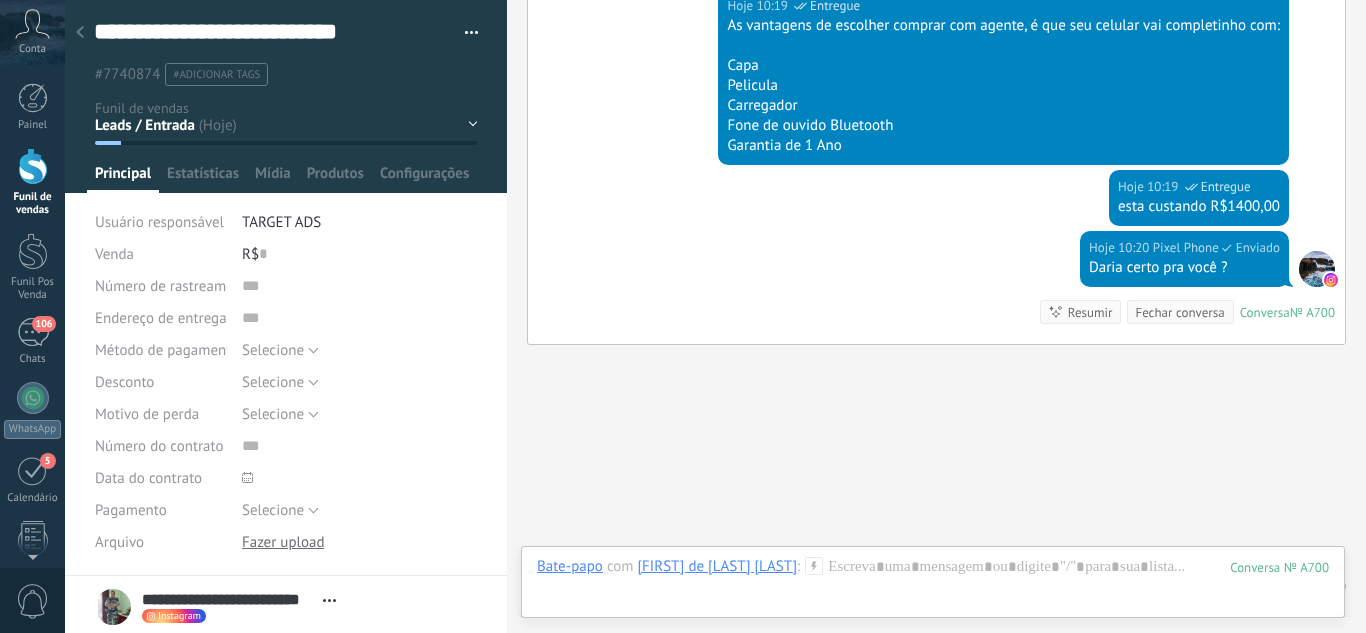 scroll, scrollTop: 713, scrollLeft: 0, axis: vertical 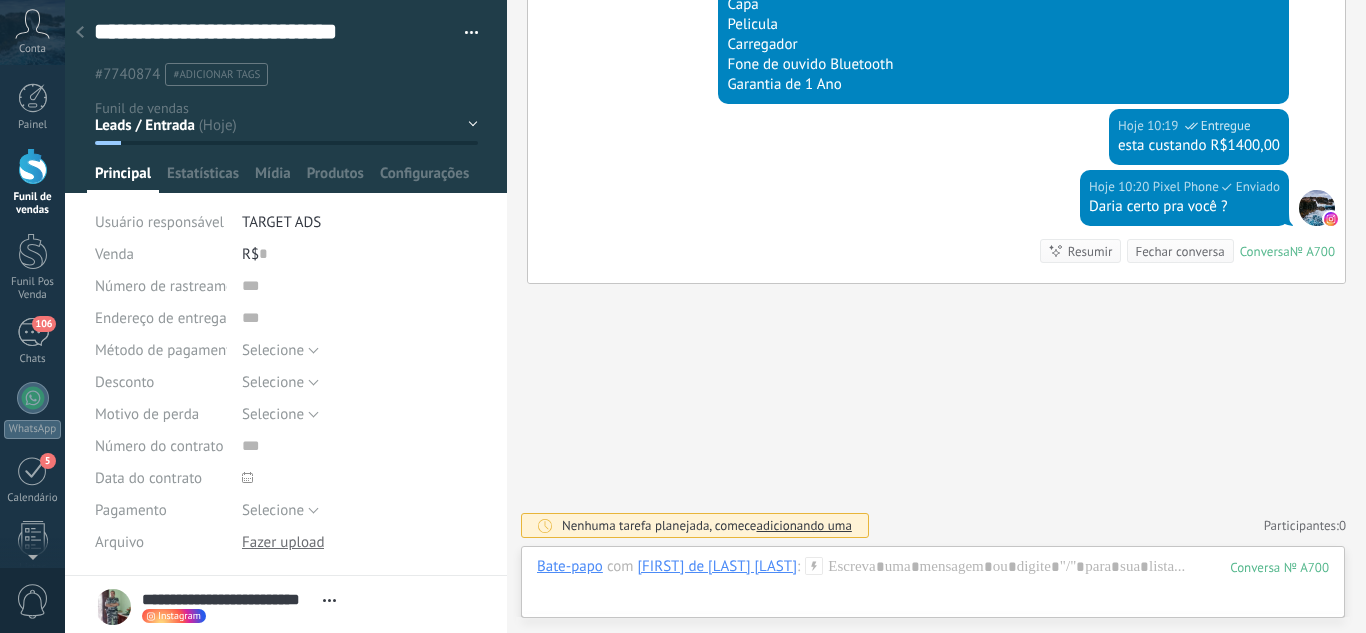 click on "Leads / Entrada
Atendimento
Atendimento Responder
Orçamento Enviado
Orçamento Responder
Negociação / Fechamento
-" at bounding box center (0, 0) 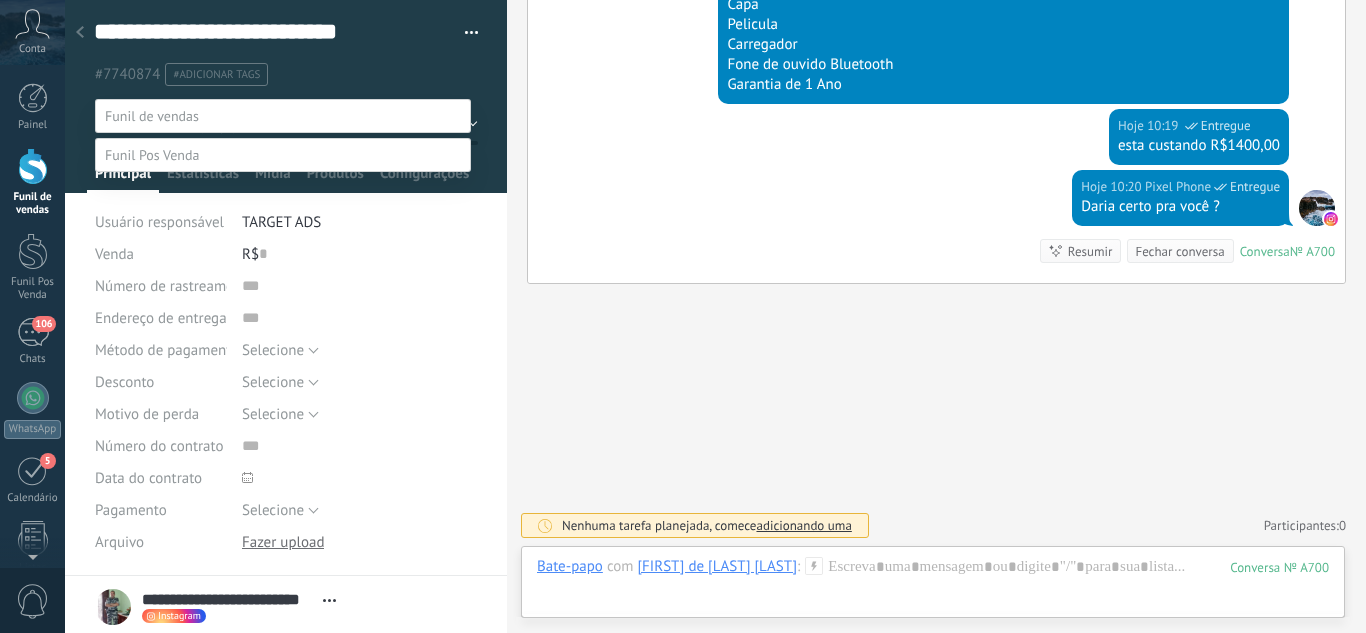 click on "Orçamento Enviado" at bounding box center [0, 0] 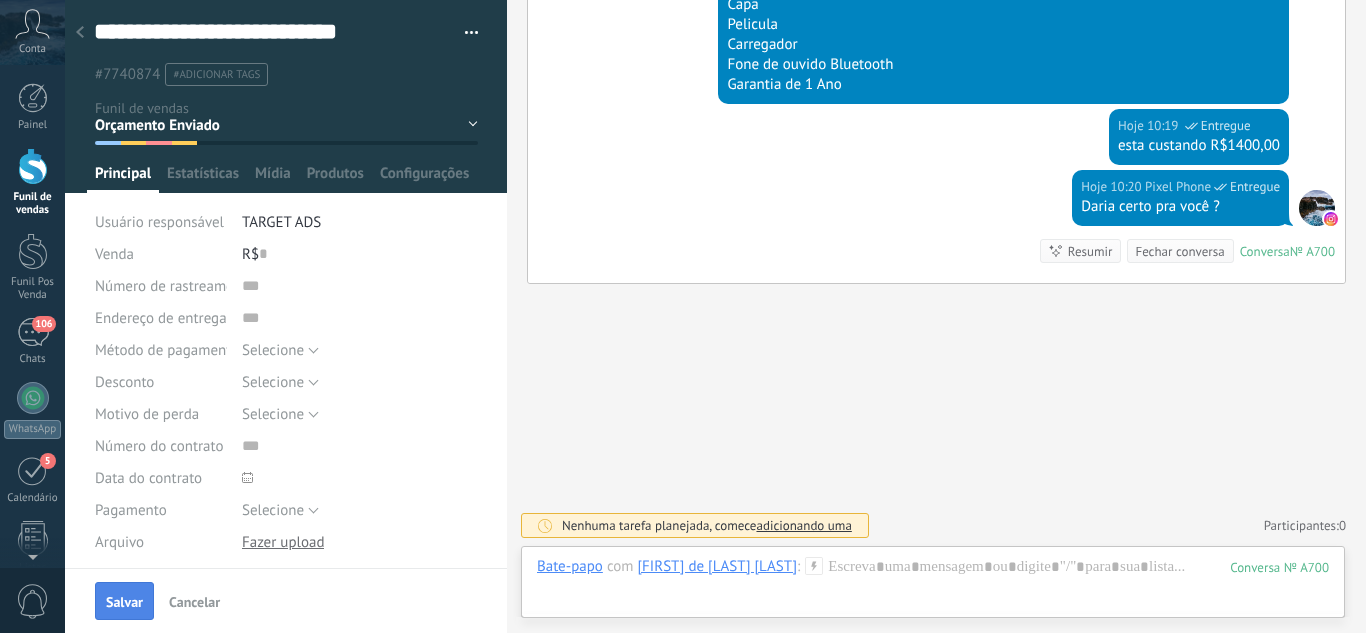 click on "Salvar" at bounding box center [124, 601] 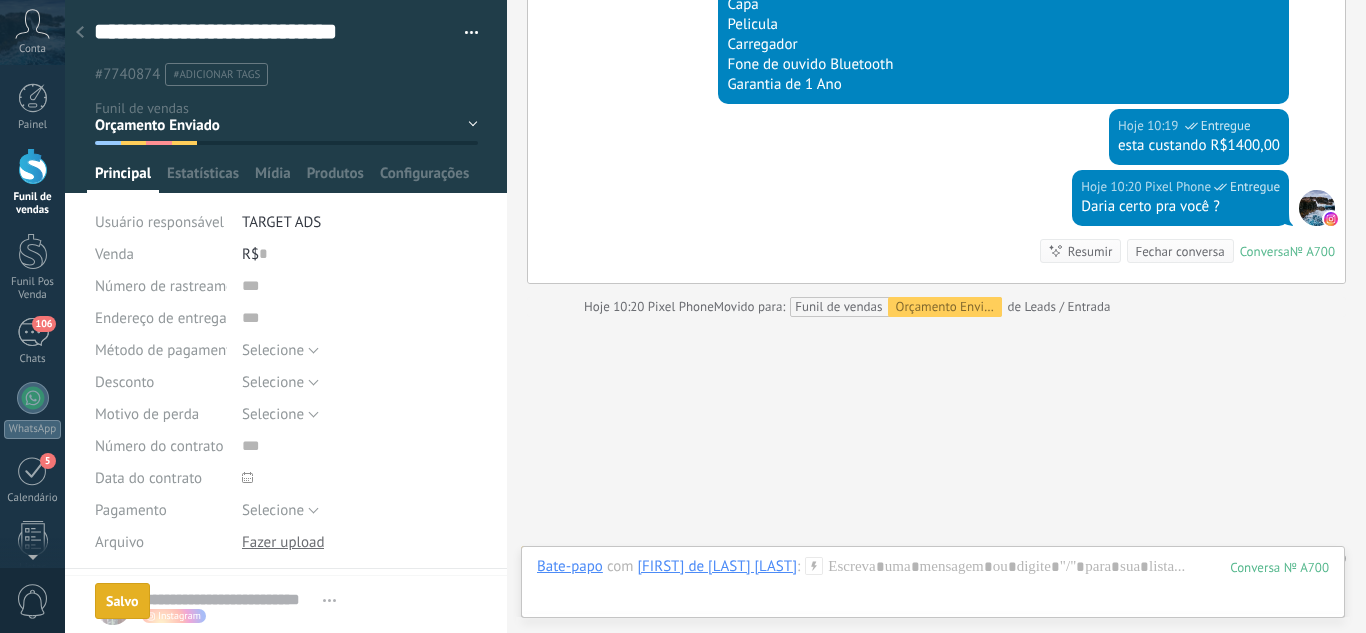 scroll, scrollTop: 746, scrollLeft: 0, axis: vertical 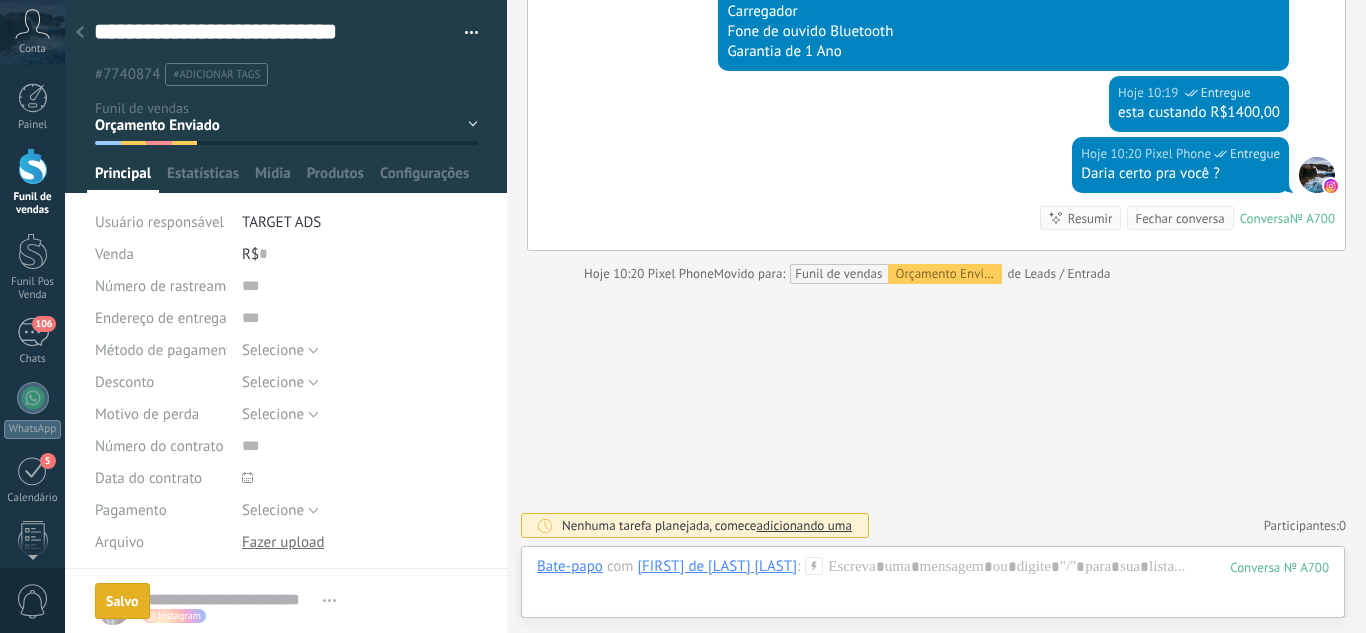 click at bounding box center [80, 33] 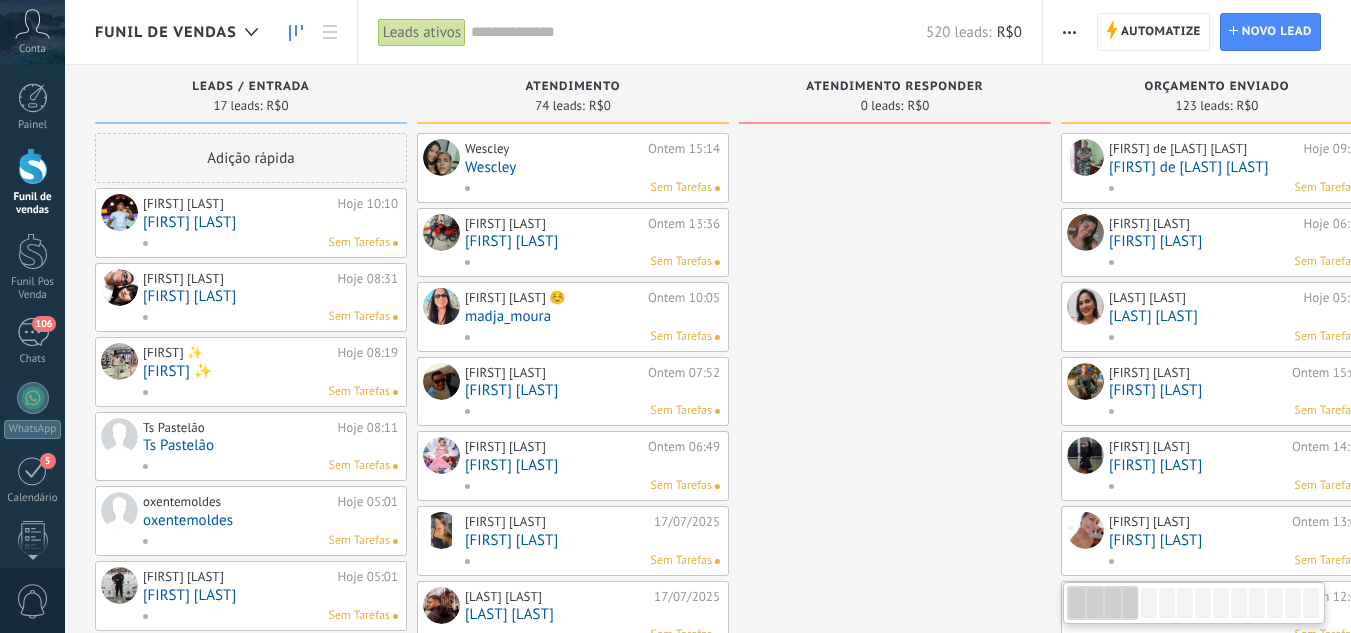 click on "[FIRST] [LAST]" at bounding box center (270, 296) 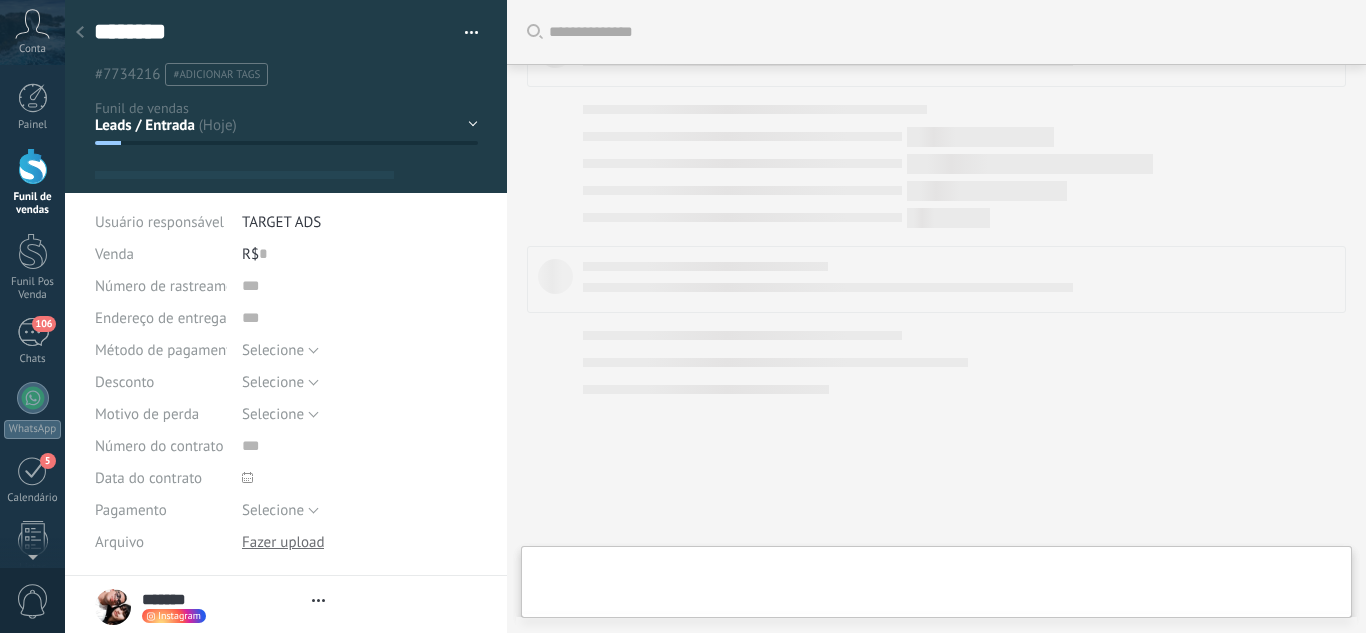 scroll, scrollTop: 529, scrollLeft: 0, axis: vertical 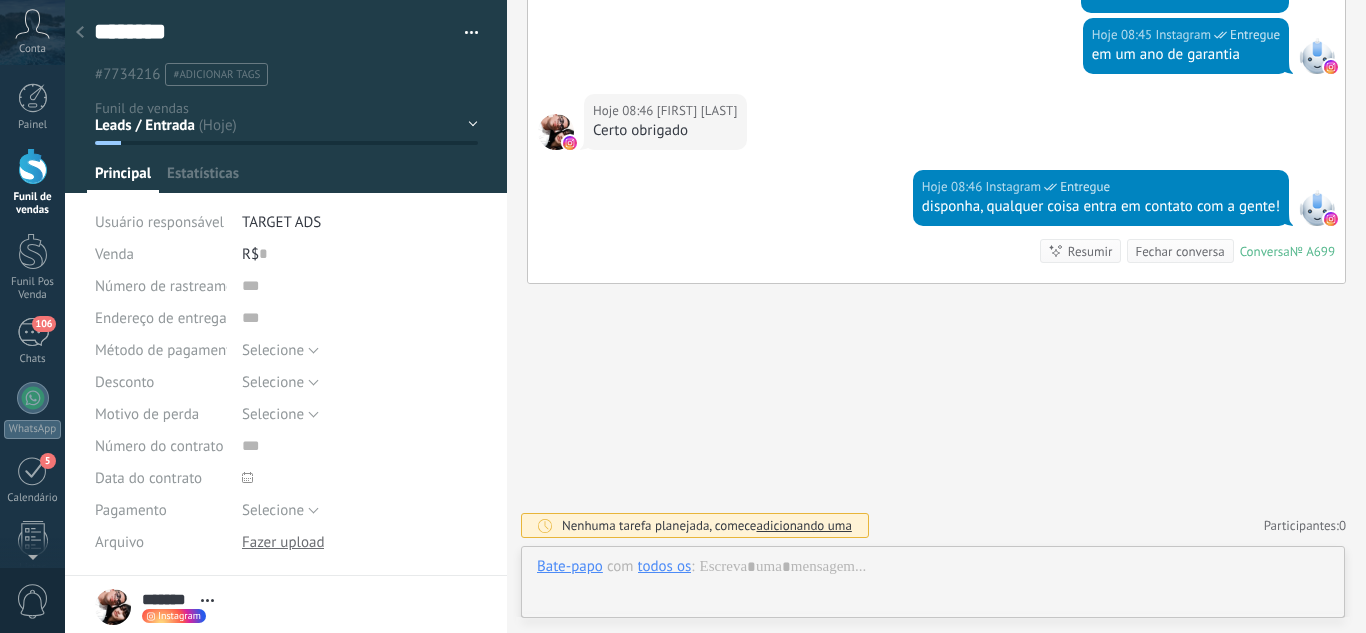 click on "Leads / Entrada
Atendimento
Atendimento Responder
Orçamento Enviado
Orçamento Responder
Negociação / Fechamento
-" at bounding box center (0, 0) 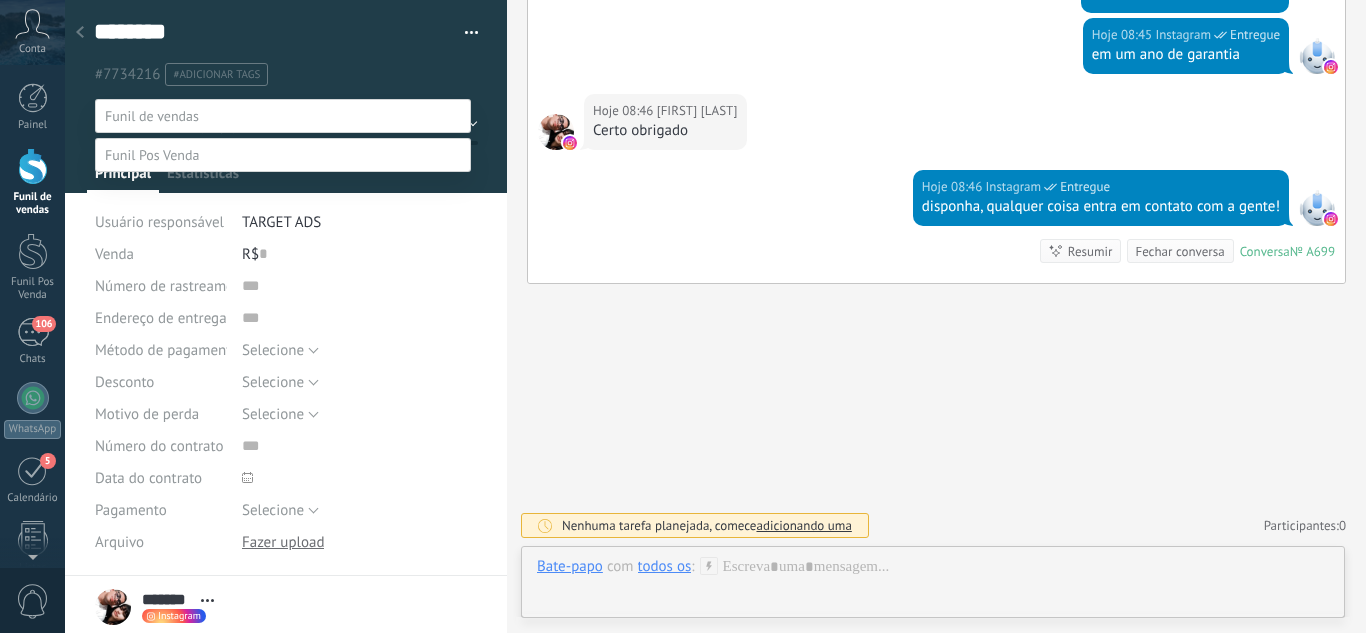 click at bounding box center (715, 316) 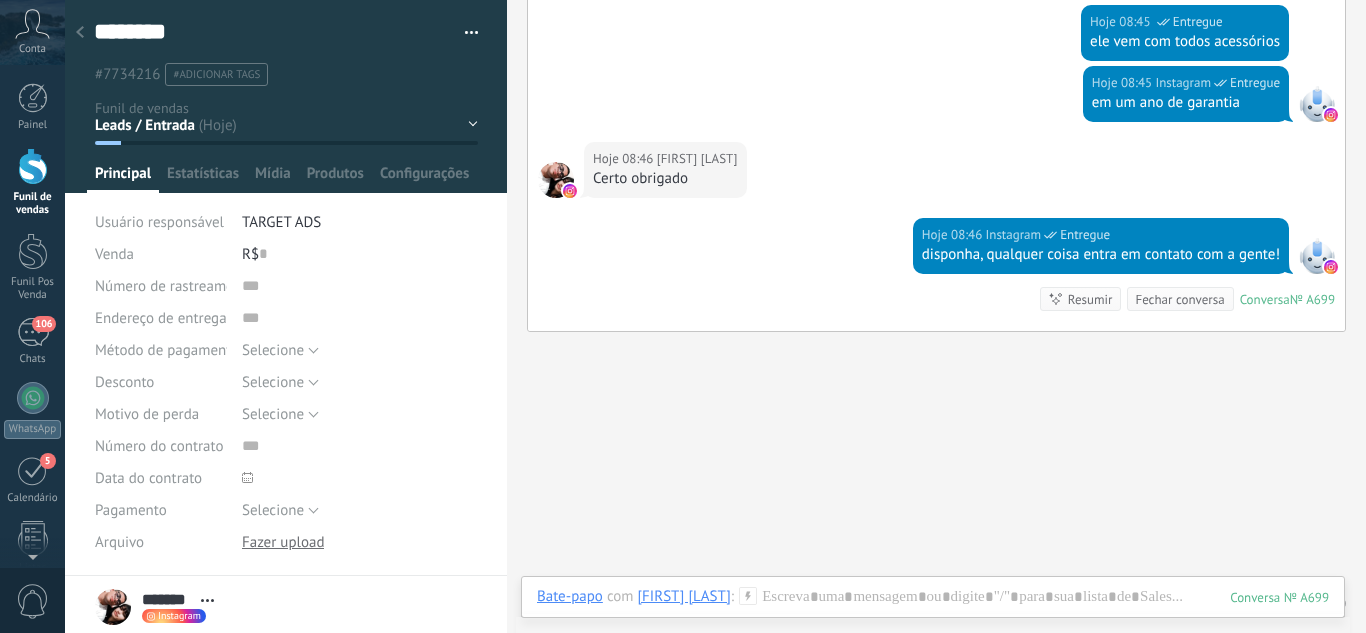 scroll, scrollTop: 529, scrollLeft: 0, axis: vertical 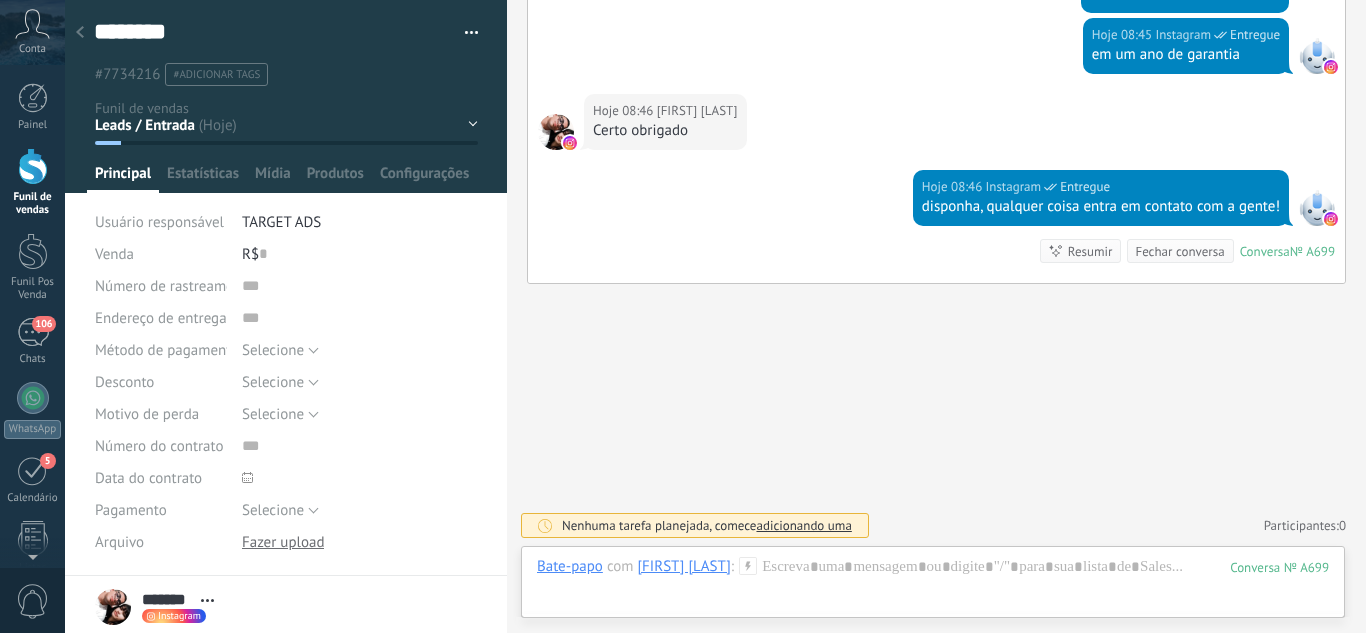 click on "Leads / Entrada
Atendimento
Atendimento Responder
Orçamento Enviado
Orçamento Responder
Negociação / Fechamento
-" at bounding box center [0, 0] 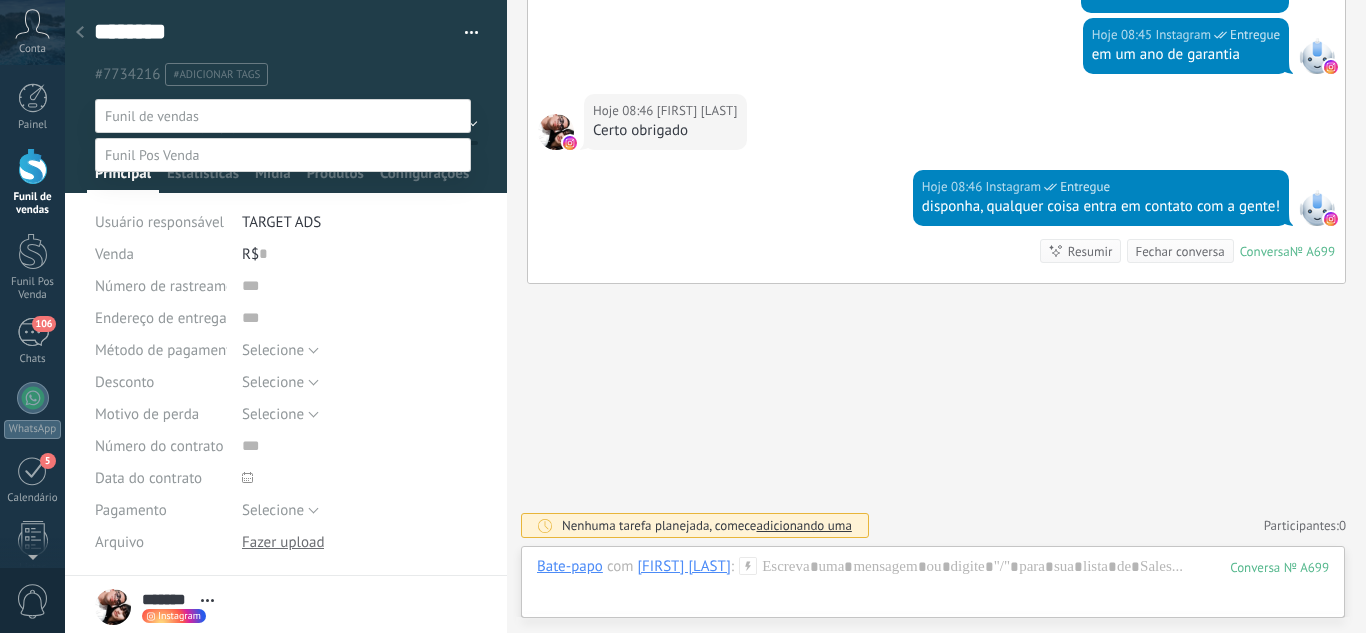 click on "Perdido / Desqualificado" at bounding box center (0, 0) 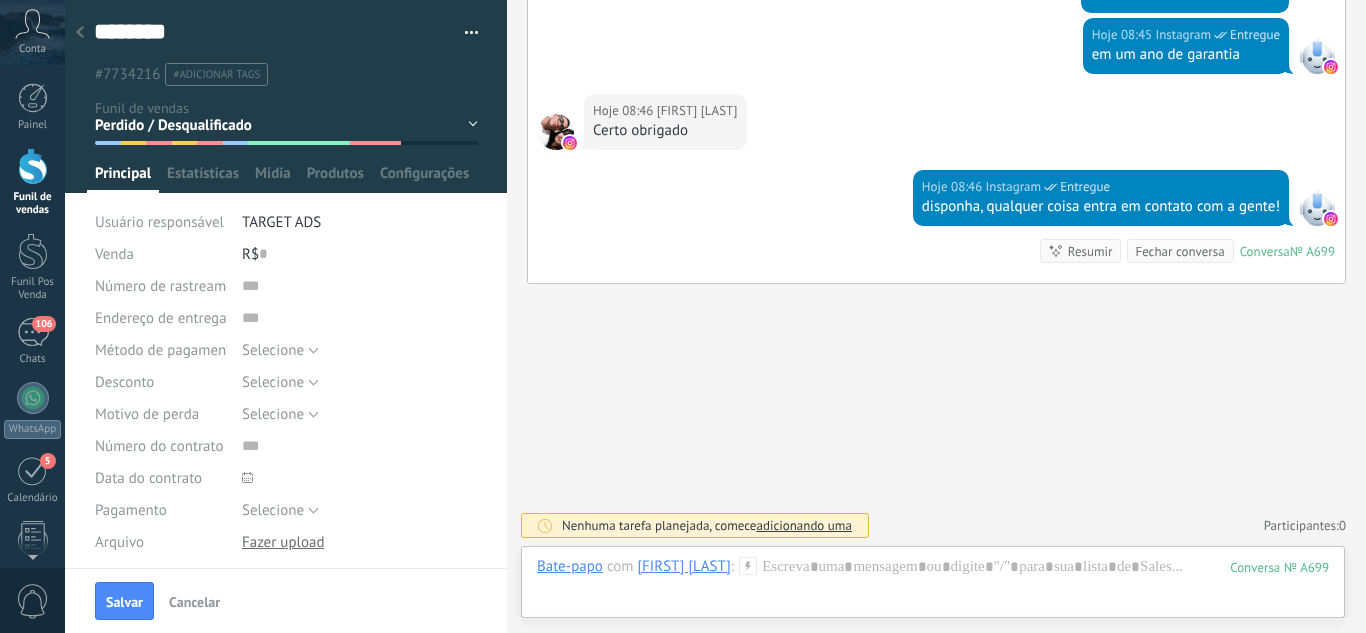 drag, startPoint x: 135, startPoint y: 596, endPoint x: 143, endPoint y: 502, distance: 94.33981 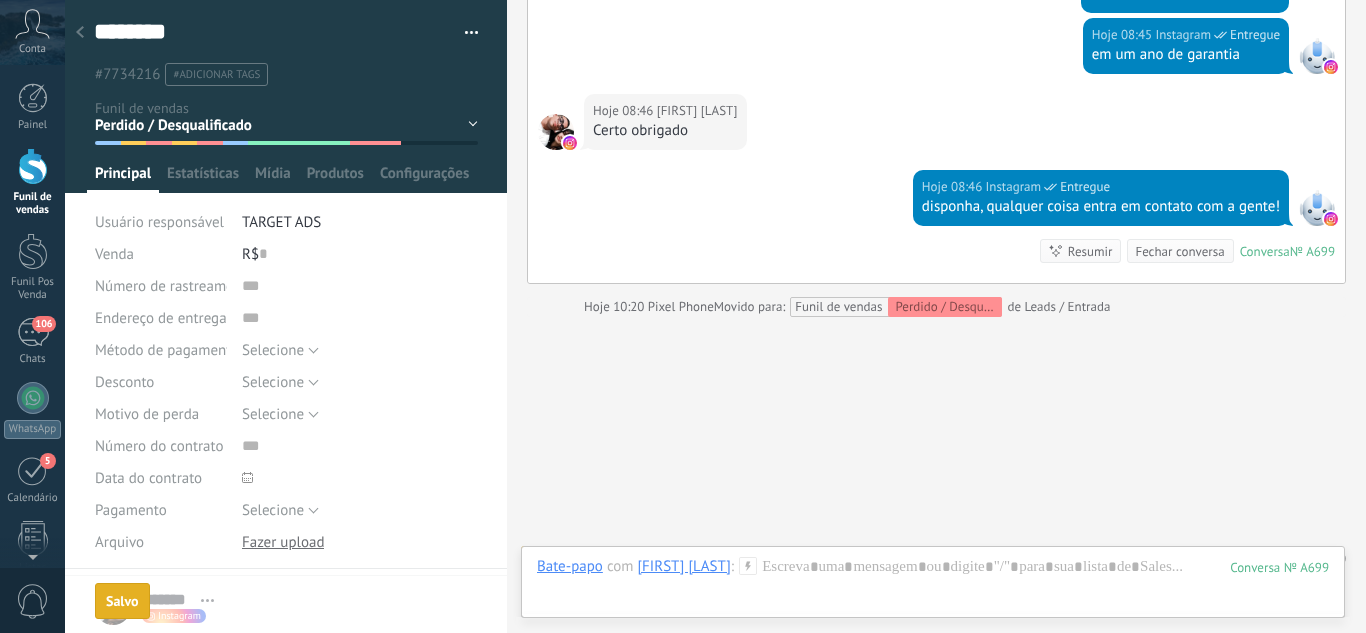 scroll, scrollTop: 562, scrollLeft: 0, axis: vertical 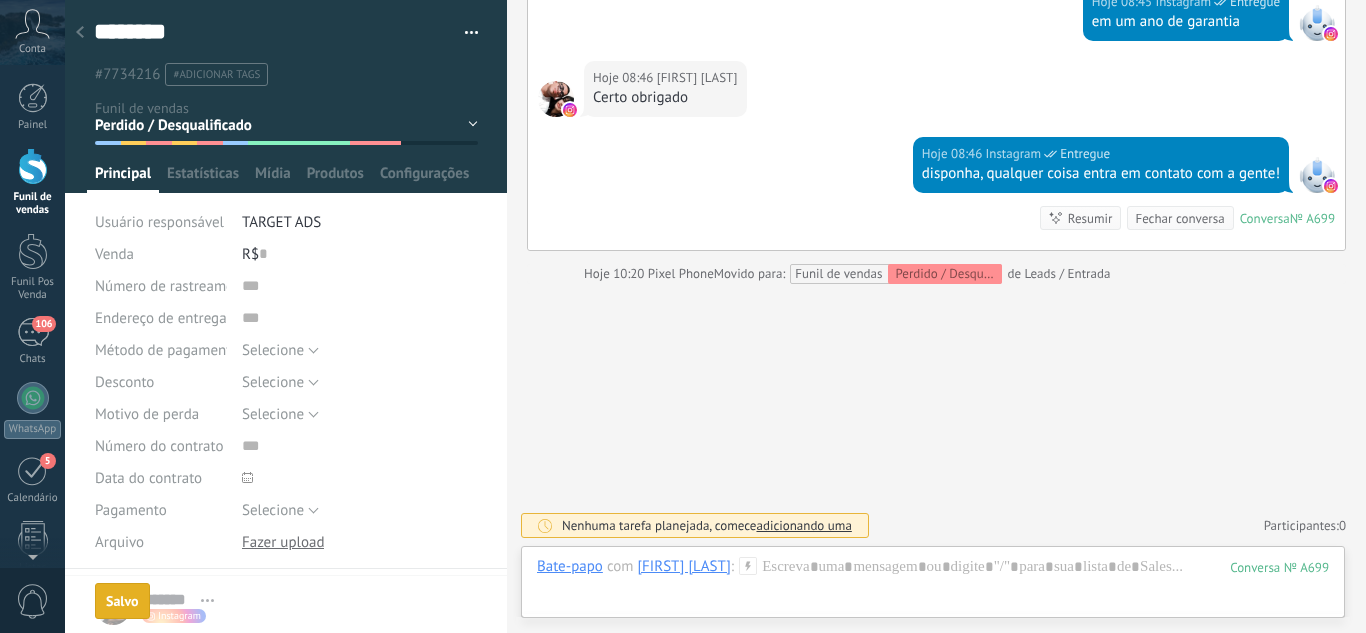 click at bounding box center (80, 33) 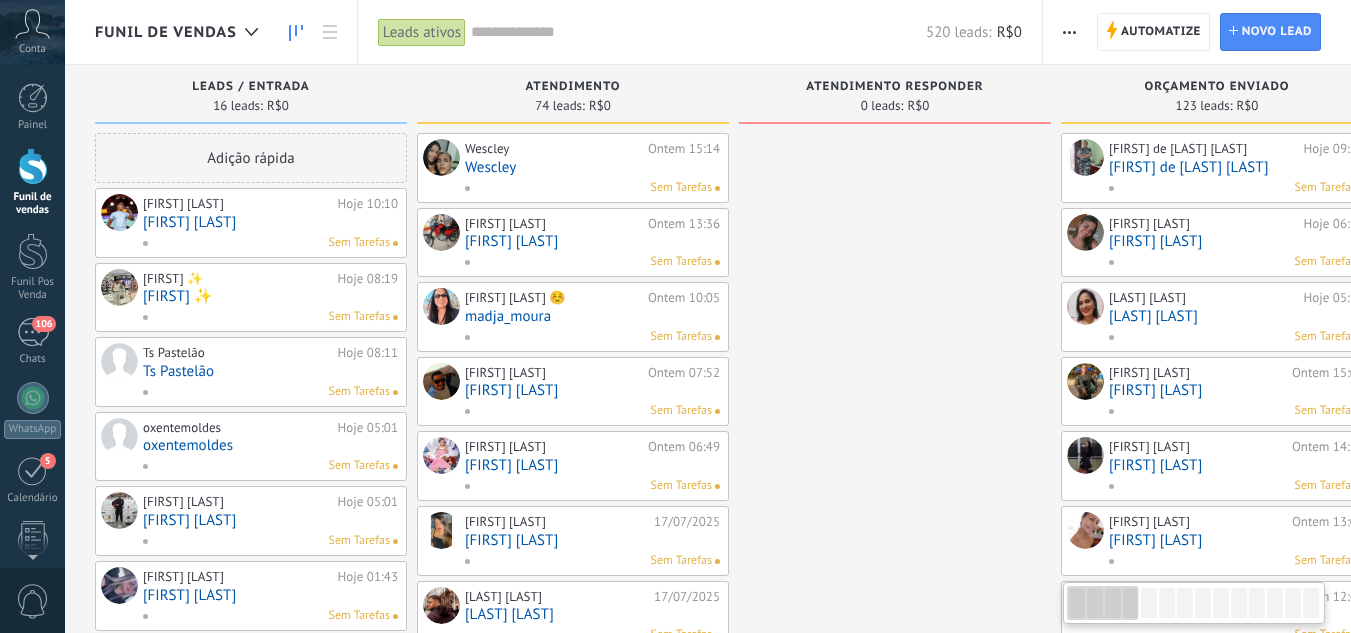 click on "[FIRST] ✨" at bounding box center (270, 296) 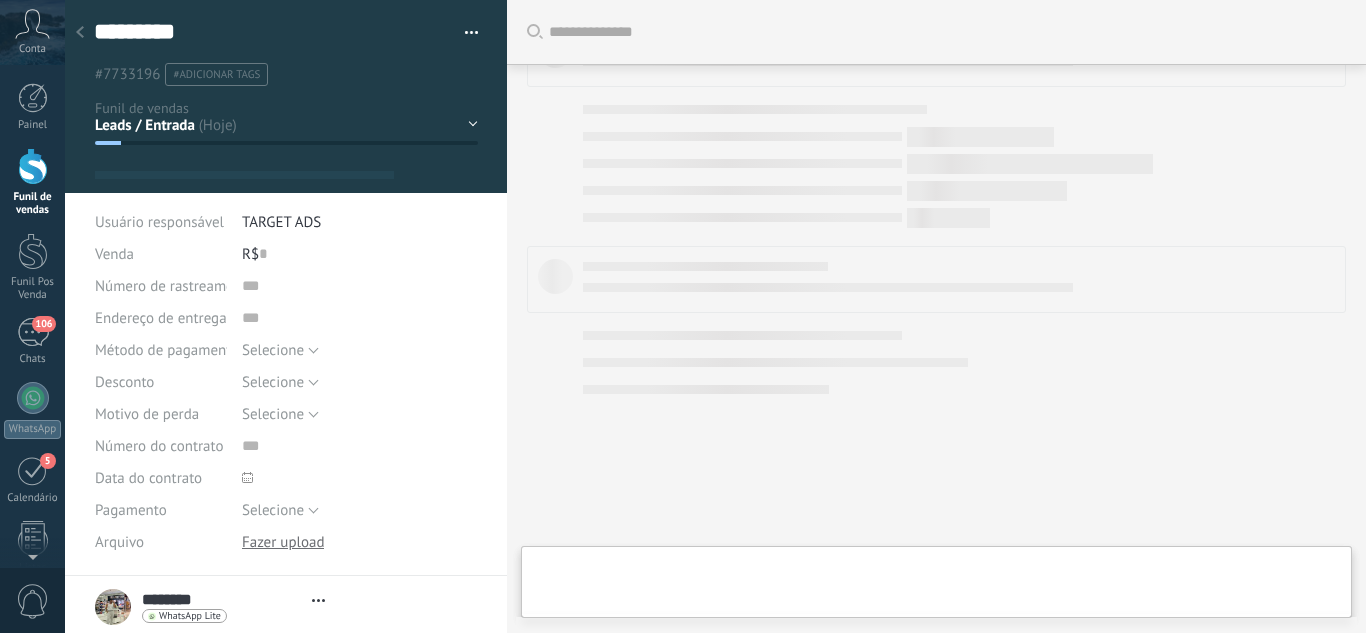 type on "********" 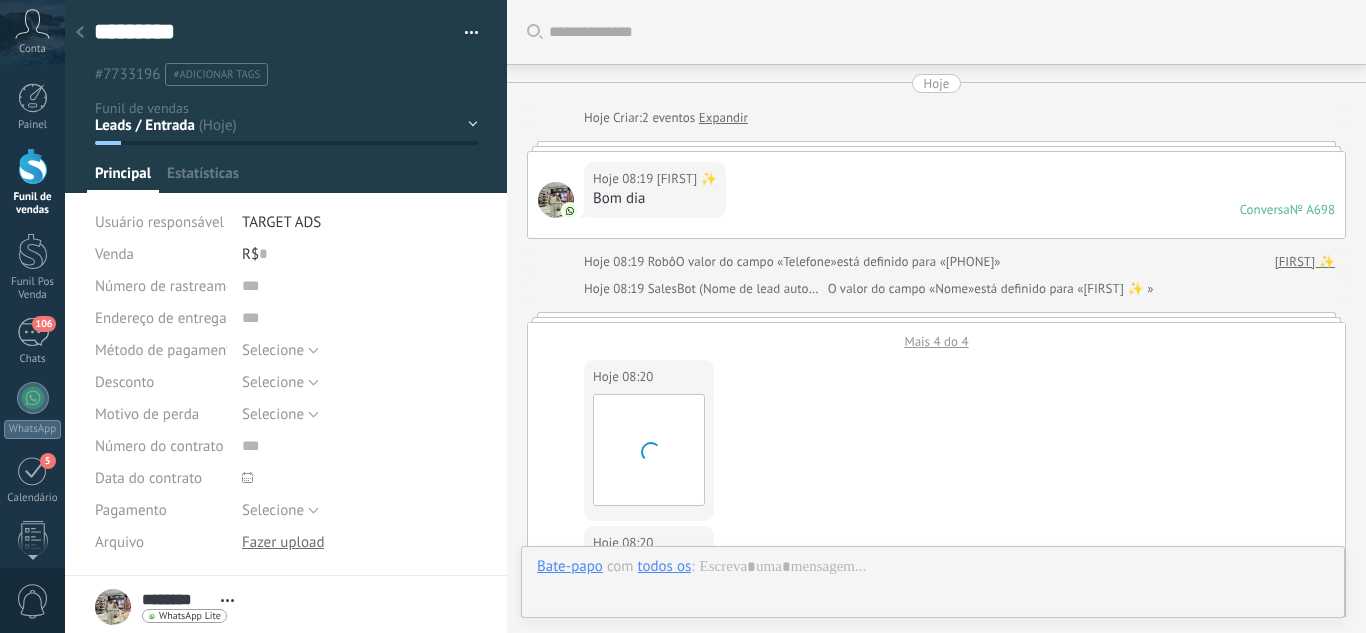 scroll, scrollTop: 1527, scrollLeft: 0, axis: vertical 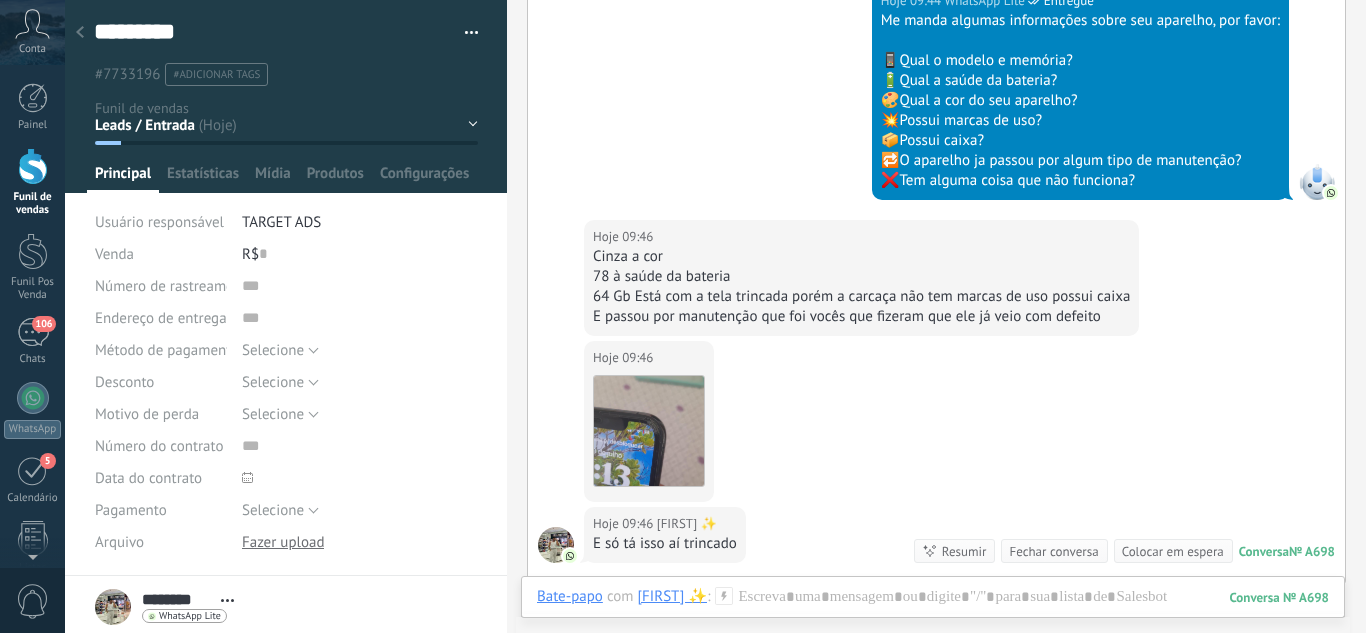 click at bounding box center [933, 623] 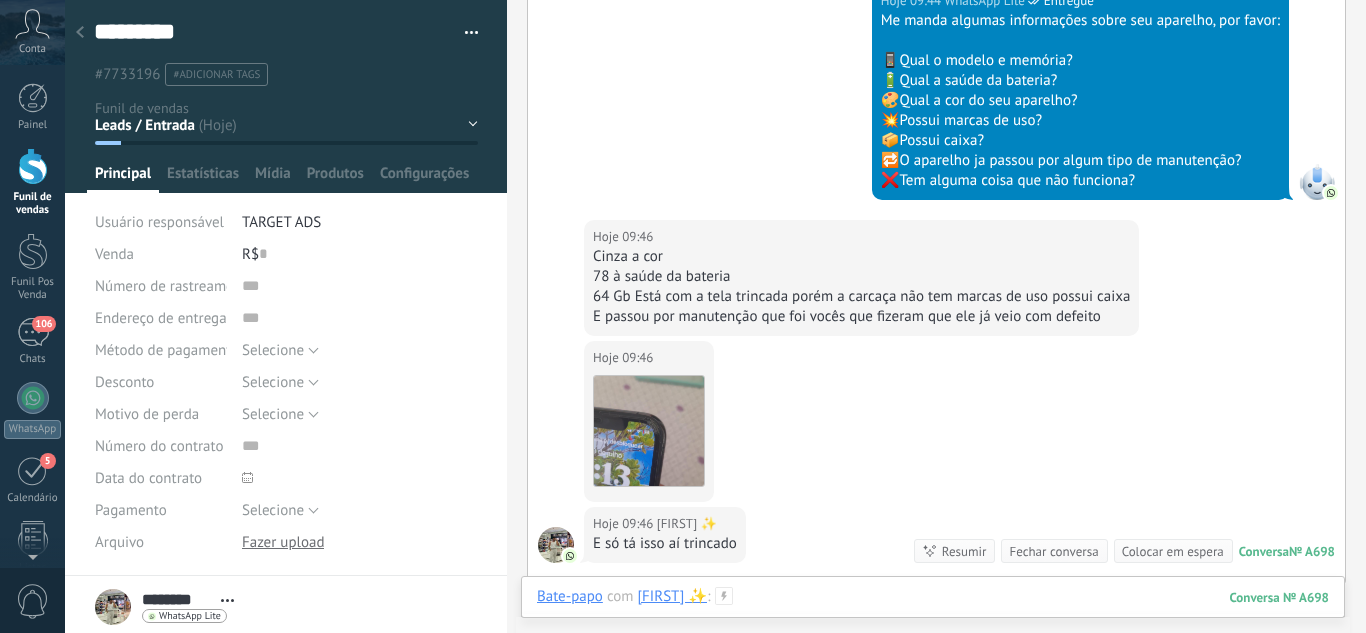 click at bounding box center [933, 617] 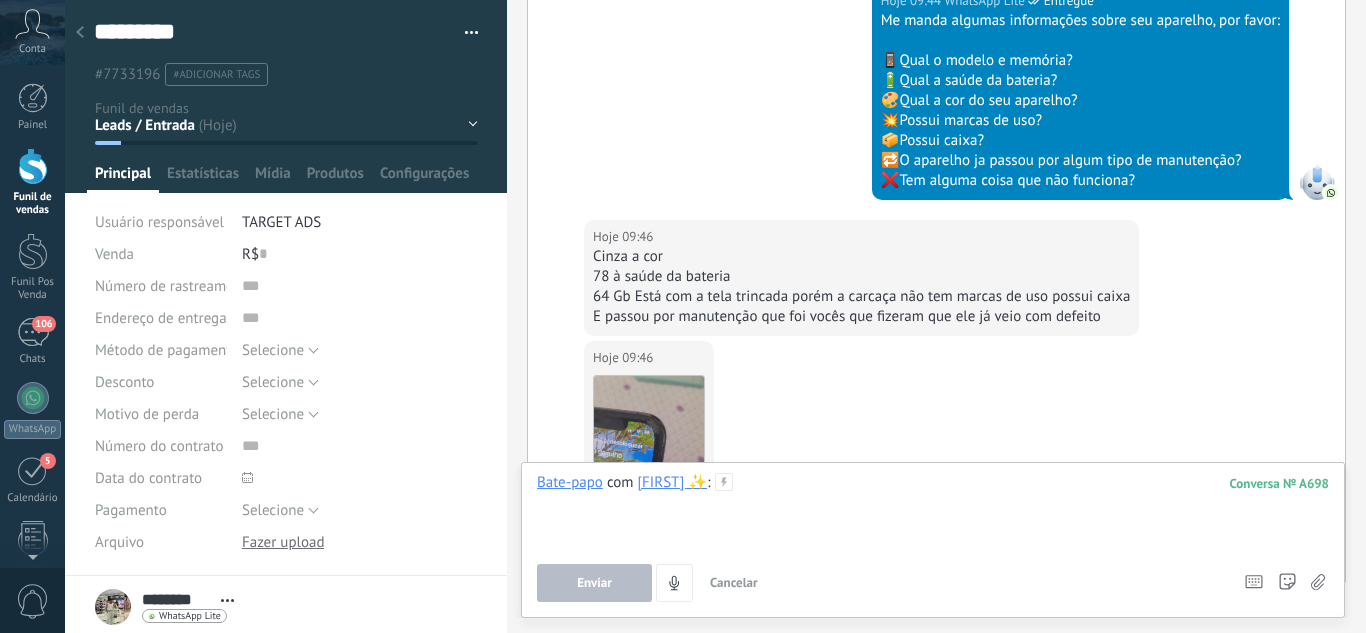 type 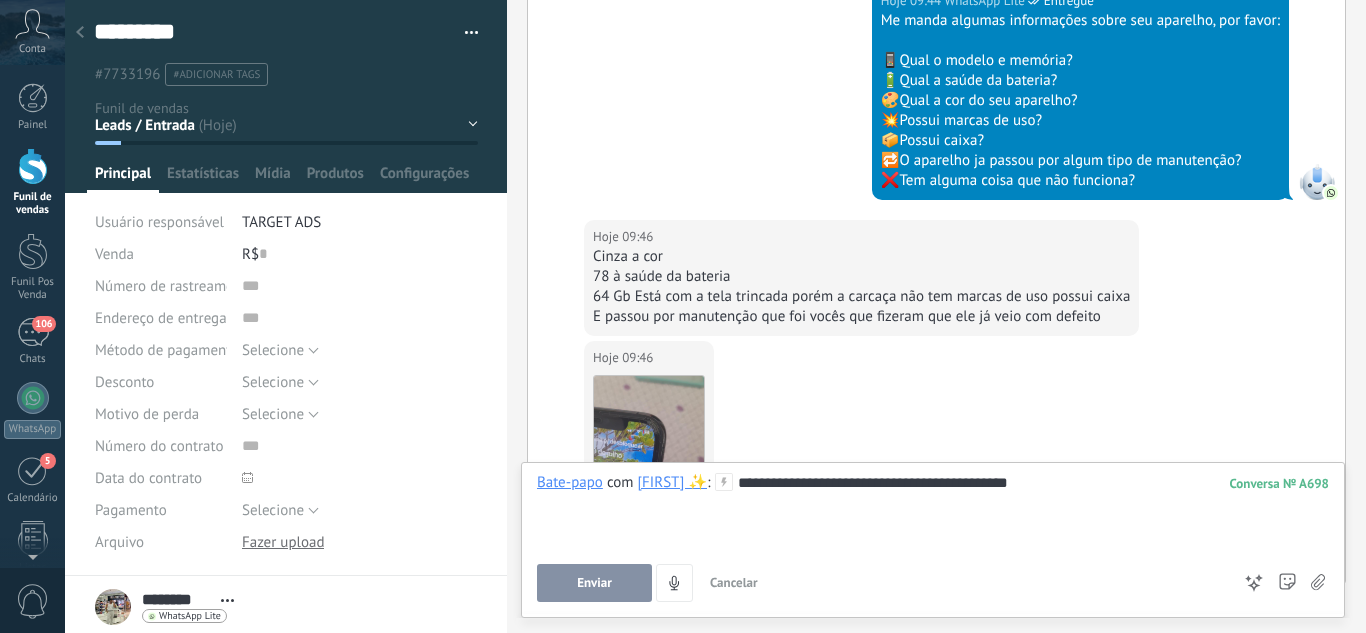 click on "Enviar" at bounding box center (594, 583) 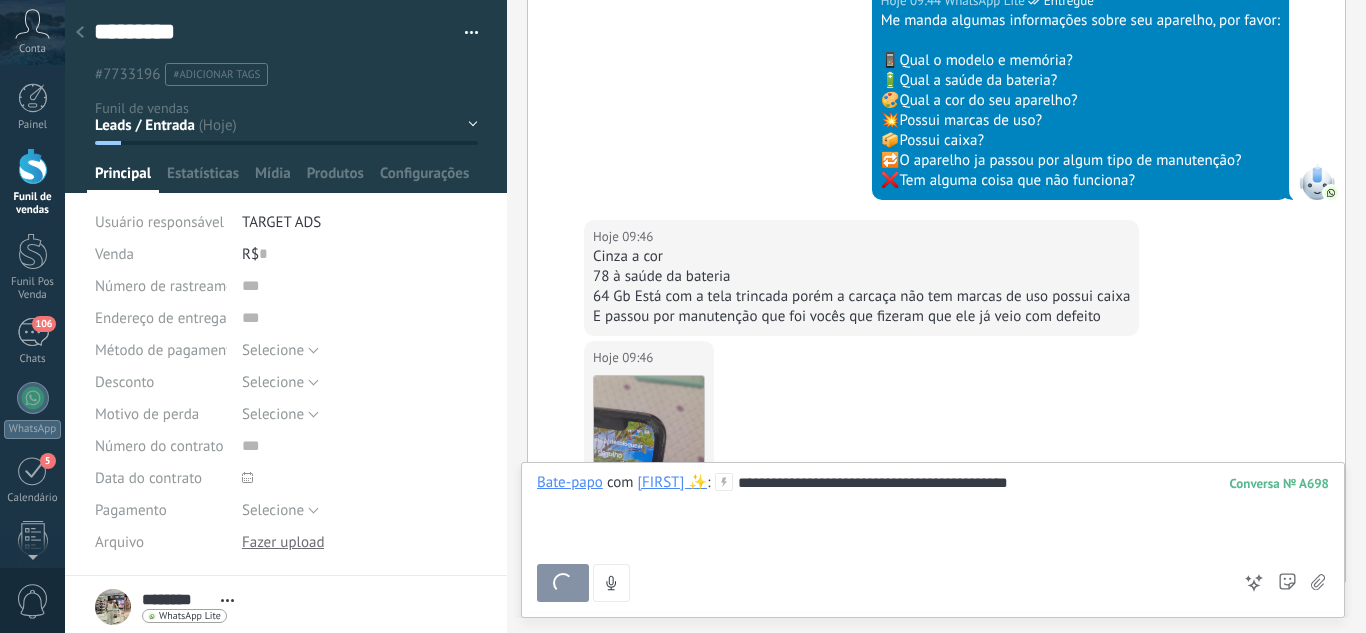 click on "Leads / Entrada
Atendimento
Atendimento Responder
Orçamento Enviado
Orçamento Responder
Negociação / Fechamento
-" at bounding box center (0, 0) 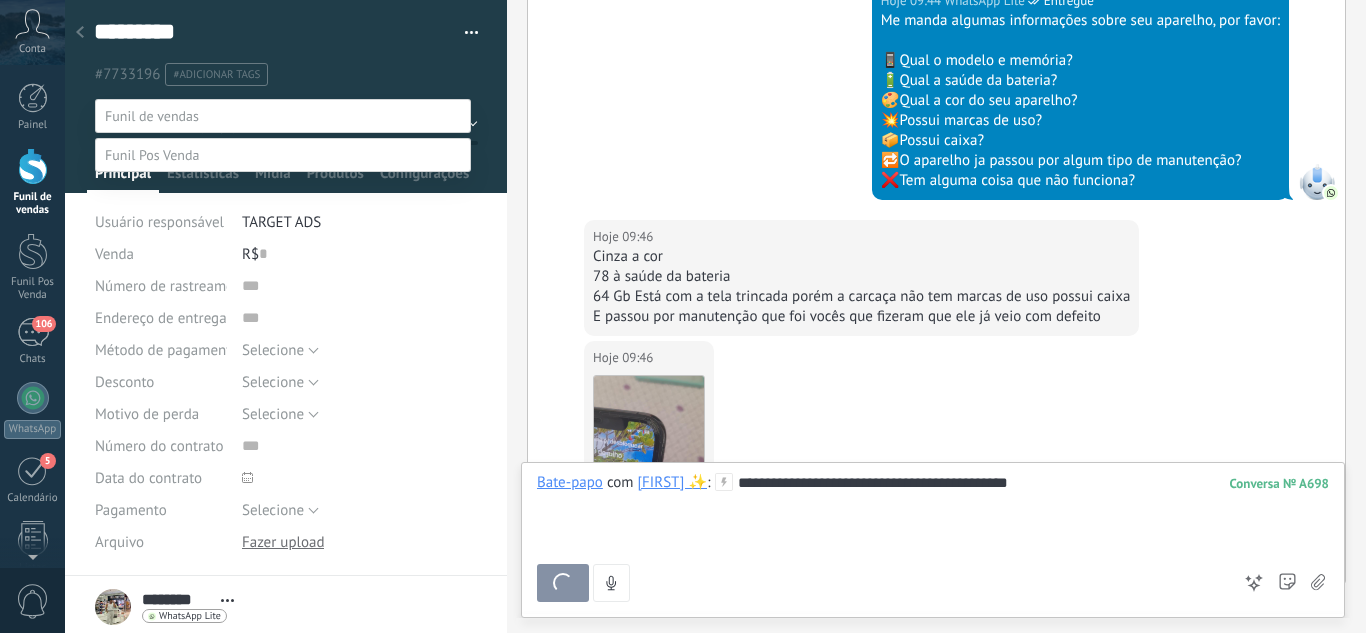 click on "Negociação / Fechamento" at bounding box center [0, 0] 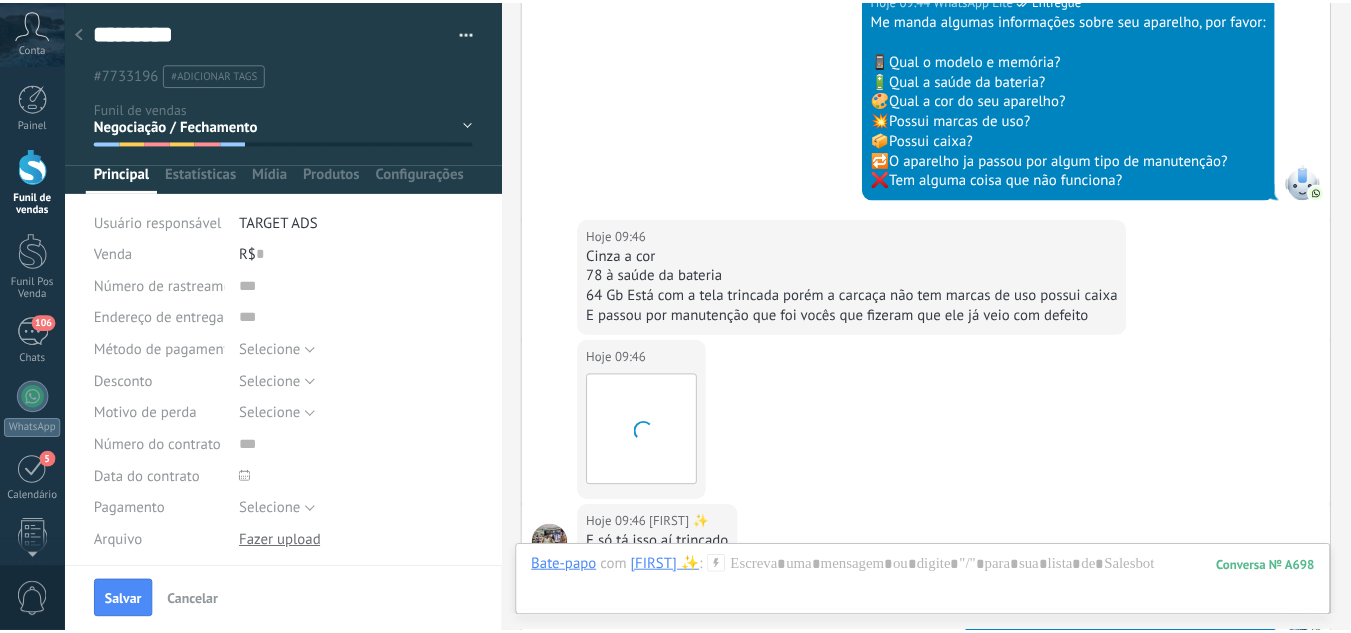 scroll, scrollTop: 1640, scrollLeft: 0, axis: vertical 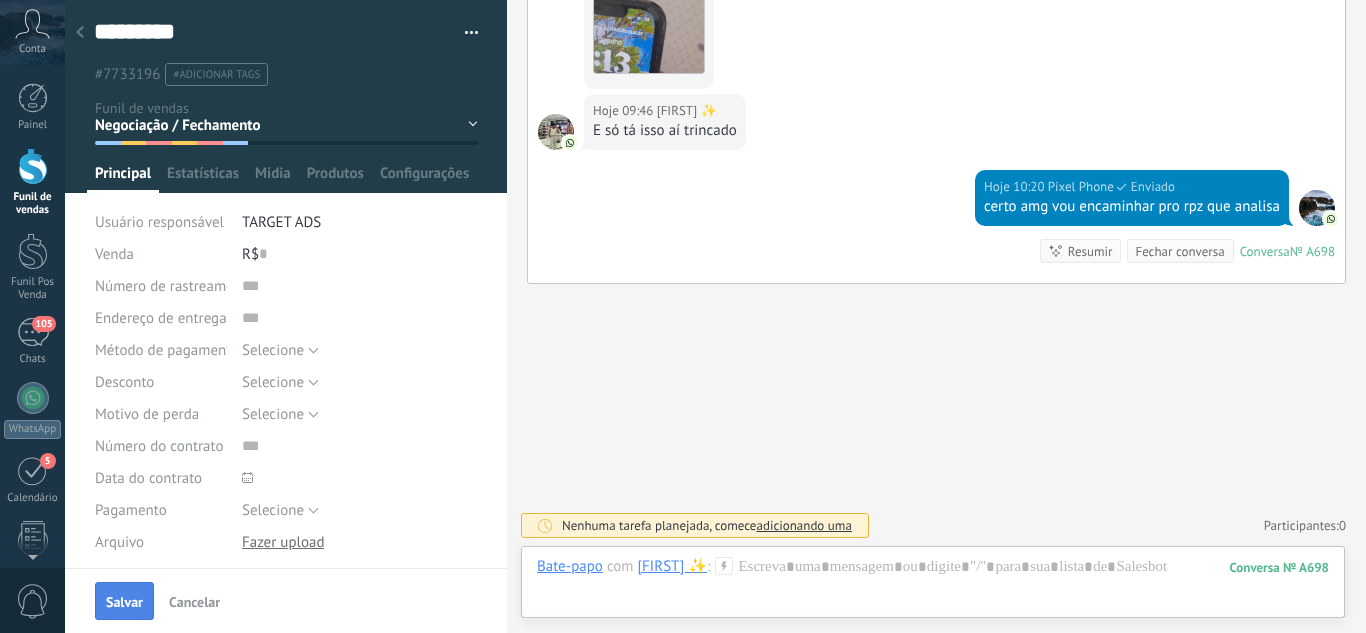 click on "Salvar" at bounding box center [124, 601] 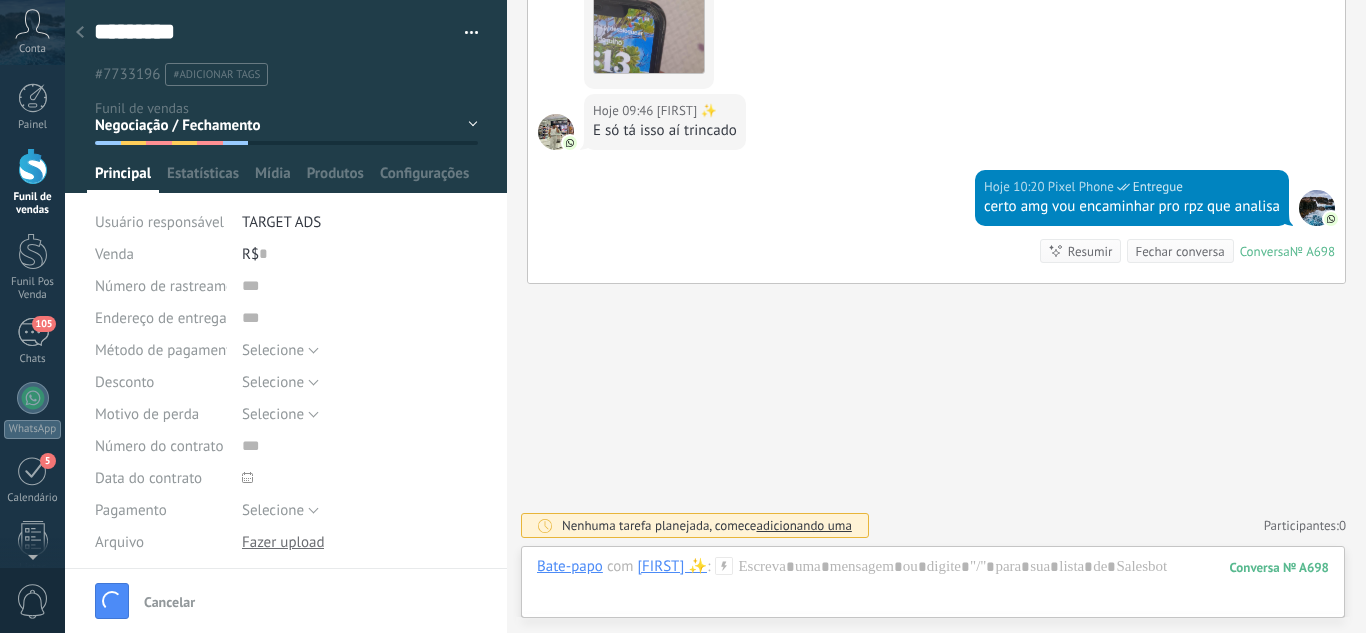 click at bounding box center (80, 33) 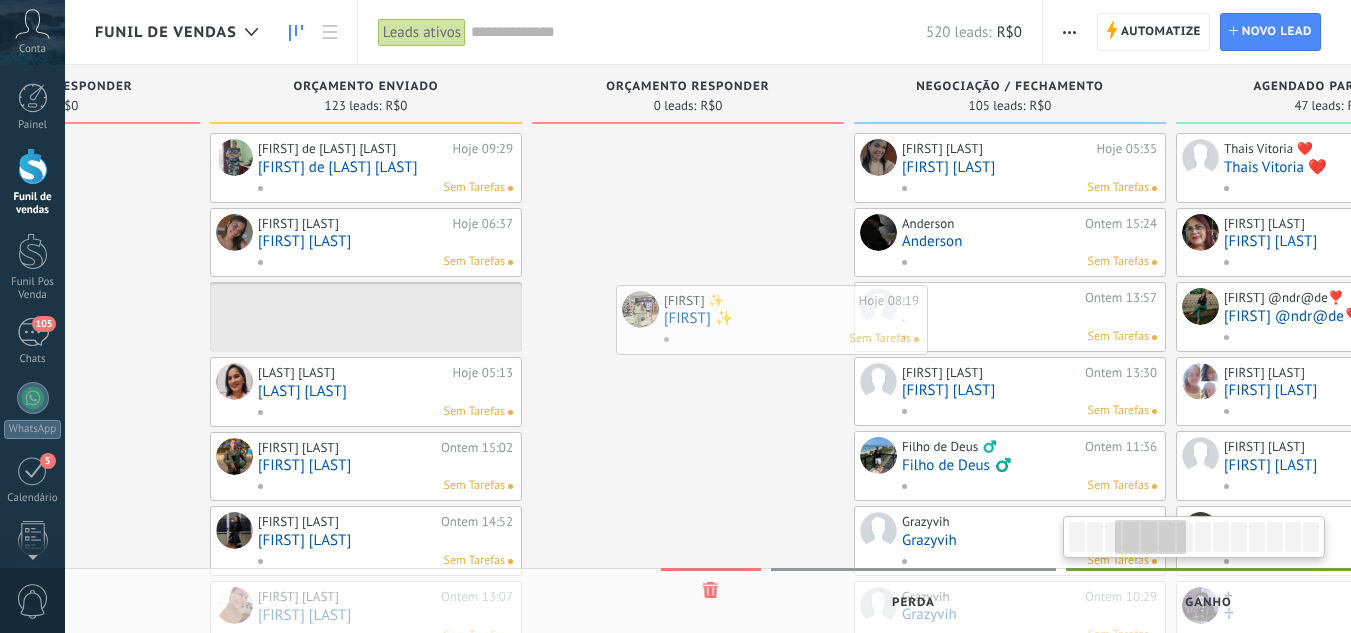 scroll, scrollTop: 0, scrollLeft: 874, axis: horizontal 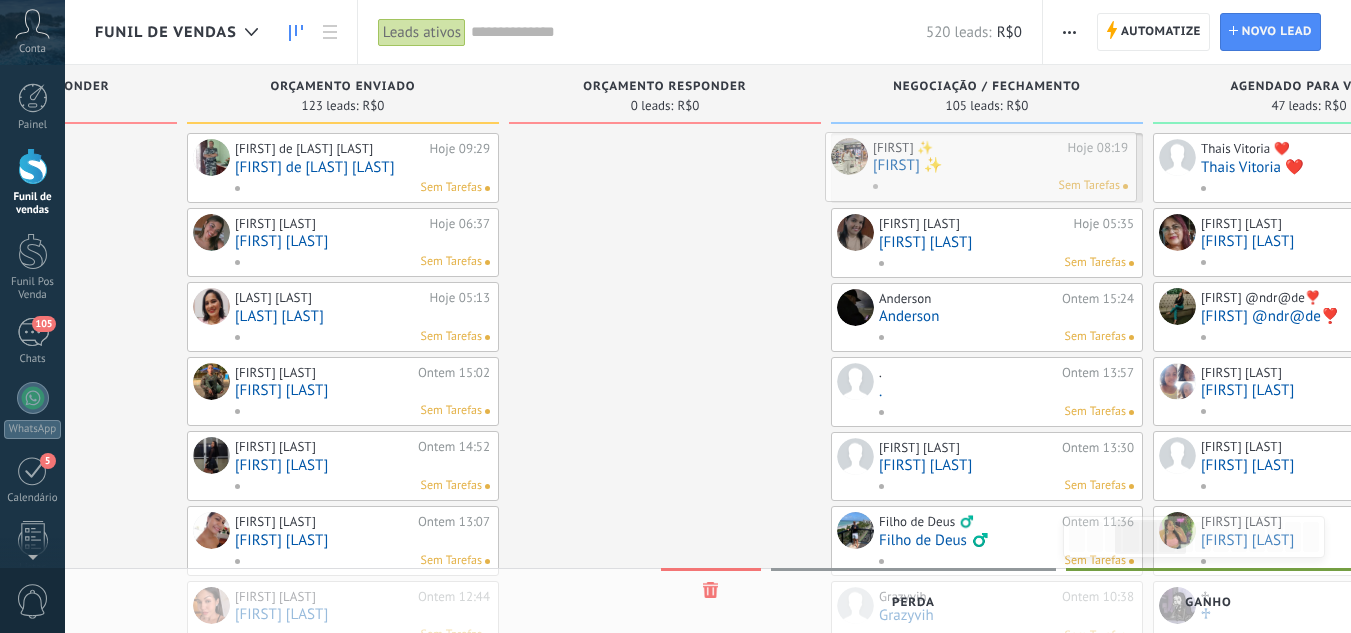 drag, startPoint x: 167, startPoint y: 293, endPoint x: 897, endPoint y: 162, distance: 741.66095 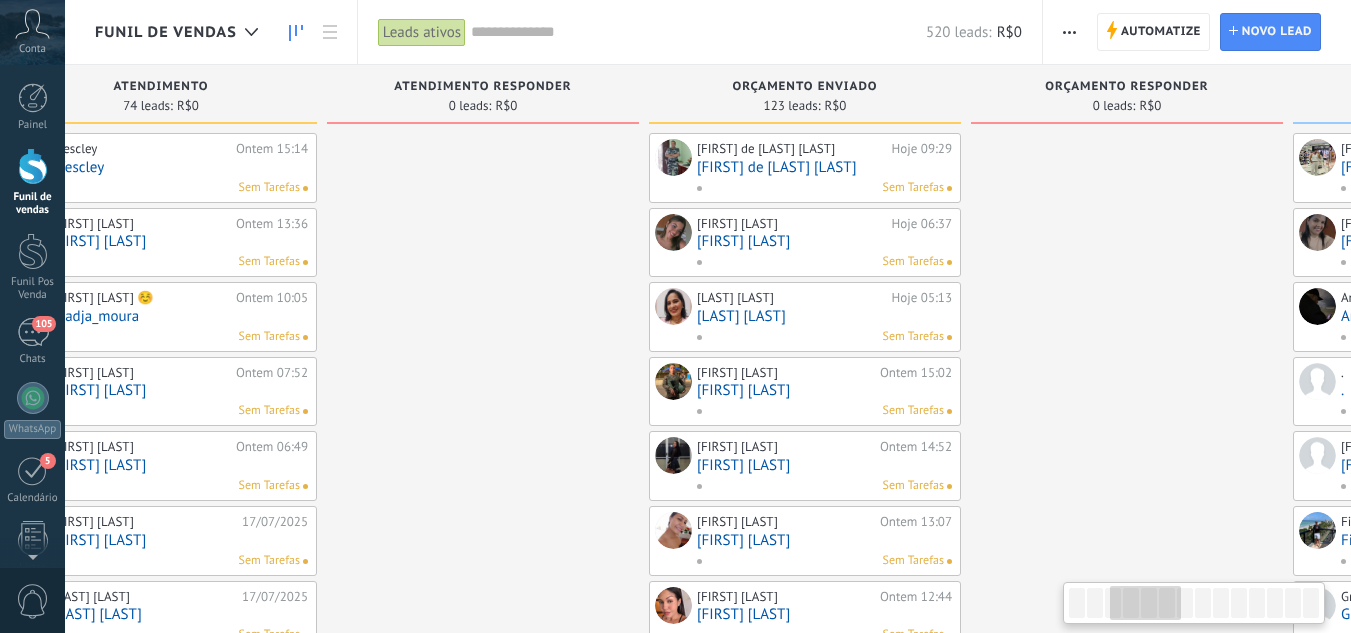 scroll, scrollTop: 0, scrollLeft: 204, axis: horizontal 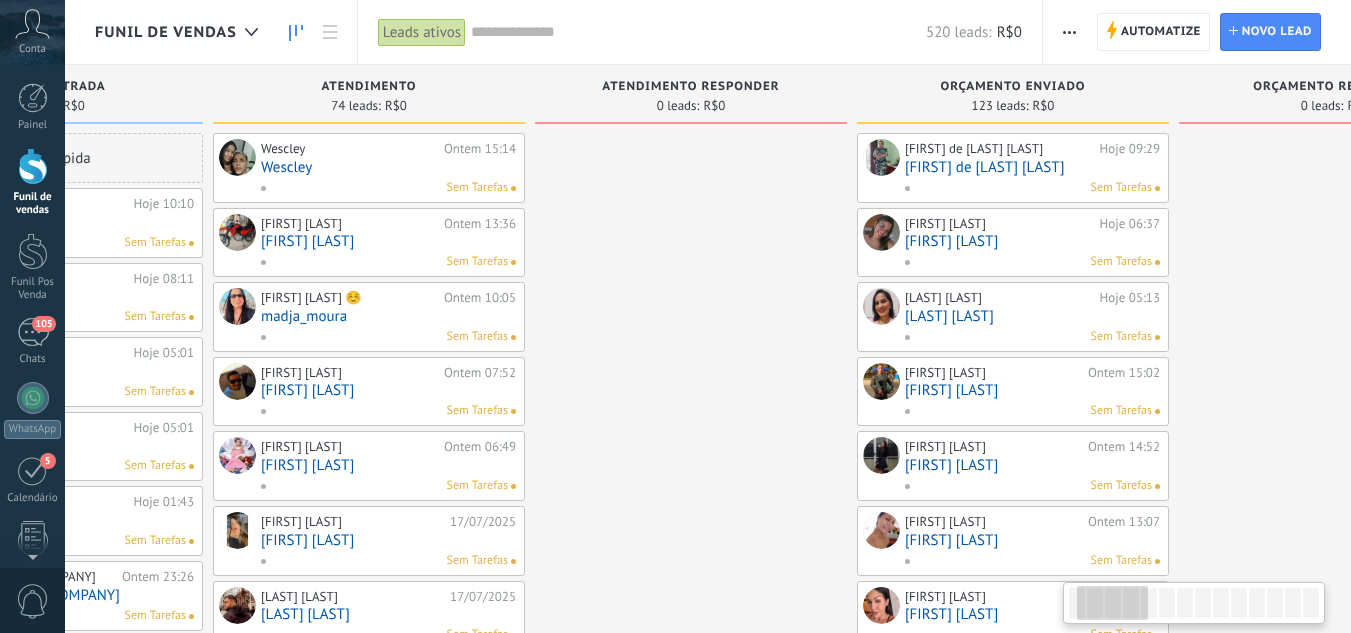 drag, startPoint x: 659, startPoint y: 220, endPoint x: 1078, endPoint y: 223, distance: 419.01074 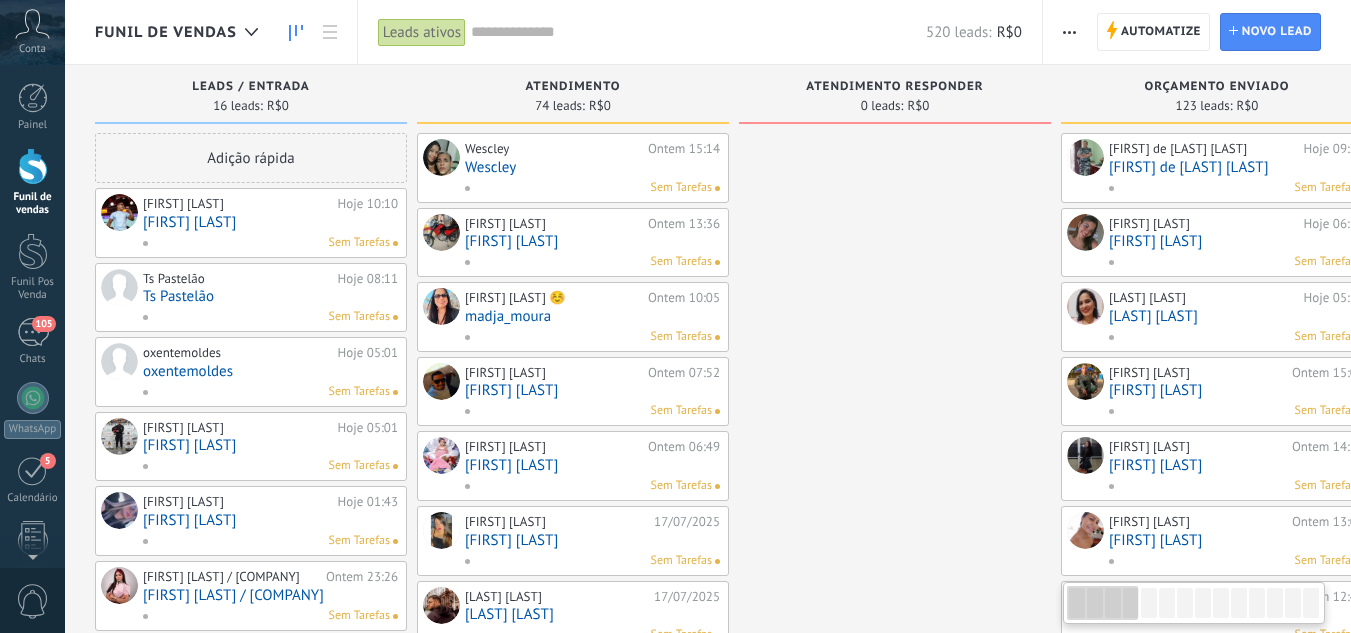 drag, startPoint x: 624, startPoint y: 241, endPoint x: 579, endPoint y: 234, distance: 45.54119 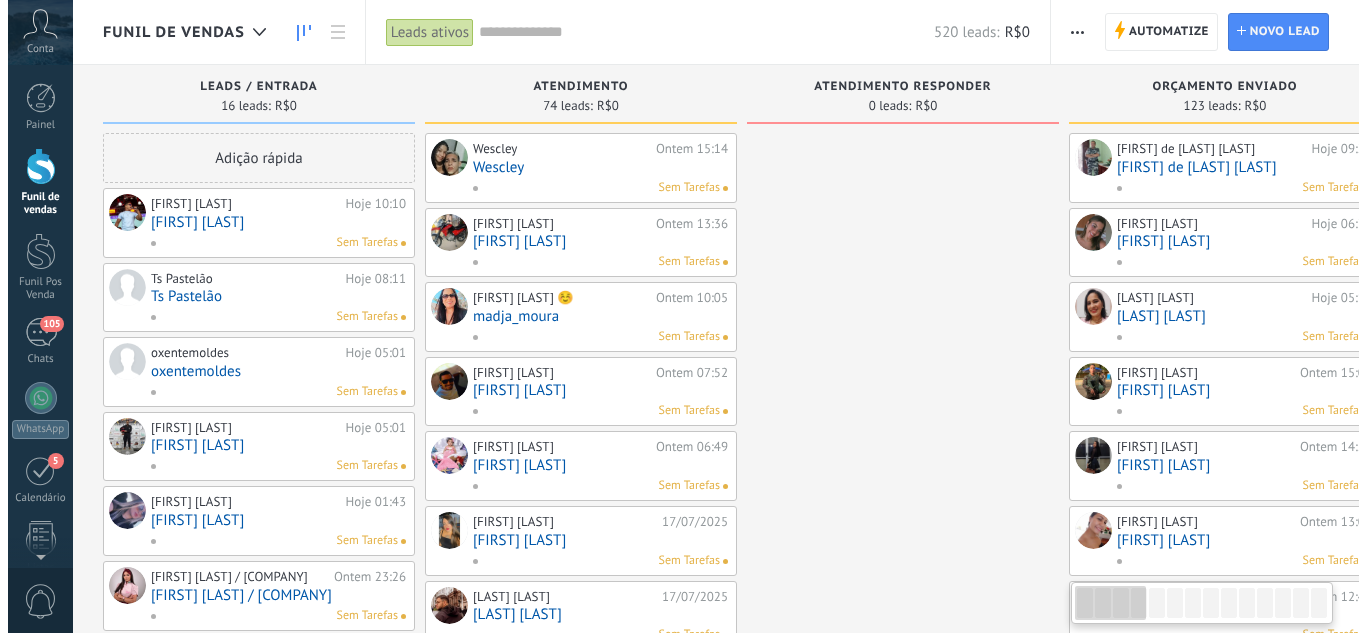 scroll, scrollTop: 0, scrollLeft: 6, axis: horizontal 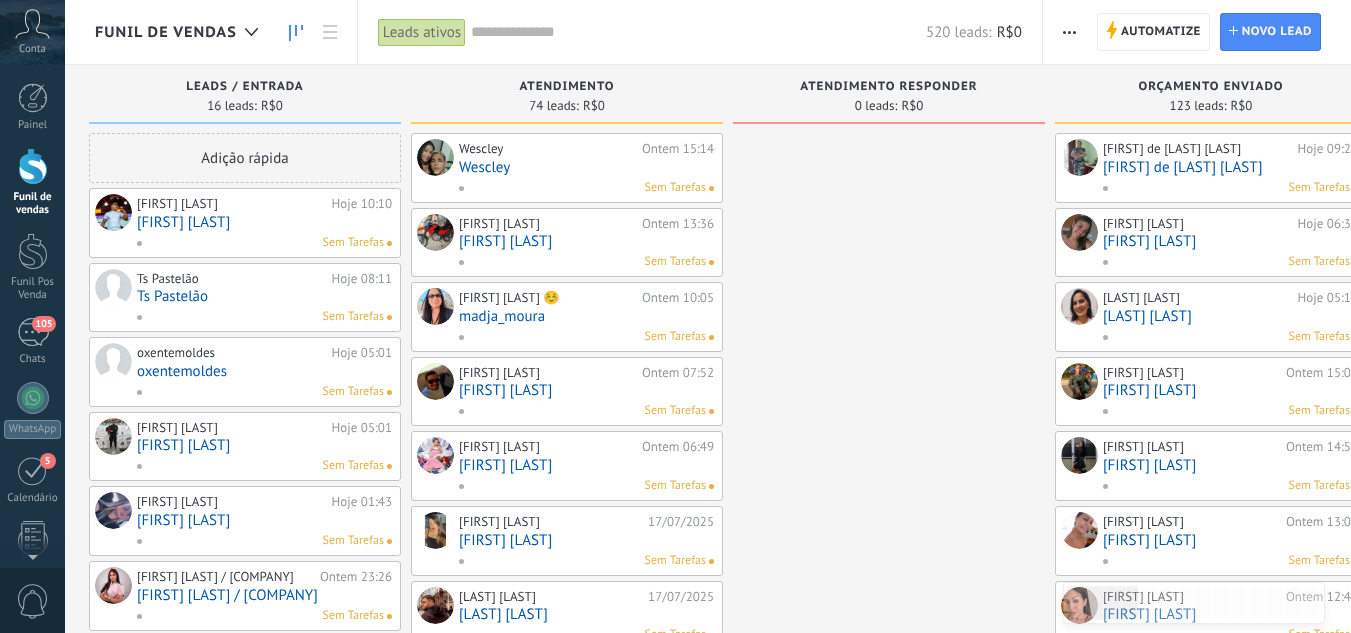 click on "Ts Pastelão" at bounding box center [264, 296] 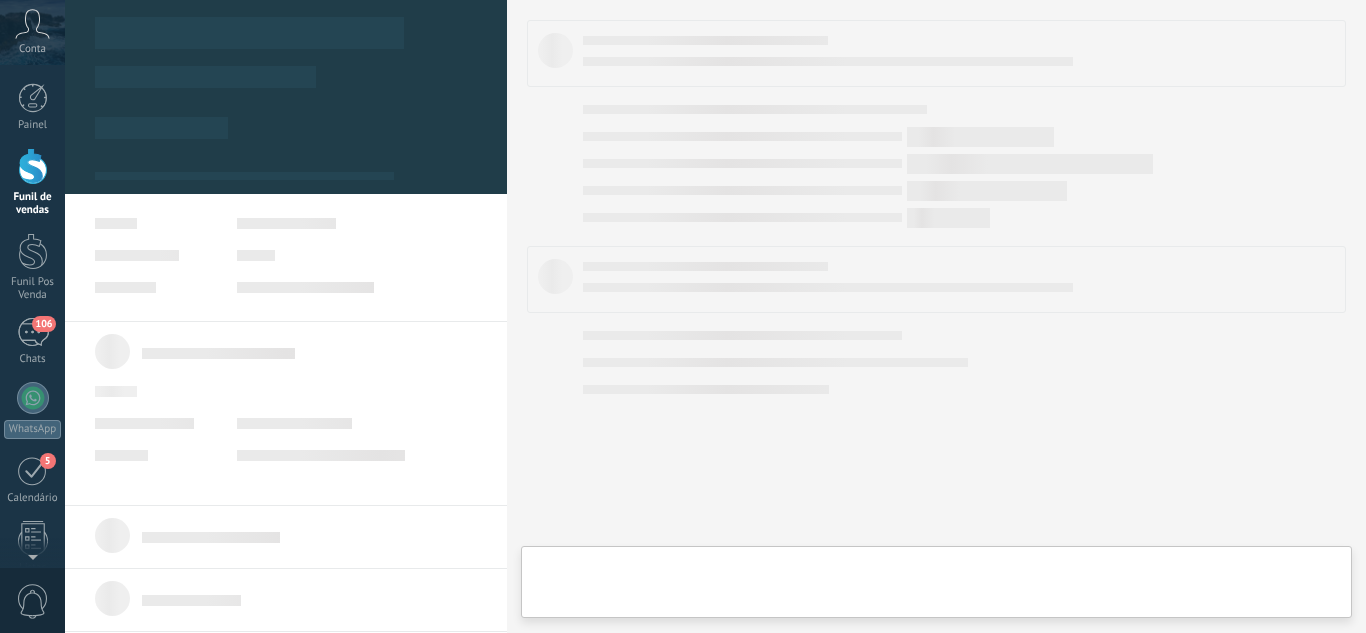 click at bounding box center [33, 166] 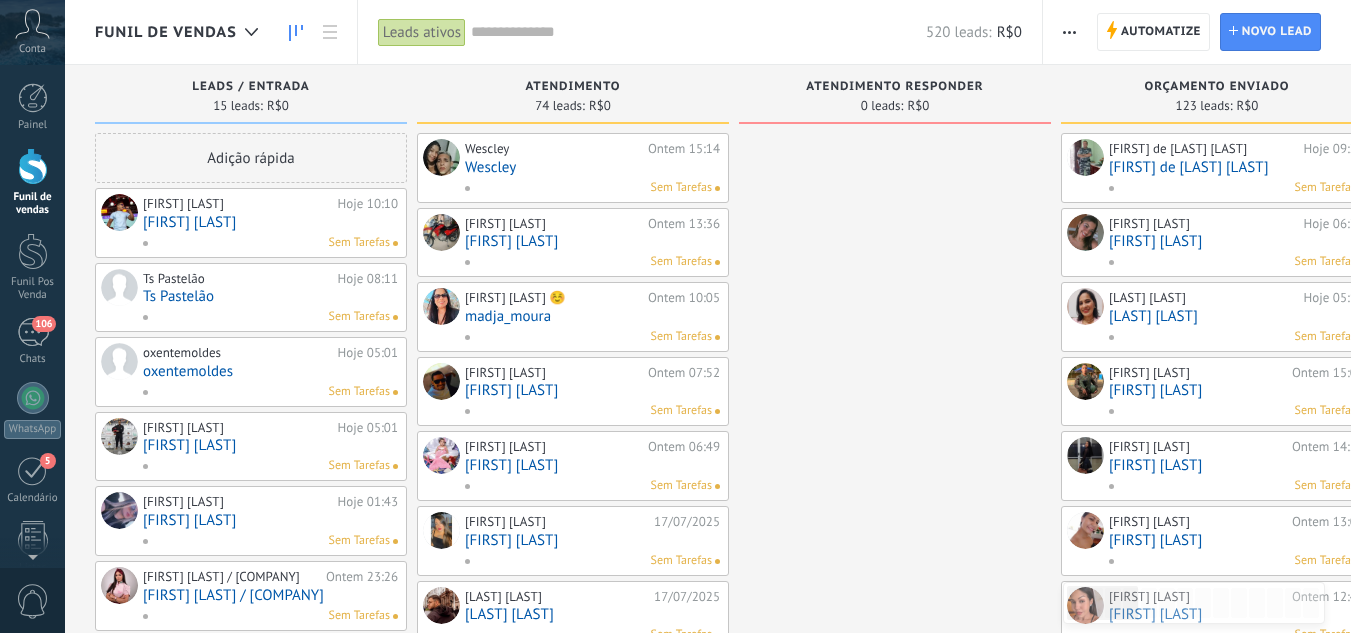 click on "Ts Pastelão" at bounding box center [270, 296] 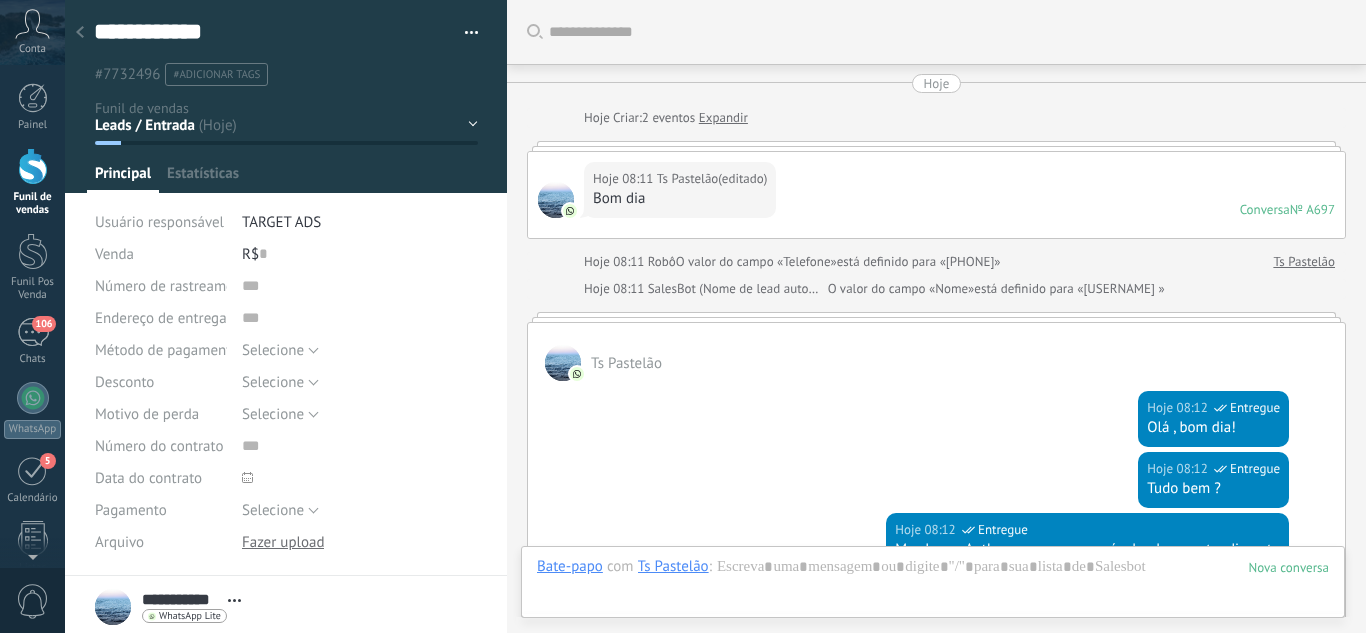 scroll, scrollTop: 30, scrollLeft: 0, axis: vertical 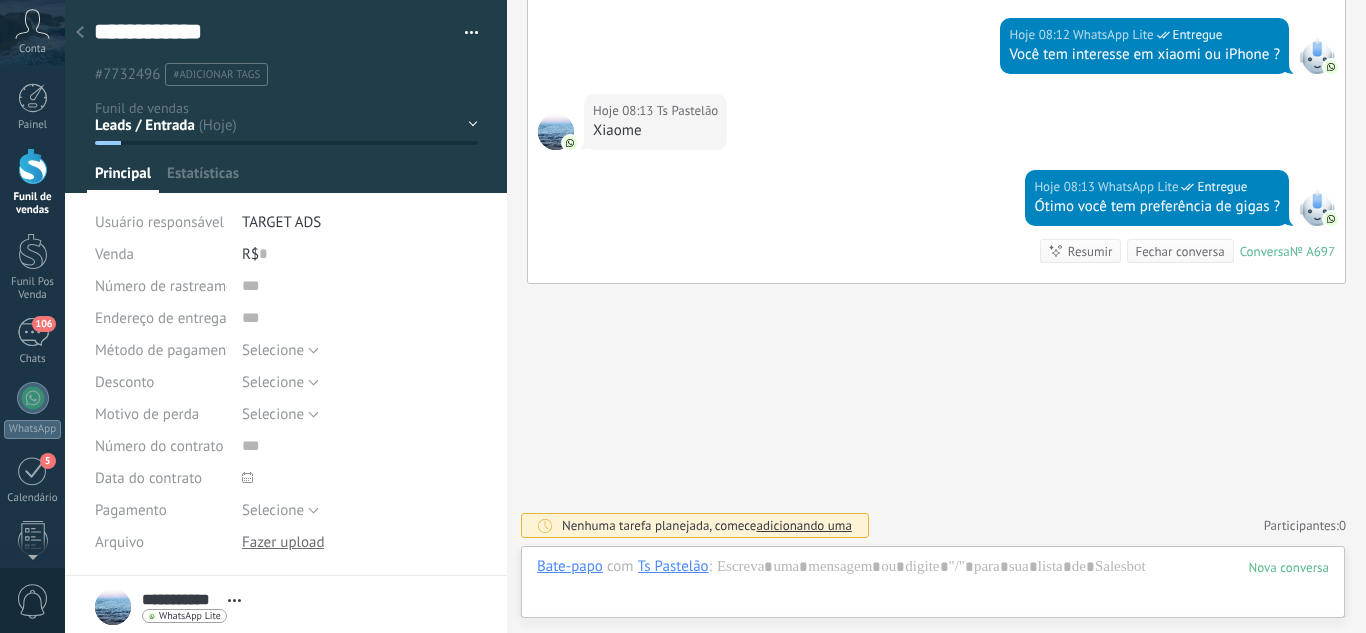 click on "Leads / Entrada
Atendimento
Atendimento Responder
Orçamento Enviado
Orçamento Responder
Negociação / Fechamento
-" at bounding box center [0, 0] 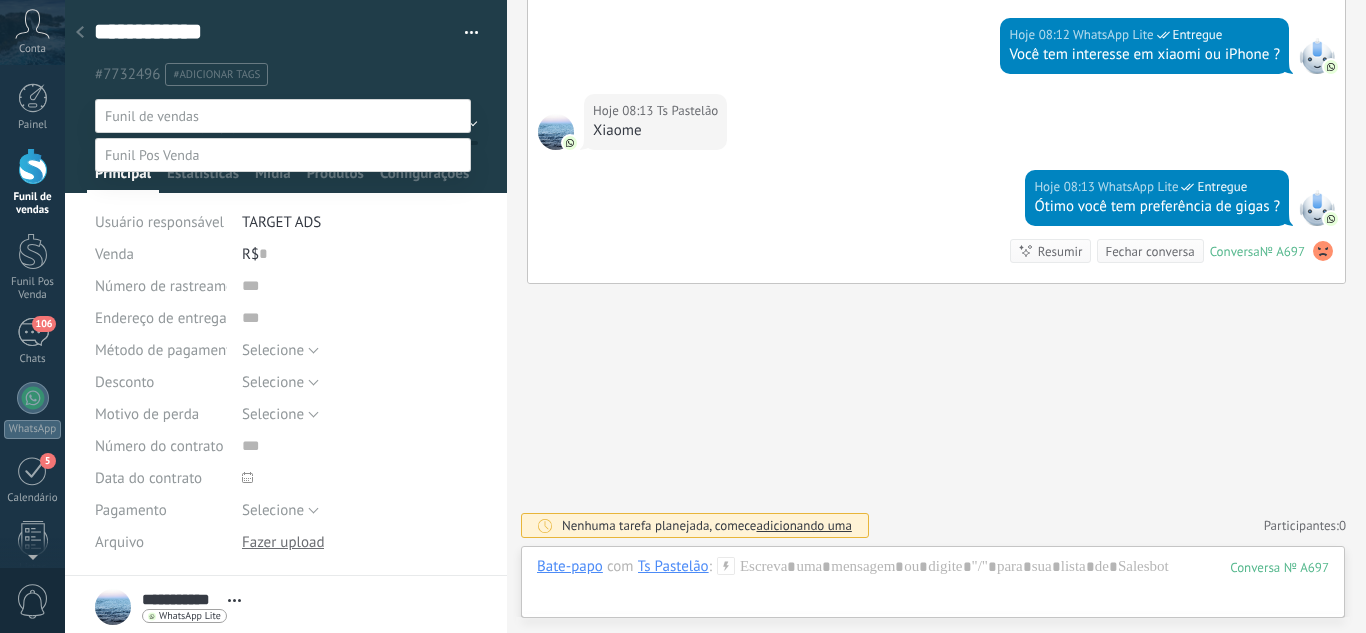 click on "Atendimento" at bounding box center [0, 0] 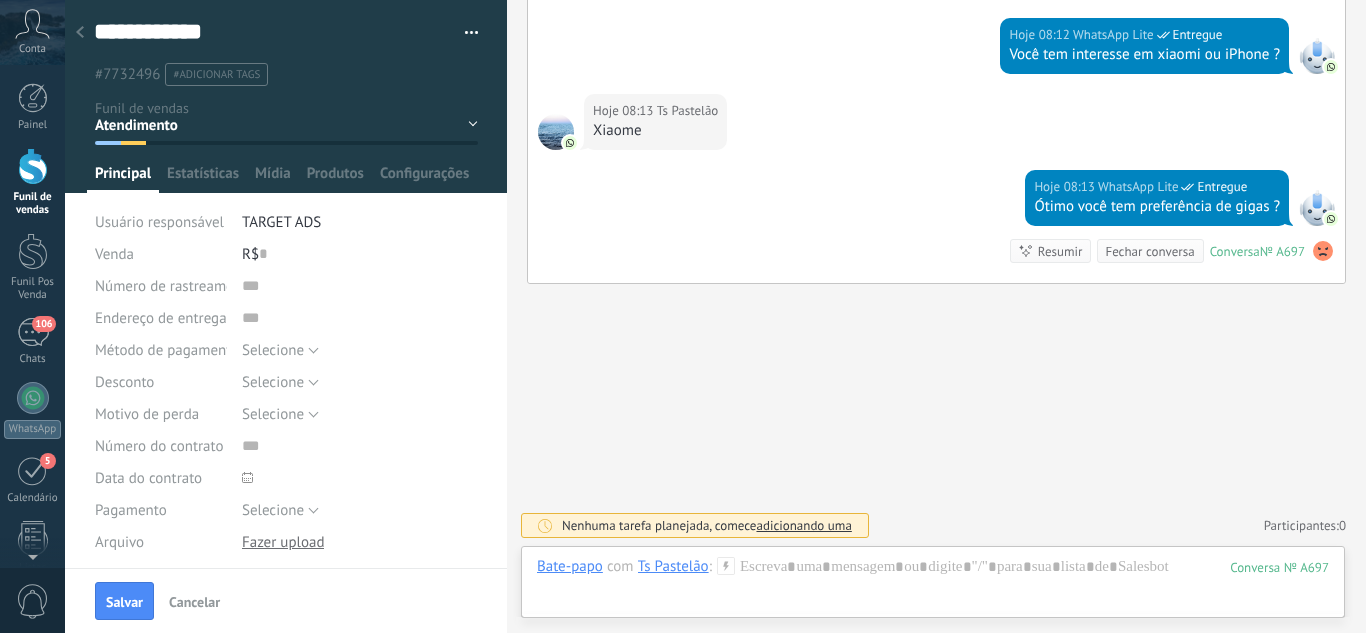 drag, startPoint x: 115, startPoint y: 614, endPoint x: 108, endPoint y: 576, distance: 38.63936 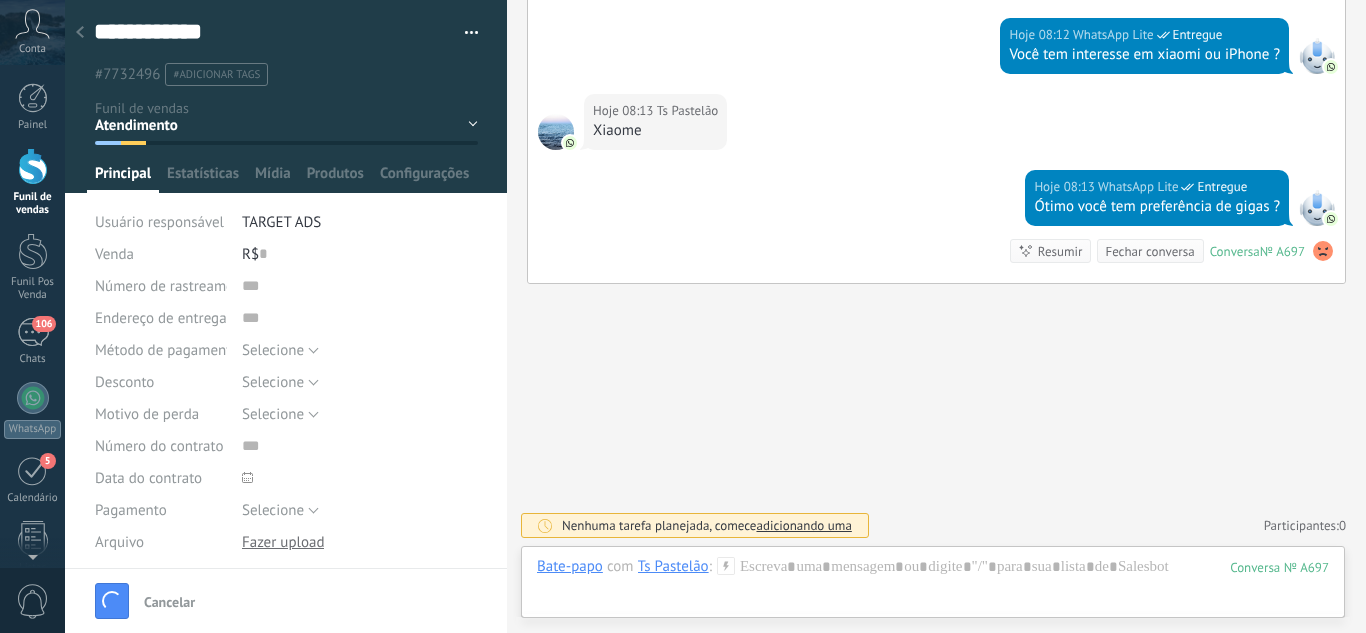 scroll, scrollTop: 741, scrollLeft: 0, axis: vertical 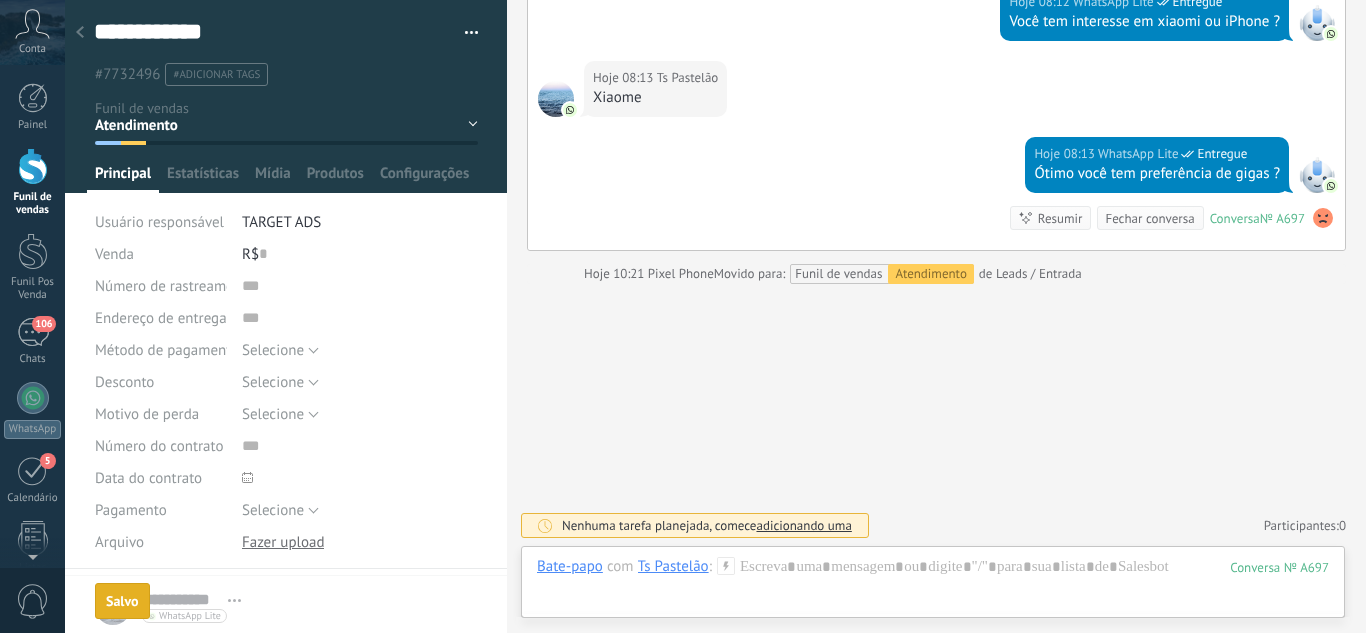 click 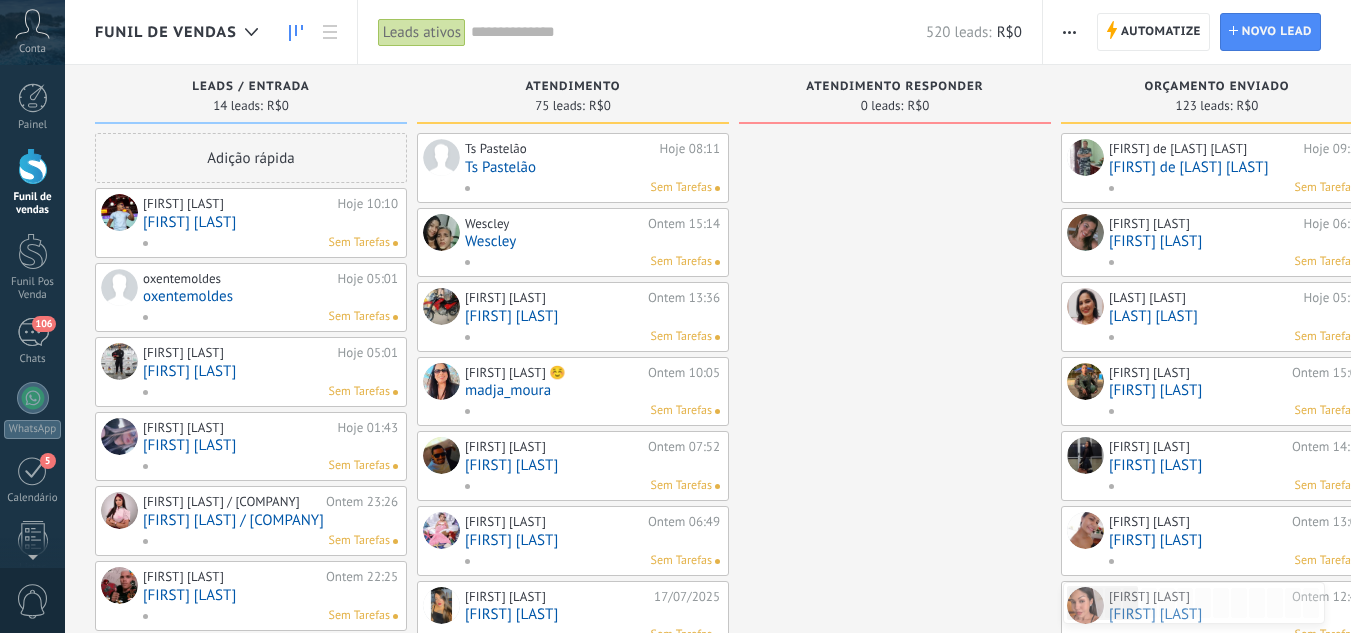 click on "oxentemoldes" at bounding box center [270, 296] 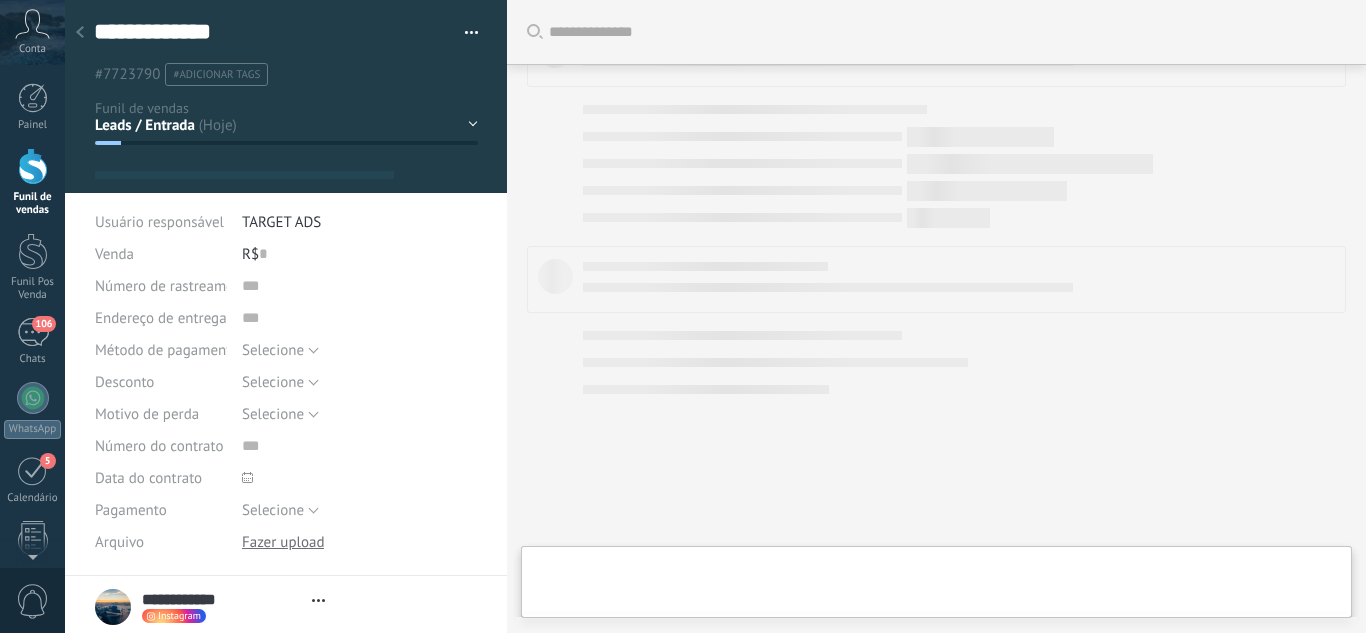 type on "**********" 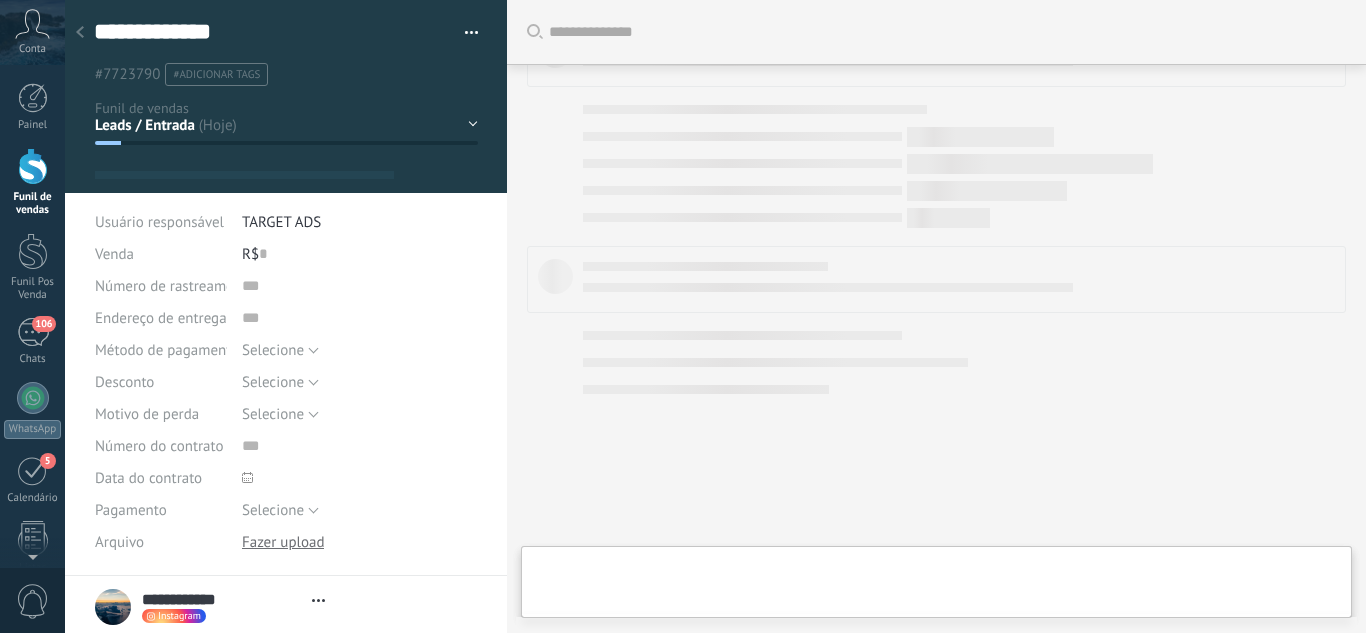 scroll, scrollTop: 259, scrollLeft: 0, axis: vertical 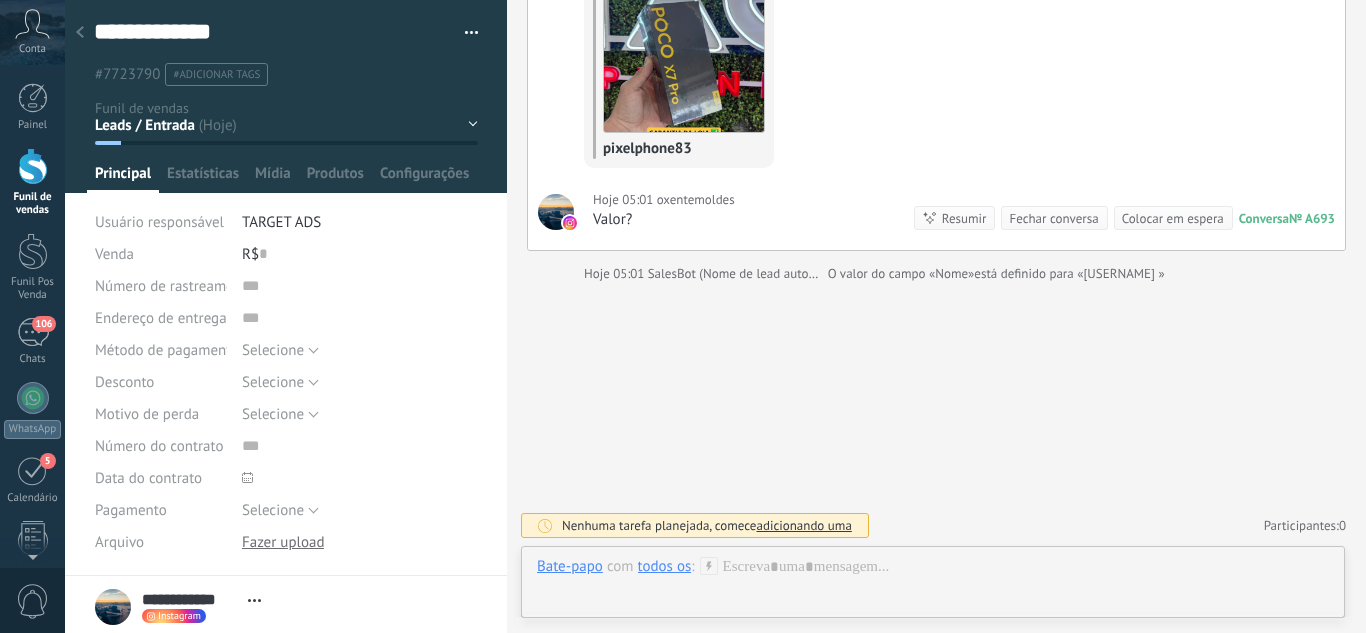 click 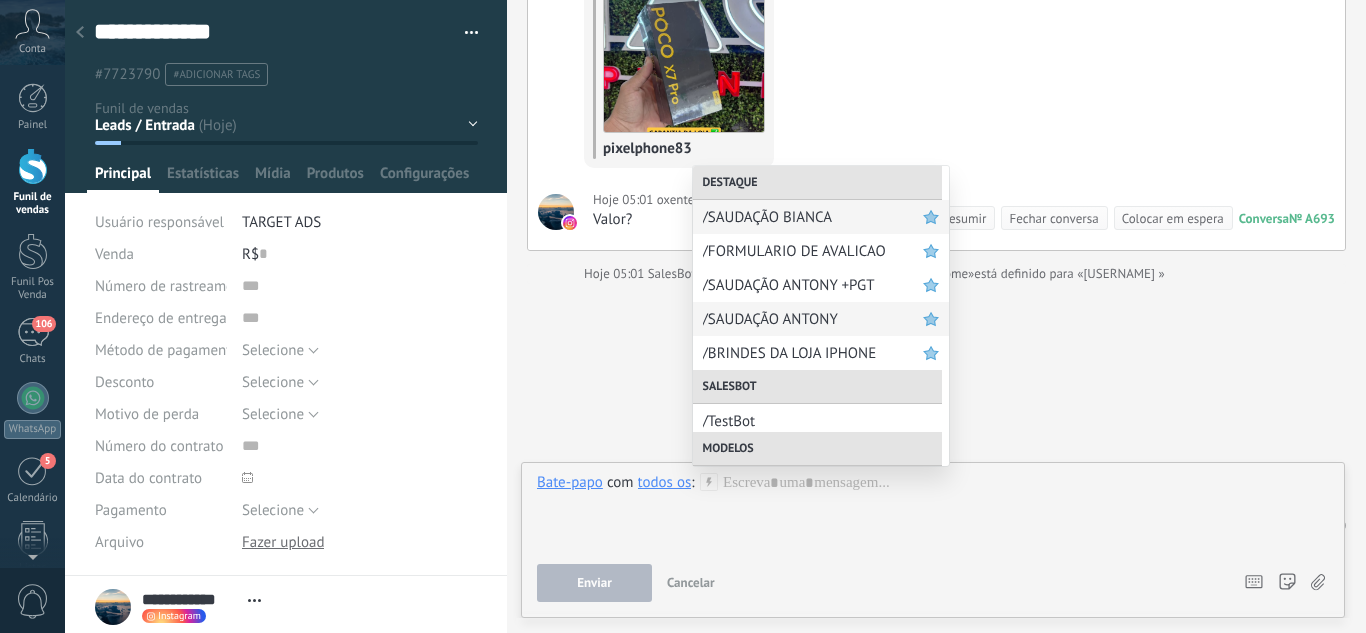 click on "/SAUDAÇÃO ANTONY" at bounding box center [813, 319] 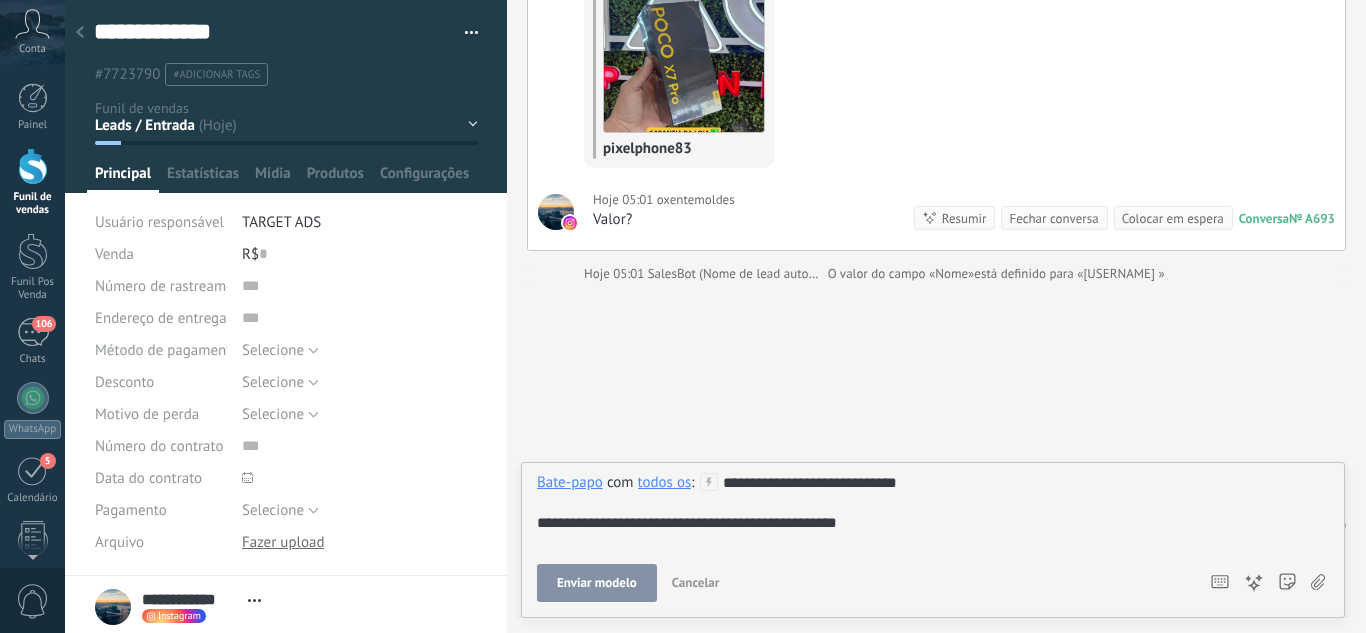 click on "Enviar modelo" at bounding box center (597, 583) 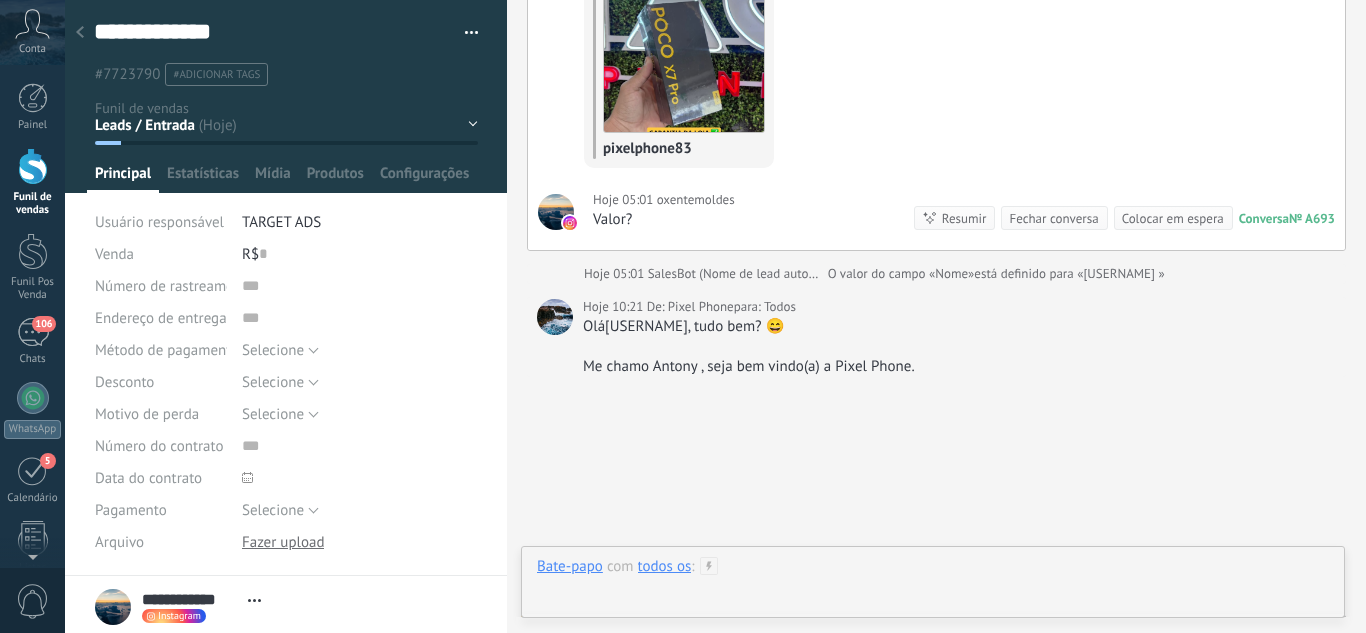 click at bounding box center [933, 587] 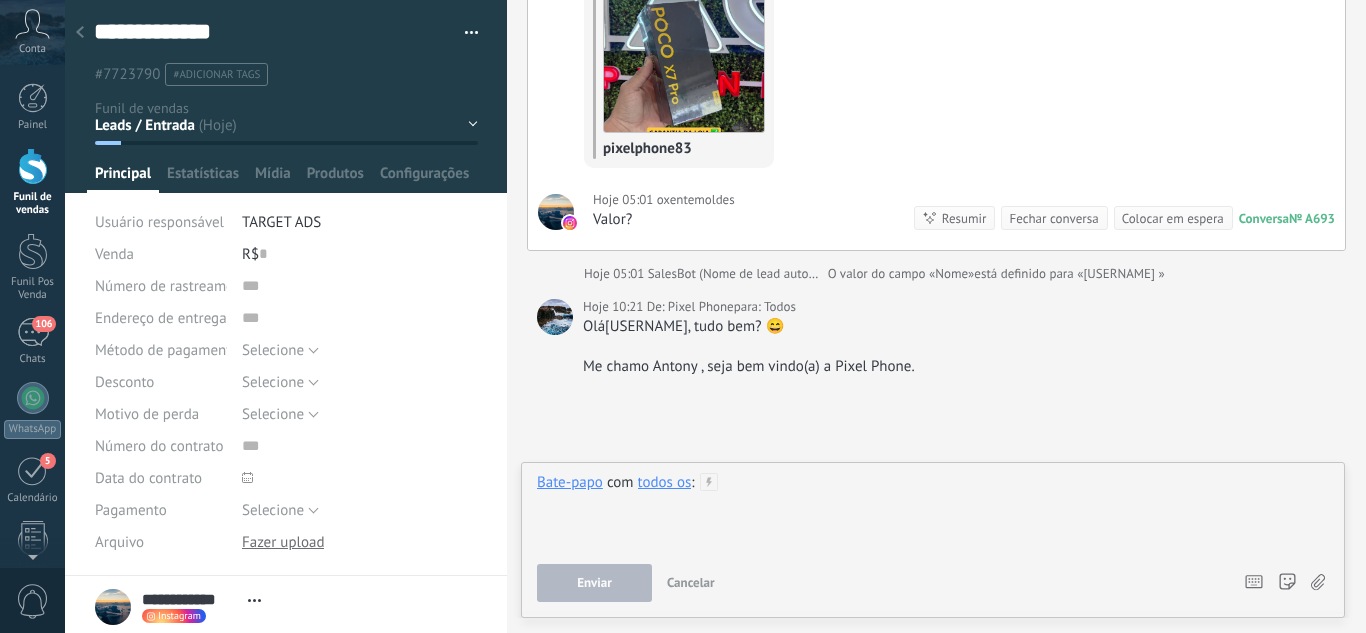 type 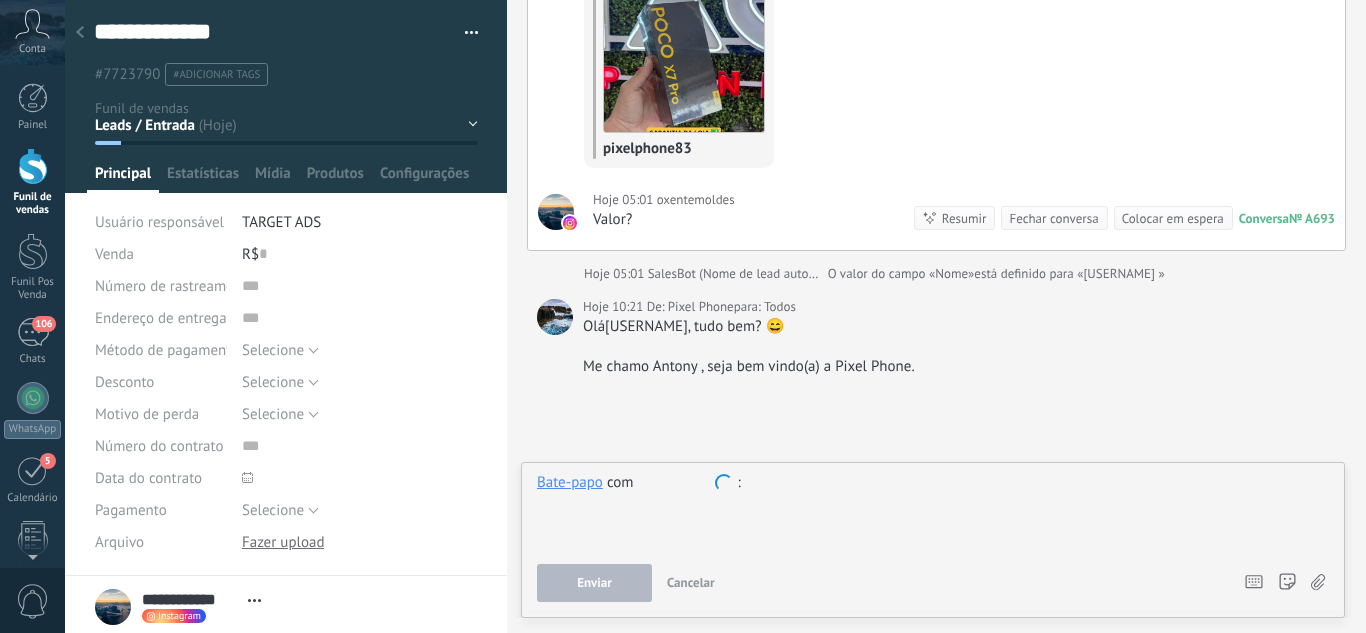 click on "Hoje 05:01 [USERNAME] [USERNAME] Comentou pixelphone83 Hoje 05:01 [USERNAME] Valor? Conversa № A693 Conversa № A693 Resumir Resumir Fechar conversa Colocar em espera Hoje 05:01 SalesBot (Nome de lead automático) O valor do campo «Nome» está definido para «[USERNAME] » Hoje 10:21 De: Pixel Phone para: Todos Olá[USERNAME], tudo bem? 😄 Me chamo [FIRST] , seja bem vindo(a) a Pixel Phone. Nenhuma tarefa planejada, comece adicionando uma Participantes: 0 Adicionar membro Bots: 0" at bounding box center [936, 233] 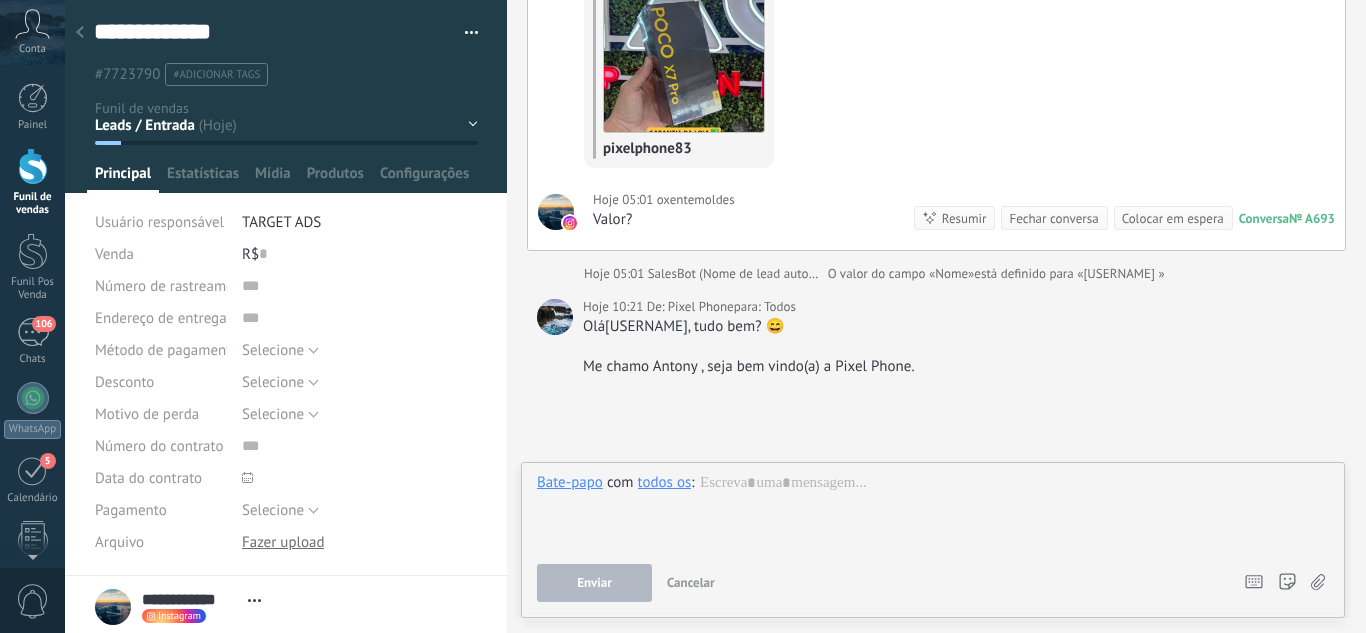 click on "Bate-papo E-mail Nota Tarefa Bate-papo   com   todos os : Enviar Cancelar Rastrear cliques em links ? Reduzir links longos e rastrear cliques: quando habilitado, os URLs enviados serão substituídos por links de rastreamento. Uma vez clicado, um evento será registrado no feed do lead. Selecione abaixo quais fontes usam esse  em Configurações Os modelos não podem ser editados A sessão de mensagens termina em: Atalhos – execute bots e modelos – selecione ação – mencione membro da equipe – selecione o destinatário – insira o valor do campo Kommo IA Beta Corrija a gramática e ortografia Torne-o profissional Torne-o amigável Torne-o divertido Torne-o mais longo Torne-o mais curto Torne-o mais simples" at bounding box center [933, 540] 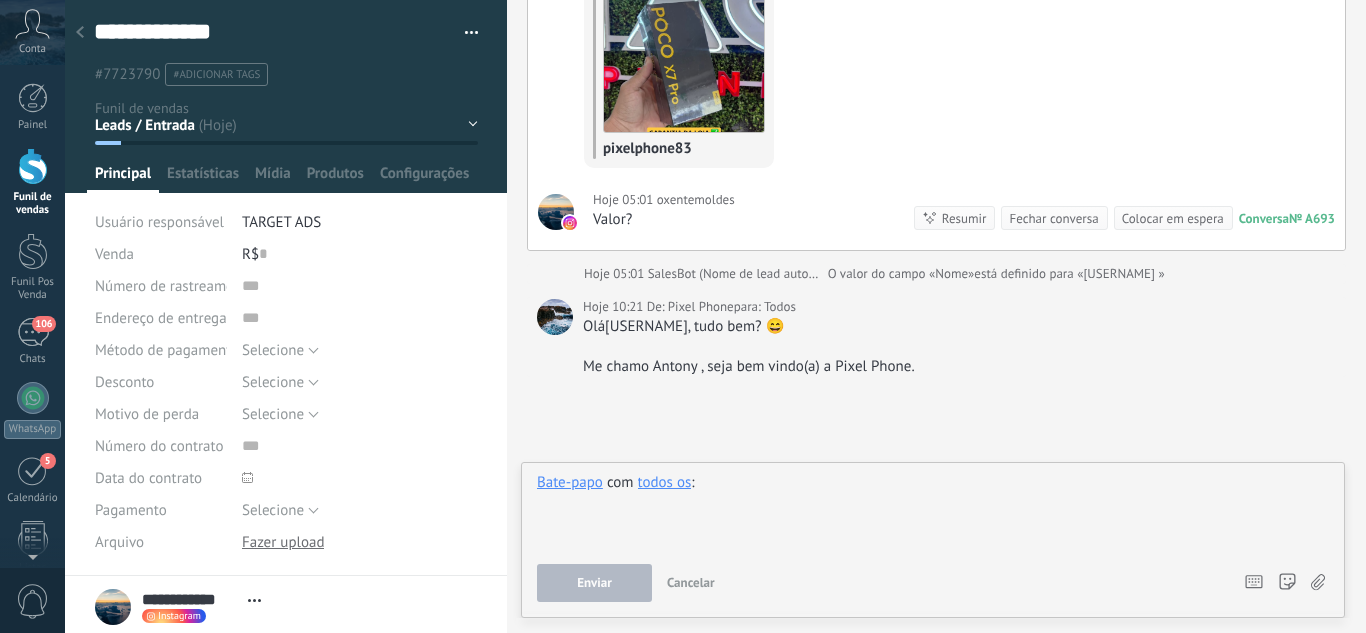 click at bounding box center [933, 511] 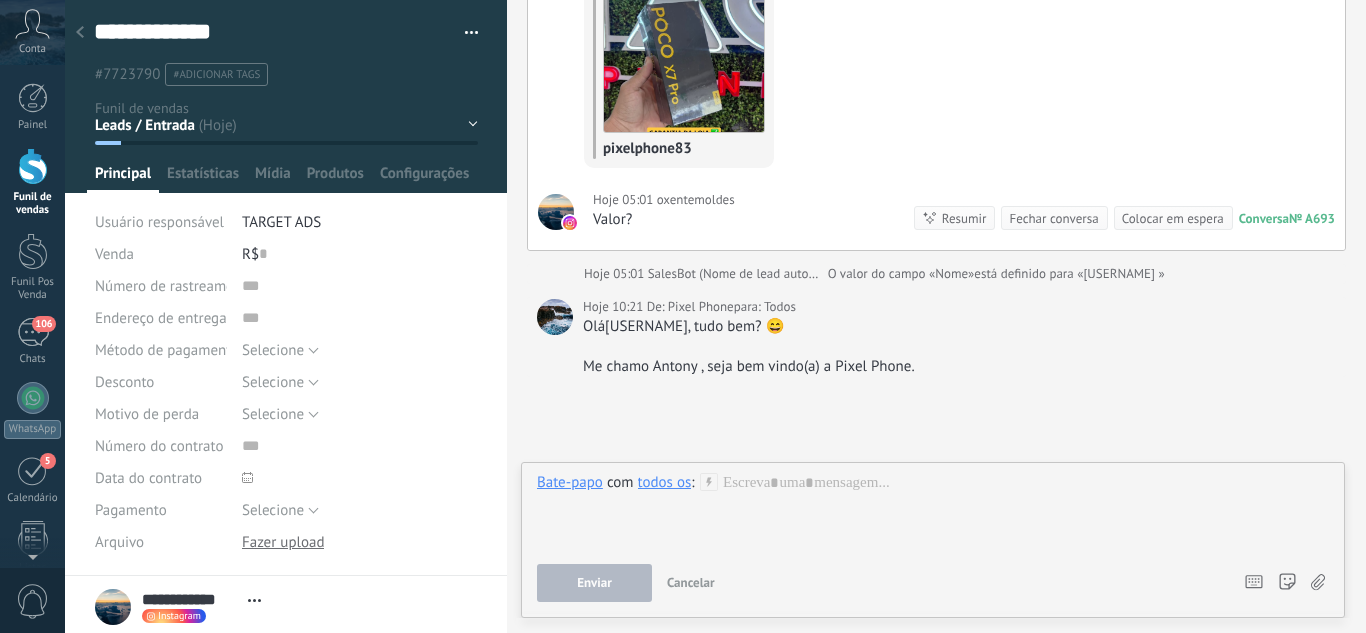 click on "Bate-papo   com   todos os :" at bounding box center (933, 511) 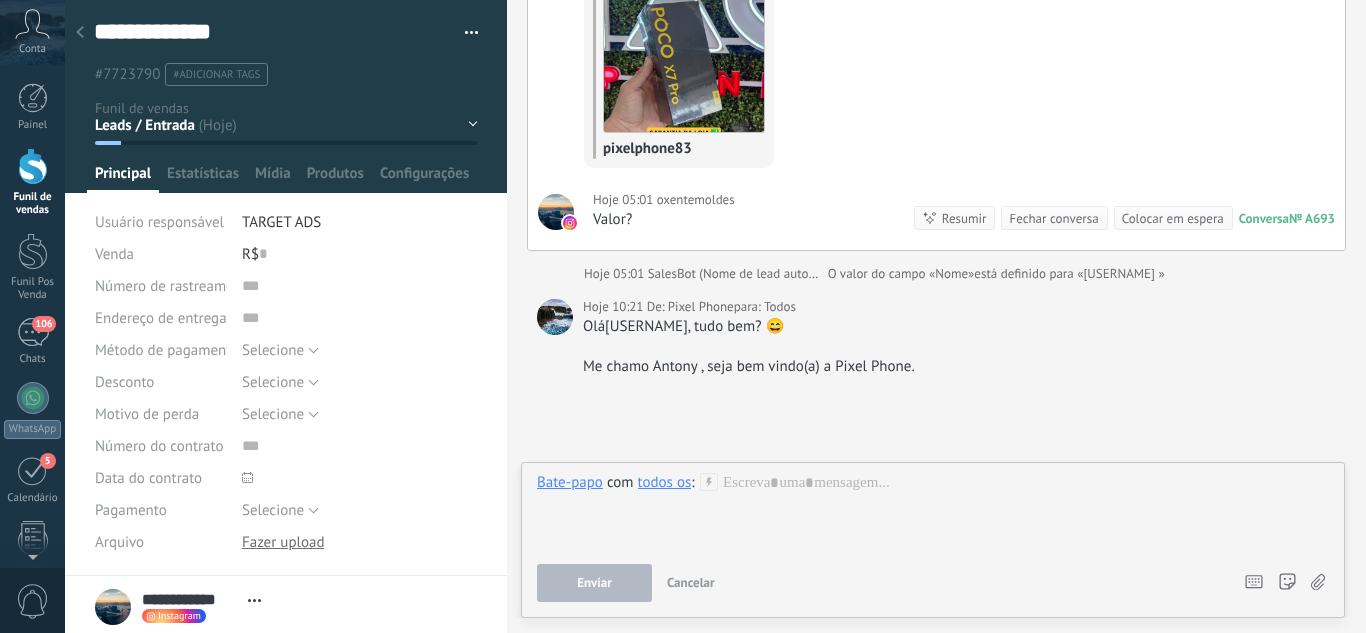 click 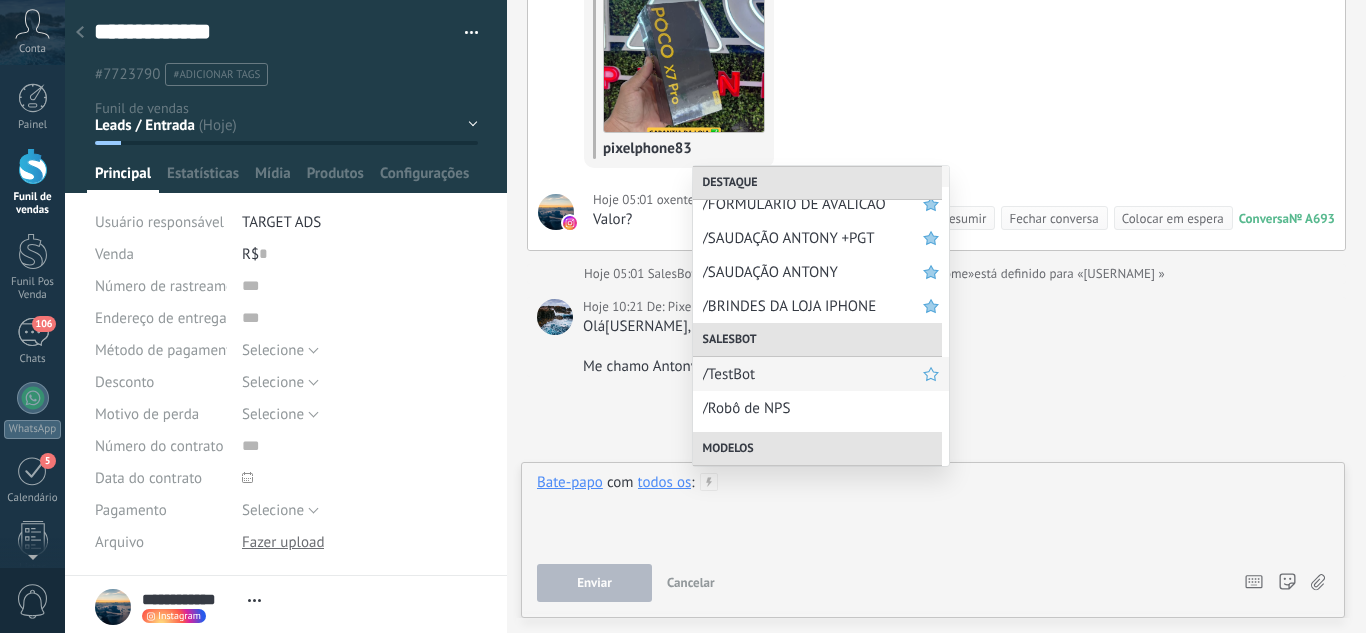 scroll, scrollTop: 0, scrollLeft: 0, axis: both 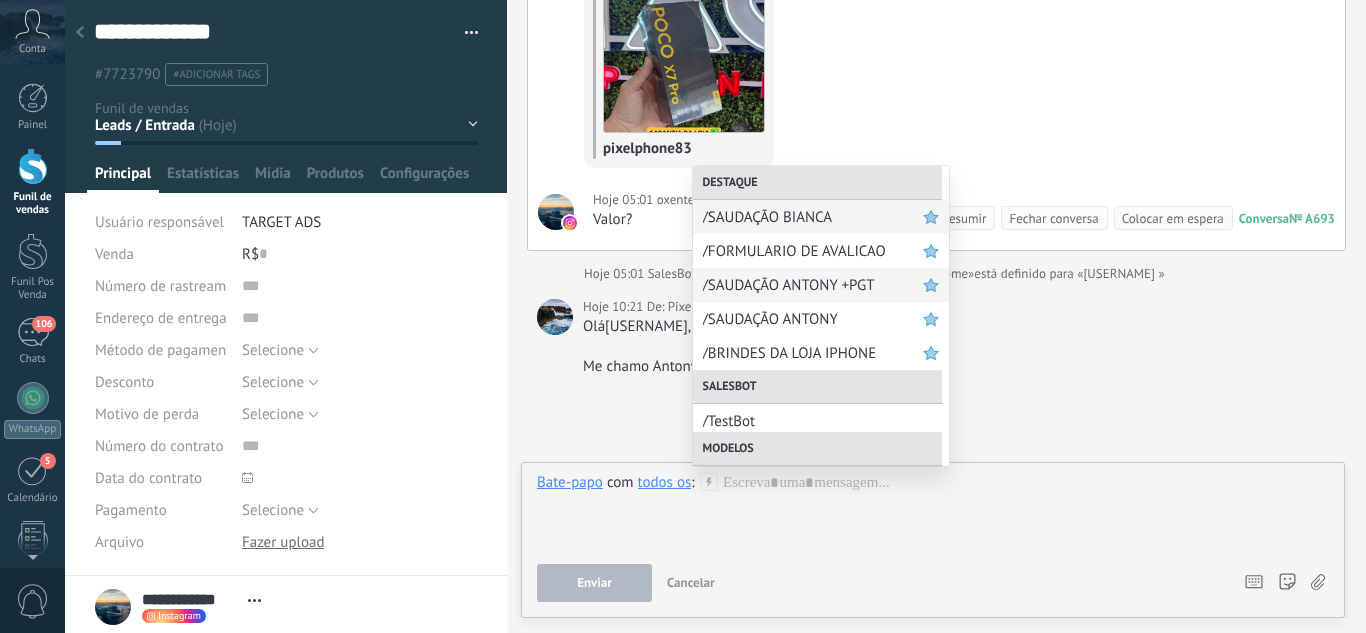 click on "/SAUDAÇÃO ANTONY +PGT" at bounding box center [813, 285] 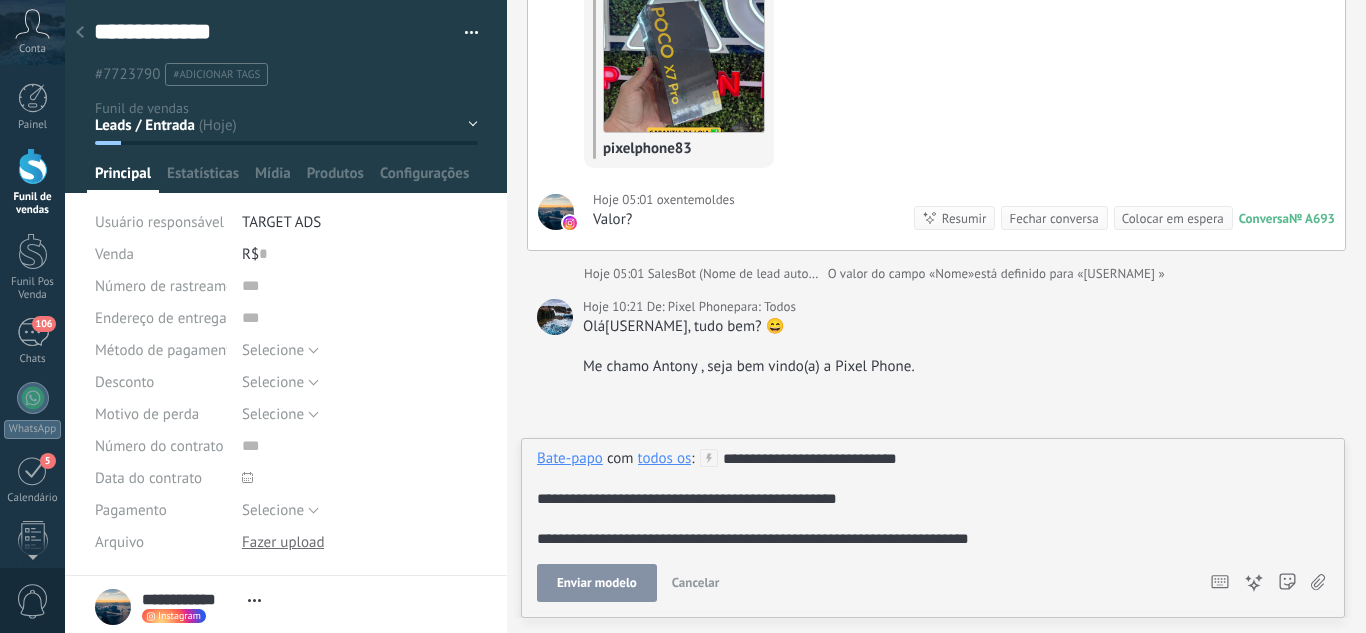 click on "Enviar modelo" at bounding box center [597, 583] 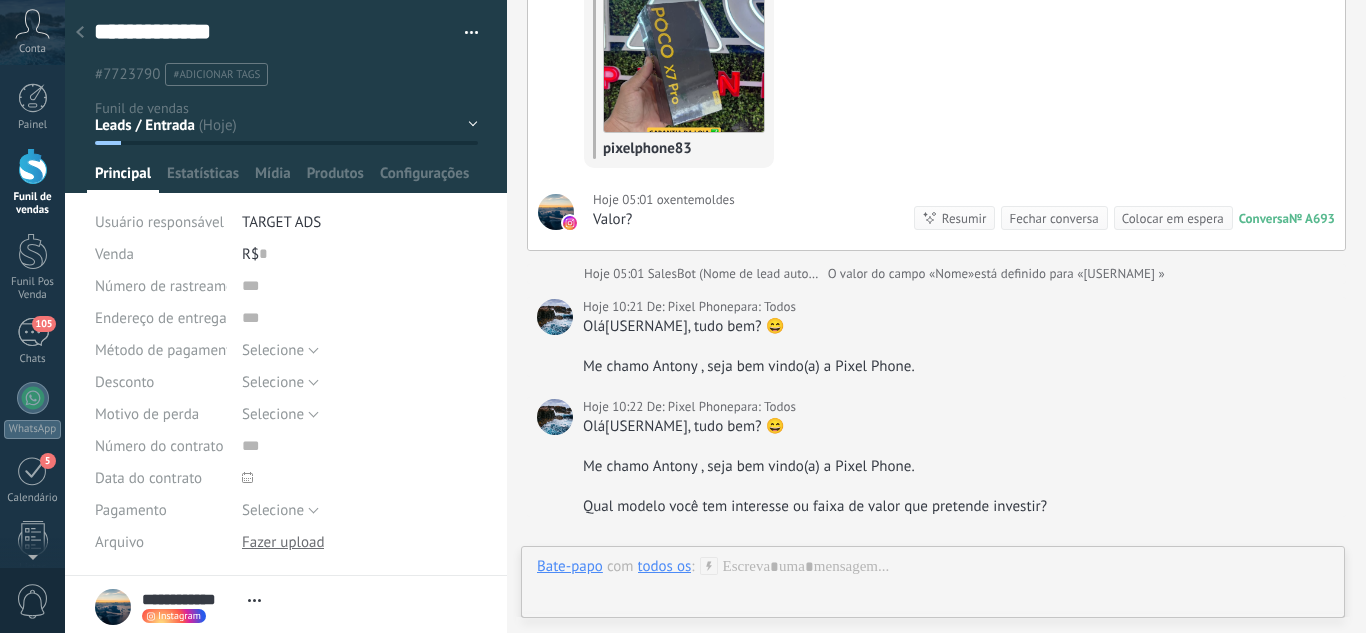 scroll, scrollTop: 352, scrollLeft: 0, axis: vertical 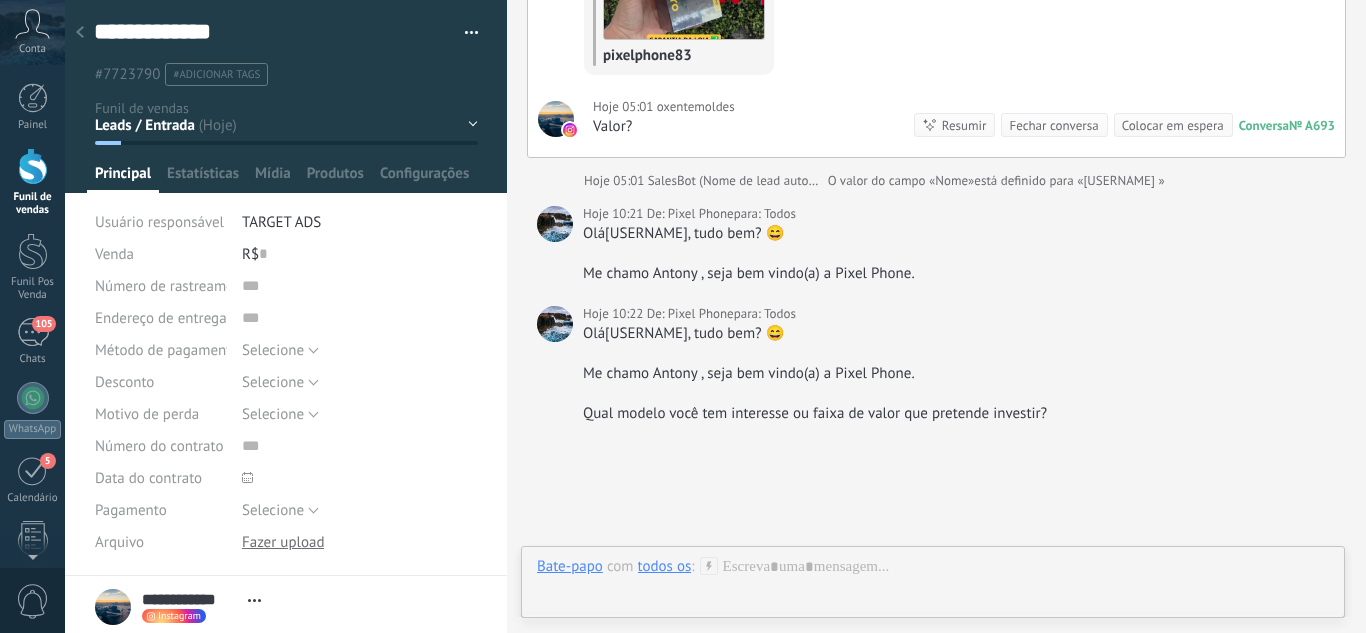click on "Leads / Entrada
Atendimento
Atendimento Responder
Orçamento Enviado
Orçamento Responder
Negociação / Fechamento
-" at bounding box center (0, 0) 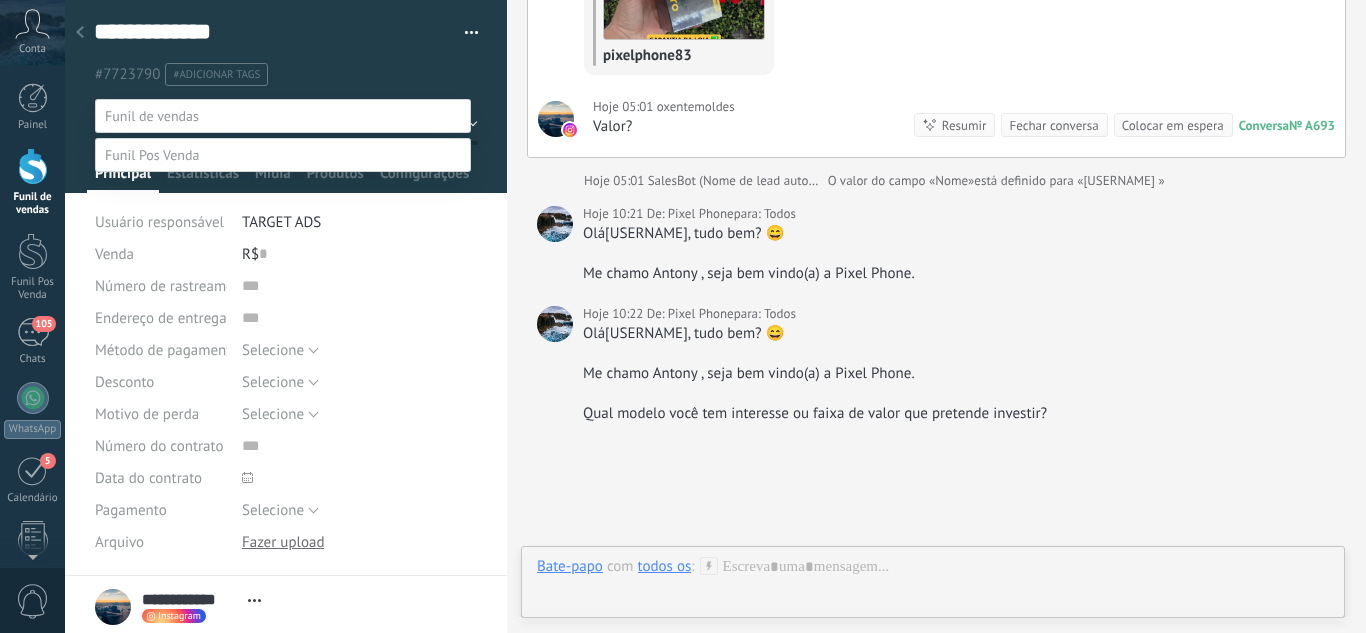 click on "Perdido / Desqualificado" at bounding box center [0, 0] 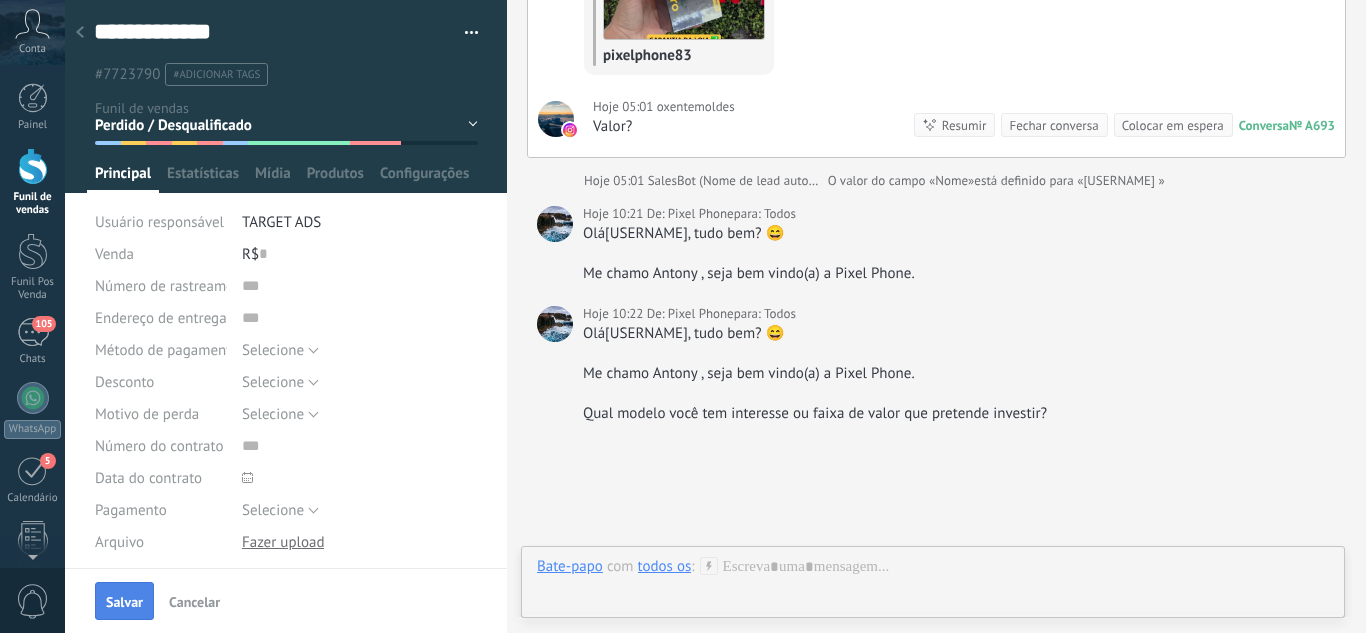 click on "Salvar" at bounding box center (124, 602) 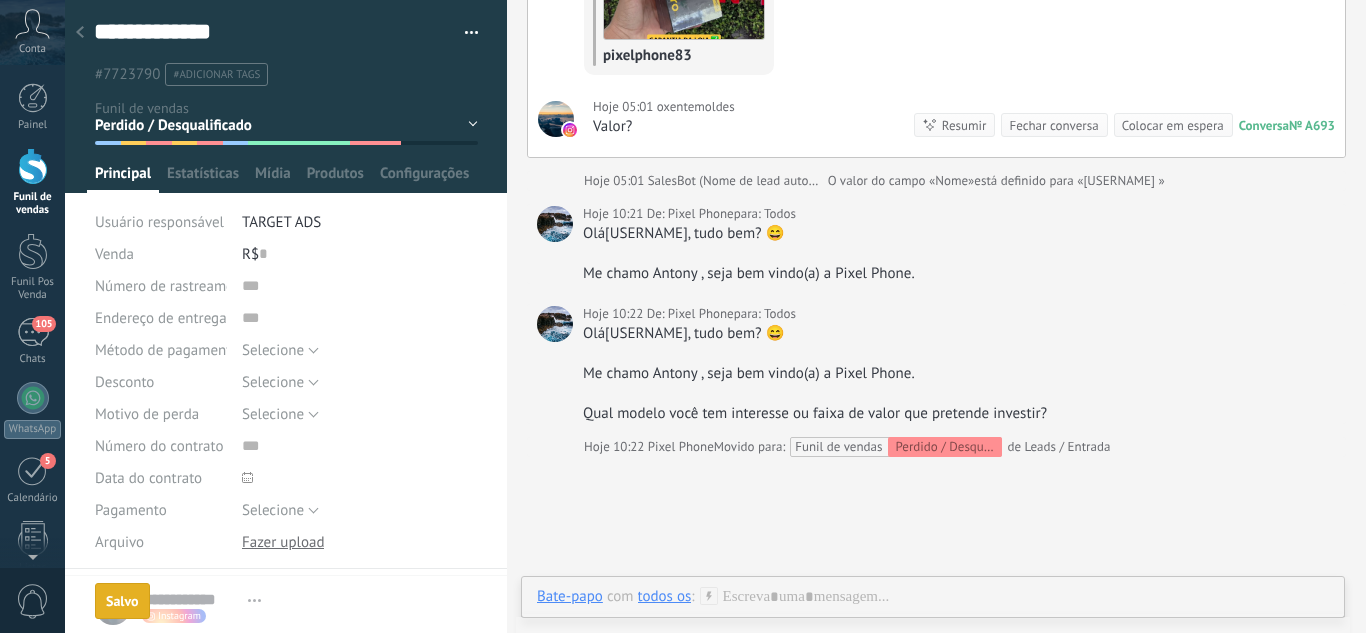 scroll, scrollTop: 385, scrollLeft: 0, axis: vertical 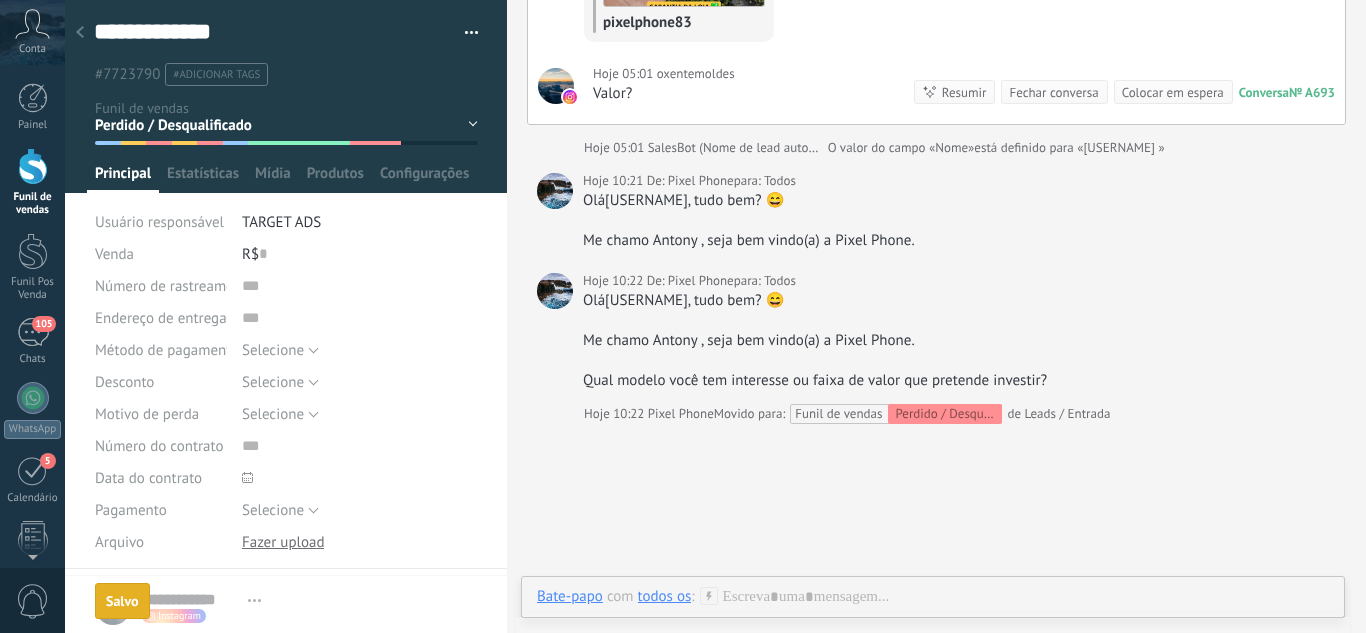 click at bounding box center (80, 33) 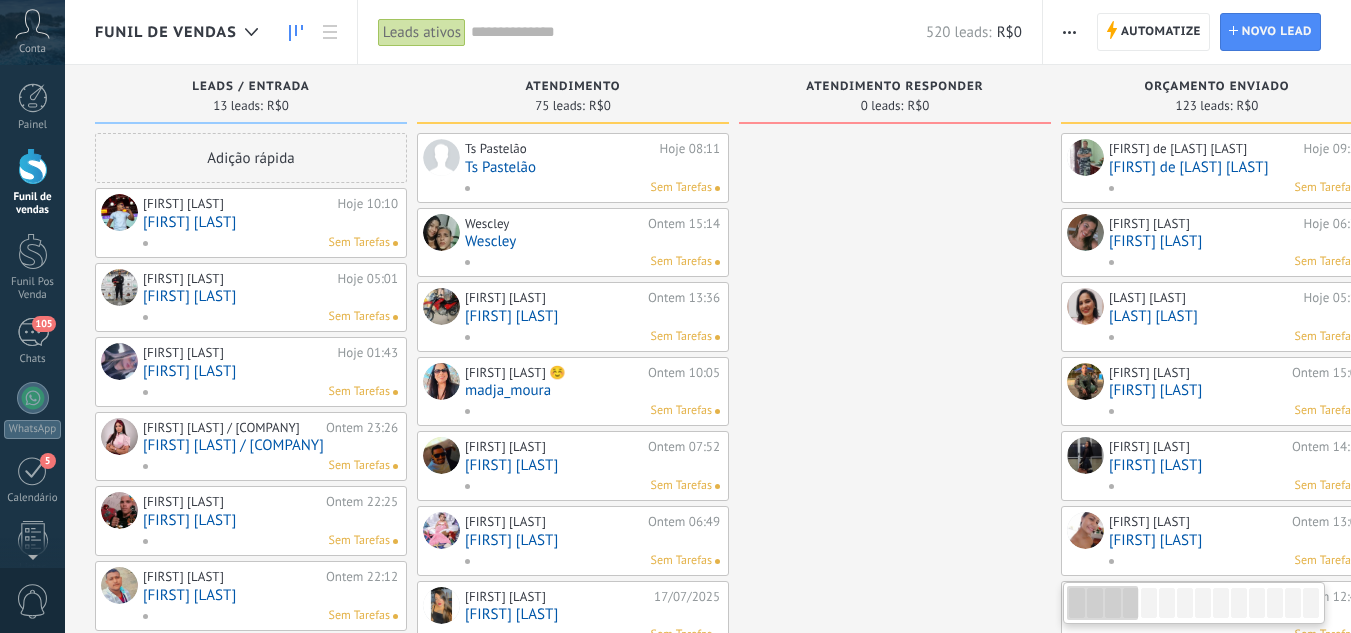 click on "[FIRST] [LAST]" at bounding box center (270, 296) 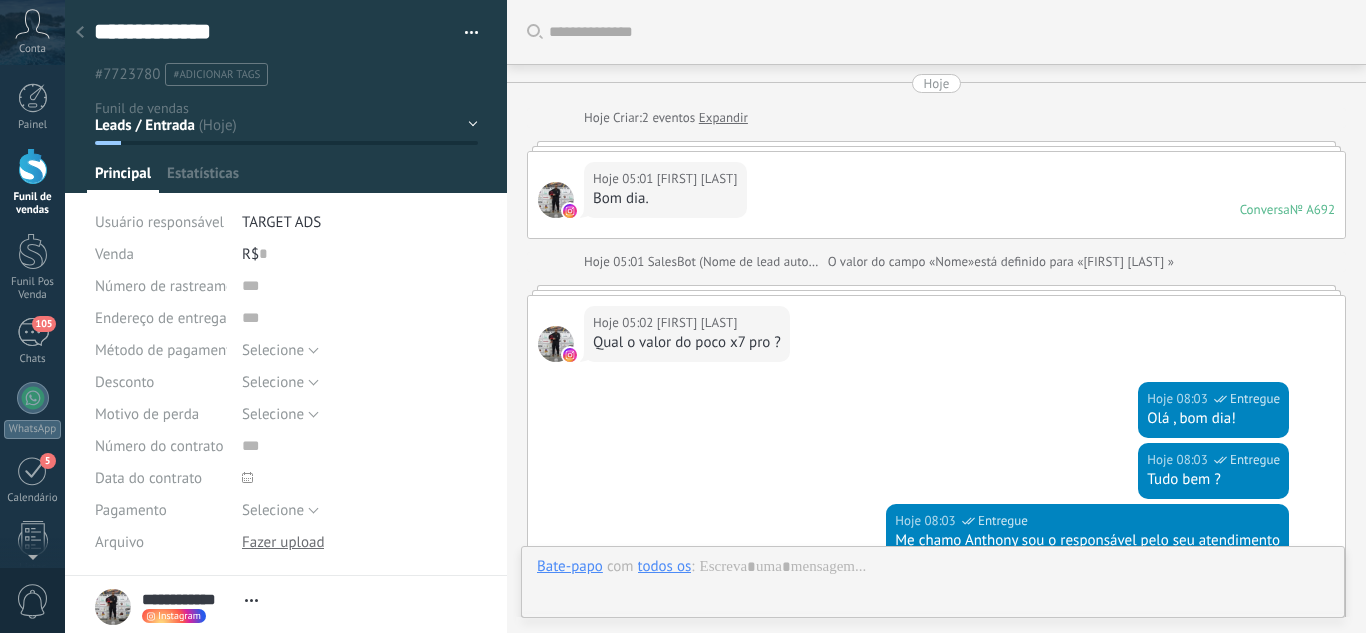 scroll, scrollTop: 517, scrollLeft: 0, axis: vertical 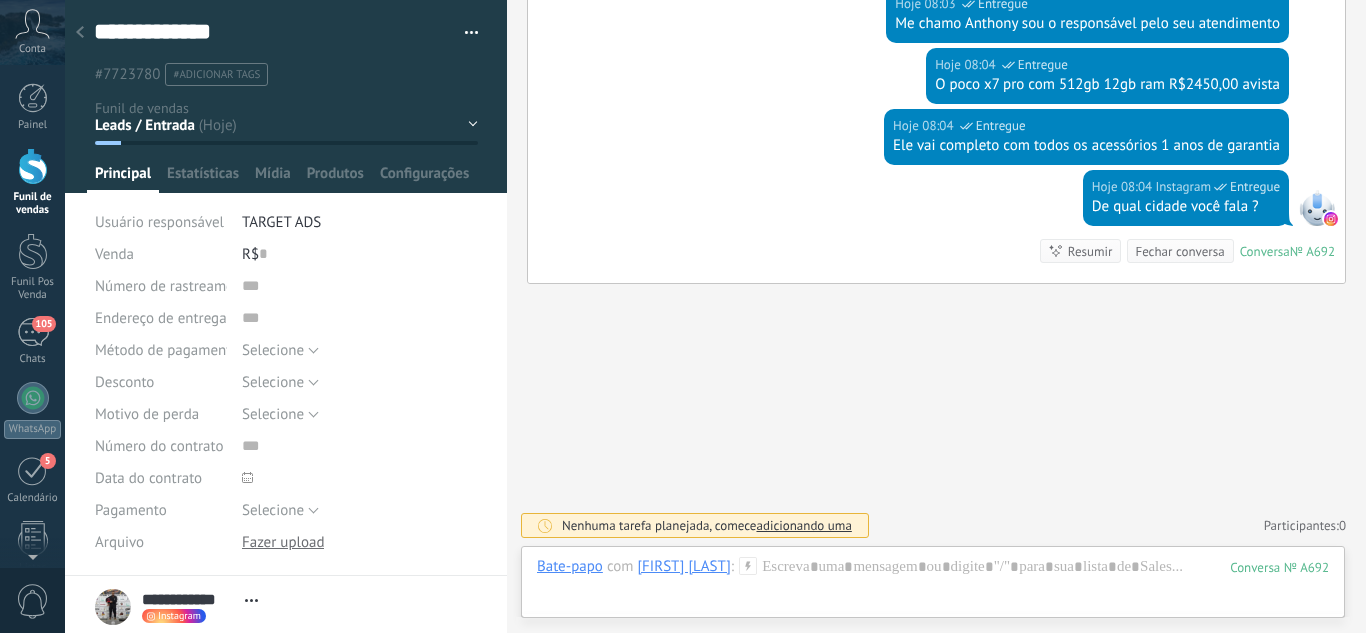 click 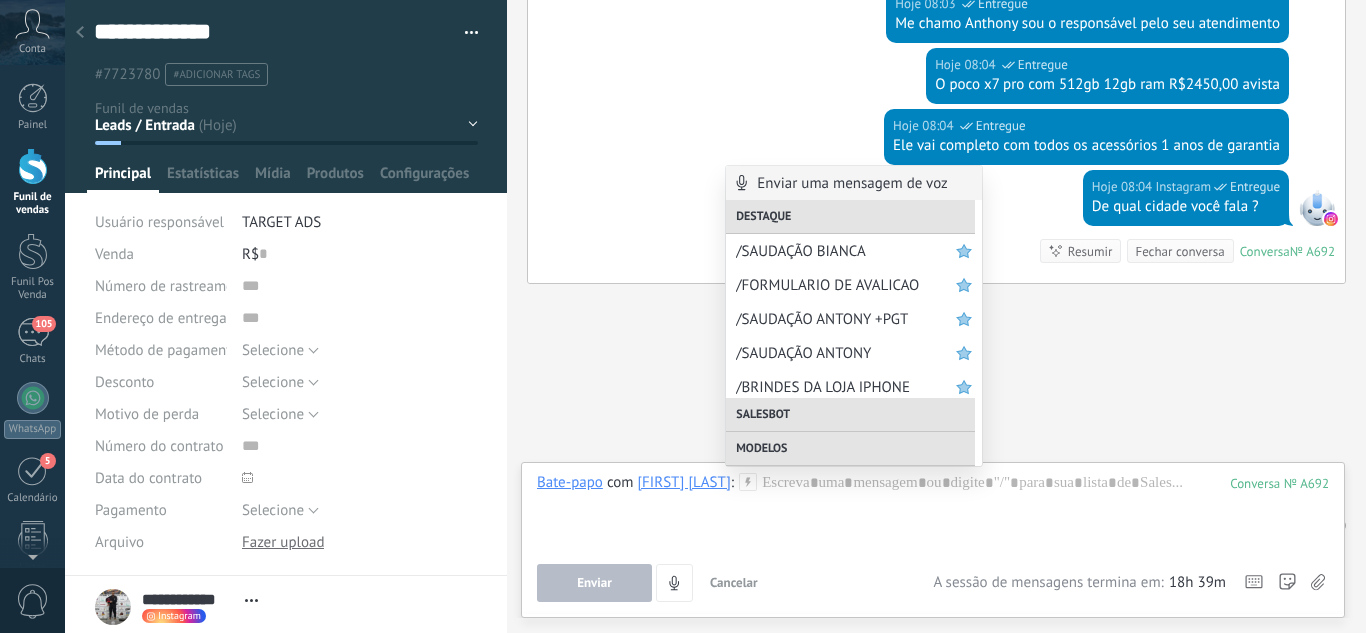 click on "Hoje 05:01 [FIRST] [LAST] Bom dia. Conversa № A692 Conversa № A692 Hoje 05:01 SalesBot (Nome de lead automático) O valor do campo «Nome» está definido para «[FIRST] [LAST] » Hoje 05:02 [FIRST] [LAST] Qual o valor do poco x7 pro ? Hoje 08:03 Instagram Entregue Olá , bom dia! Hoje 08:03 Instagram Entregue Tudo bem ? Hoje 08:03 Instagram Entregue Me chamo [FIRST] sou o responsável pelo seu atendimento Hoje 08:04 Instagram Entregue O poco x7 pro com 512gb 12gb ram R$2450,00 avista Hoje 08:04 Instagram Entregue Ele vai completo com todos os acessórios 1 anos de garantia Hoje 08:04 Instagram Entregue De qual cidade você fala ? Conversa № A692 Conversa № A692 Resumir Resumir Fechar conversa Nenhuma tarefa planejada, comece adicionando uma Participantes: 0 Adicionar membro Bots: 0" at bounding box center (936, 58) 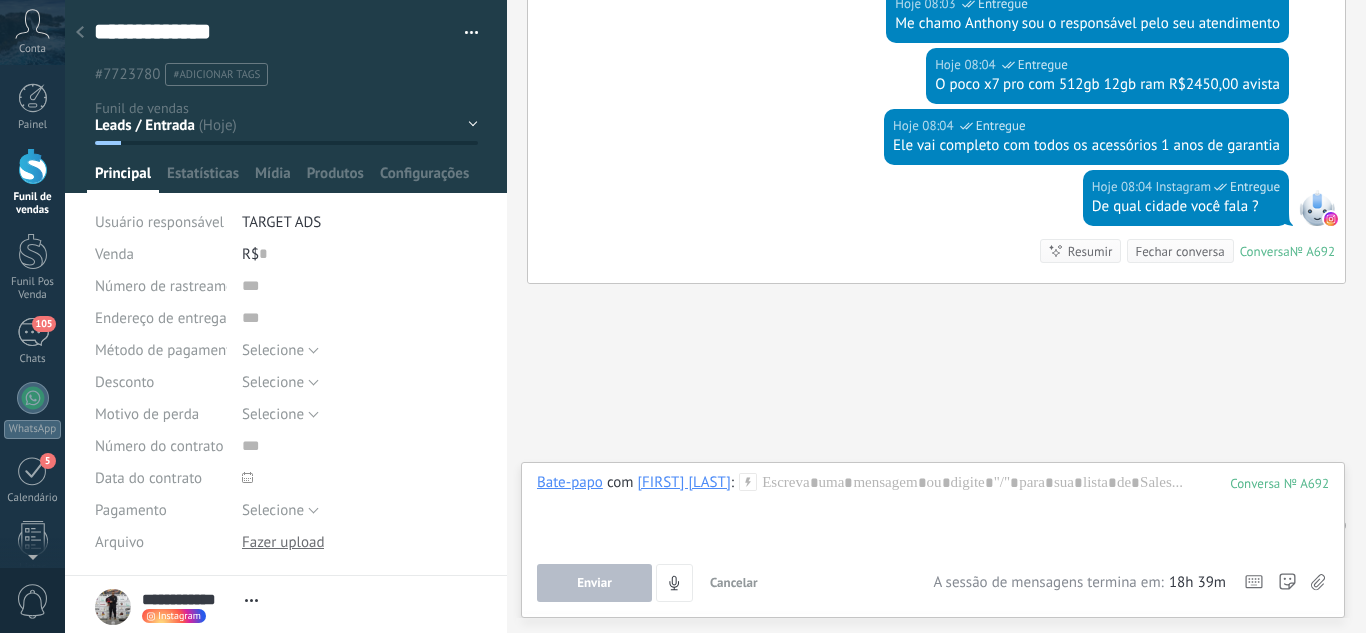 click on "Leads / Entrada
Atendimento
Atendimento Responder
Orçamento Enviado
Orçamento Responder
Negociação / Fechamento
-" at bounding box center [0, 0] 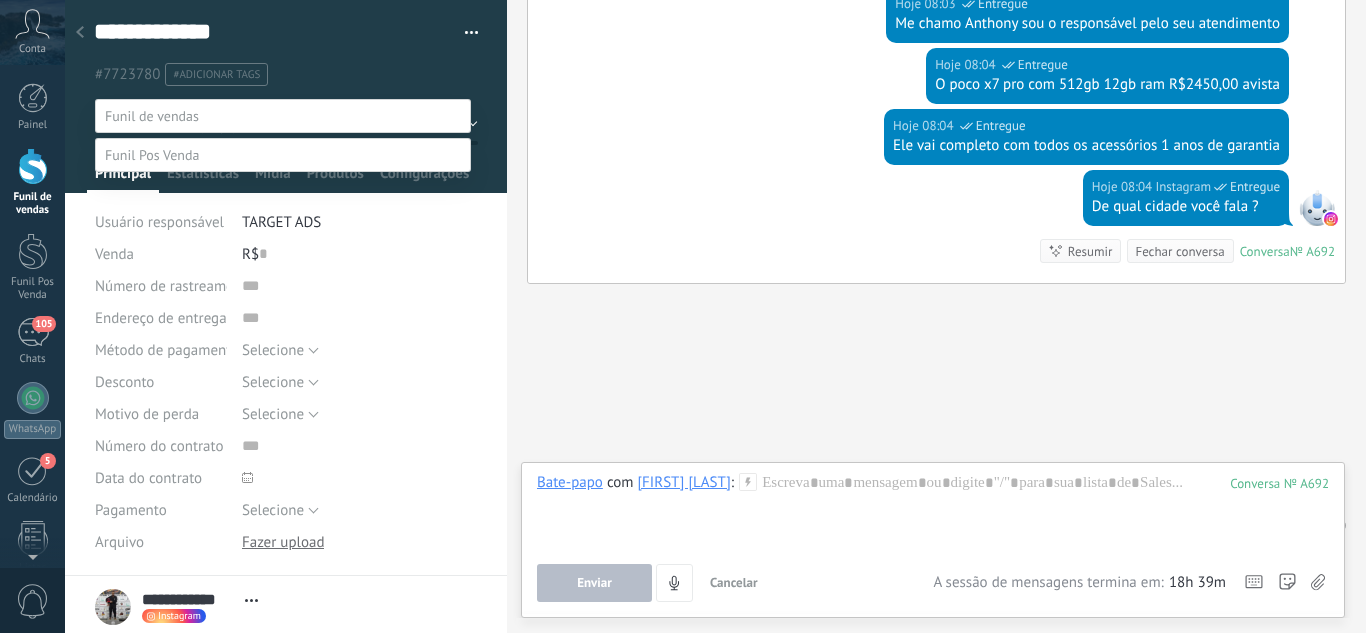 click on "Orçamento Enviado" at bounding box center (0, 0) 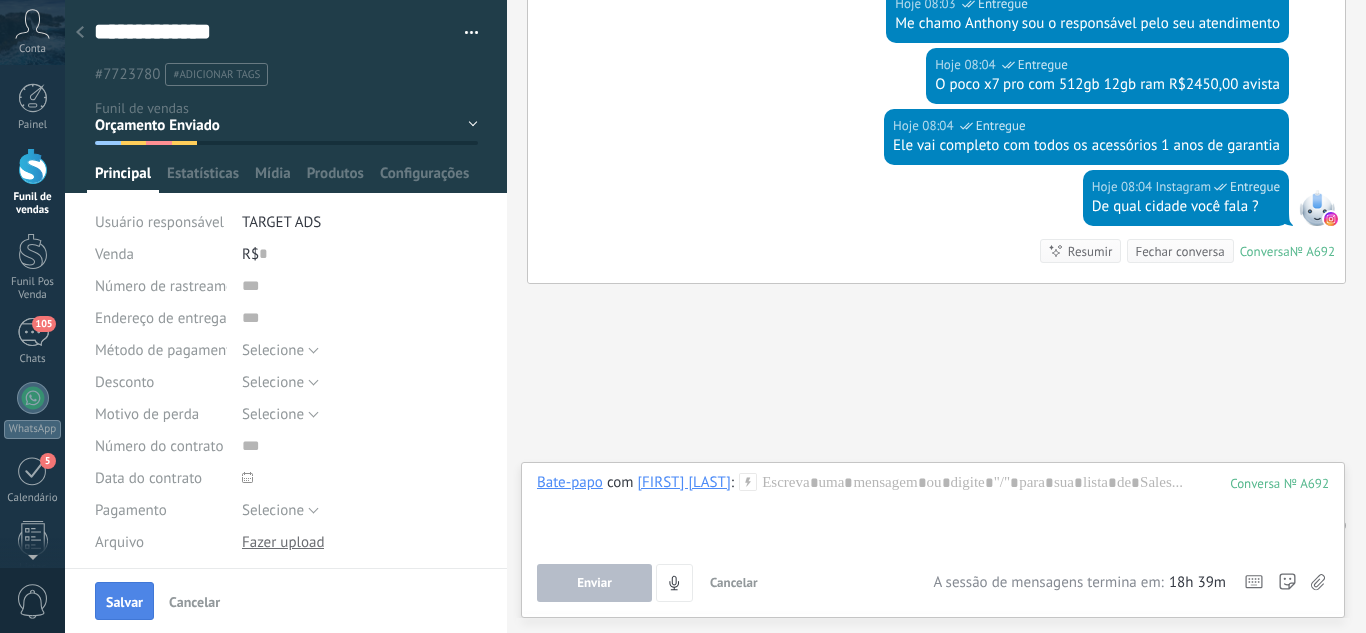 click on "Salvar" at bounding box center (124, 601) 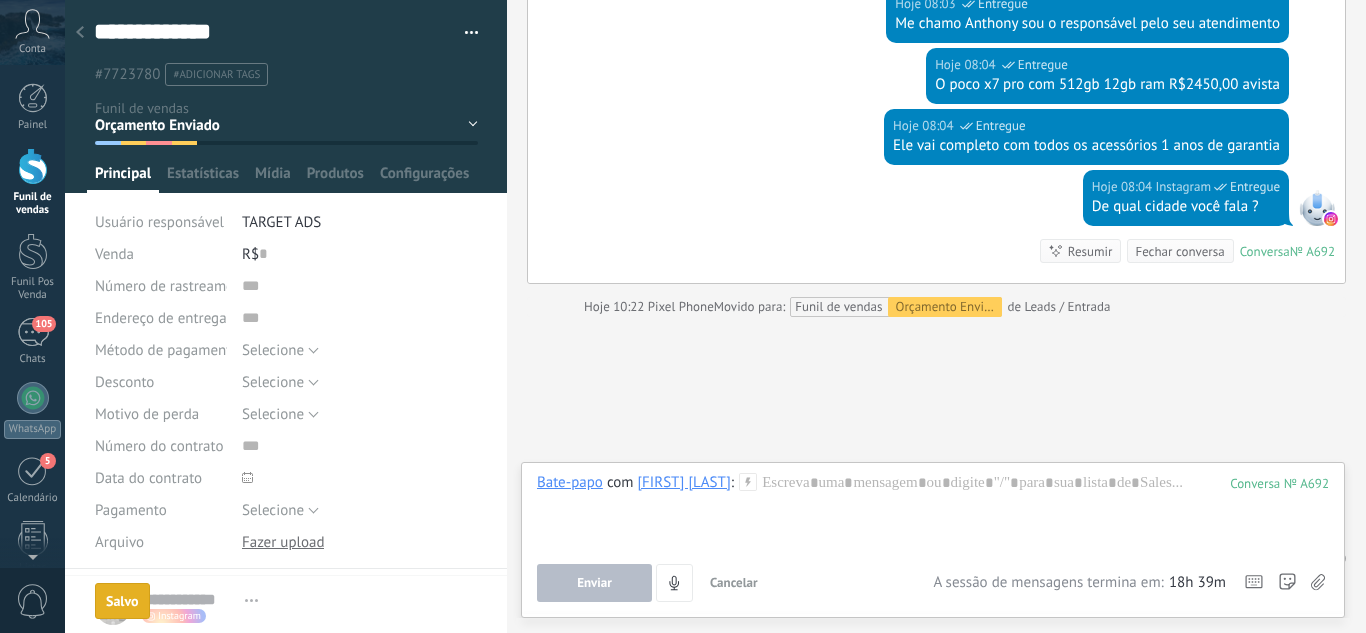 scroll, scrollTop: 550, scrollLeft: 0, axis: vertical 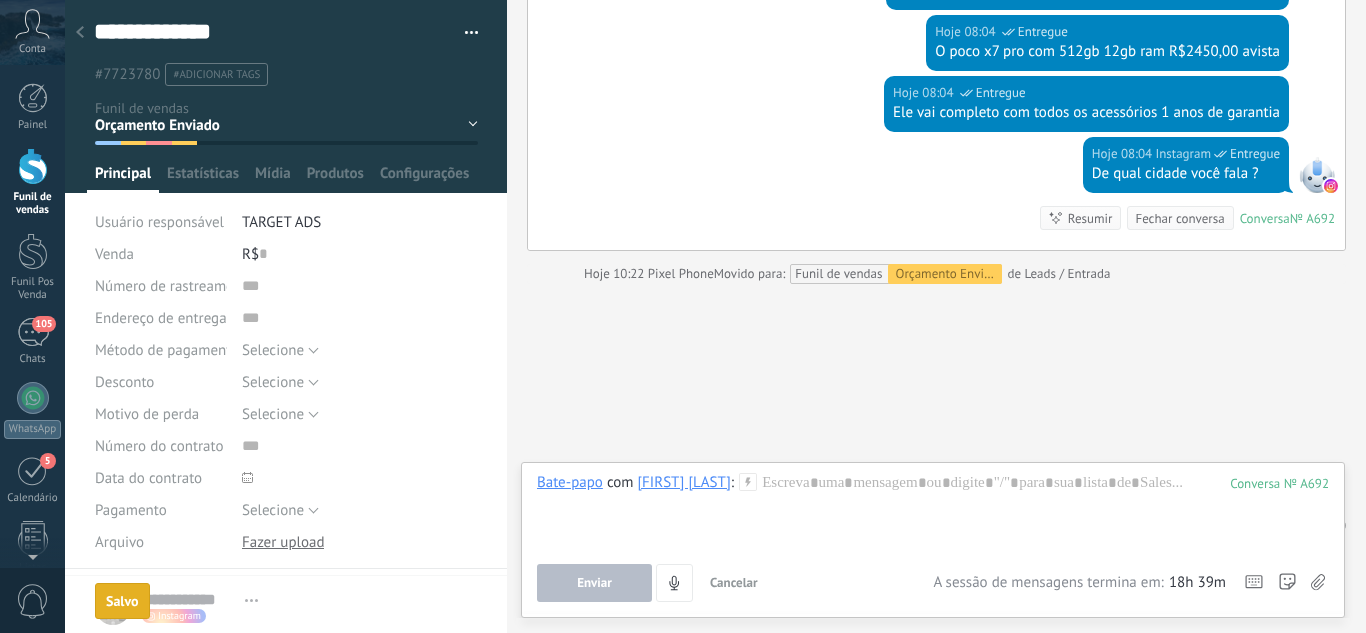 click 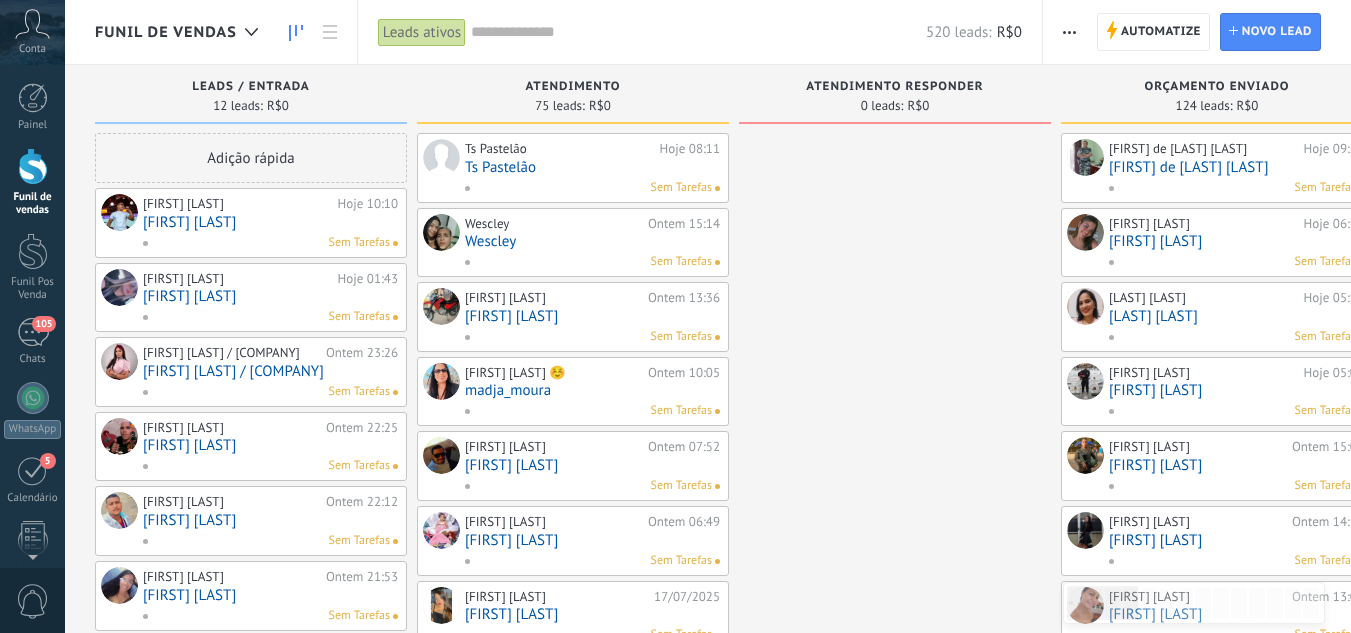 click on "[FIRST] [LAST]" at bounding box center [270, 296] 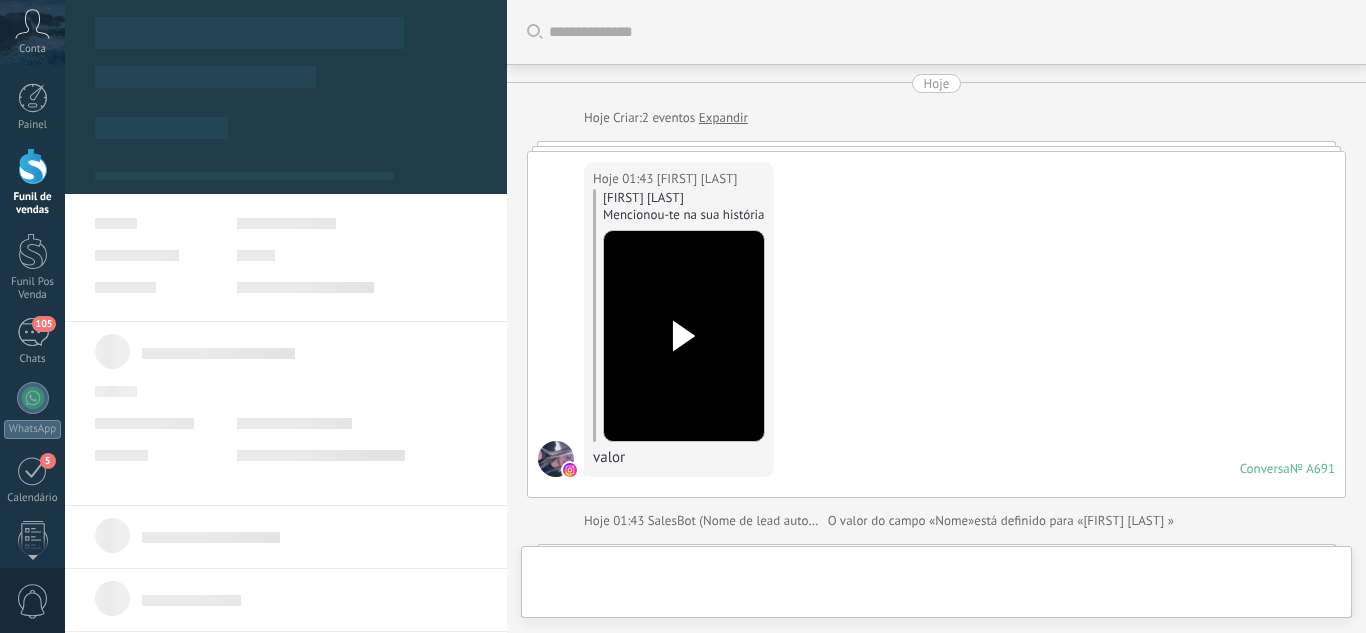 scroll, scrollTop: 30, scrollLeft: 0, axis: vertical 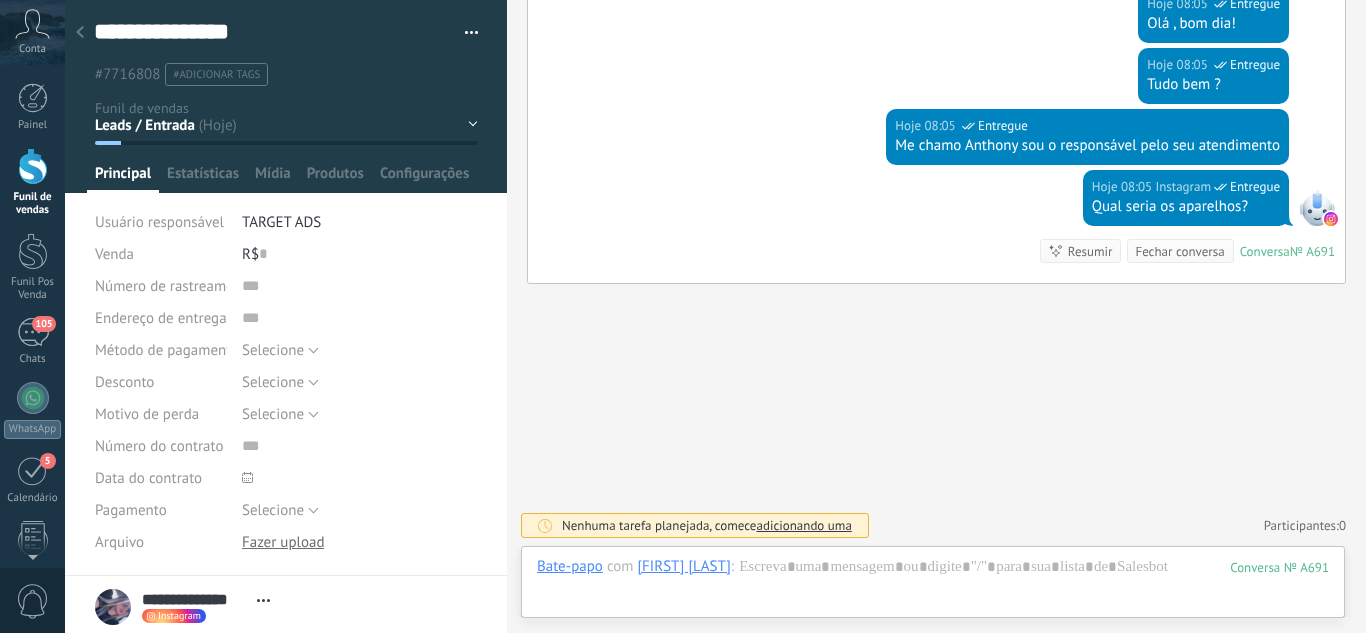 click on "**********" at bounding box center (286, 82) 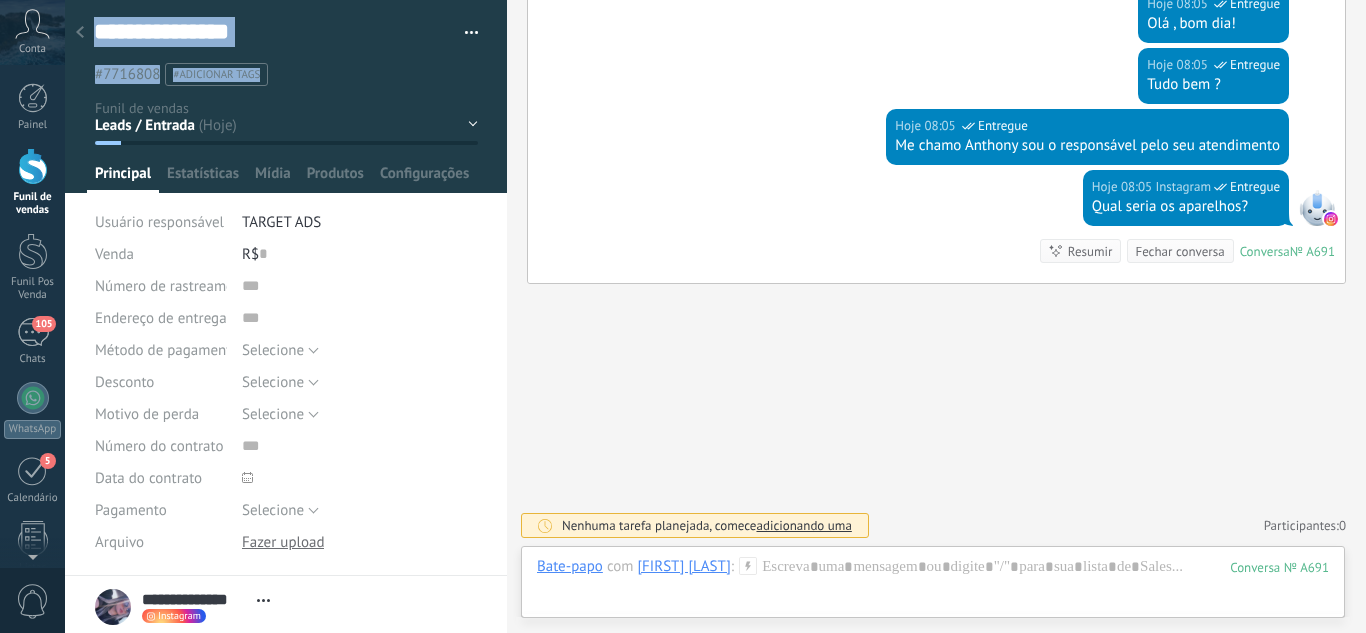 click on "Leads / Entrada
Atendimento
Atendimento Responder
Orçamento Enviado
Orçamento Responder
Negociação / Fechamento
-" at bounding box center (0, 0) 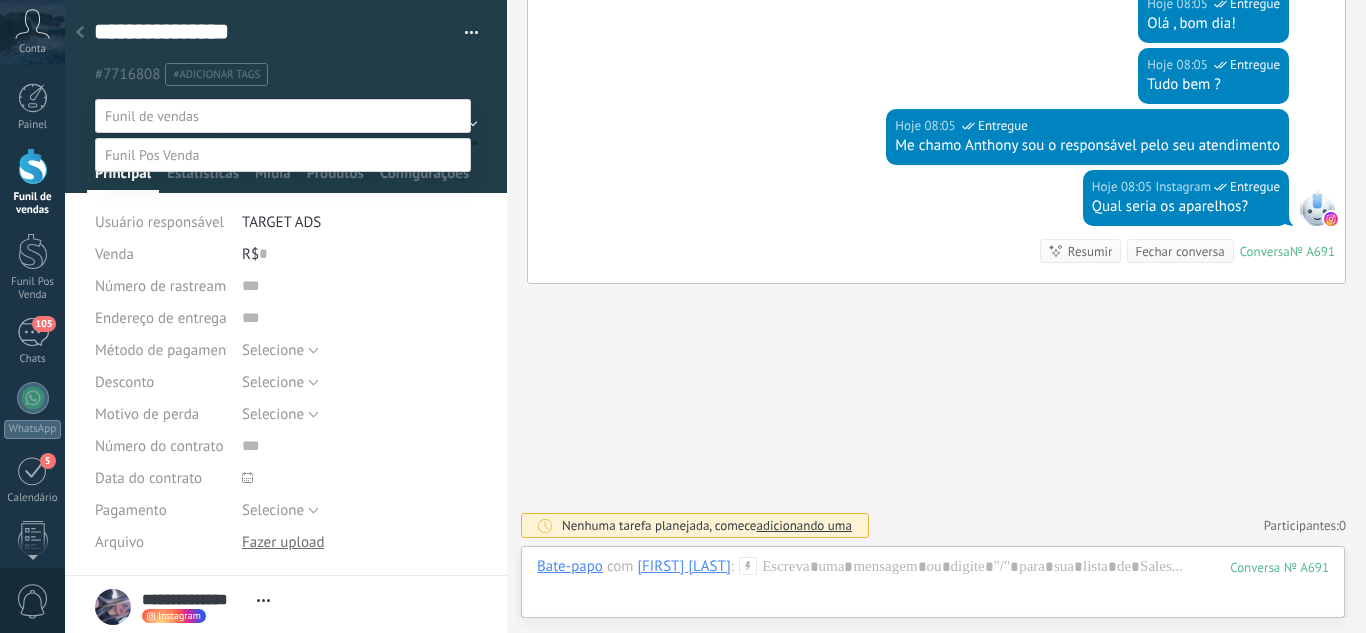 click on "Atendimento" at bounding box center [0, 0] 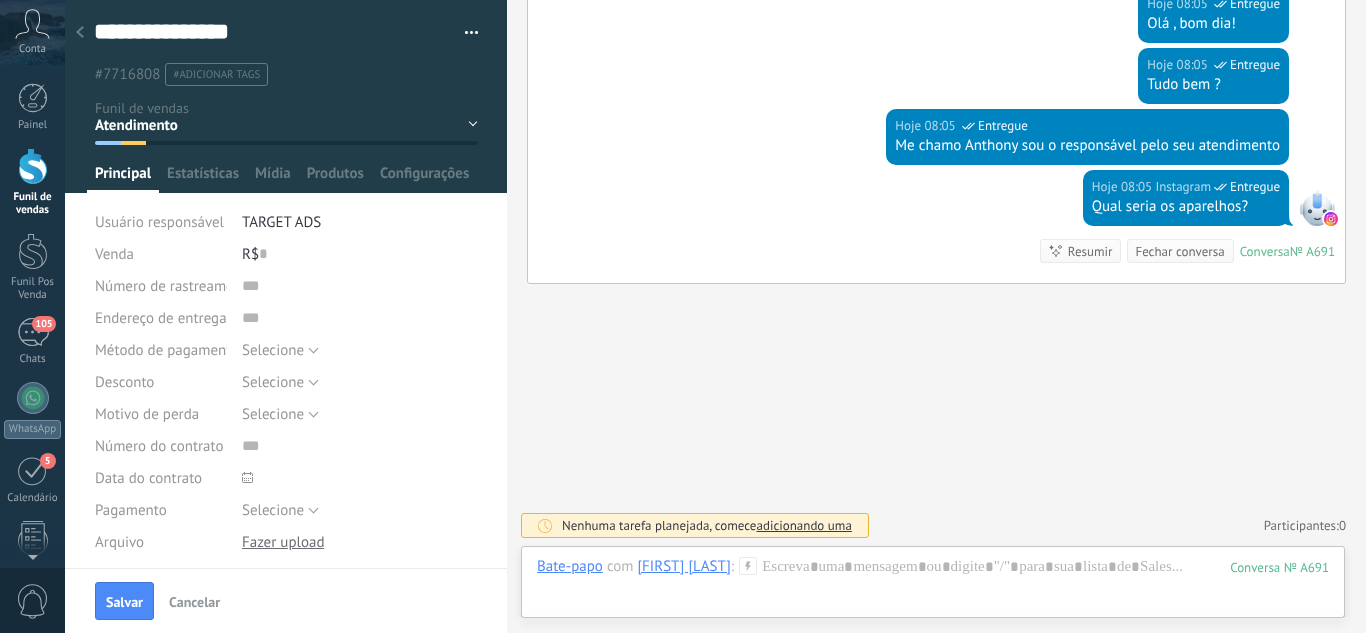 click on "Salvar" at bounding box center (124, 601) 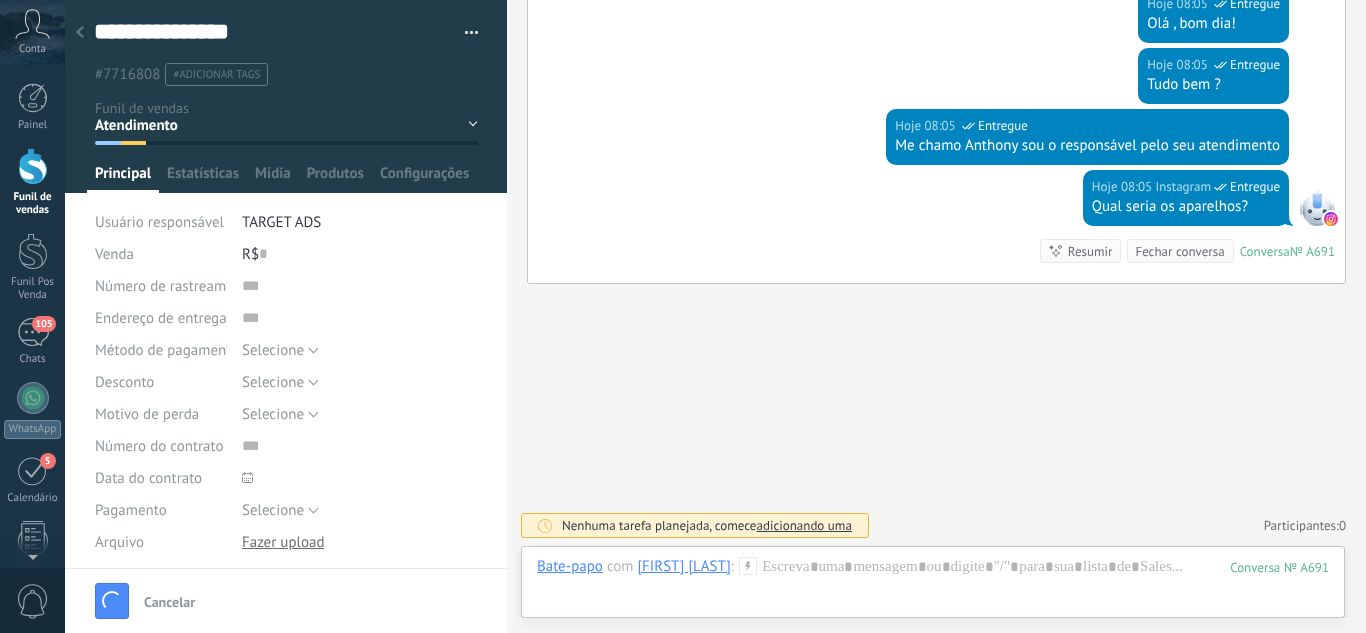 scroll, scrollTop: 946, scrollLeft: 0, axis: vertical 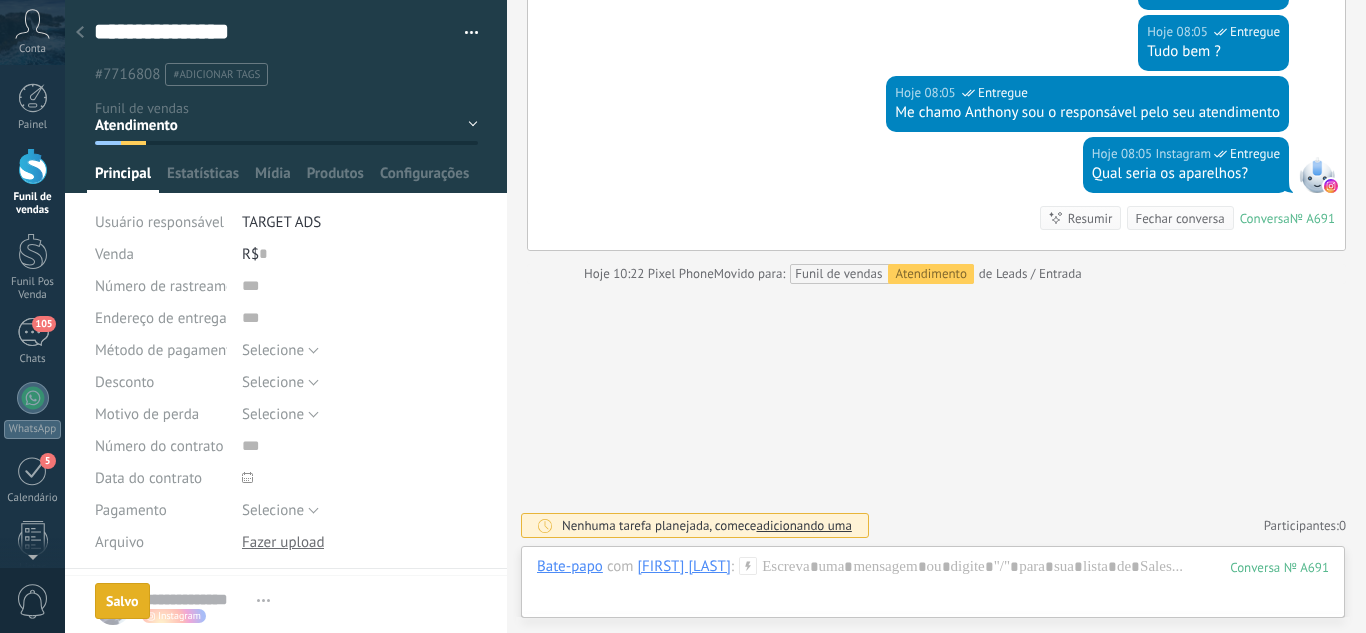 click at bounding box center [80, 33] 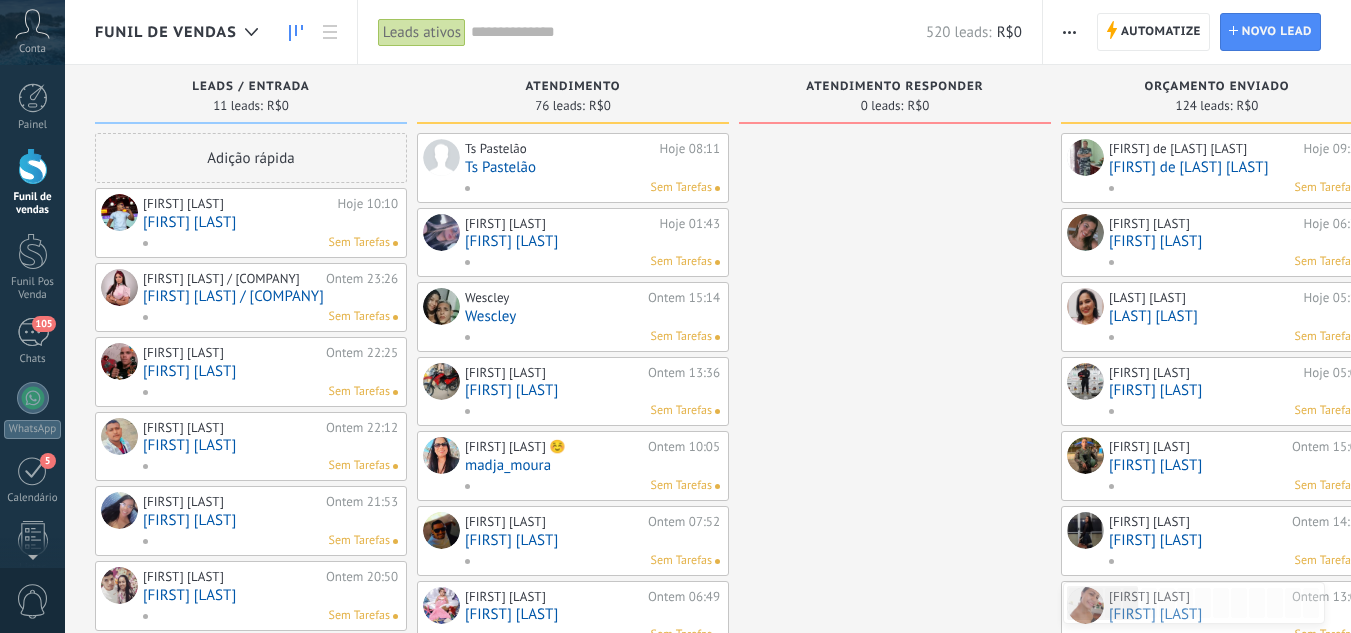 click on "[FIRST] [LAST] / [COMPANY]" at bounding box center [270, 296] 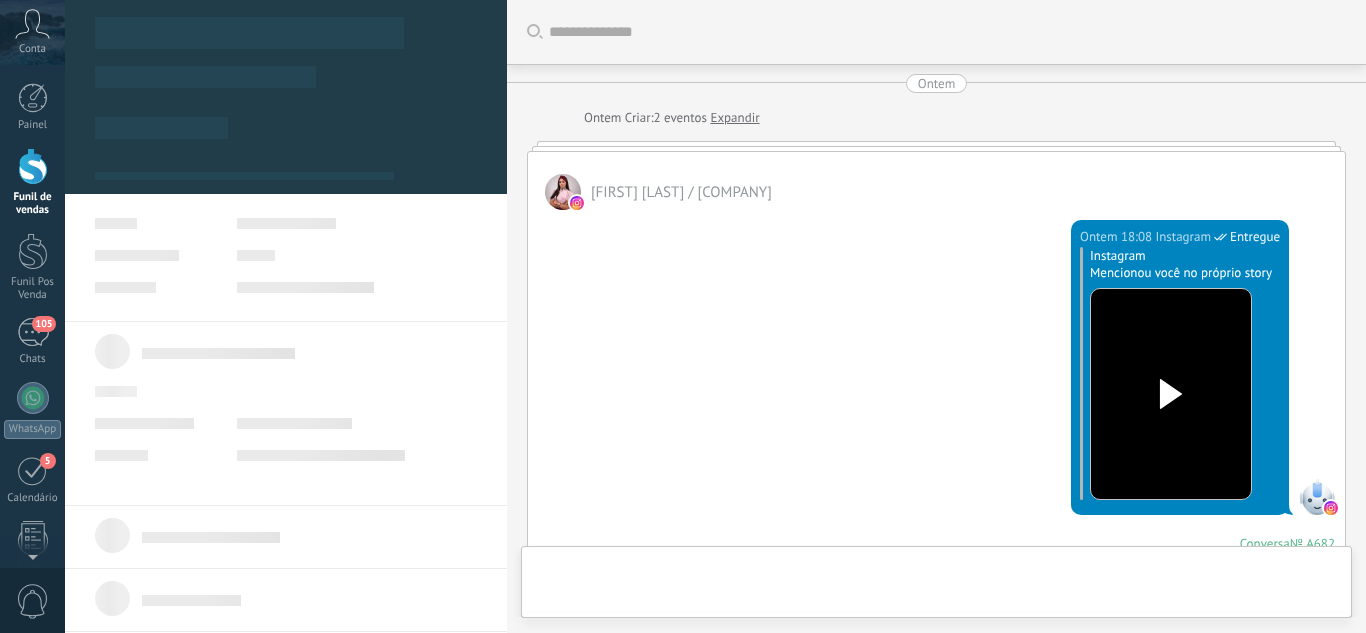 scroll, scrollTop: 30, scrollLeft: 0, axis: vertical 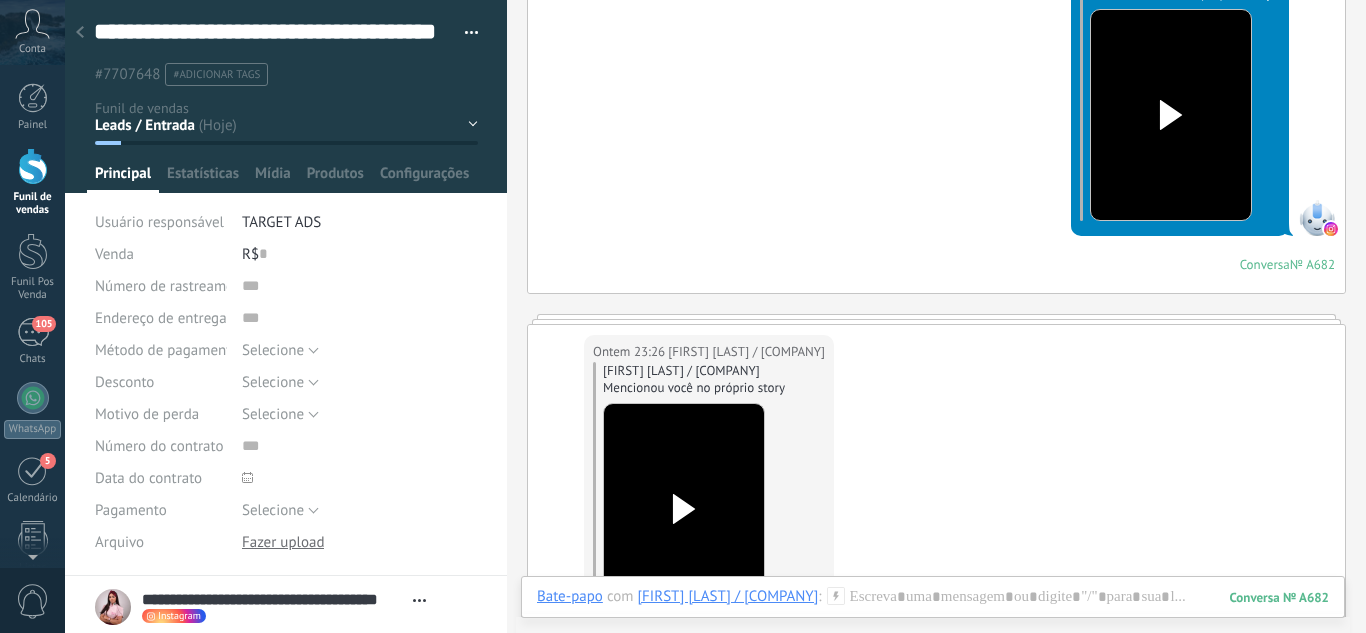 click at bounding box center (684, 509) 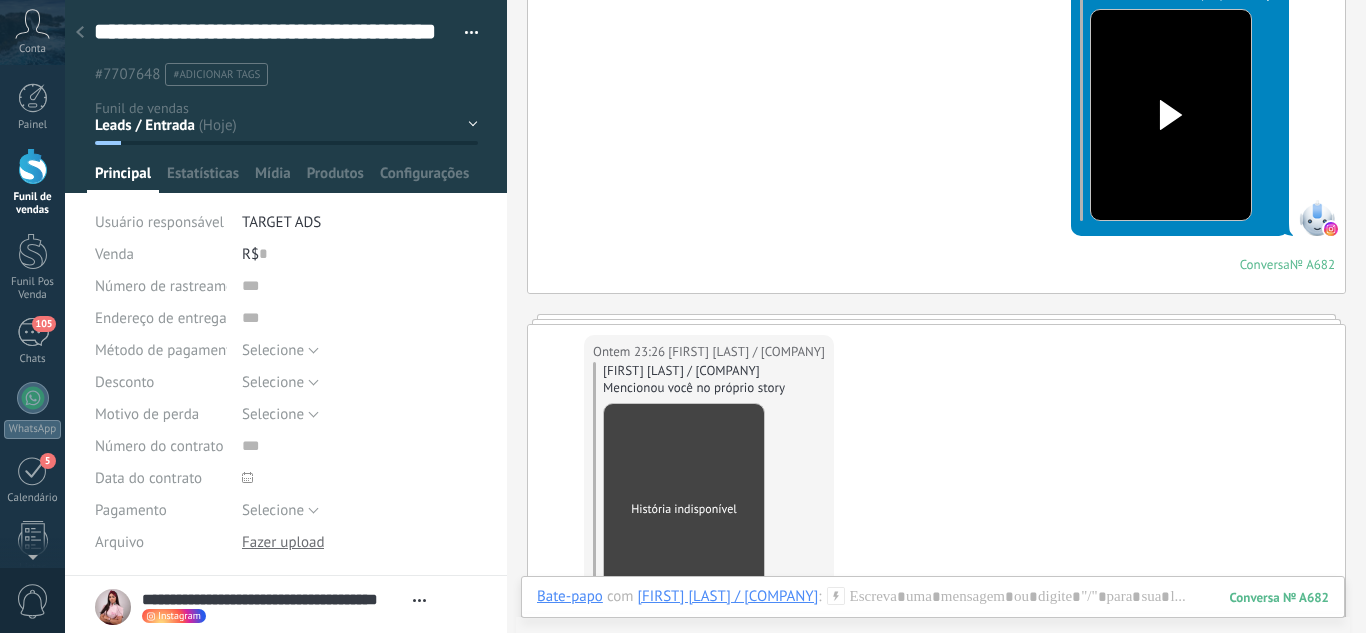 click on "História indisponível" at bounding box center [684, 509] 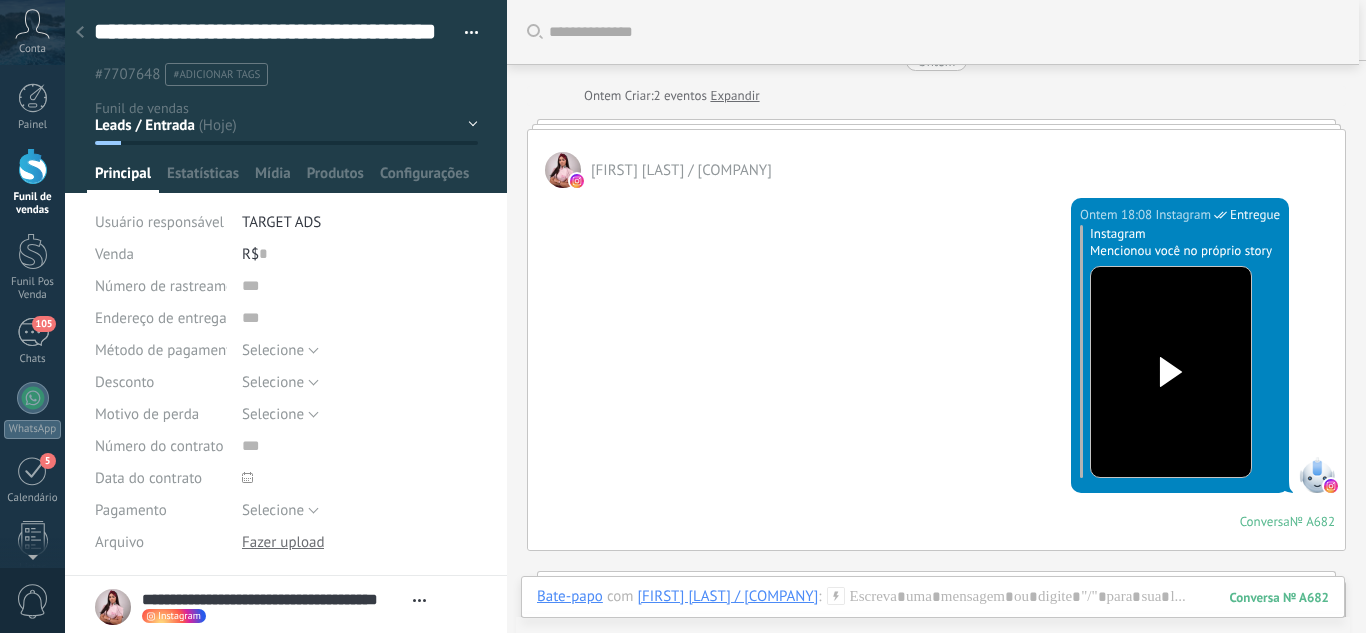 scroll, scrollTop: 0, scrollLeft: 0, axis: both 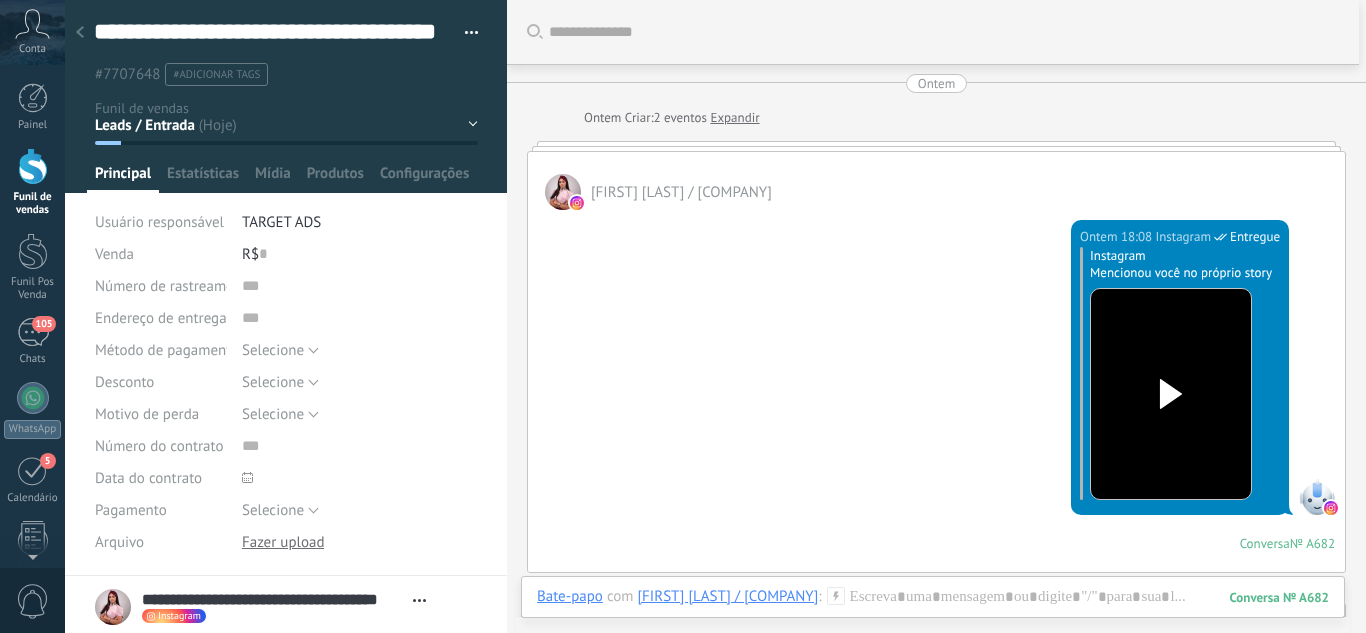 click at bounding box center (1171, 394) 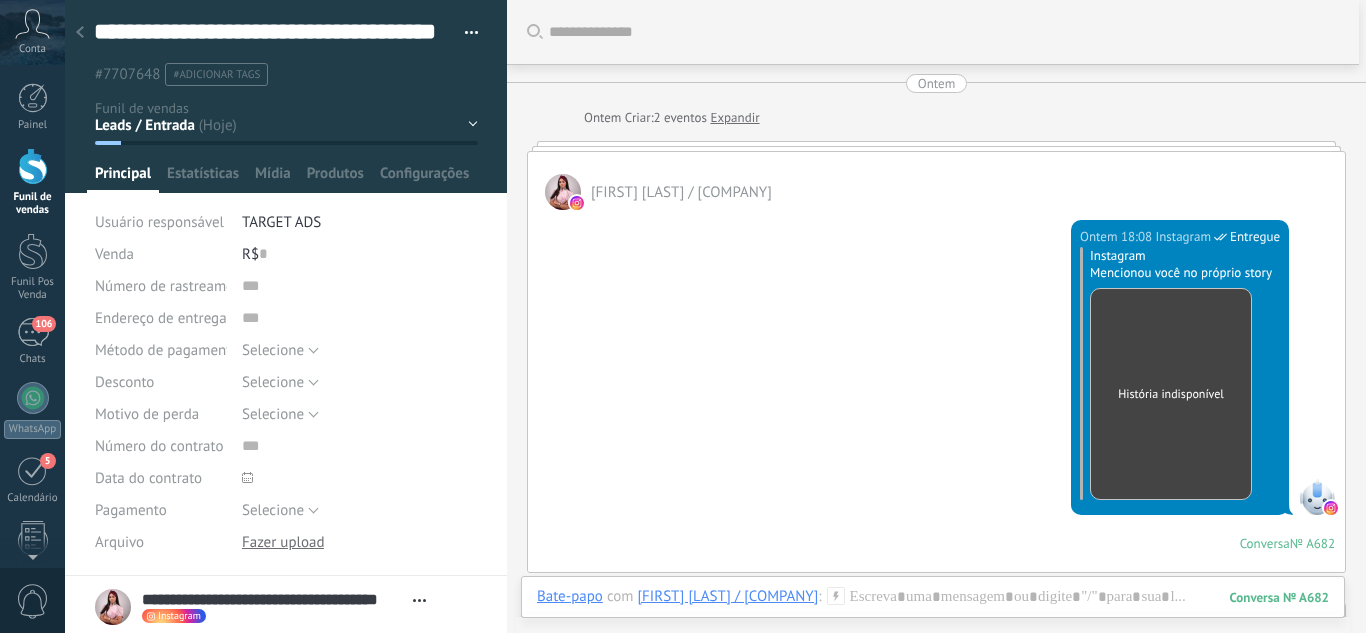 click on "Ontem 18:08 Instagram  Entregue Instagram Mencionou você no próprio story História indisponível Conversa  № A682 Conversa № A682" at bounding box center (936, 391) 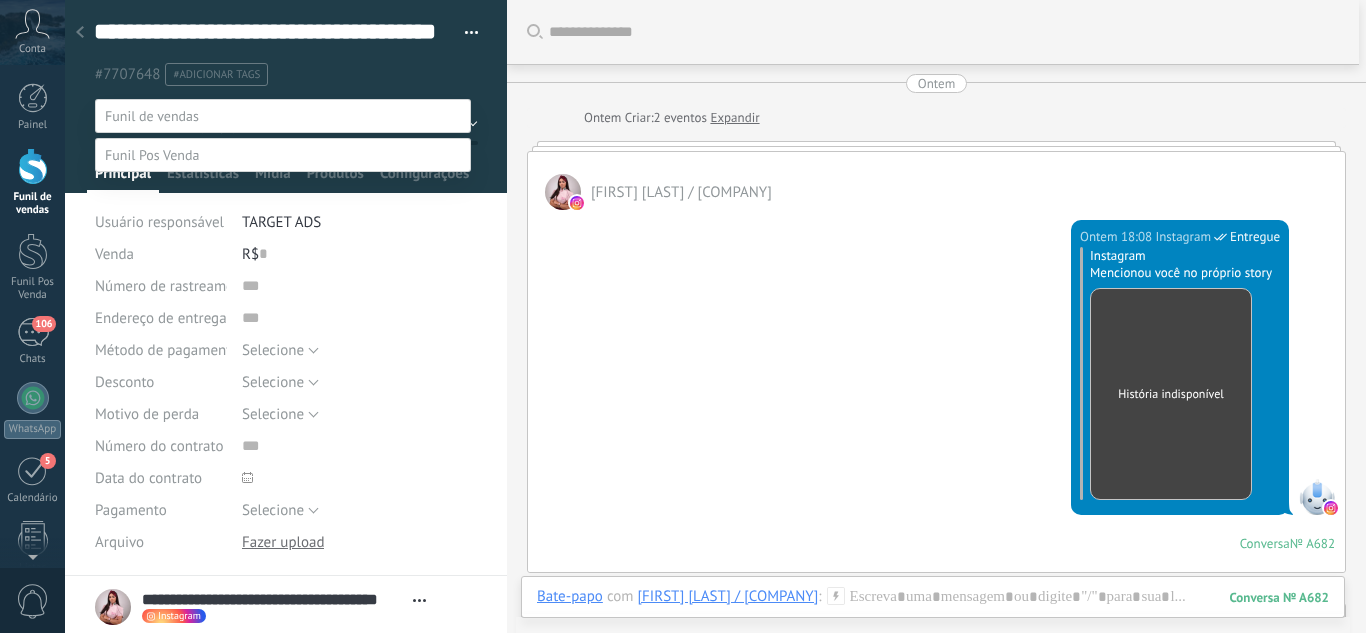 click on "Fechamento (XIAOMI) Whats - Pós-venda" at bounding box center (0, 0) 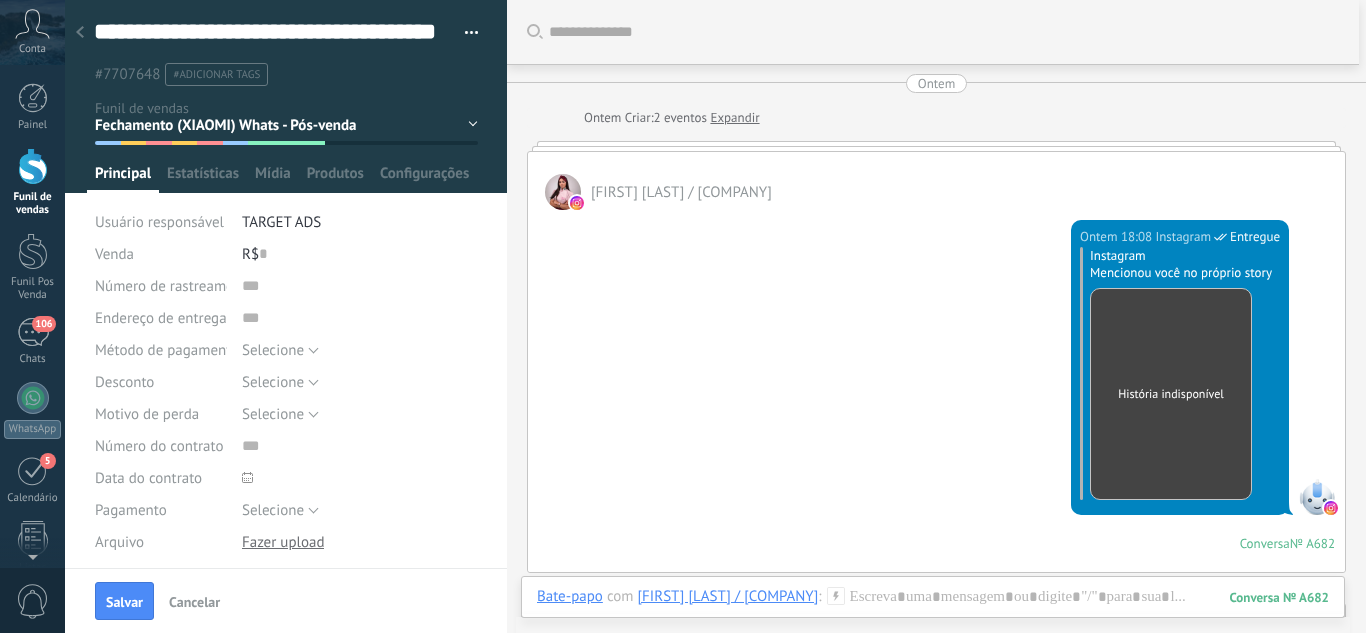 drag, startPoint x: 128, startPoint y: 610, endPoint x: 122, endPoint y: 472, distance: 138.13037 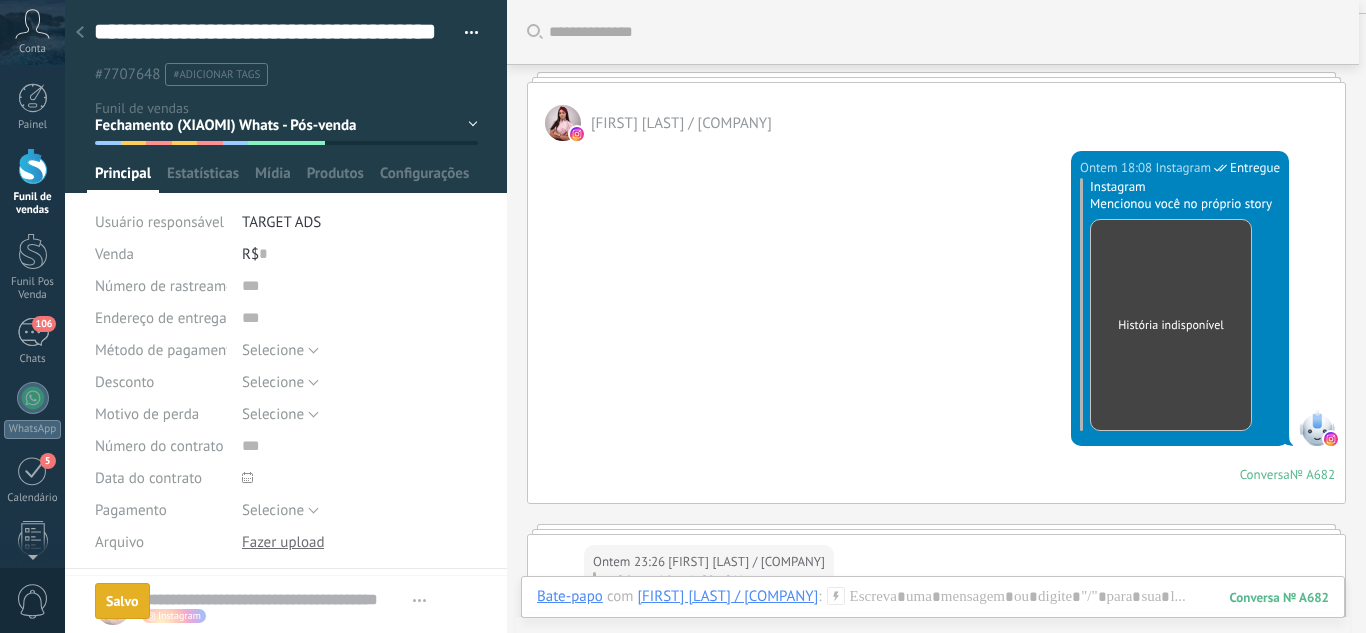 scroll, scrollTop: 96, scrollLeft: 0, axis: vertical 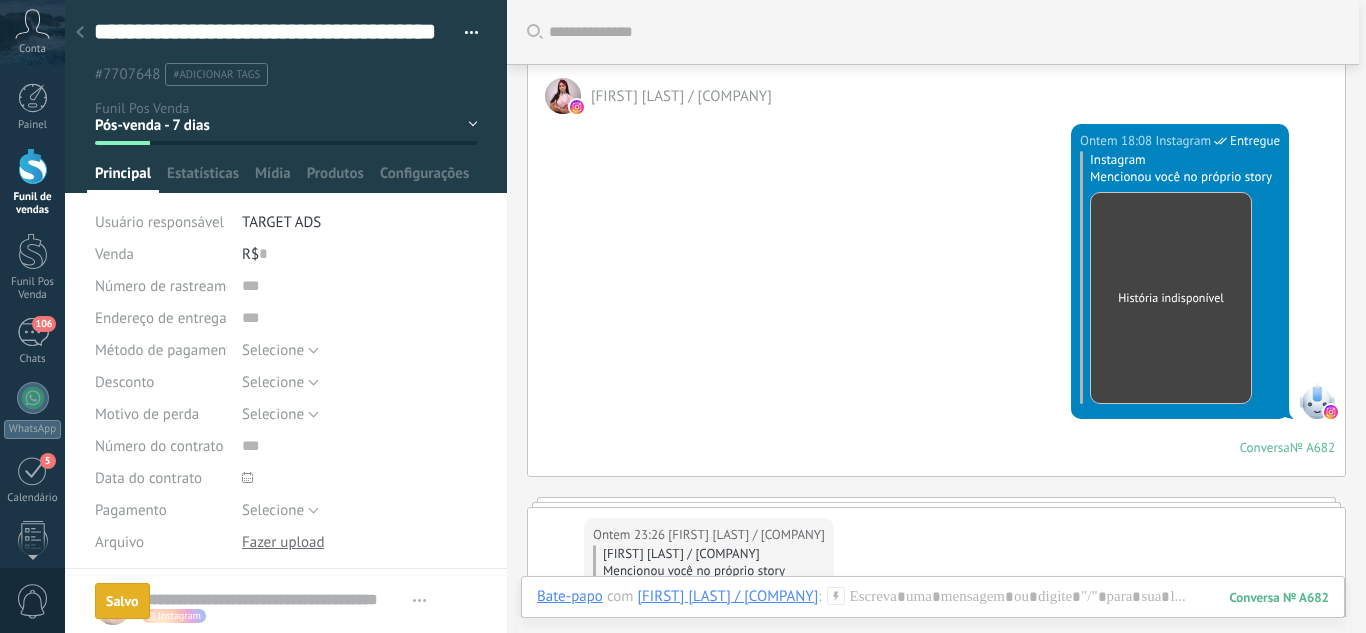 click at bounding box center [80, 33] 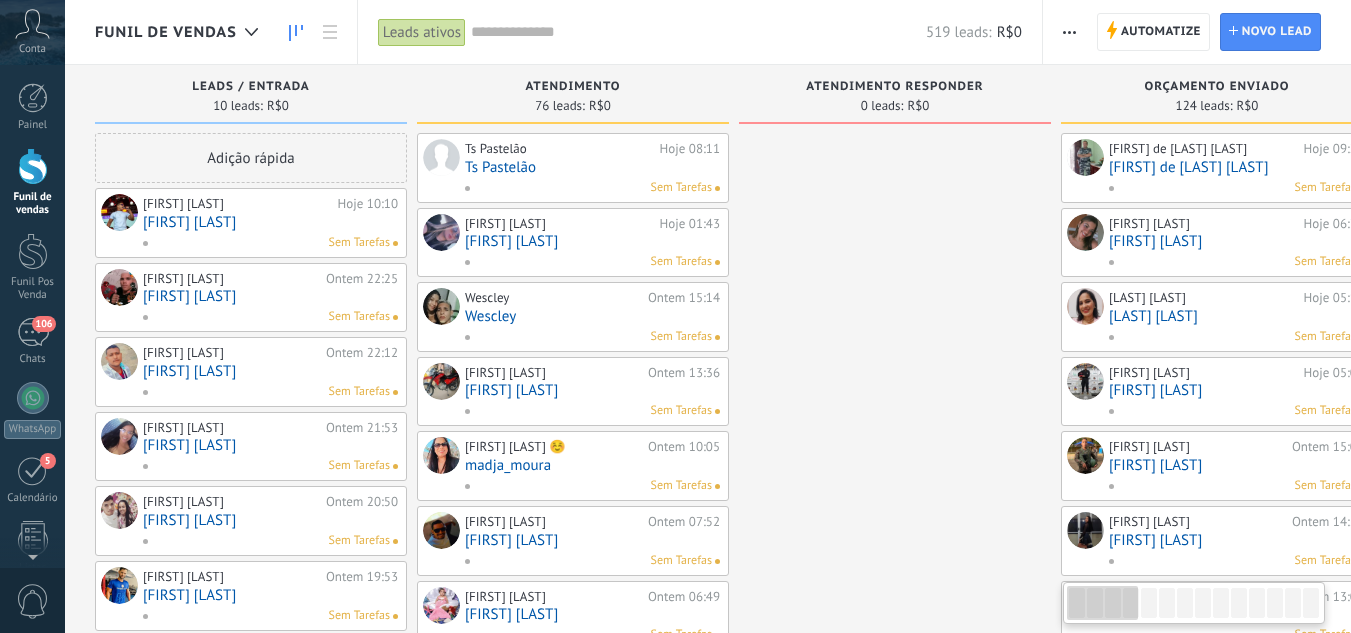 click on "[FIRST] [LAST]" at bounding box center [270, 296] 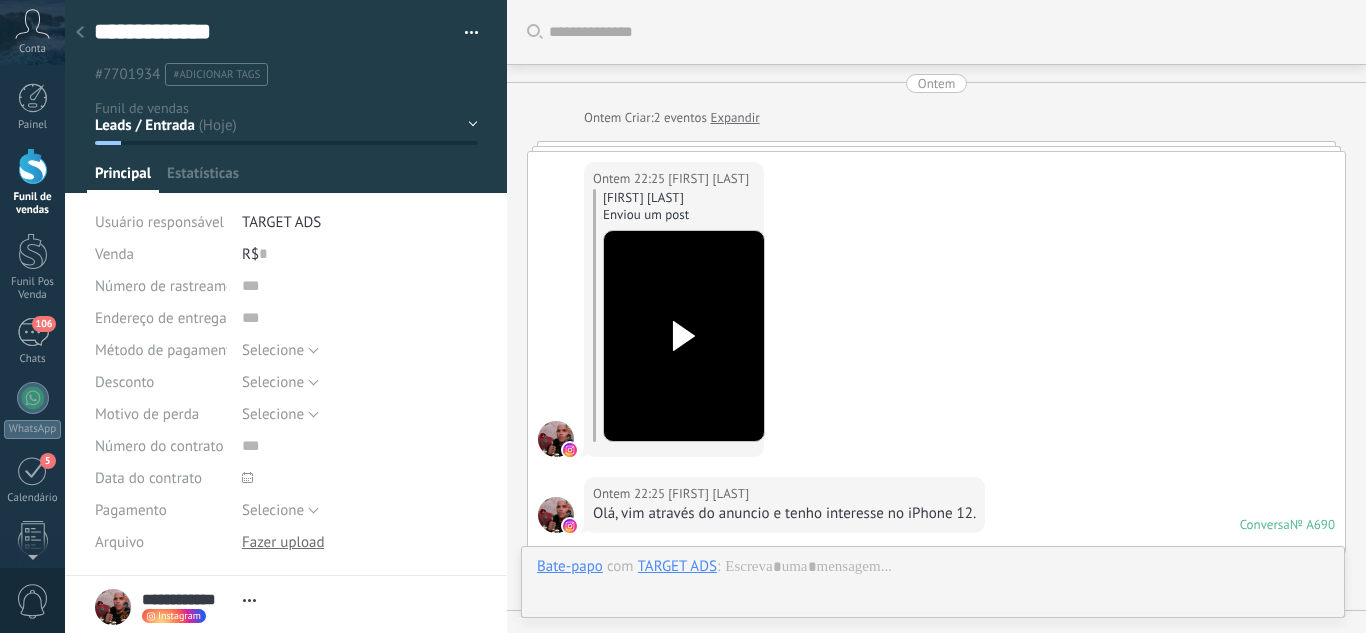 scroll, scrollTop: 30, scrollLeft: 0, axis: vertical 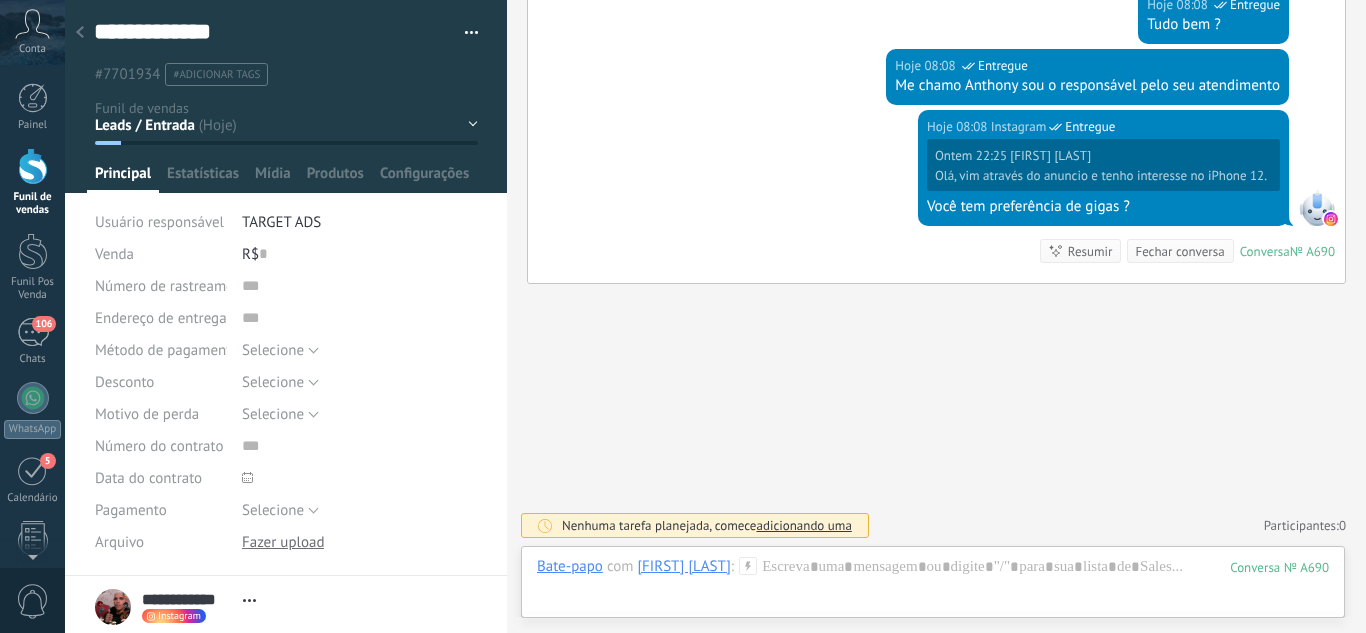 click on "Leads / Entrada
Atendimento
Atendimento Responder
Orçamento Enviado
Orçamento Responder
Negociação / Fechamento
-" at bounding box center [0, 0] 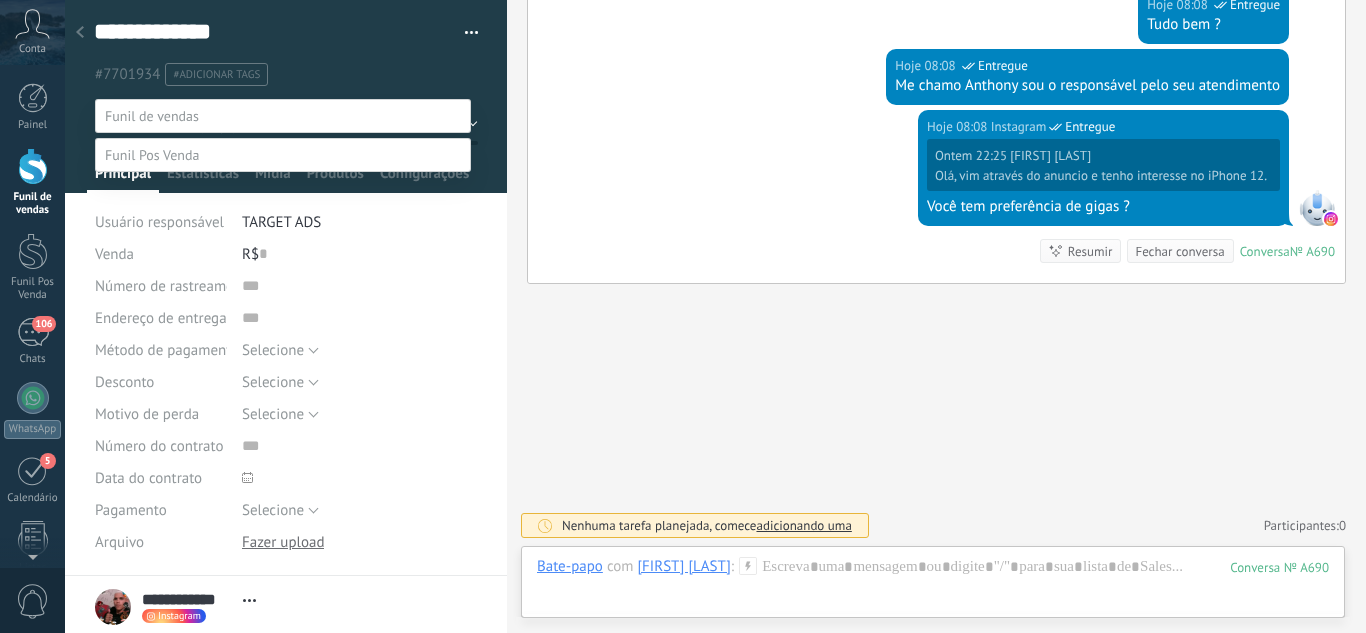 click on "Atendimento" at bounding box center [0, 0] 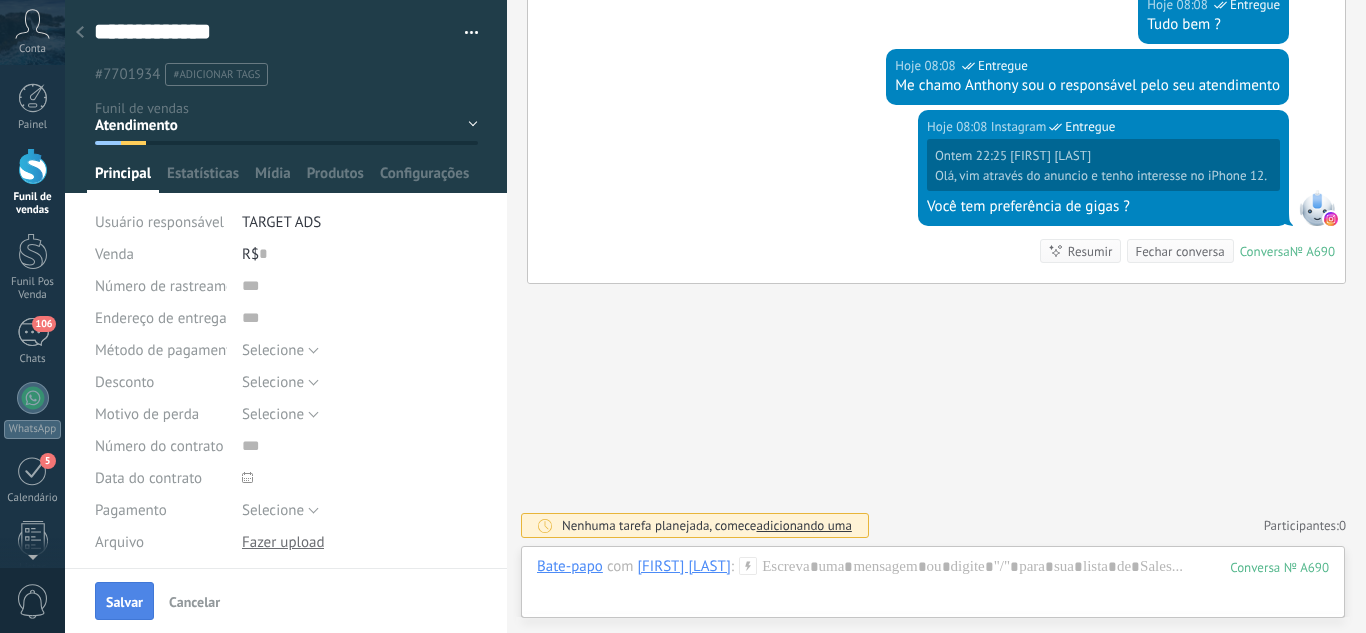 click on "Salvar" at bounding box center [124, 602] 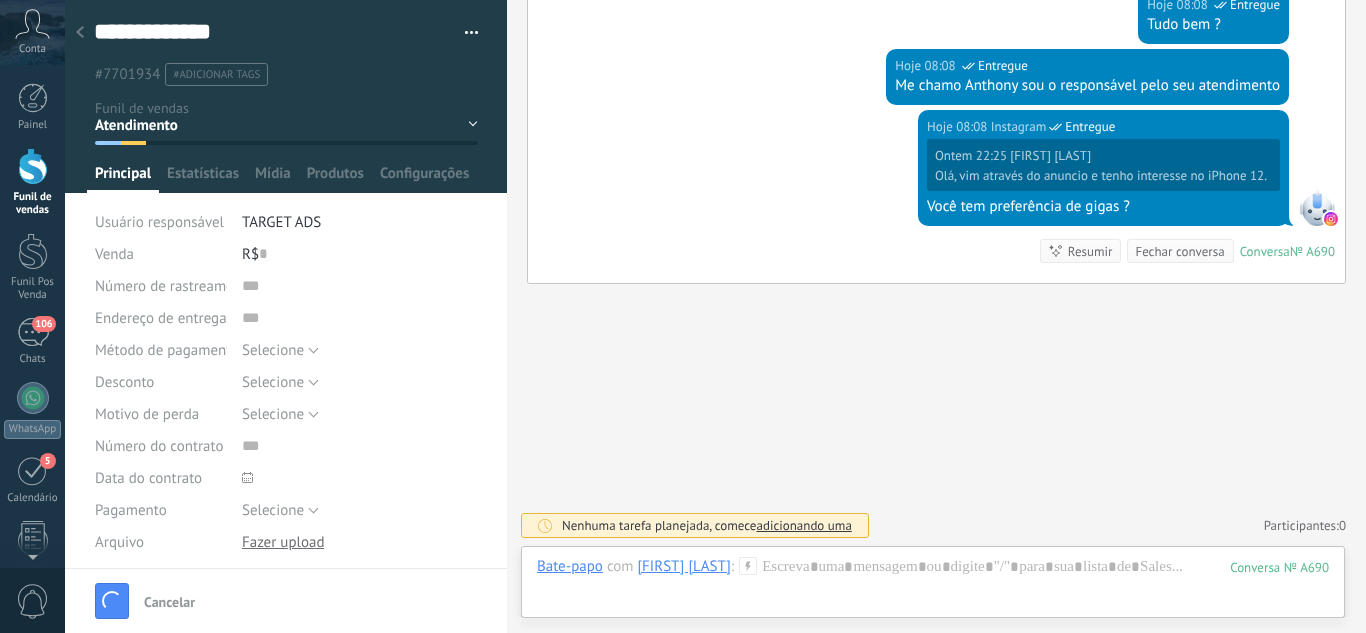 scroll, scrollTop: 821, scrollLeft: 0, axis: vertical 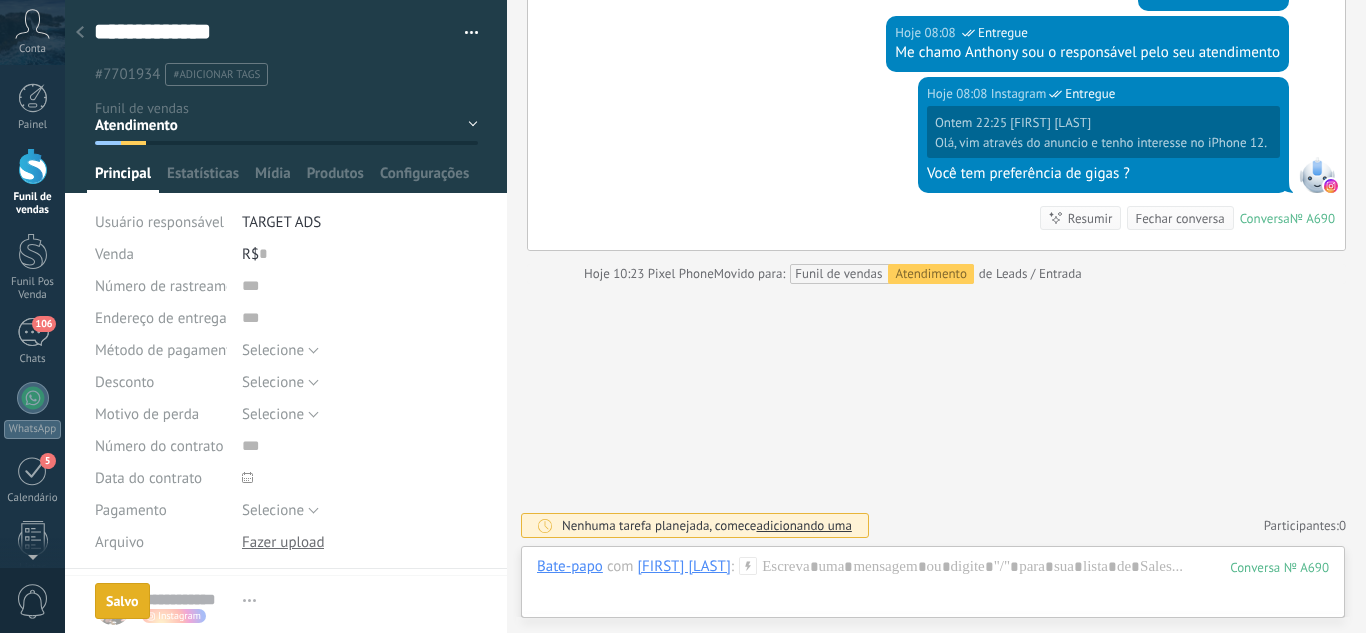 click at bounding box center [80, 33] 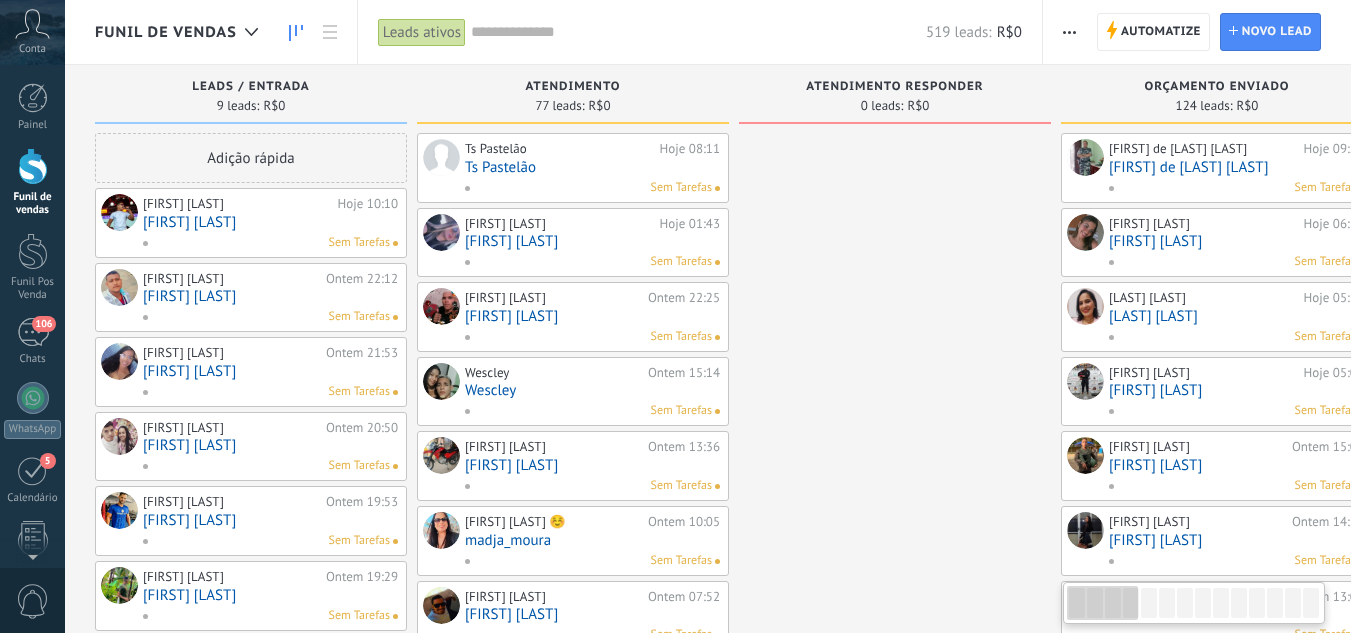 click on "[FIRST] [LAST]" at bounding box center [270, 296] 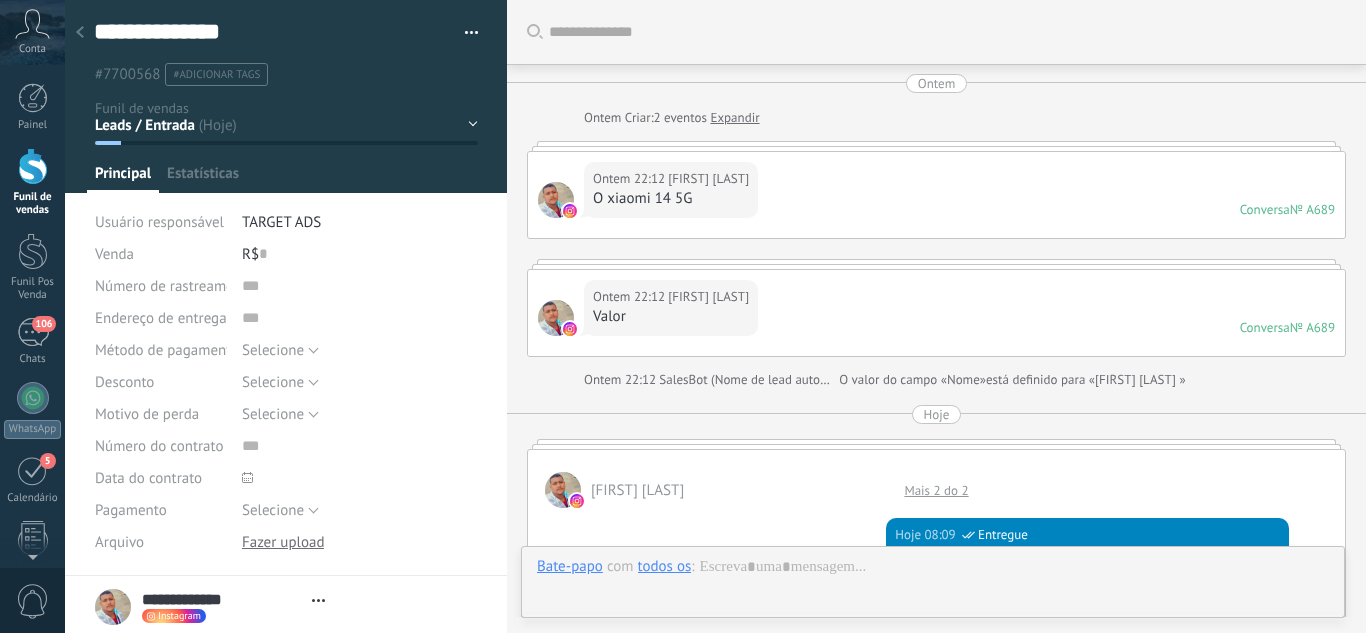 type on "**********" 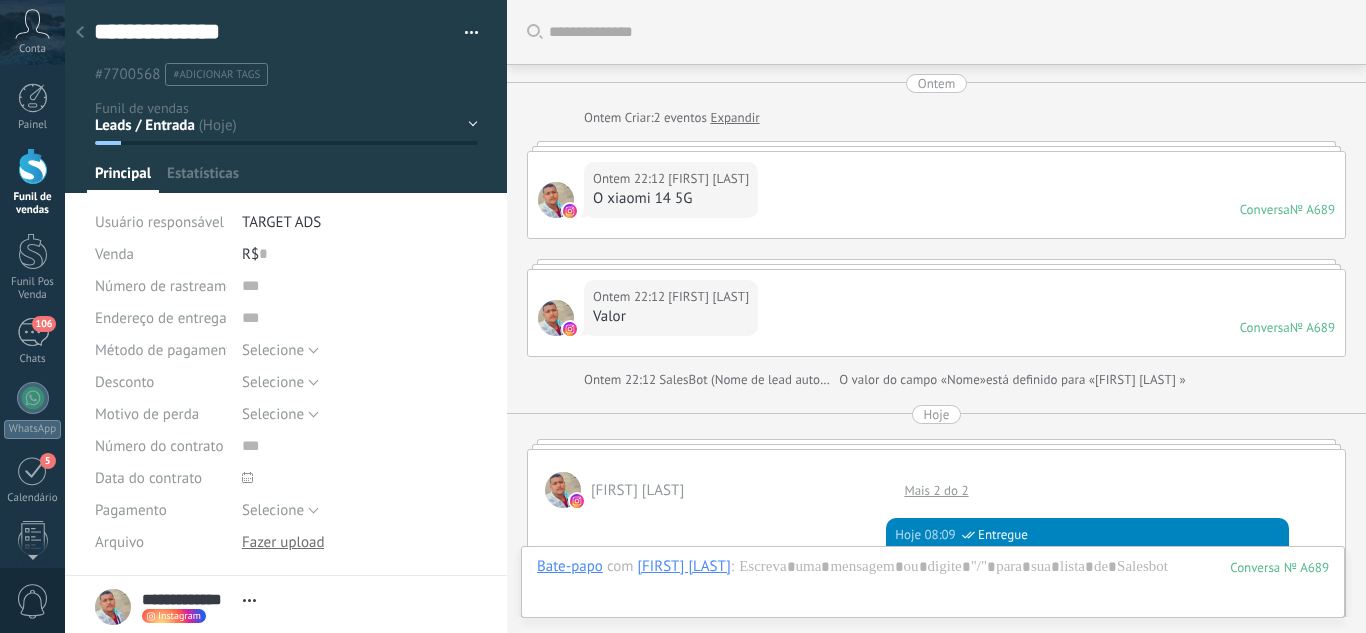 scroll, scrollTop: 30, scrollLeft: 0, axis: vertical 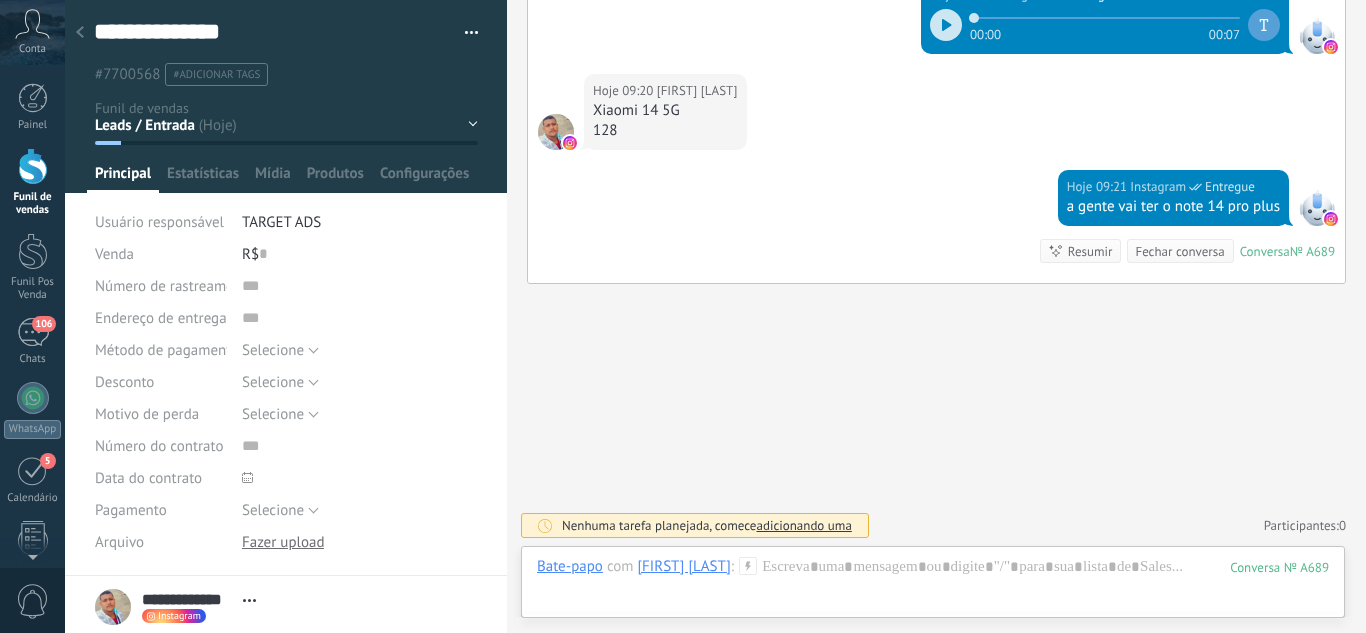 click on "Leads / Entrada
Atendimento
Atendimento Responder
Orçamento Enviado
Orçamento Responder
Negociação / Fechamento
-" at bounding box center (0, 0) 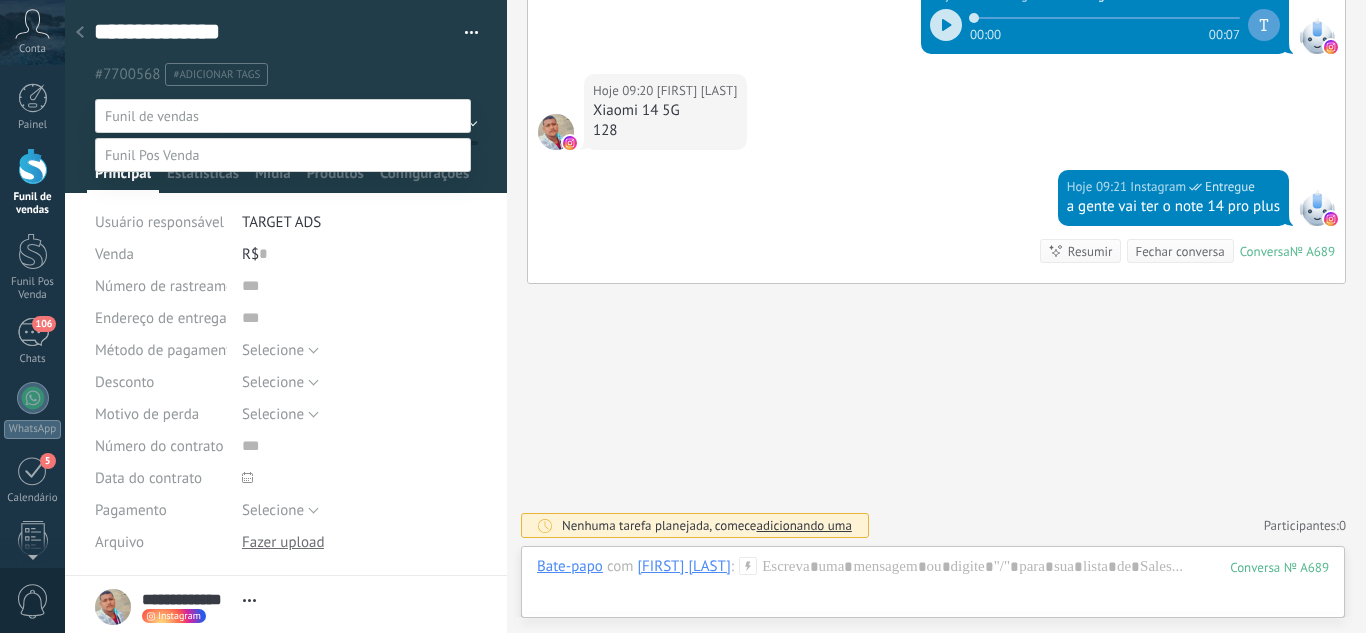 click on "Atendimento" at bounding box center [0, 0] 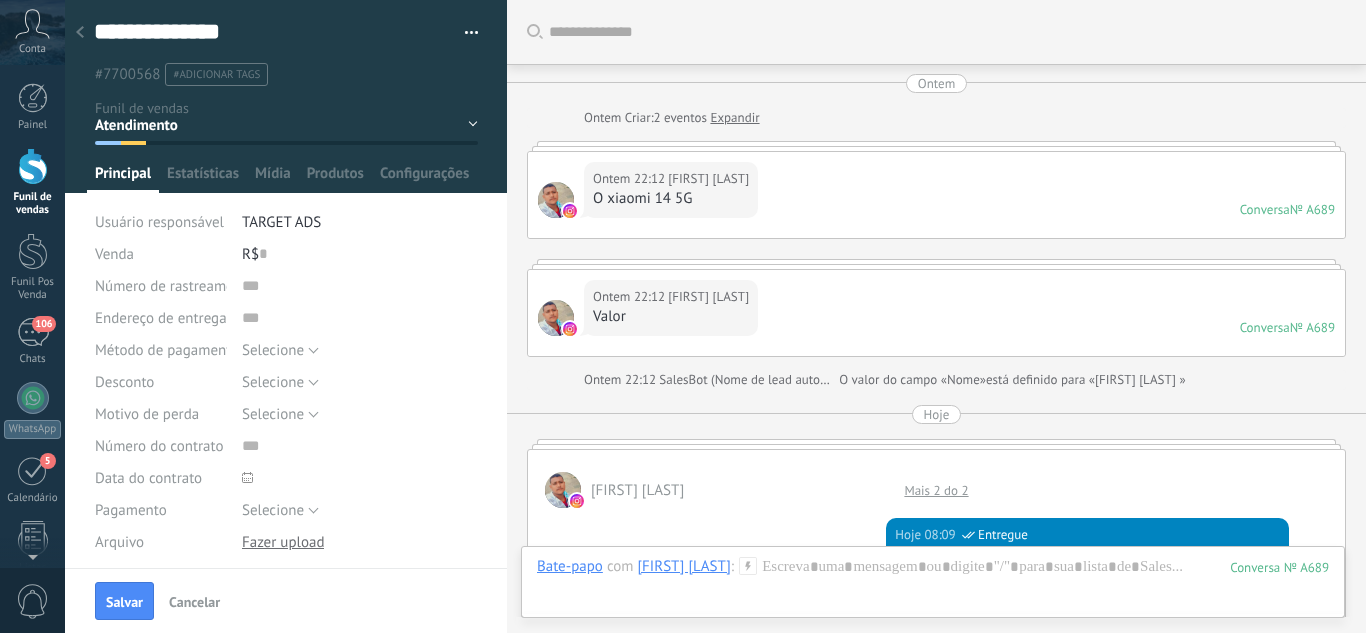 scroll, scrollTop: 0, scrollLeft: 0, axis: both 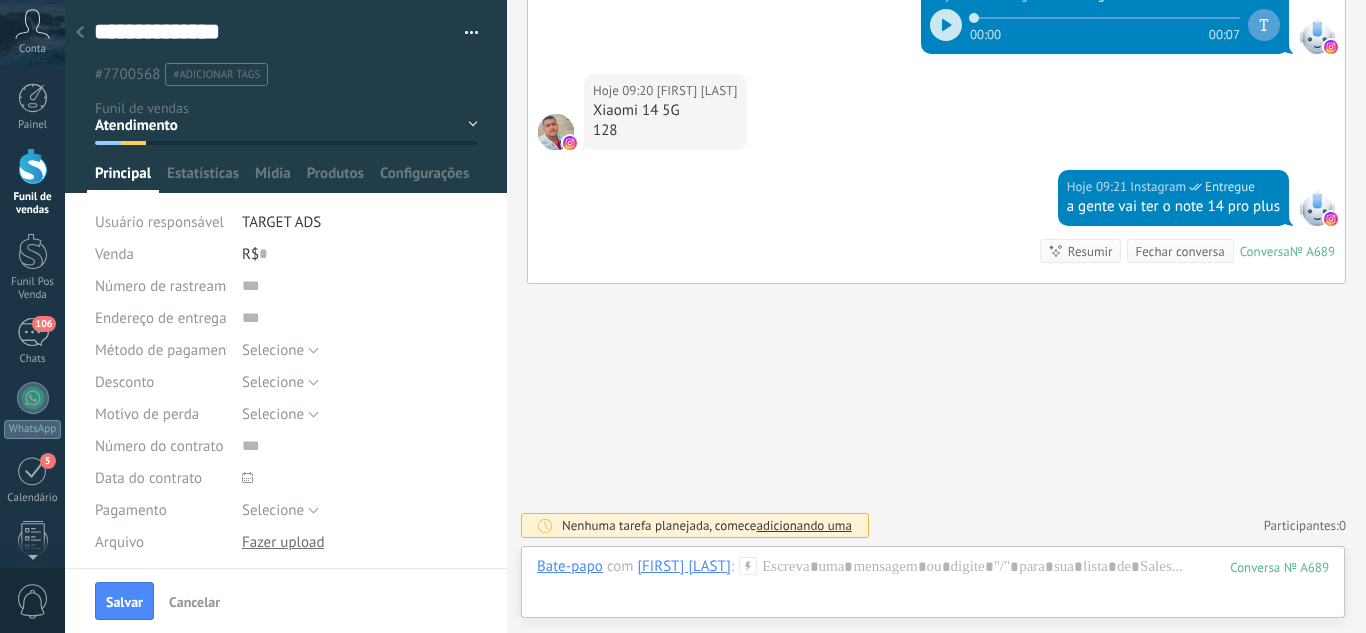 click on "Salvar" at bounding box center [124, 602] 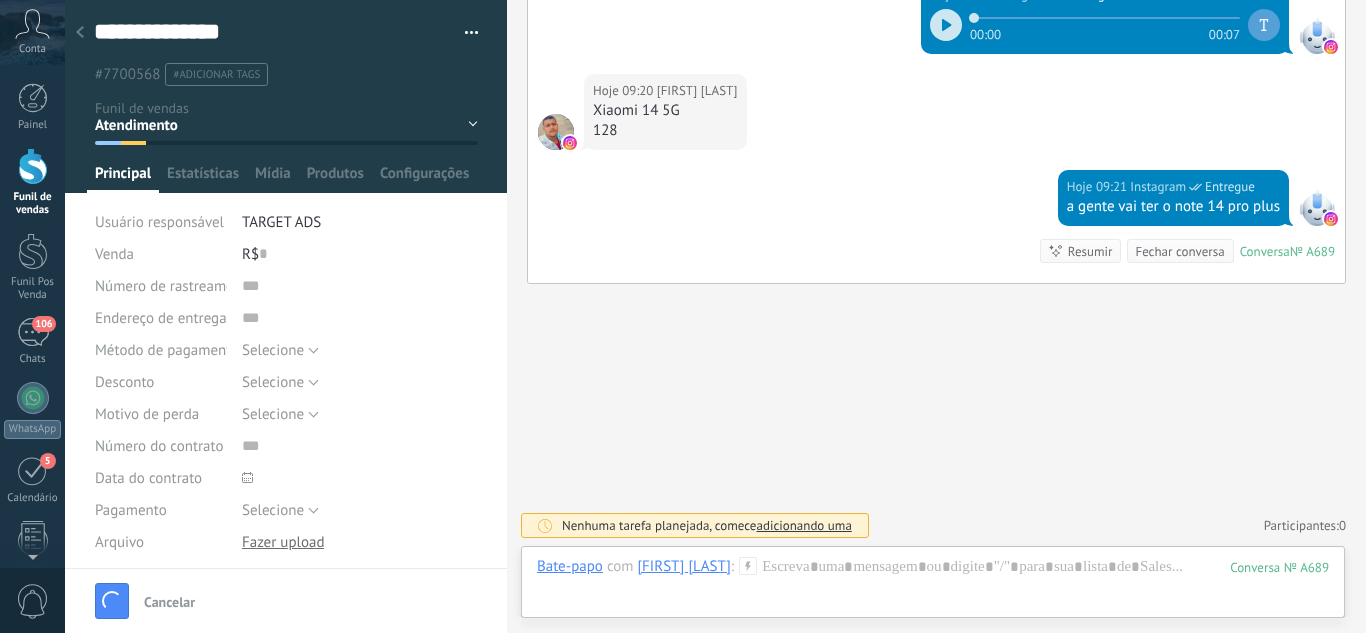 scroll, scrollTop: 1120, scrollLeft: 0, axis: vertical 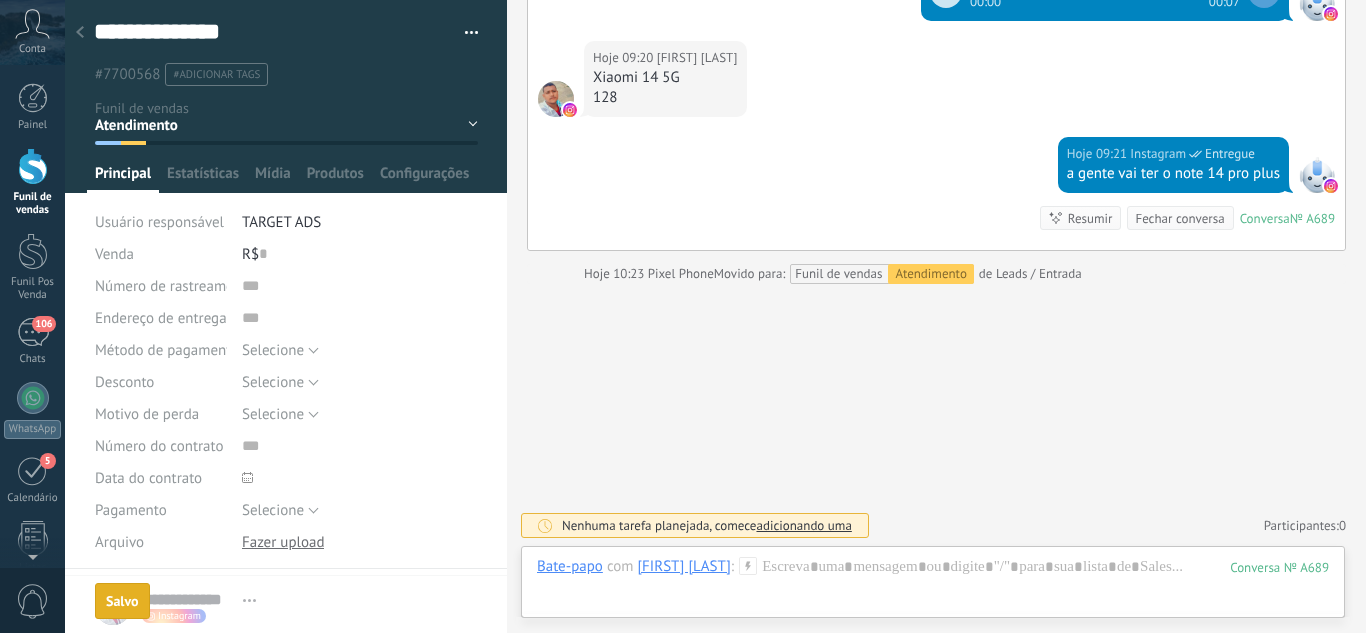 click at bounding box center [80, 33] 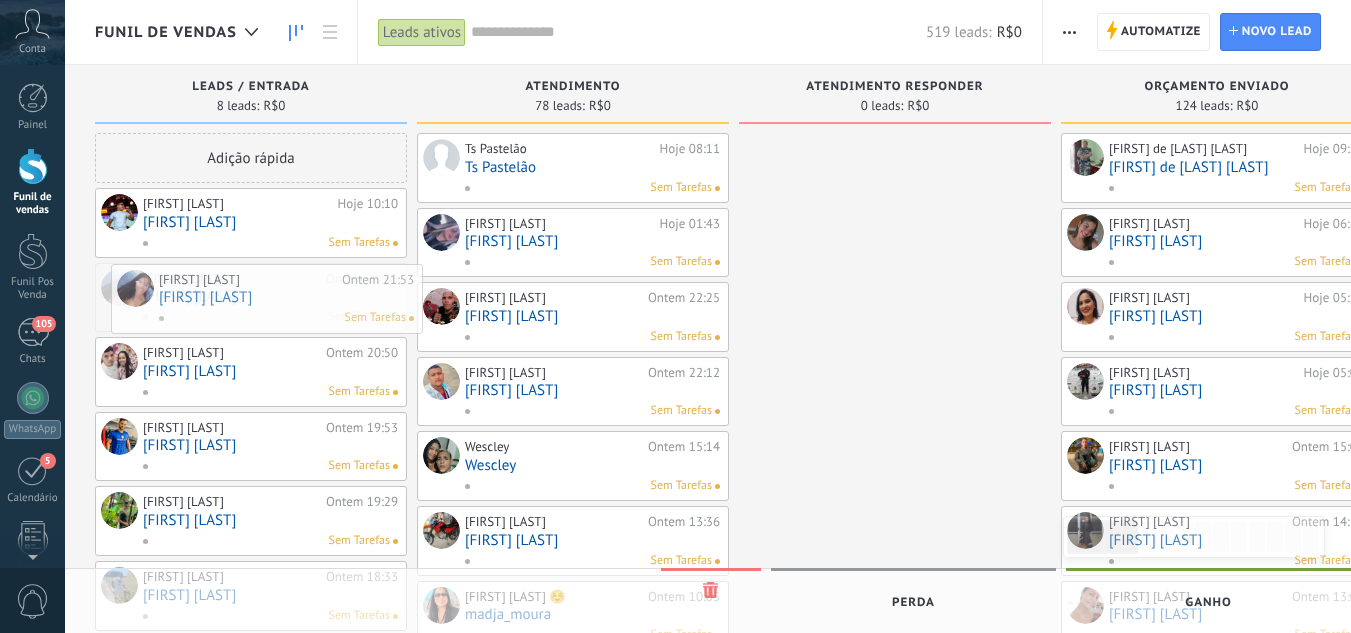drag, startPoint x: 209, startPoint y: 290, endPoint x: 225, endPoint y: 291, distance: 16.03122 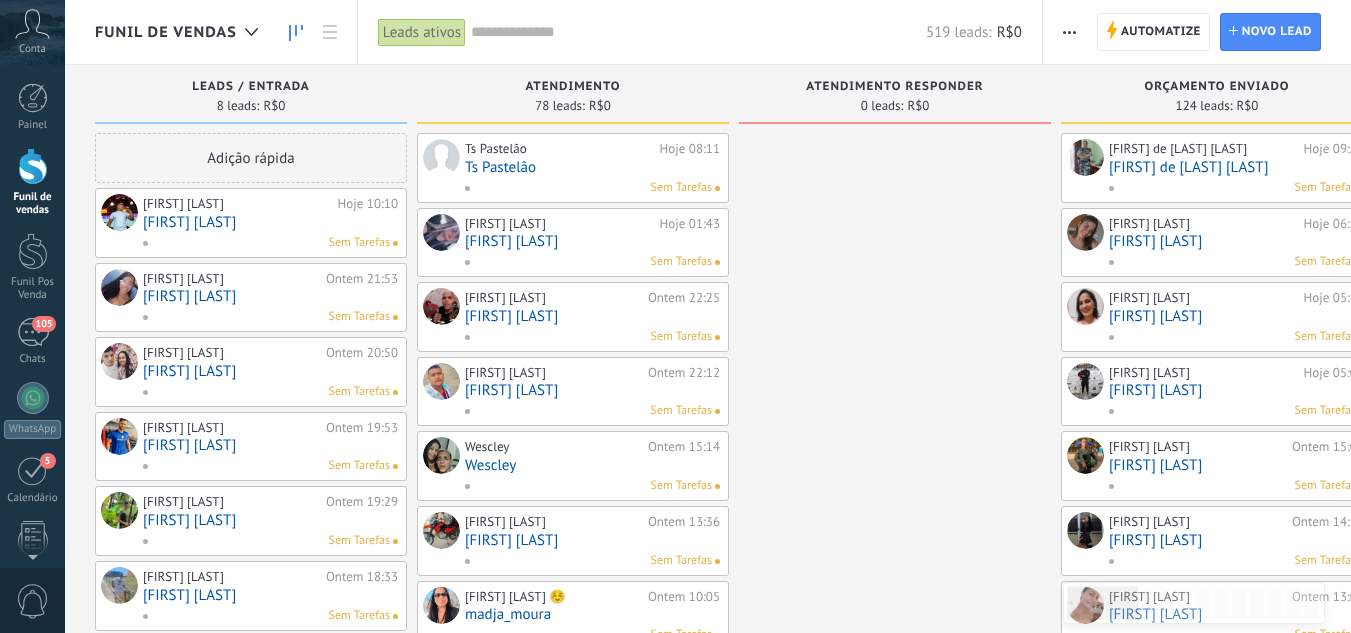 click on "[FIRST] [LAST]" at bounding box center (270, 296) 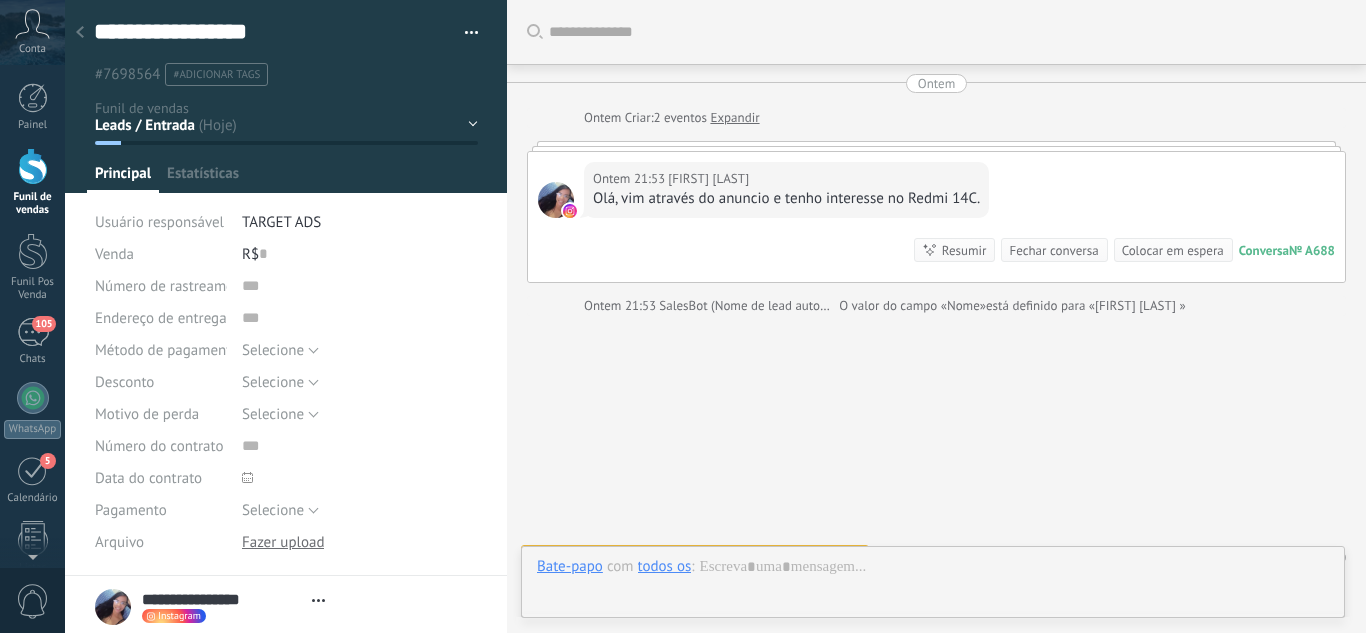 type on "**********" 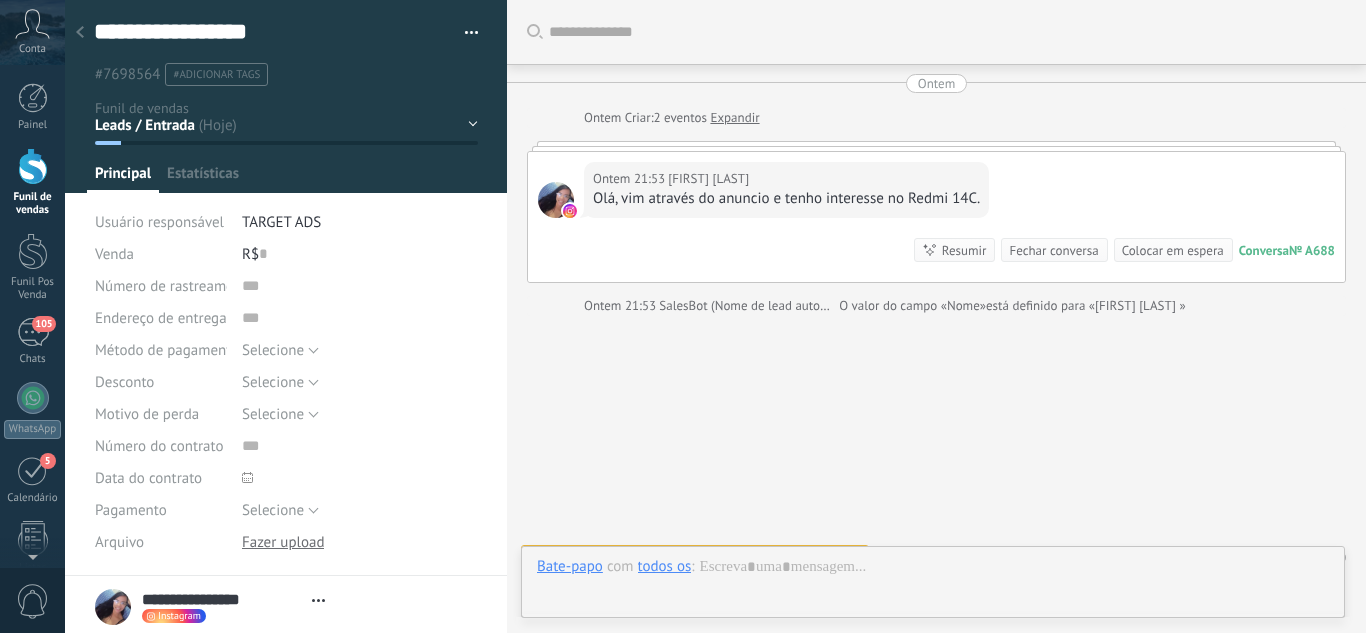 scroll, scrollTop: 30, scrollLeft: 0, axis: vertical 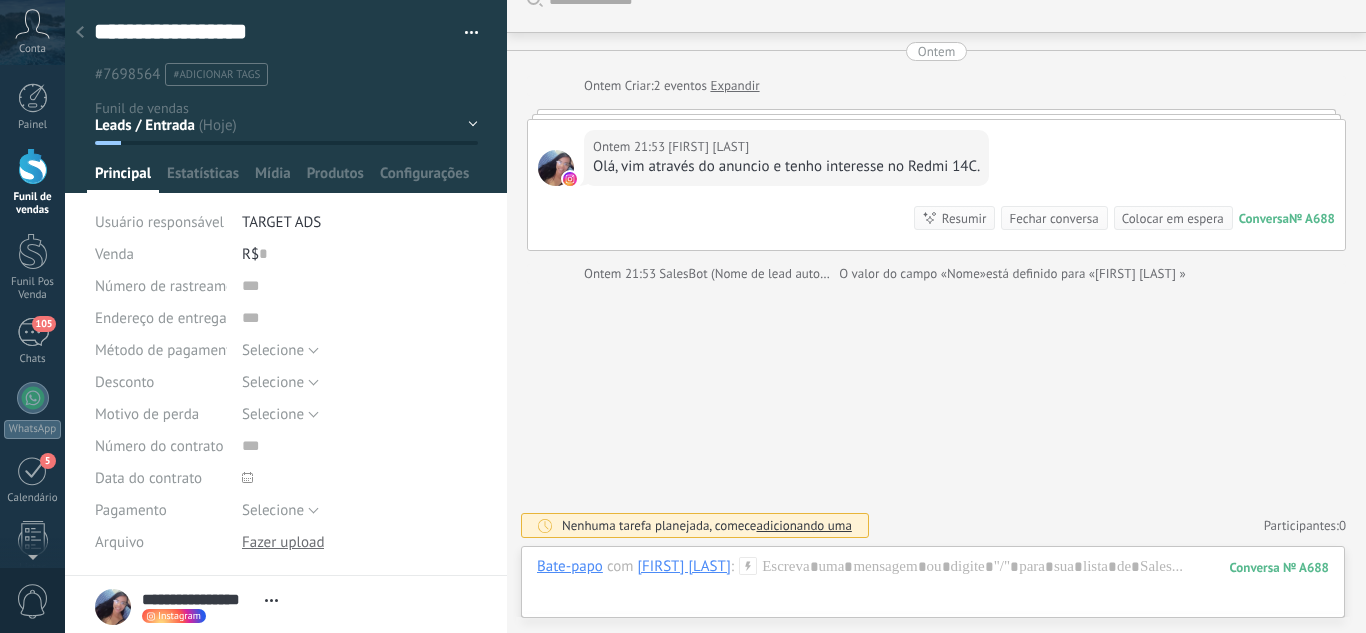 click on "Leads / Entrada
Atendimento
Atendimento Responder
Orçamento Enviado
Orçamento Responder
Negociação / Fechamento
-" at bounding box center [0, 0] 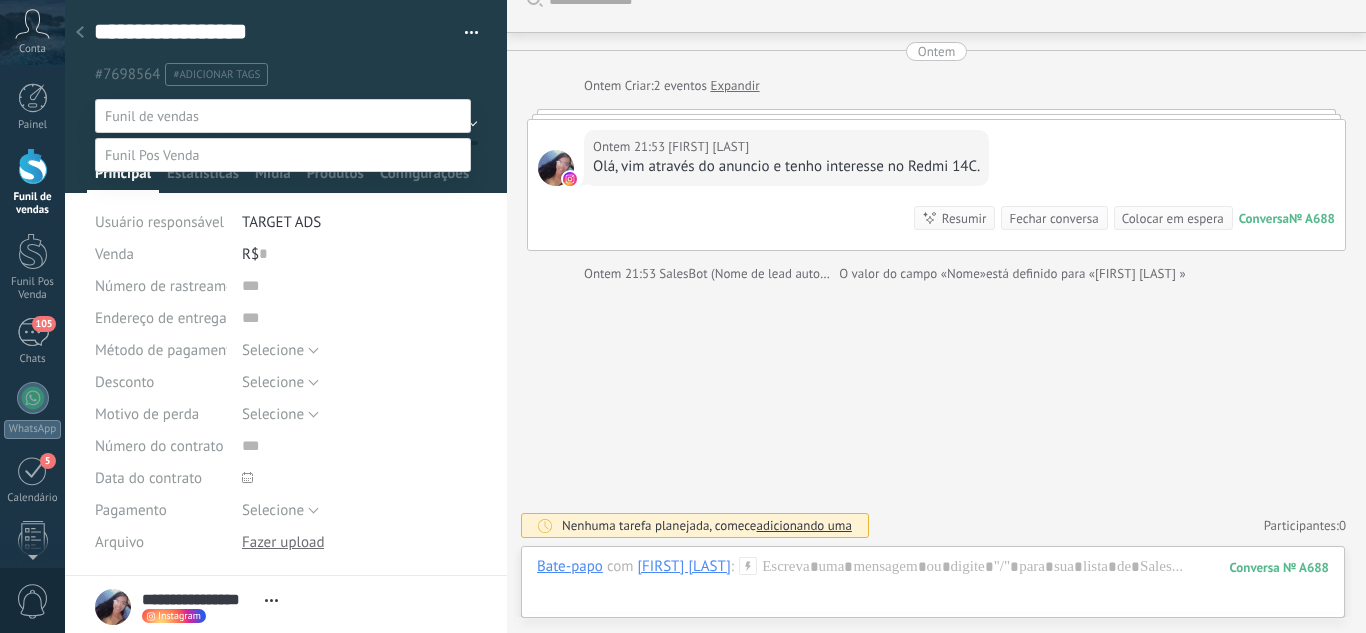 click at bounding box center (715, 316) 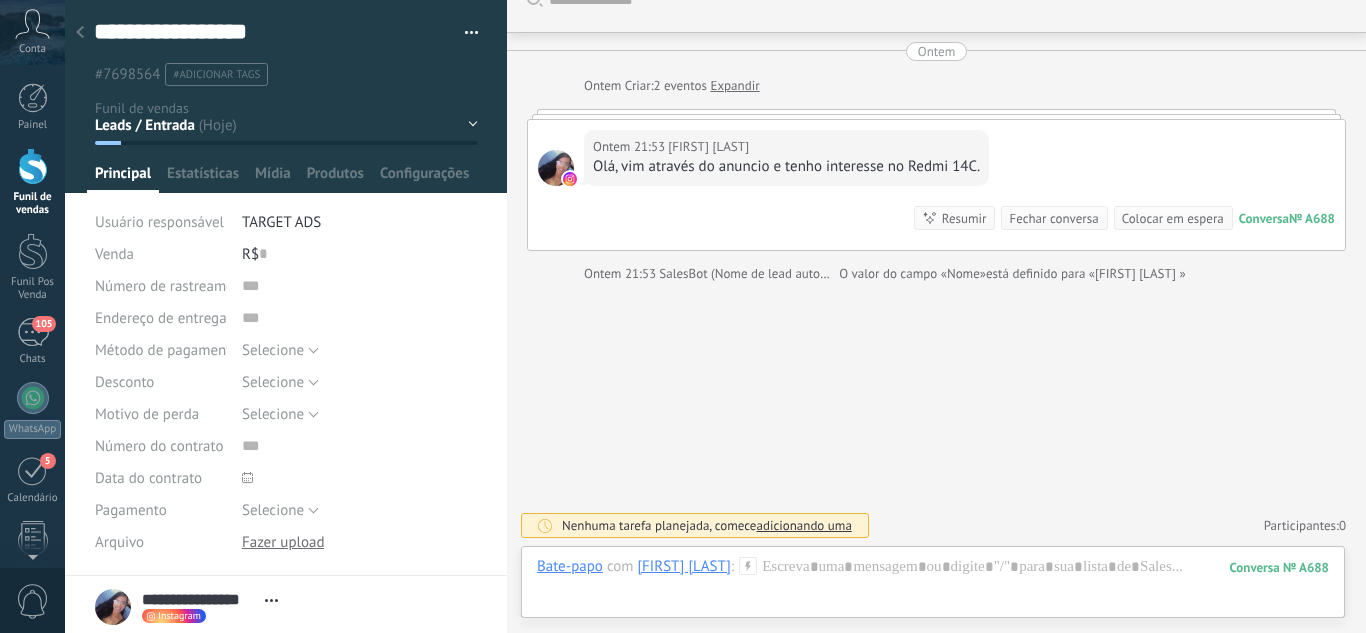 click 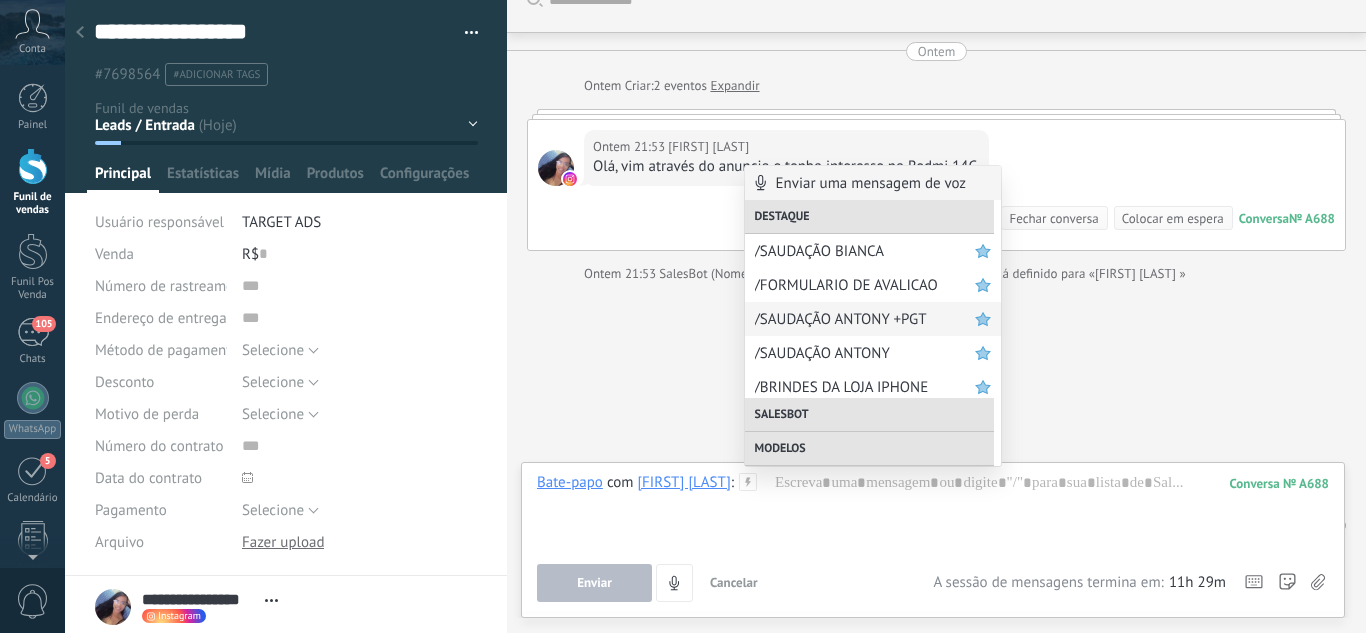 click on "/SAUDAÇÃO ANTONY +PGT" at bounding box center [865, 319] 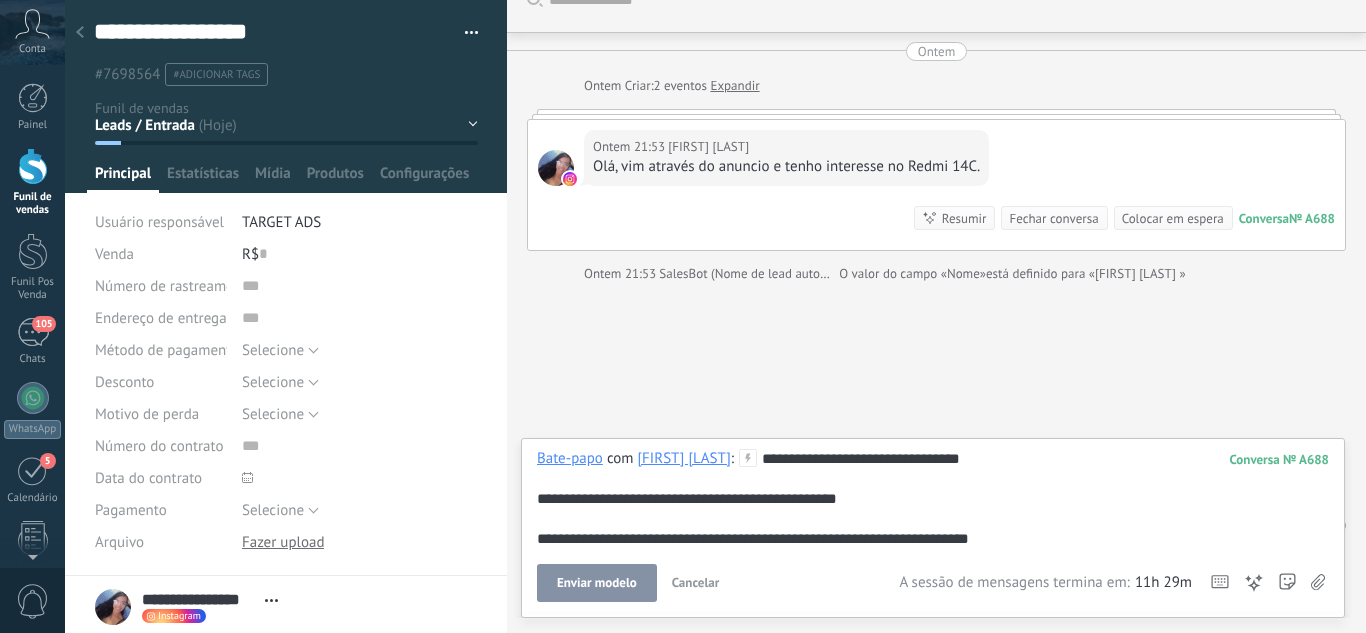 click on "Cancelar" at bounding box center (696, 582) 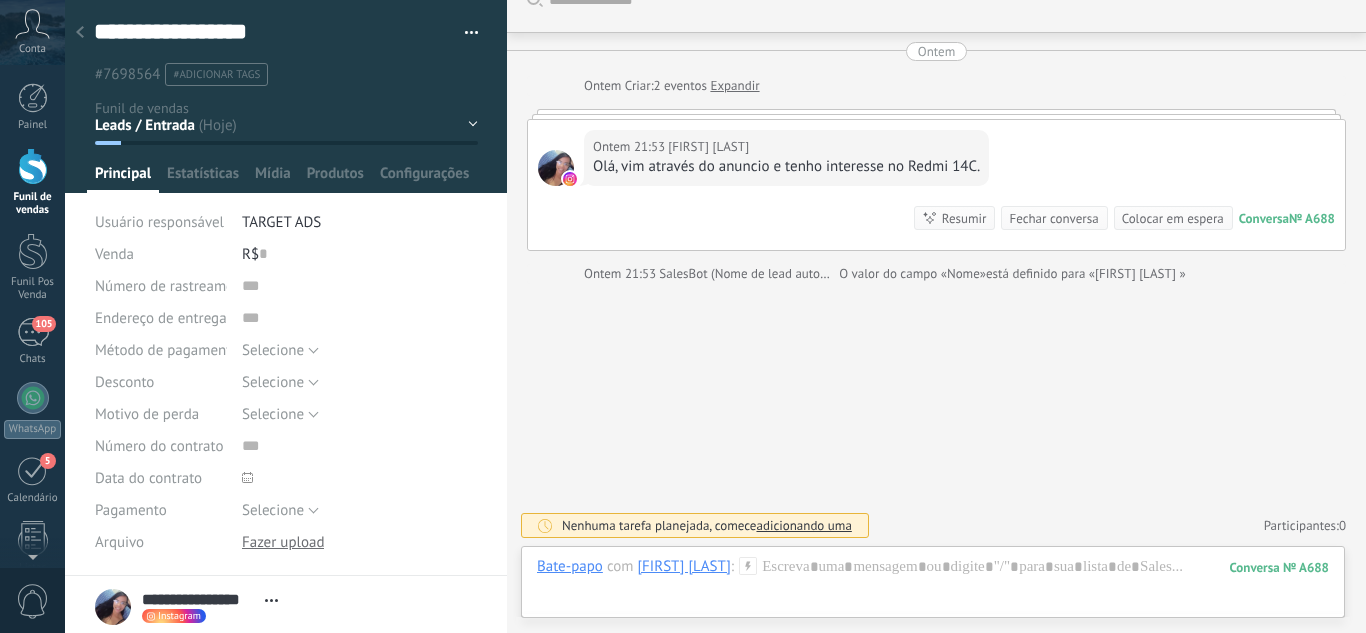 drag, startPoint x: 759, startPoint y: 570, endPoint x: 770, endPoint y: 535, distance: 36.687874 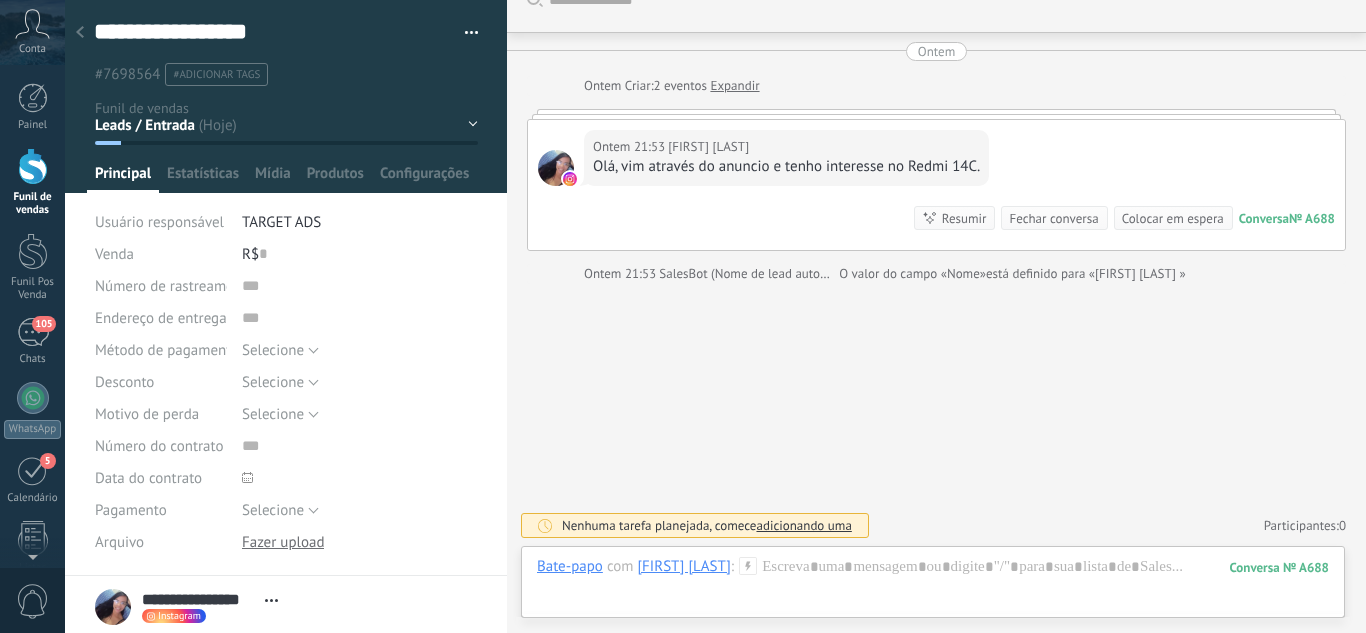 click 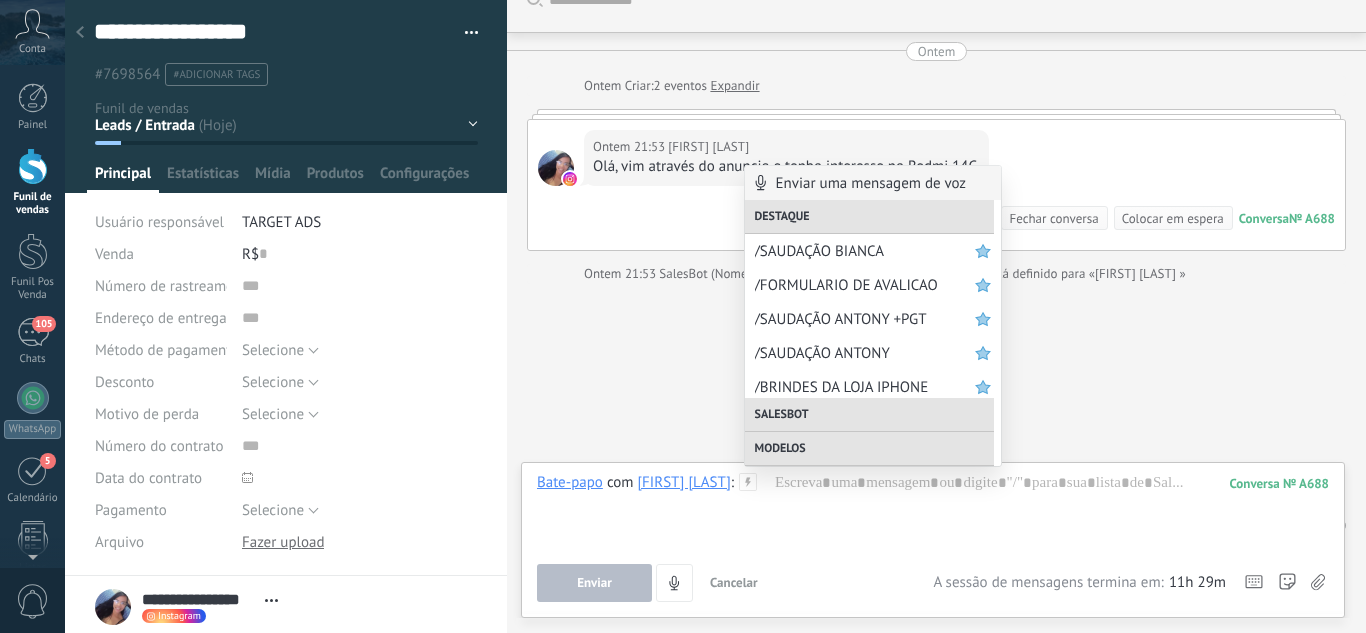 click on "/SAUDAÇÃO ANTONY" at bounding box center (873, 353) 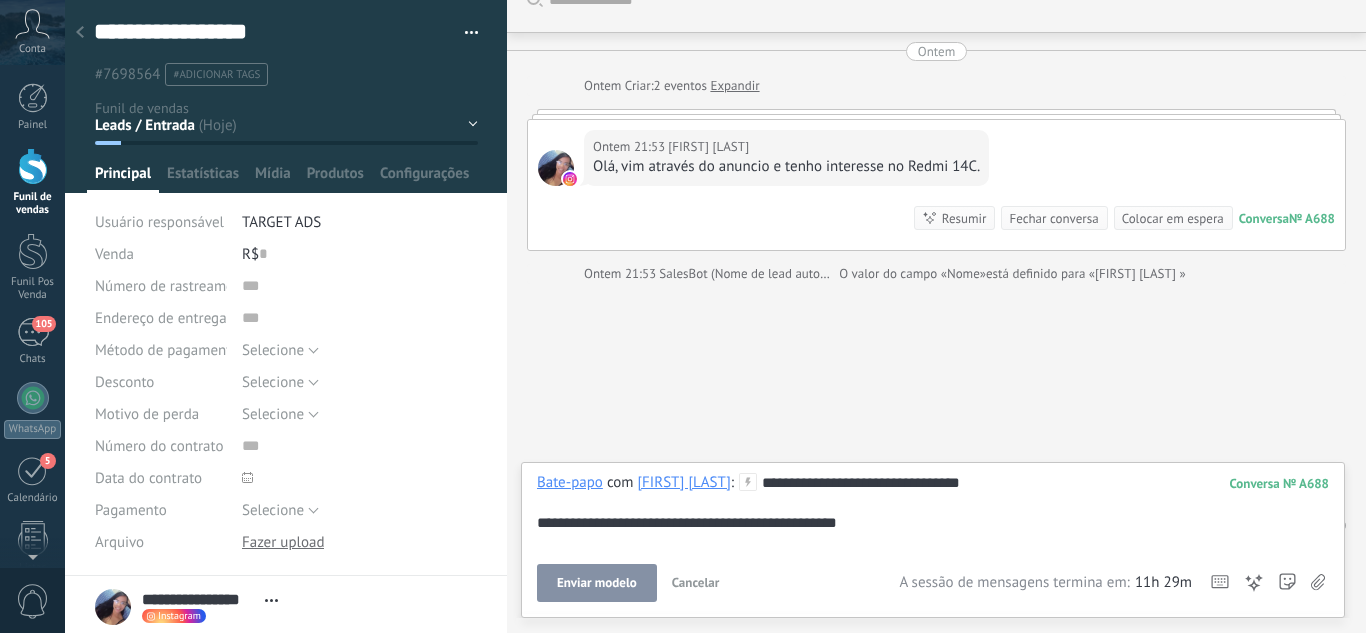 click on "Enviar modelo" at bounding box center [597, 583] 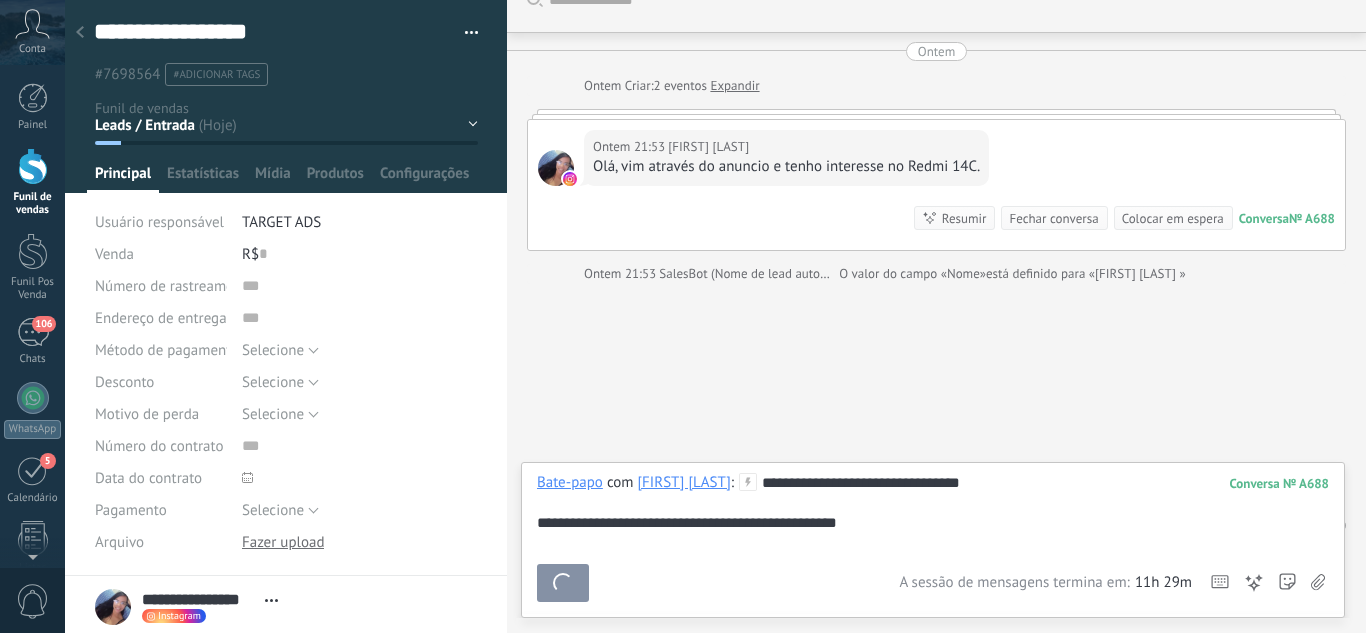 scroll, scrollTop: 270, scrollLeft: 0, axis: vertical 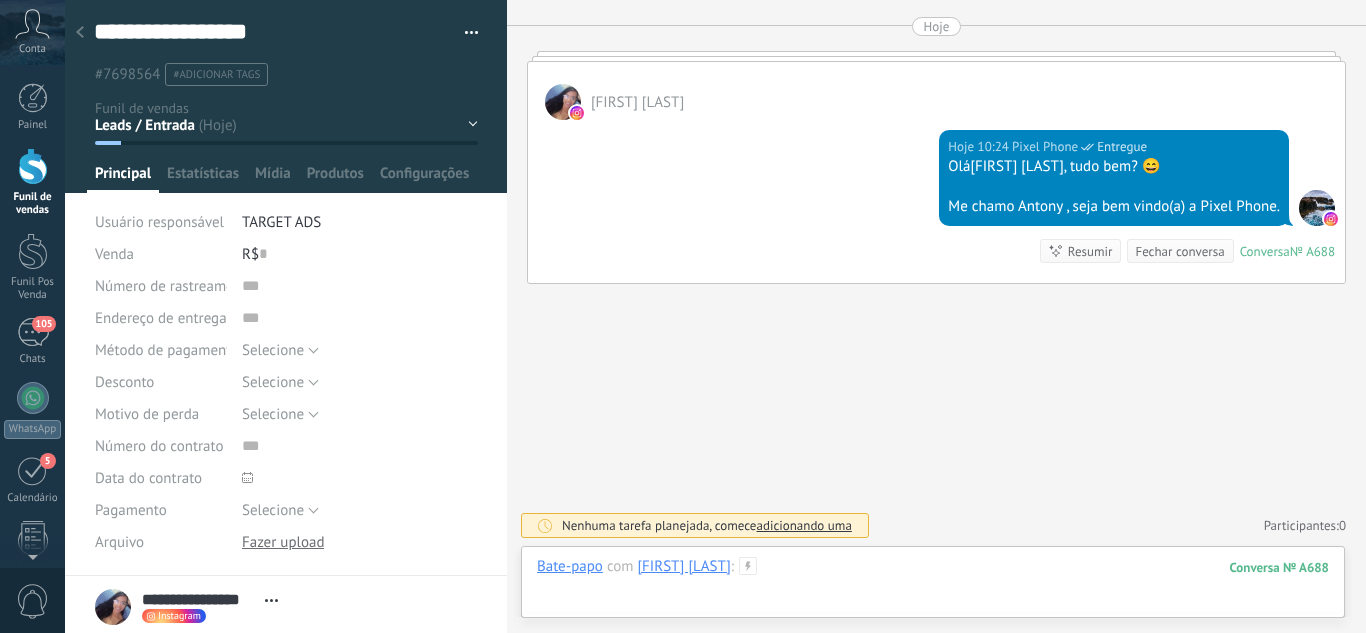 click at bounding box center [933, 587] 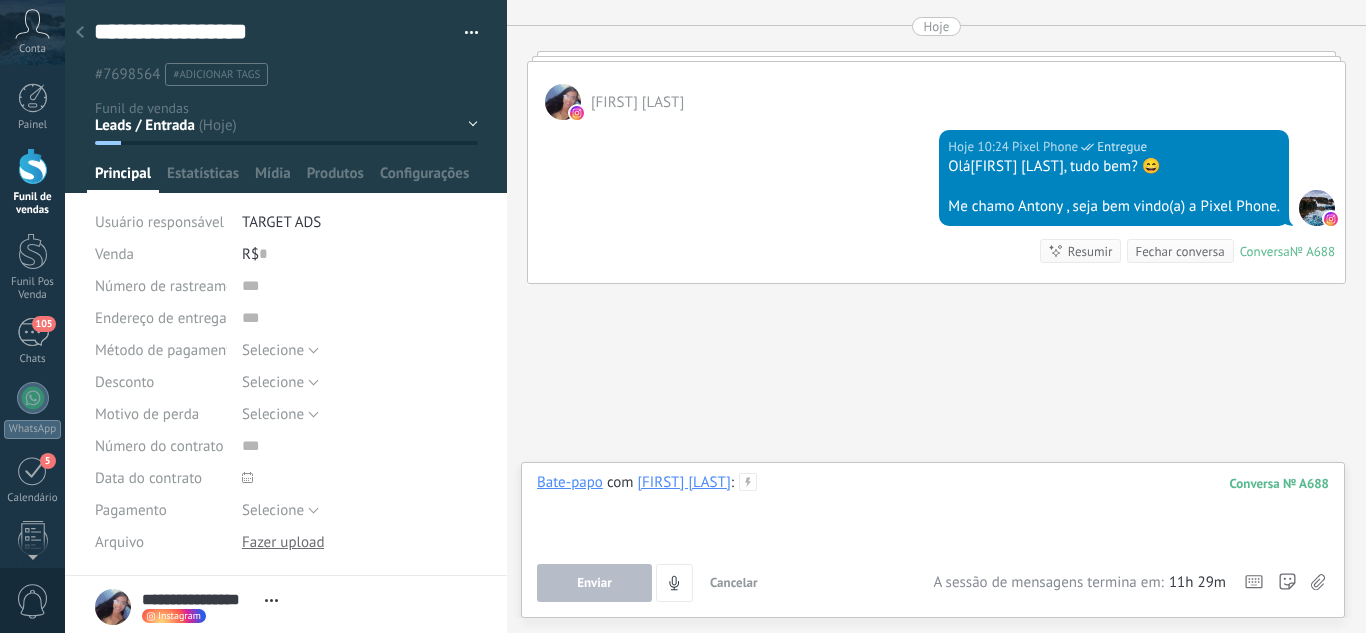 type 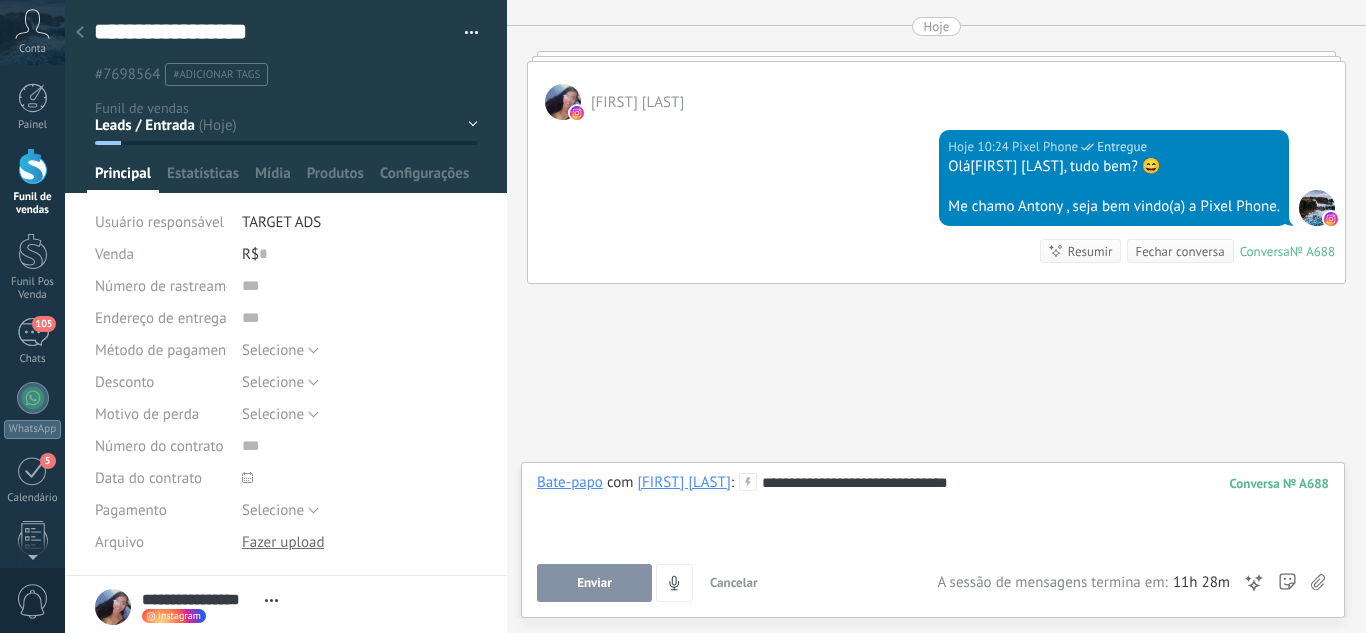 click on "Enviar" at bounding box center (594, 583) 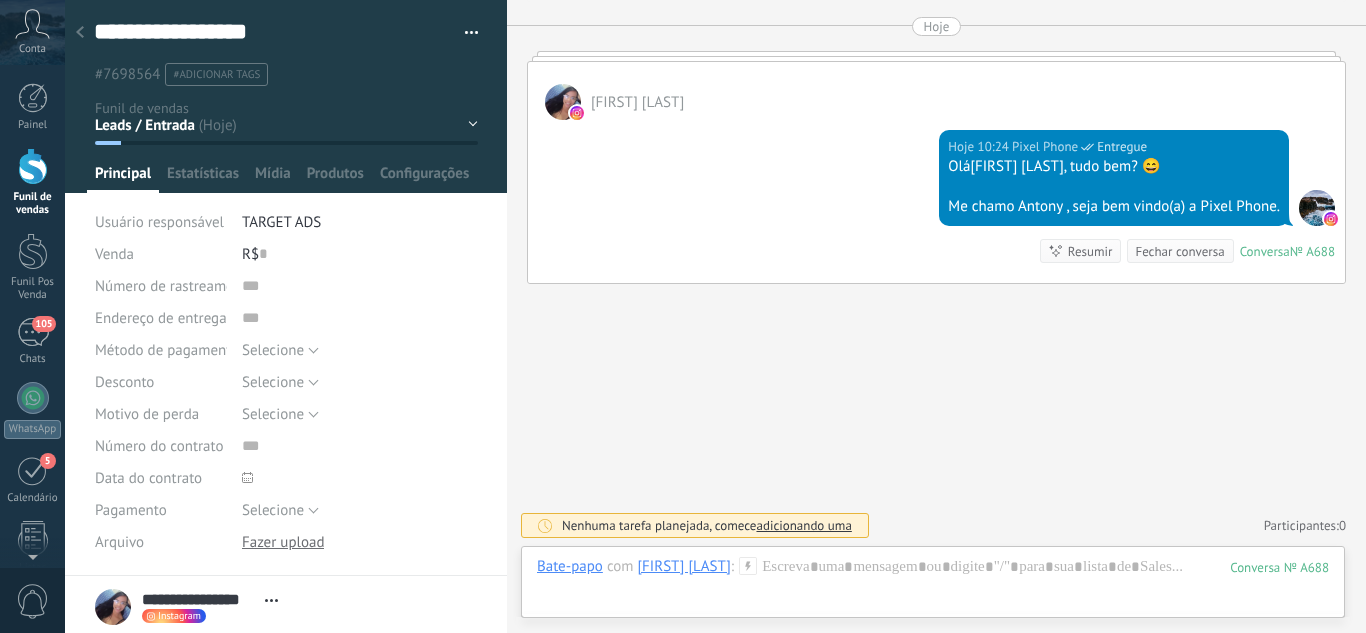 scroll, scrollTop: 331, scrollLeft: 0, axis: vertical 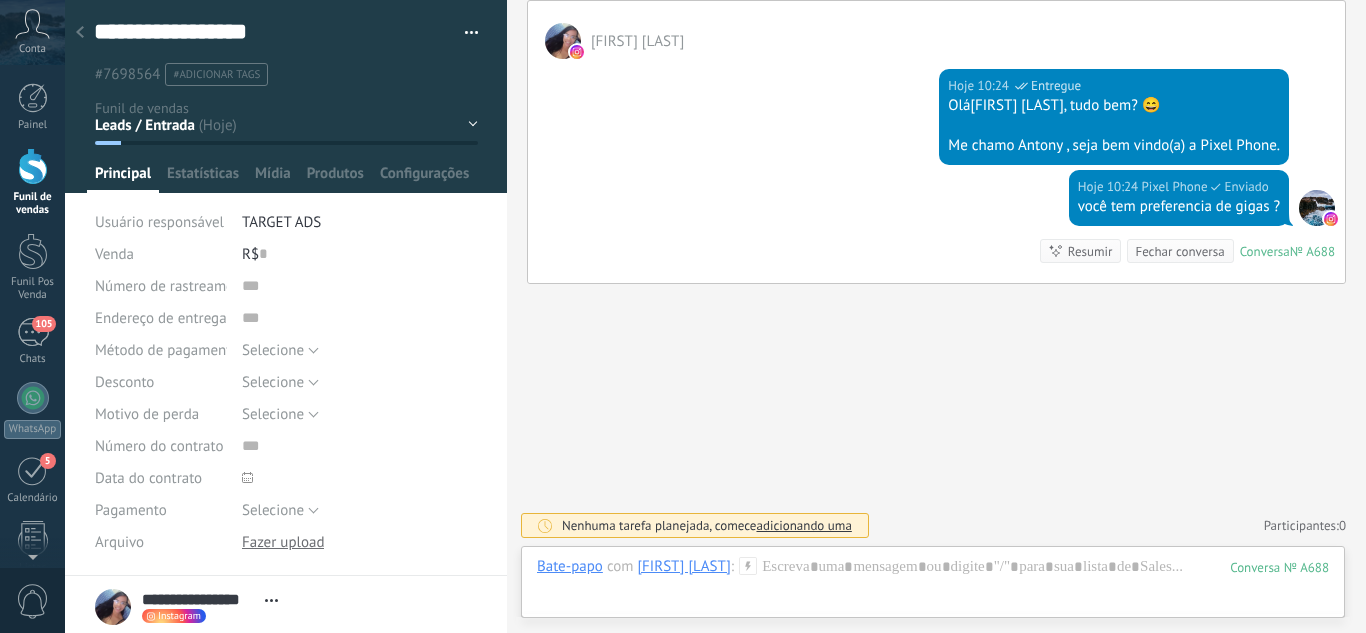 click on "Leads / Entrada
Atendimento
Atendimento Responder
Orçamento Enviado
Orçamento Responder
Negociação / Fechamento
-" at bounding box center (0, 0) 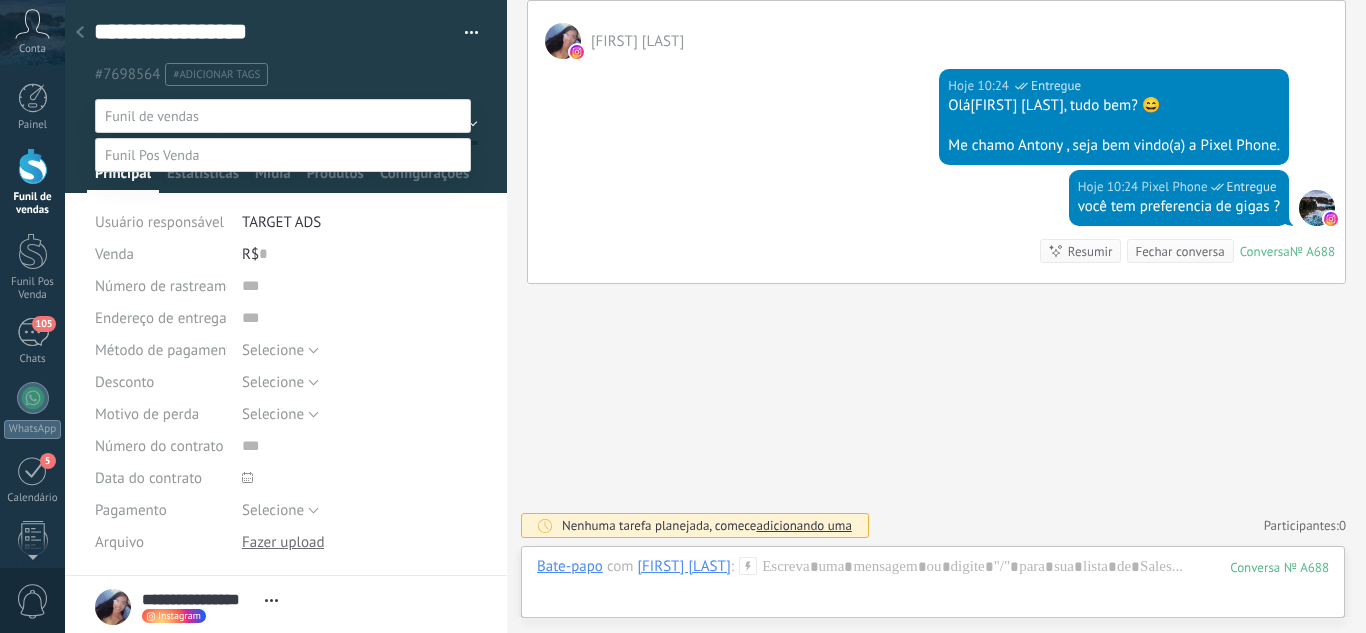 click on "Atendimento" at bounding box center [0, 0] 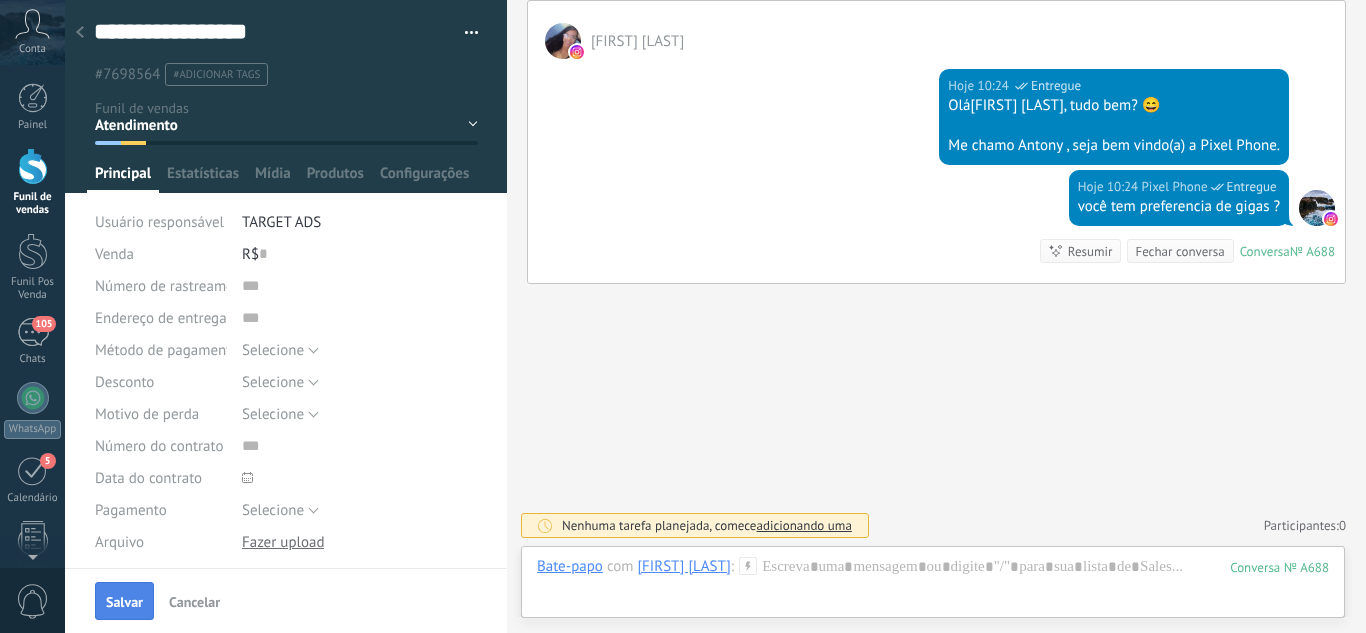 click on "Salvar" at bounding box center (124, 601) 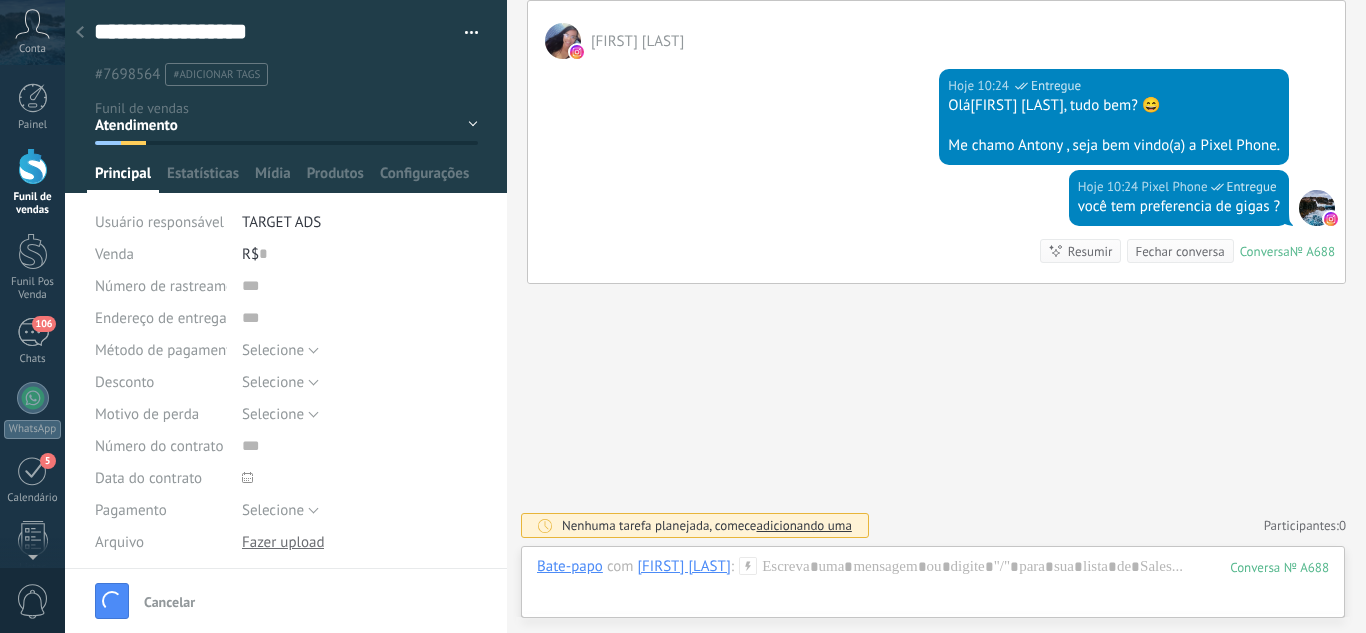 click at bounding box center [80, 33] 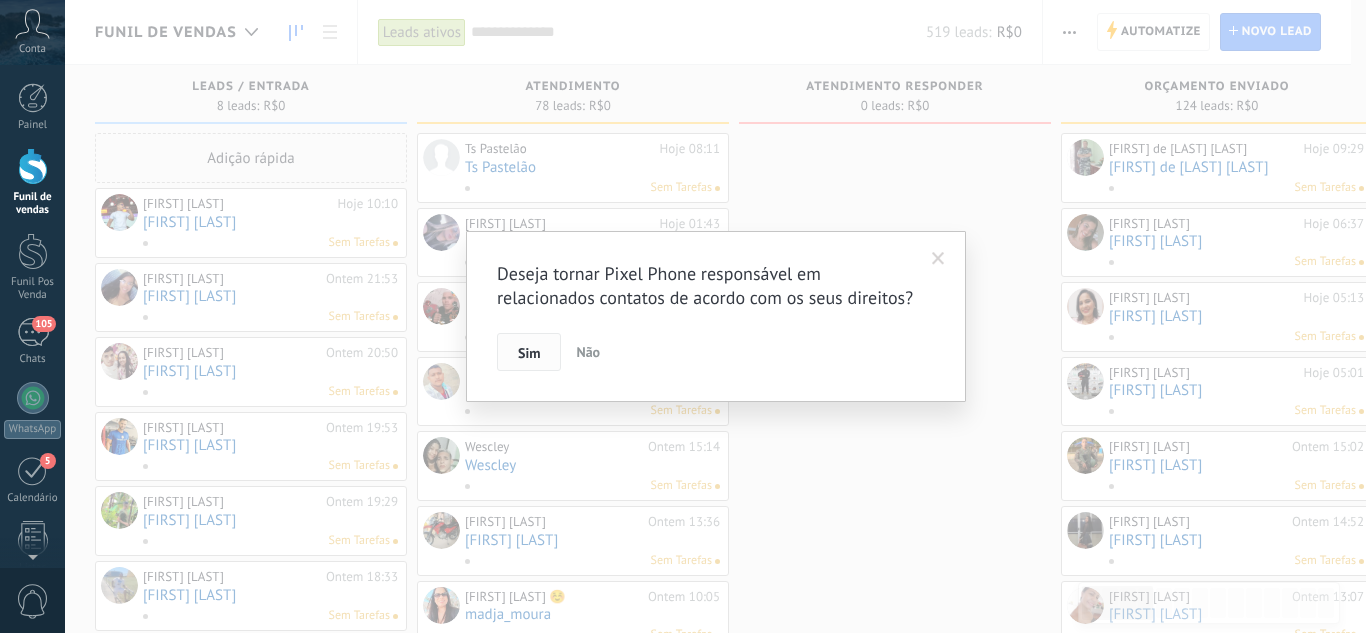 click on "Sim" at bounding box center [529, 353] 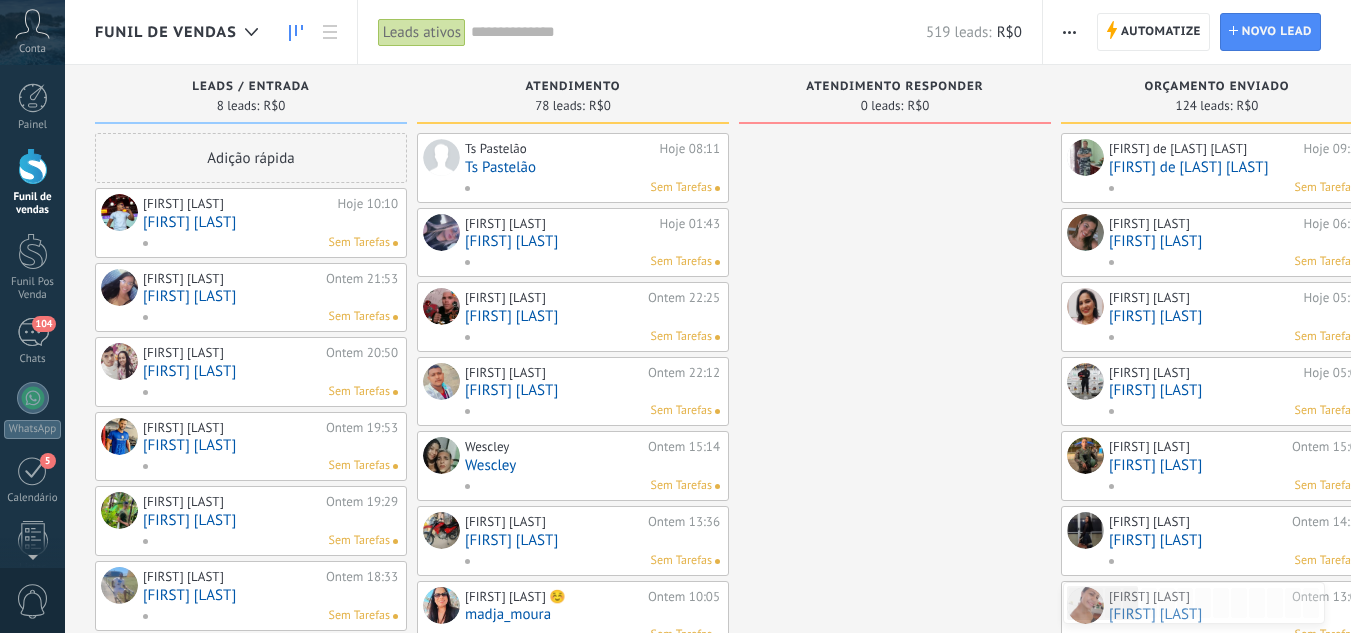 click on "[FIRST] [LAST]" at bounding box center (270, 296) 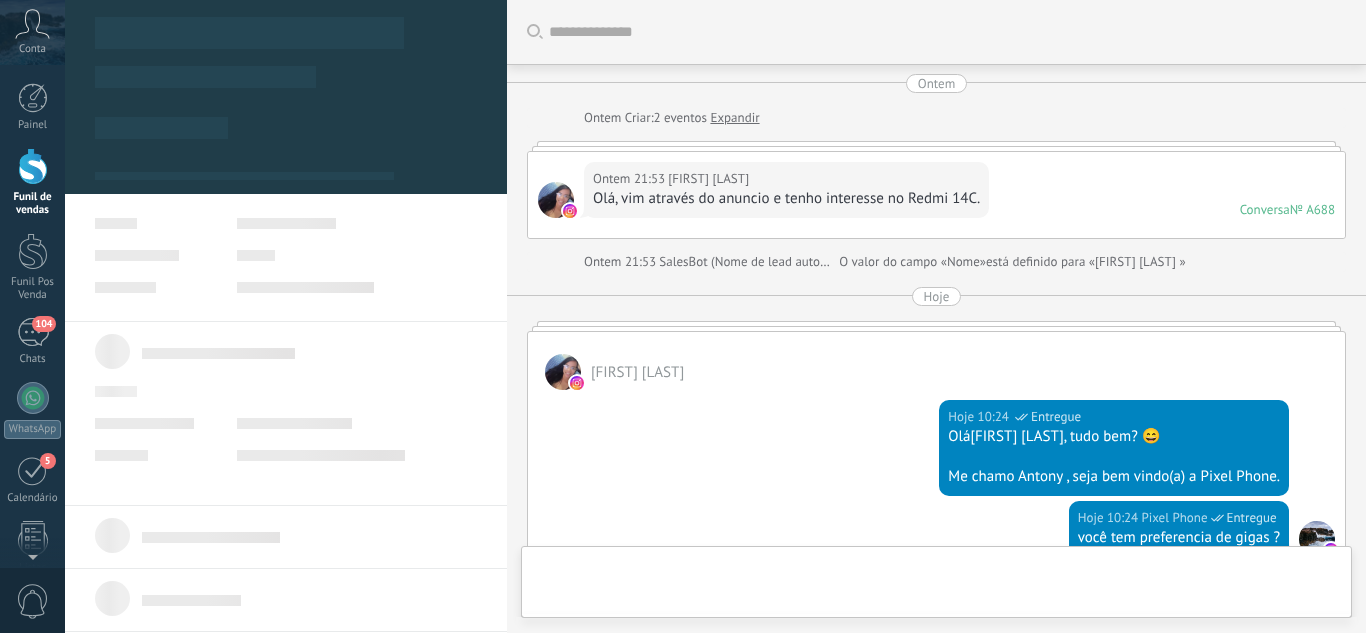 scroll, scrollTop: 30, scrollLeft: 0, axis: vertical 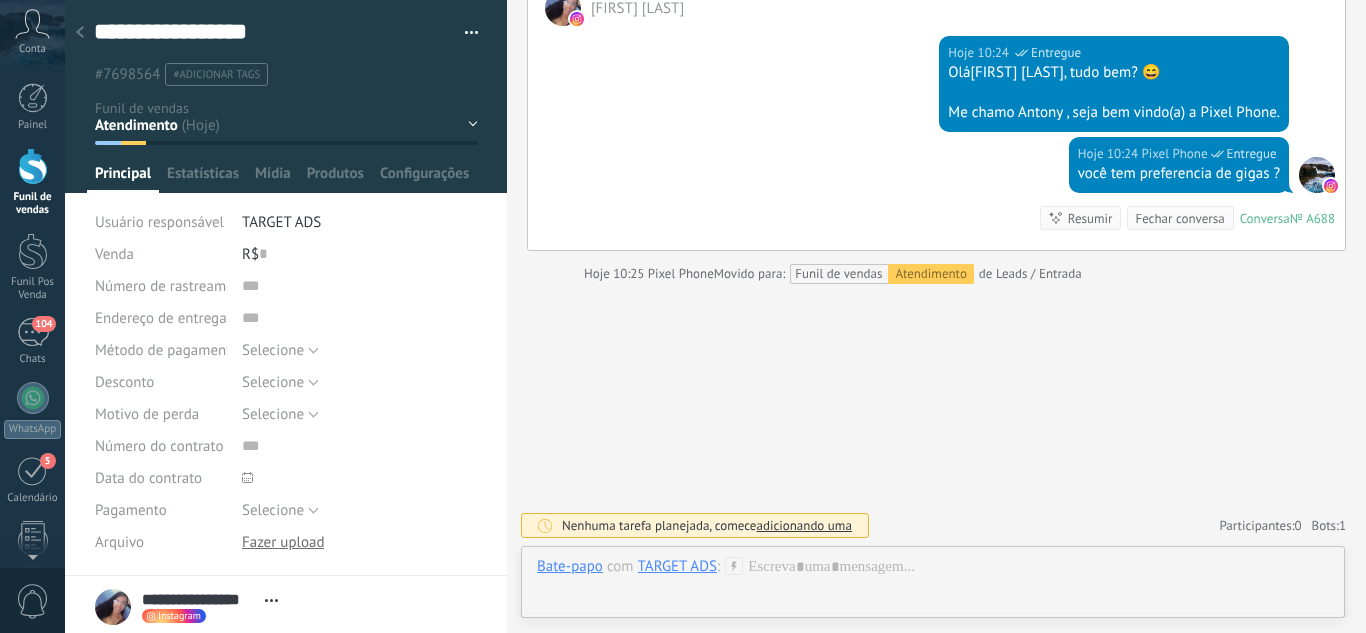 click on "Leads / Entrada
Atendimento
Atendimento Responder
Orçamento Enviado
Orçamento Responder
Negociação / Fechamento
-" at bounding box center [0, 0] 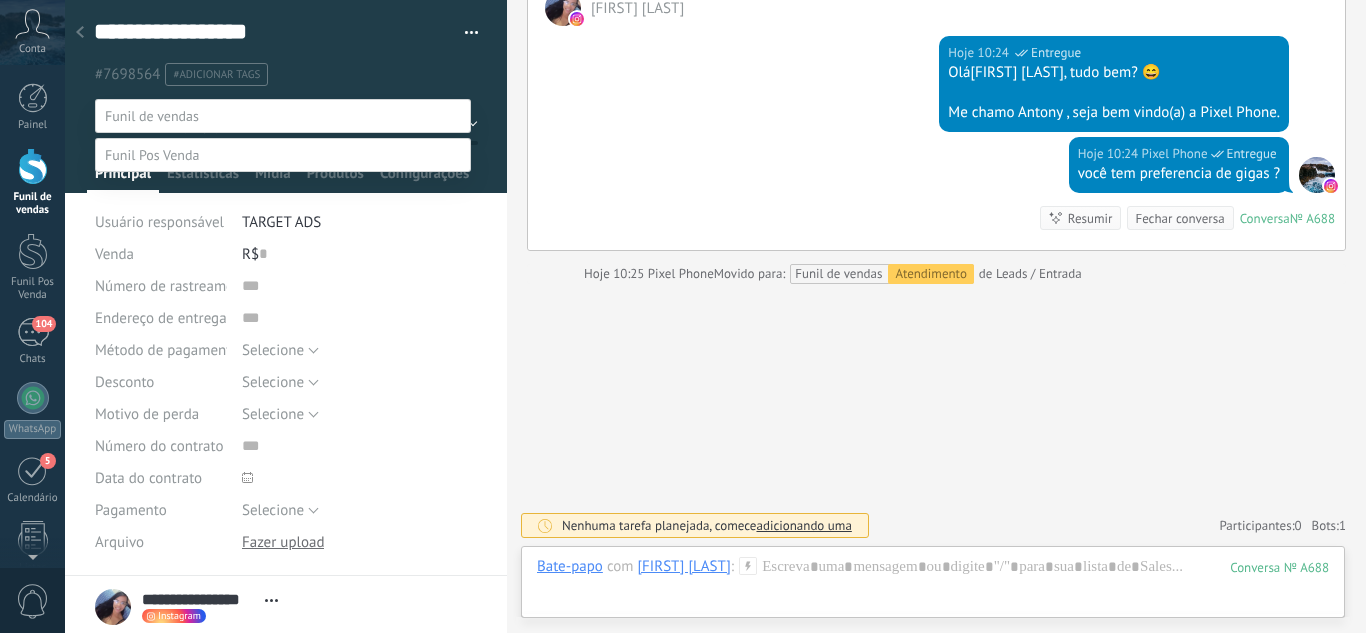 drag, startPoint x: 410, startPoint y: 28, endPoint x: 365, endPoint y: 59, distance: 54.644306 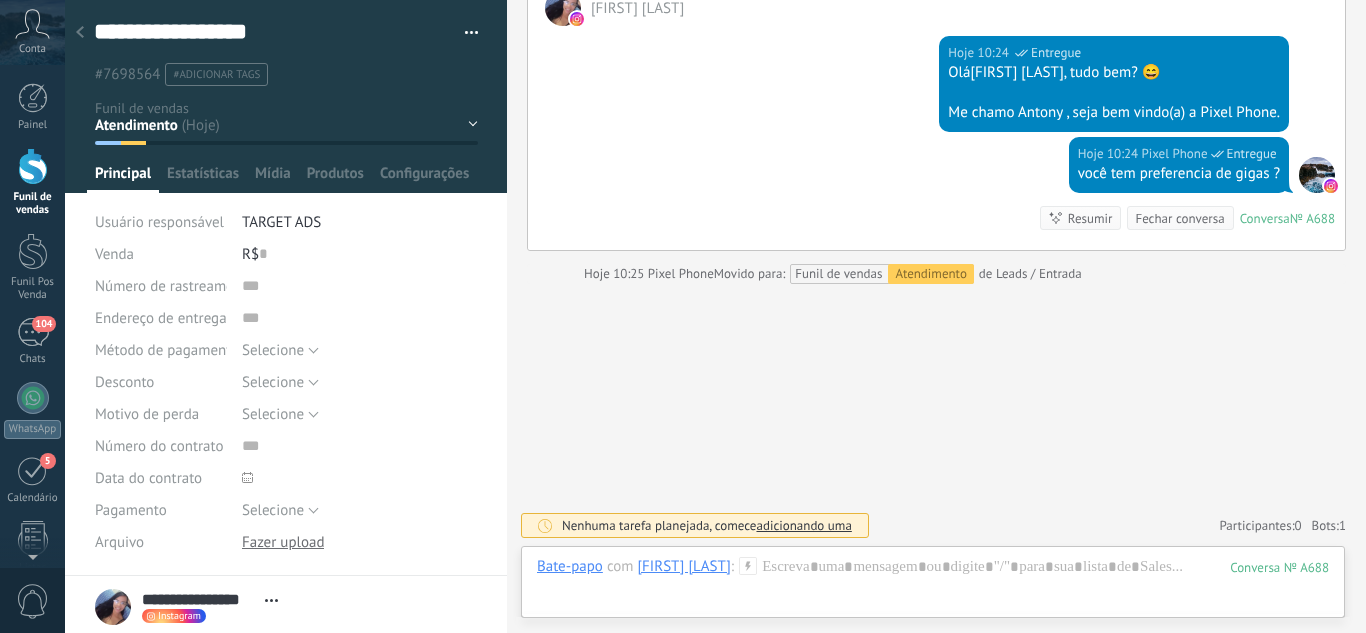 click on "Leads / Entrada
Atendimento
Atendimento Responder
Orçamento Enviado
Orçamento Responder
Negociação / Fechamento
-" at bounding box center (0, 0) 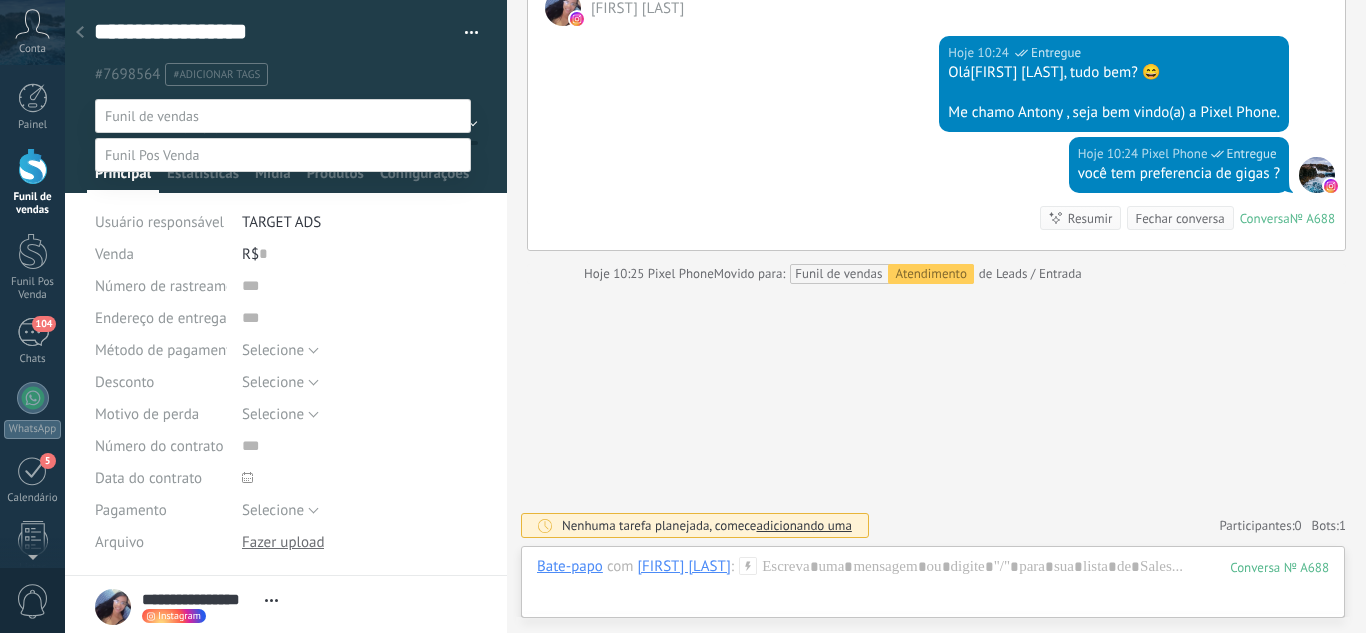 click on "Atendimento" at bounding box center (0, 0) 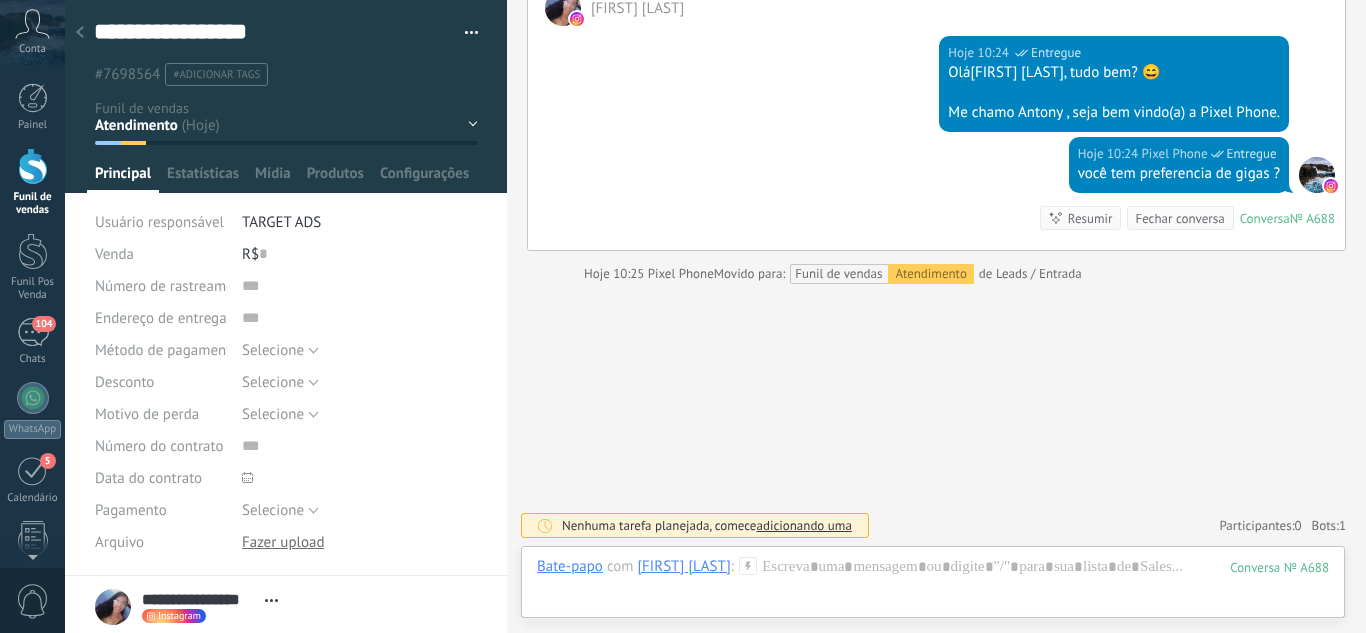click at bounding box center (80, 33) 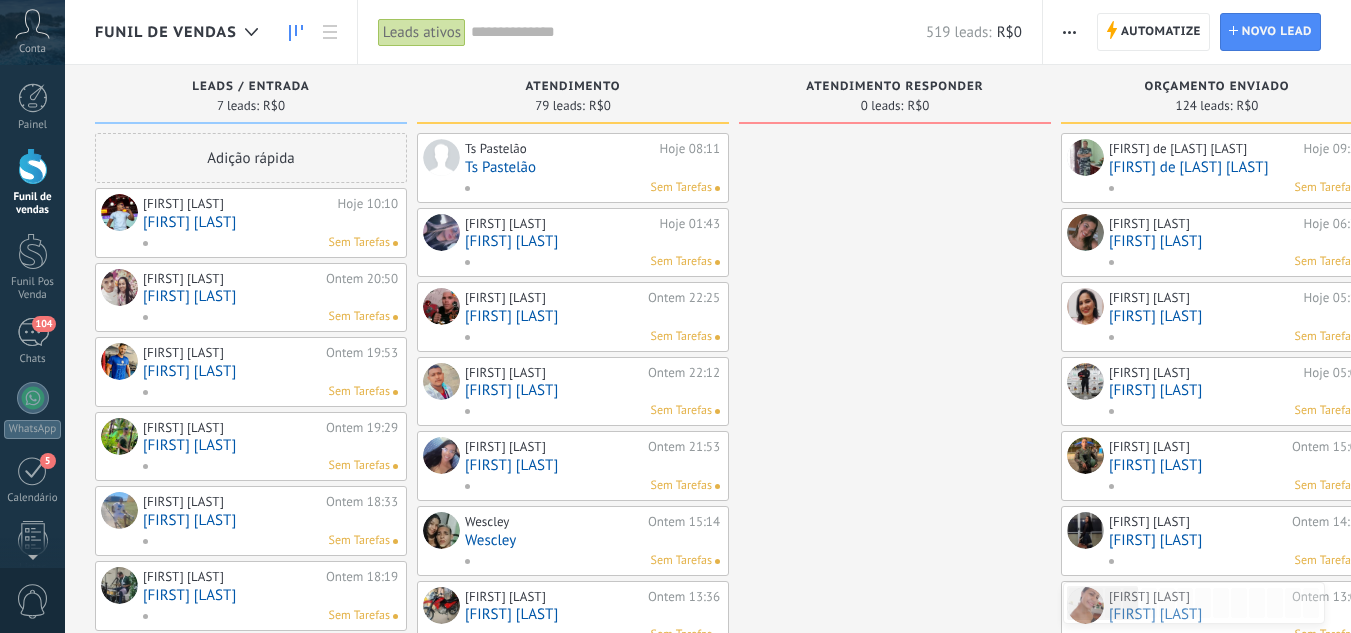 click on "[FIRST] [LAST]" at bounding box center [270, 296] 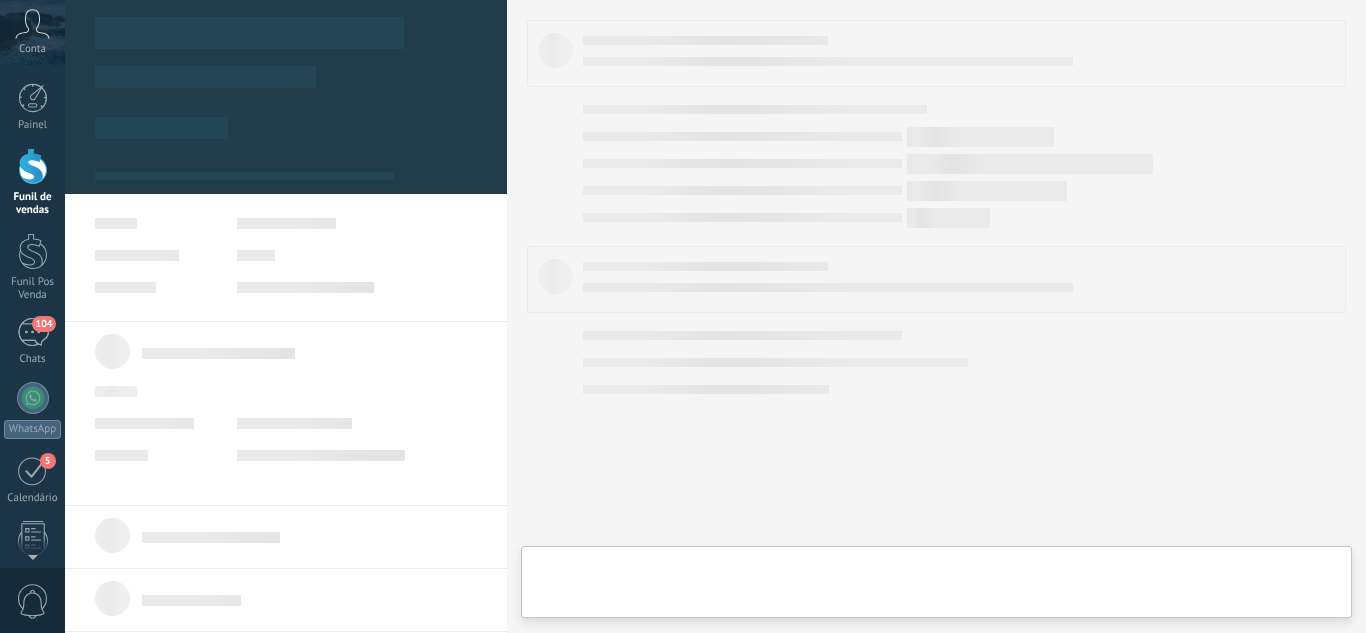 click at bounding box center [286, 76] 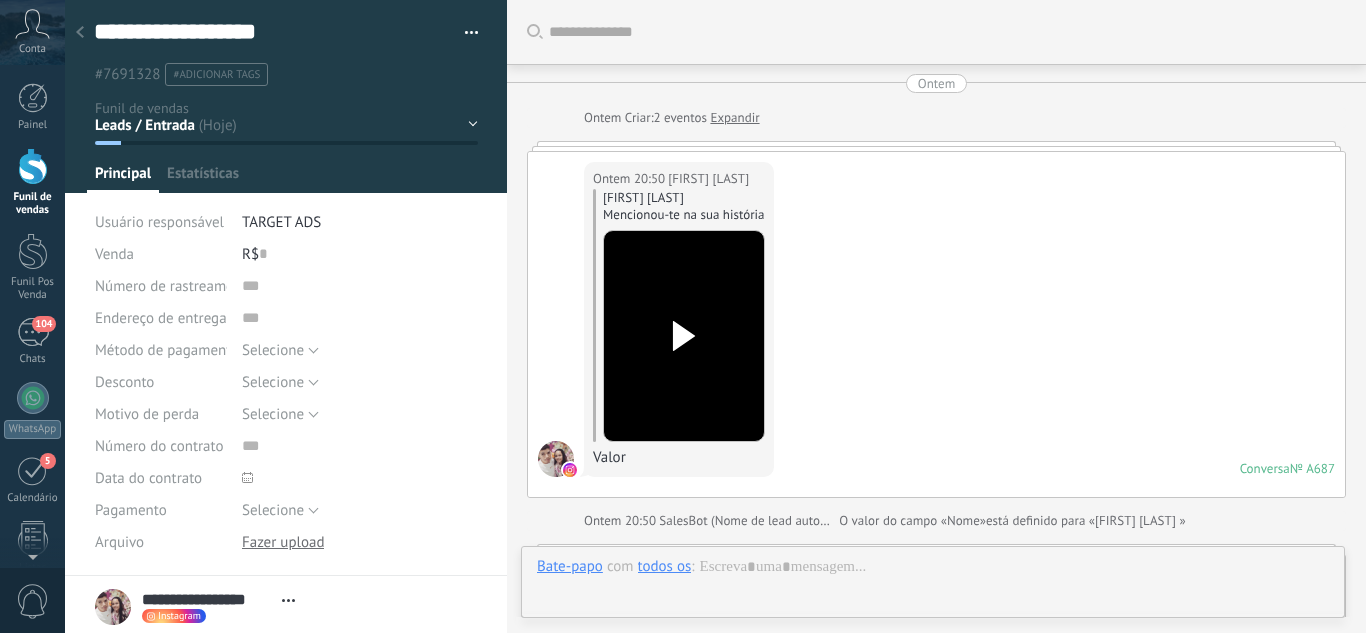 scroll, scrollTop: 30, scrollLeft: 0, axis: vertical 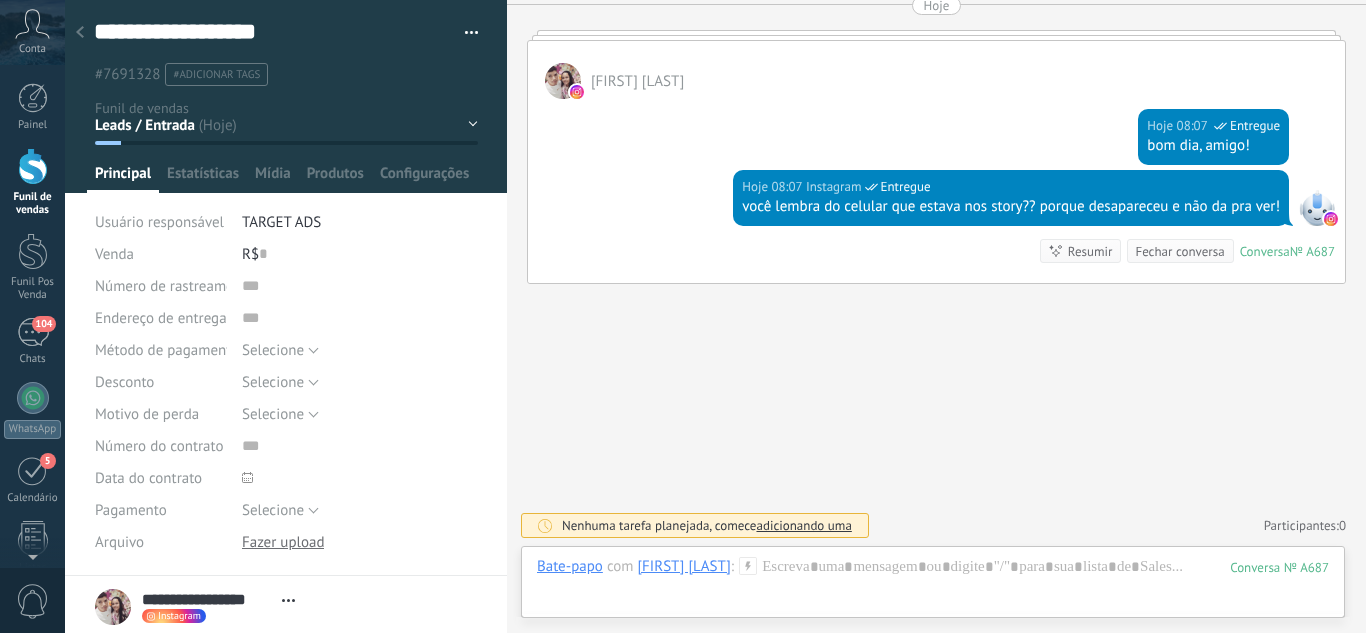 click at bounding box center (286, 96) 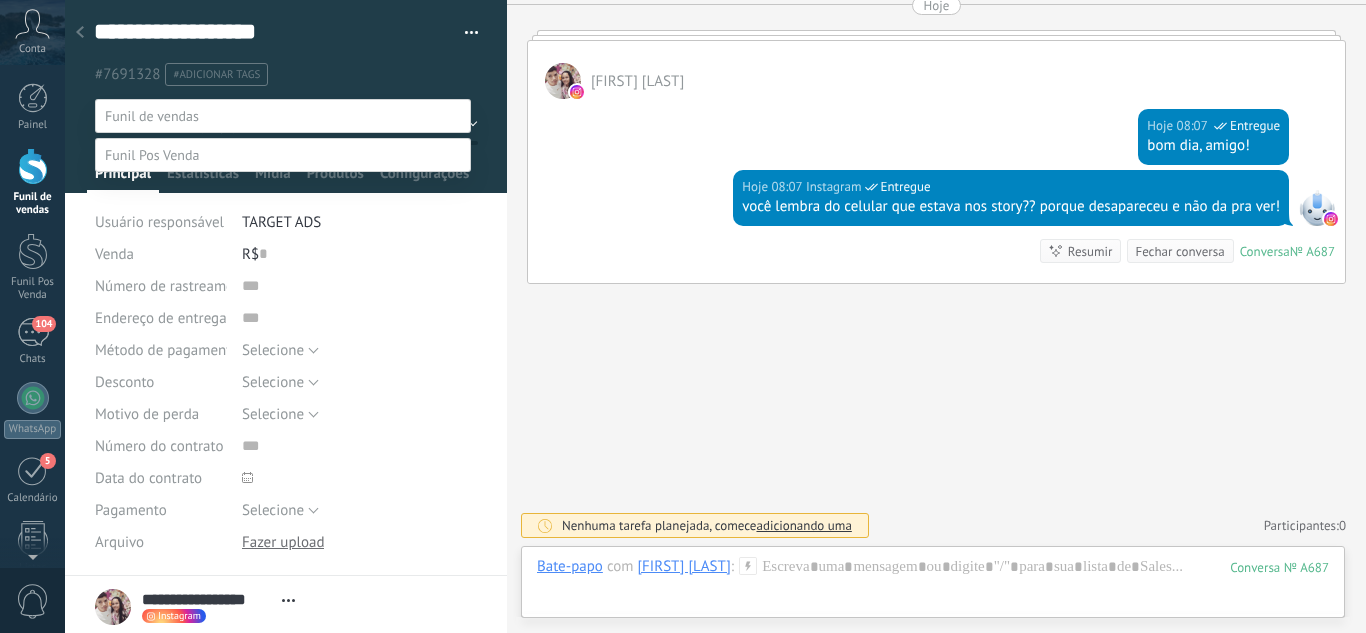 click on "Atendimento" at bounding box center [0, 0] 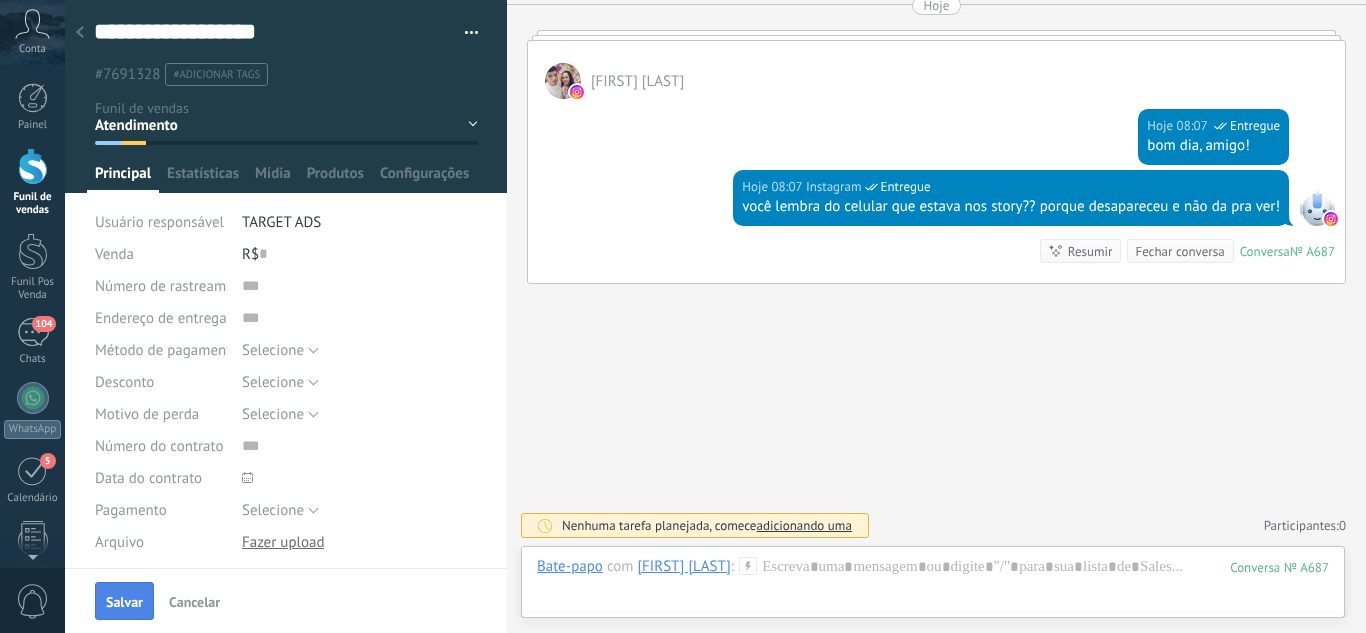 click on "Salvar" at bounding box center (124, 601) 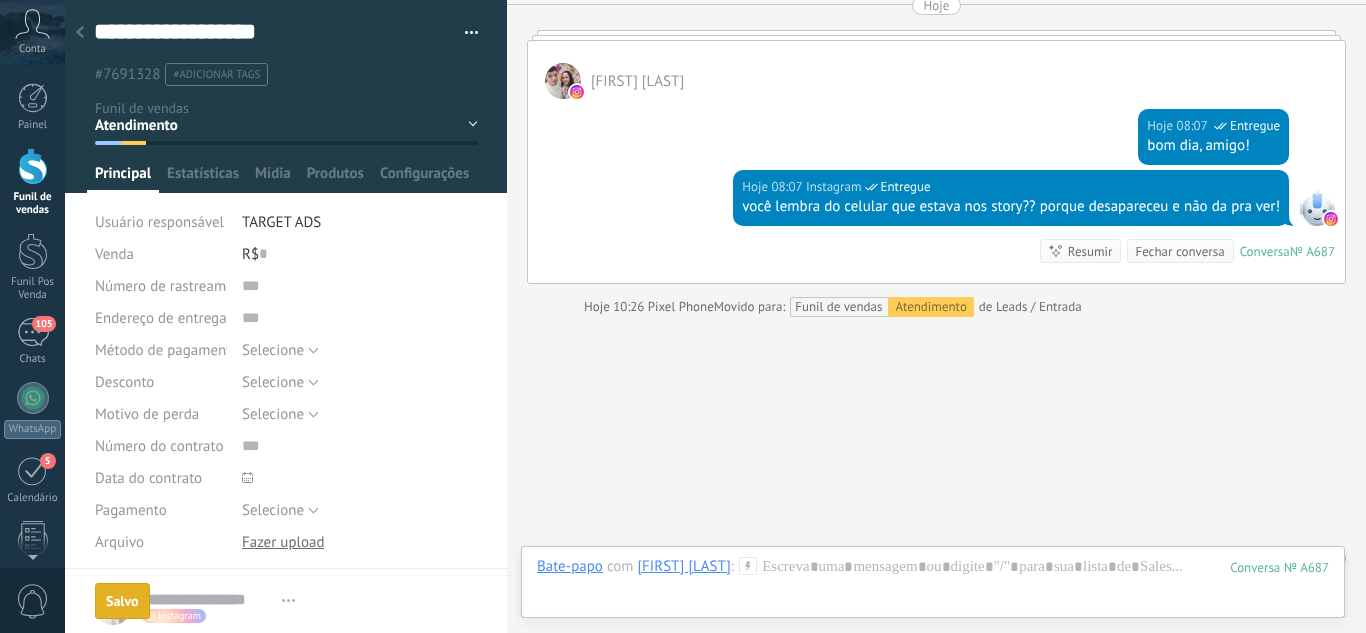 scroll, scrollTop: 954, scrollLeft: 0, axis: vertical 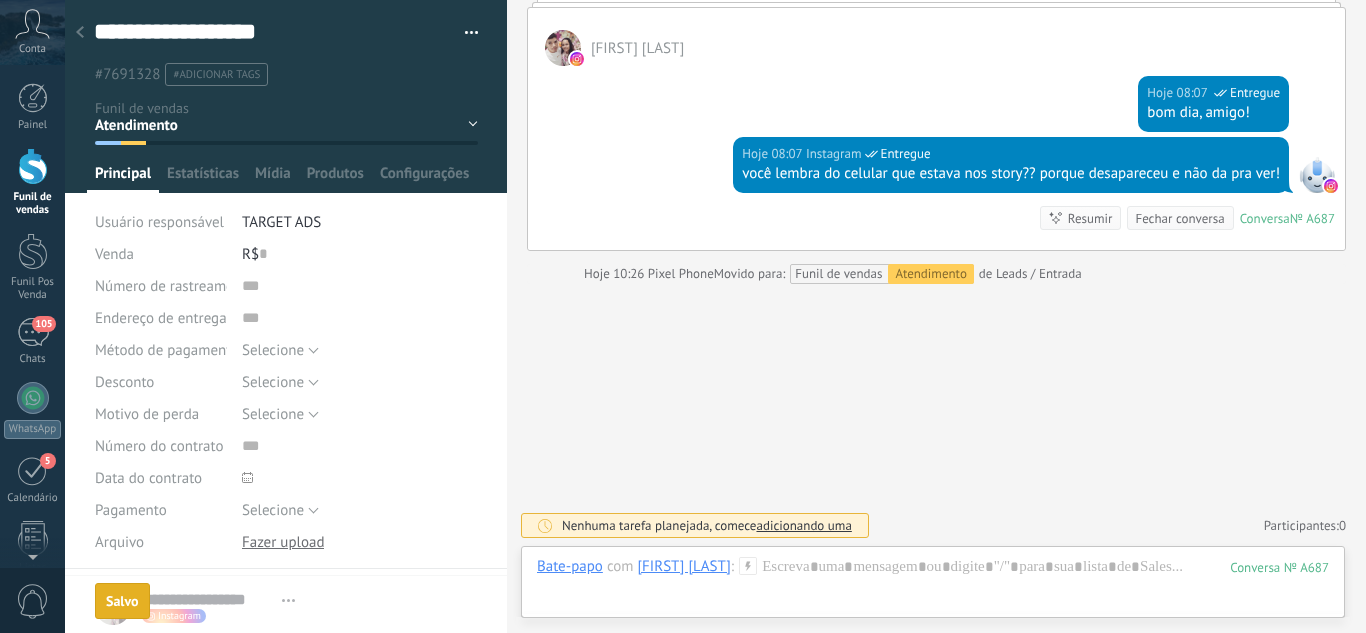 click 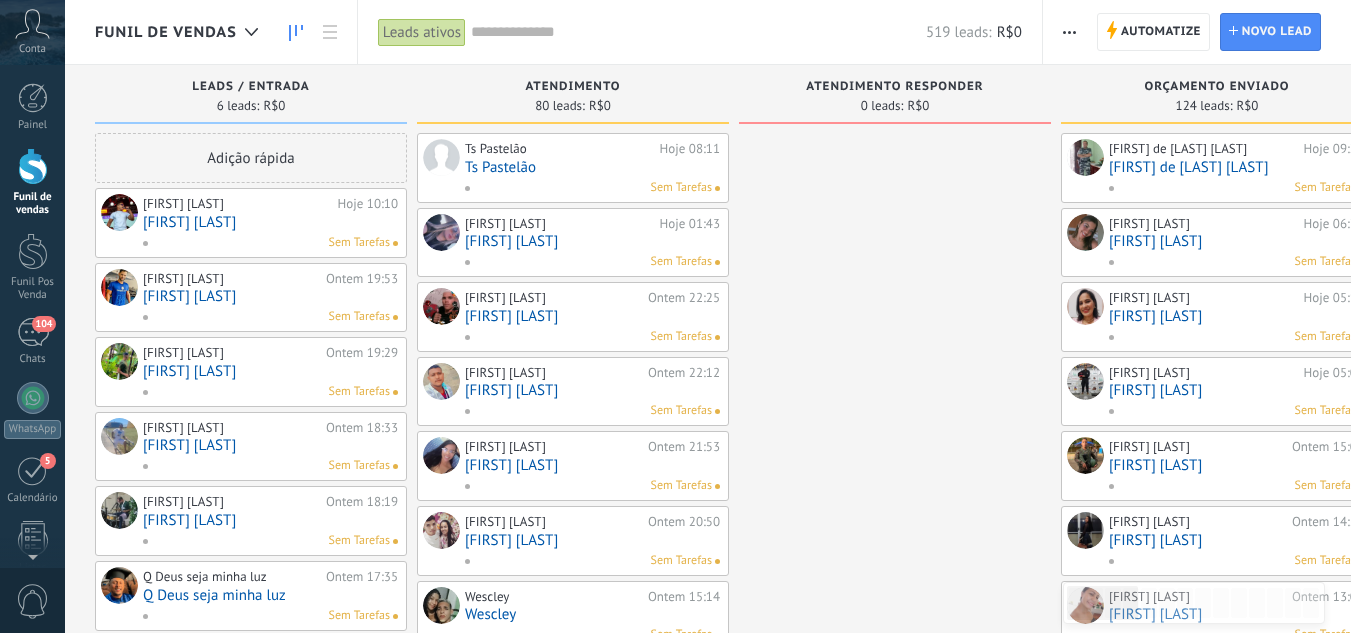 click on "[FIRST] [LAST]" at bounding box center (270, 296) 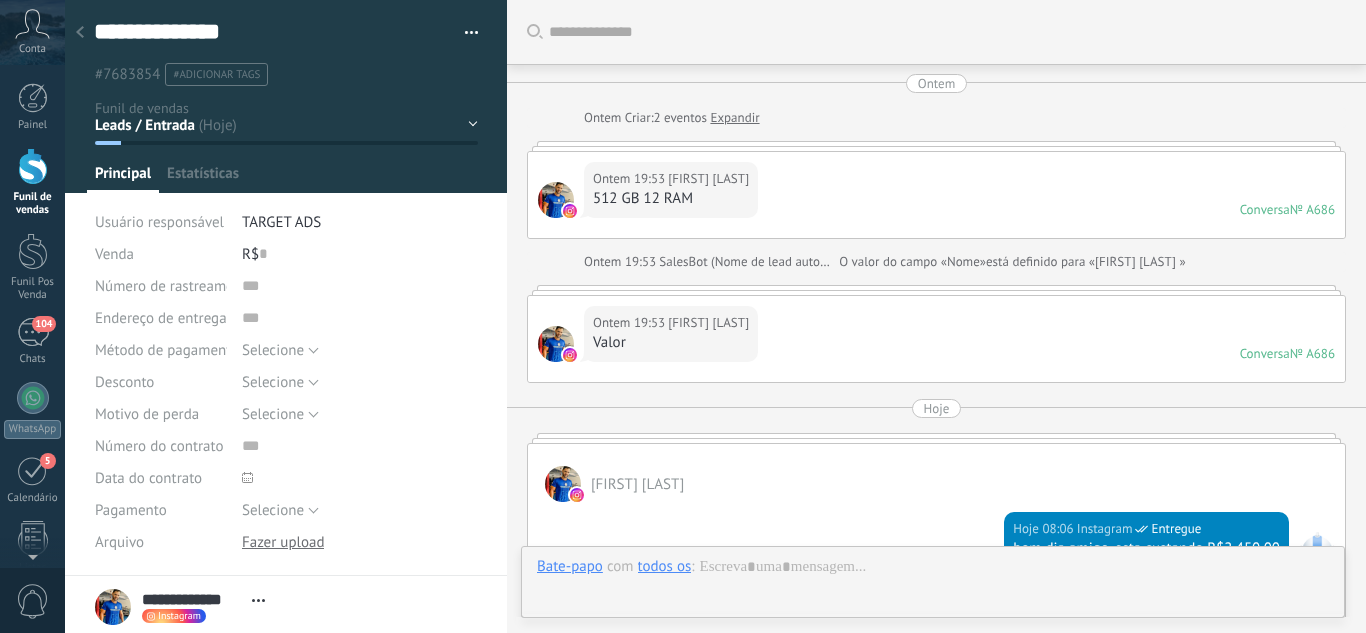 scroll, scrollTop: 30, scrollLeft: 0, axis: vertical 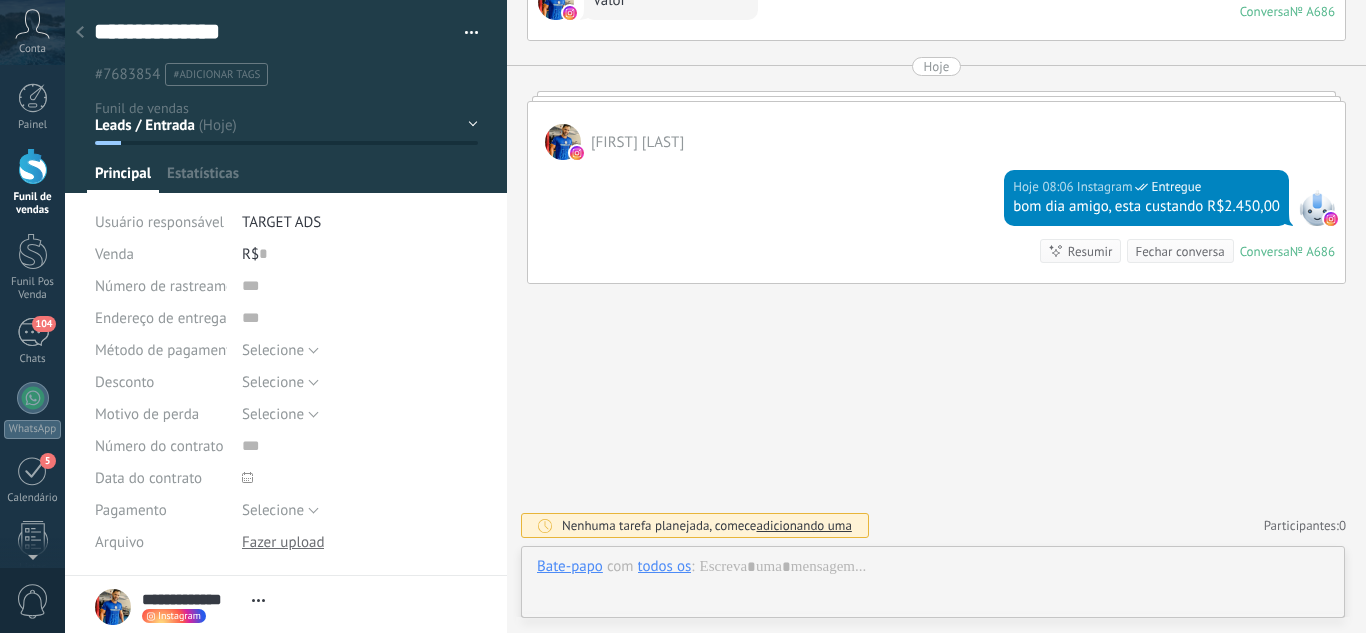 click on "Leads / Entrada
Atendimento
Atendimento Responder
Orçamento Enviado
Orçamento Responder
Negociação / Fechamento
-" at bounding box center (0, 0) 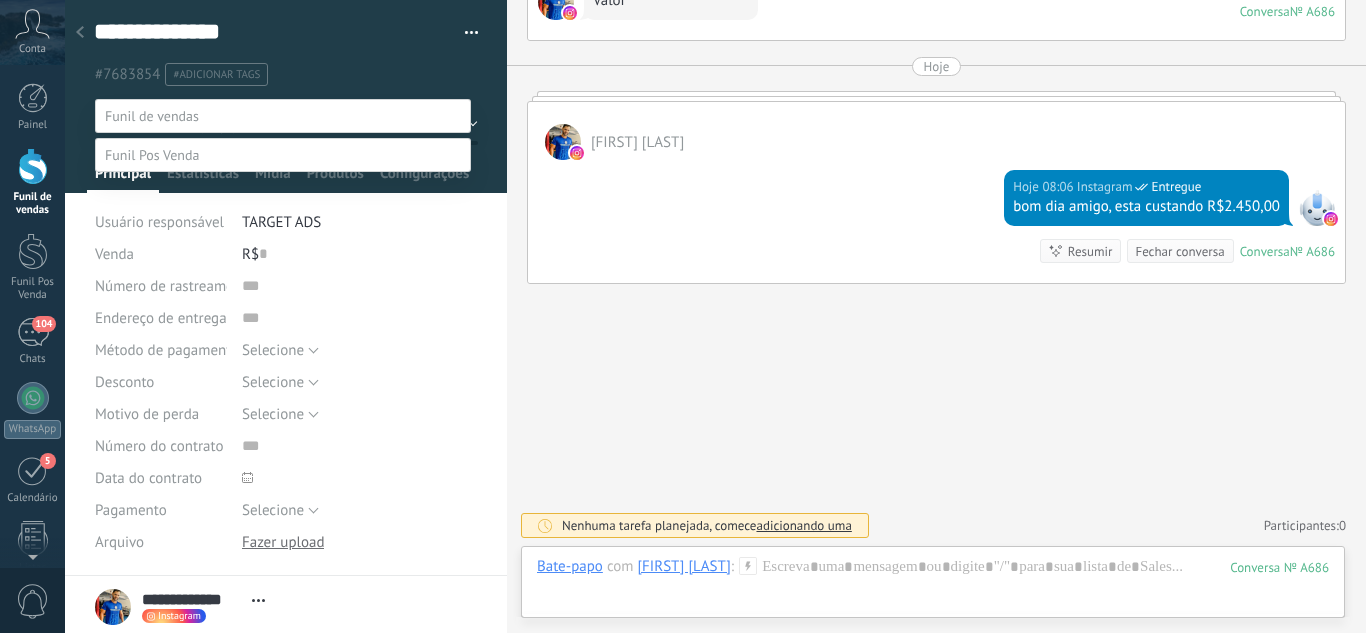 click on "Orçamento Enviado" at bounding box center (0, 0) 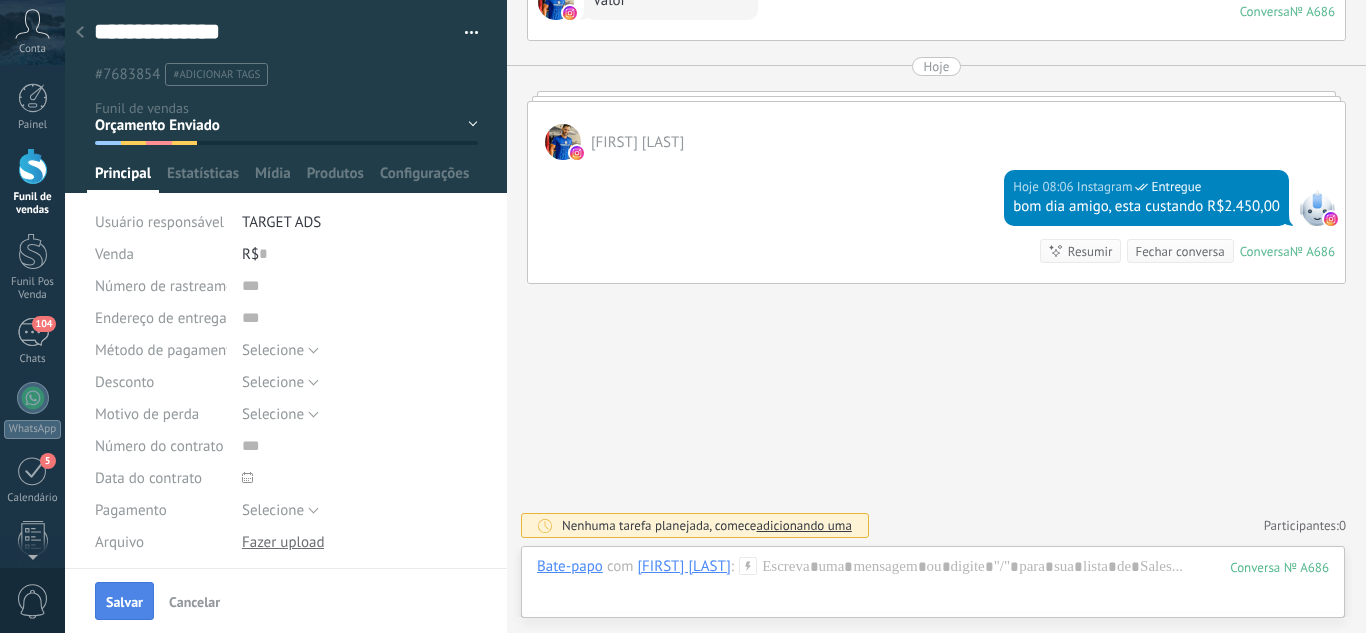 click on "Salvar" at bounding box center (124, 601) 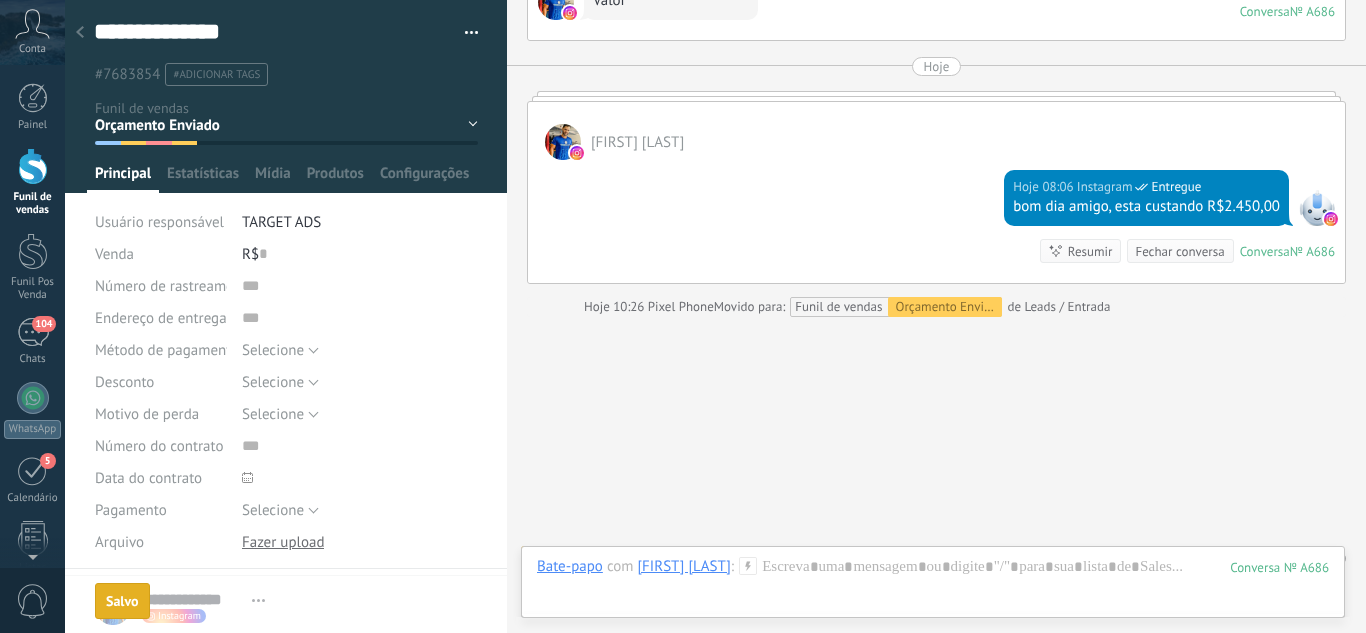 scroll, scrollTop: 375, scrollLeft: 0, axis: vertical 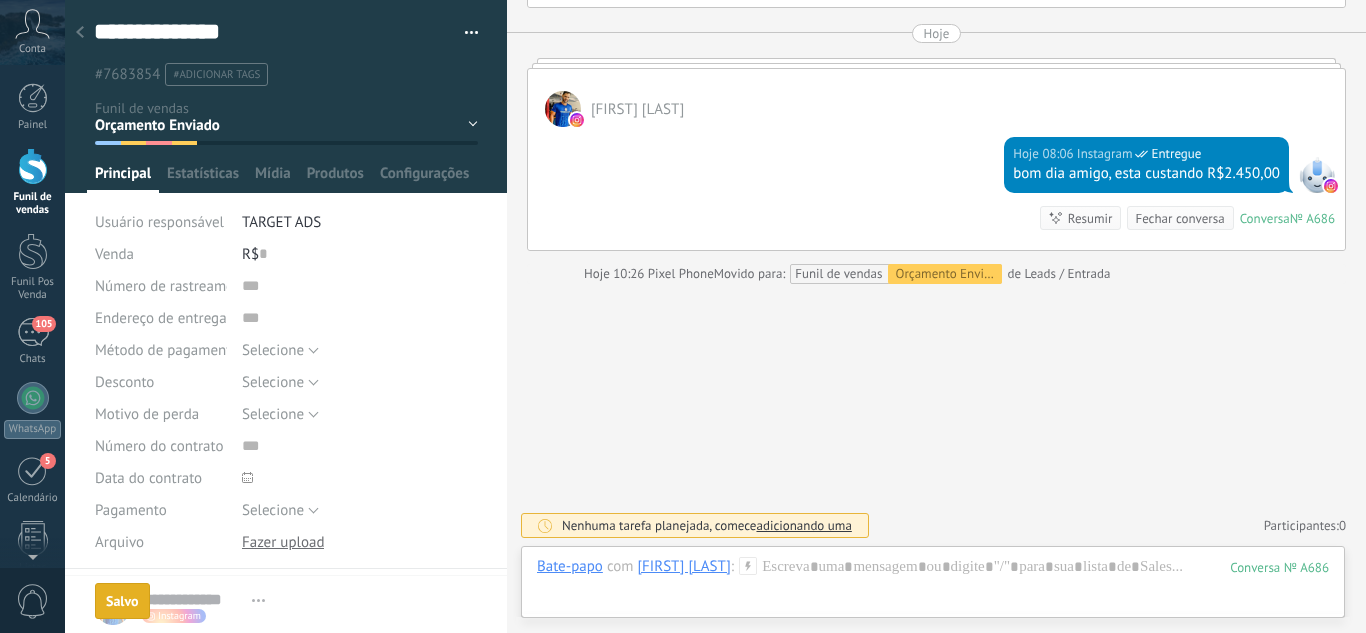click at bounding box center (80, 33) 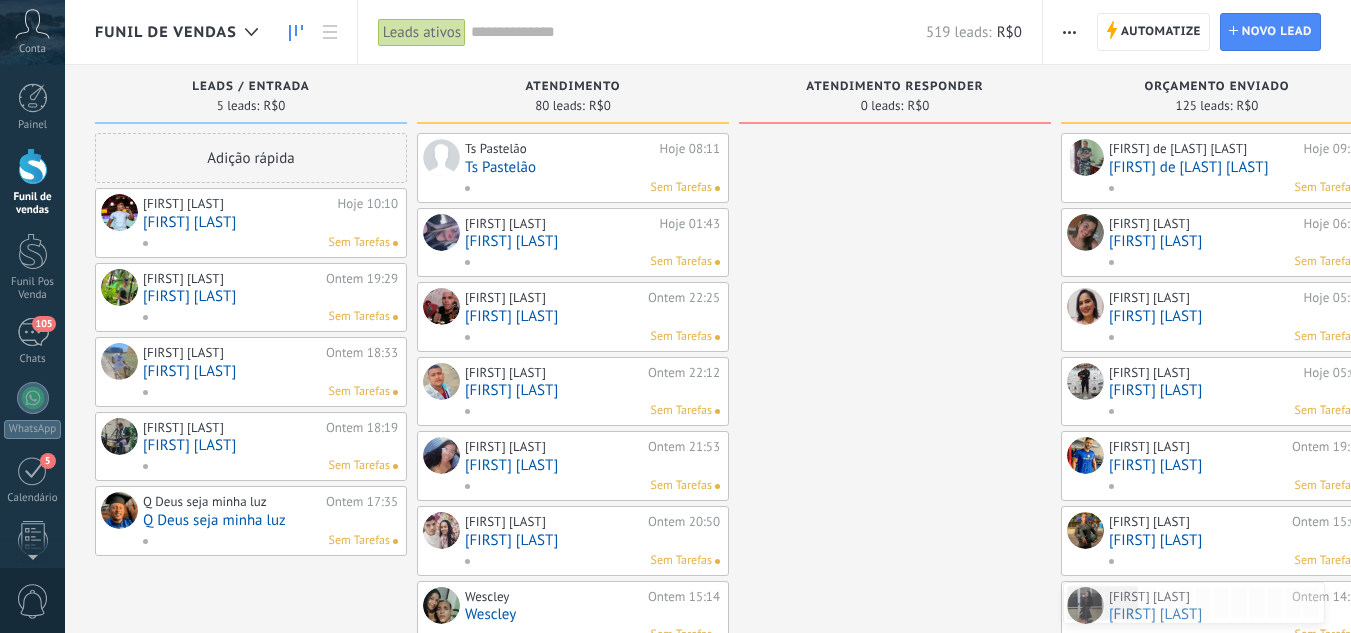 click on "[FIRST] [LAST]" at bounding box center [270, 296] 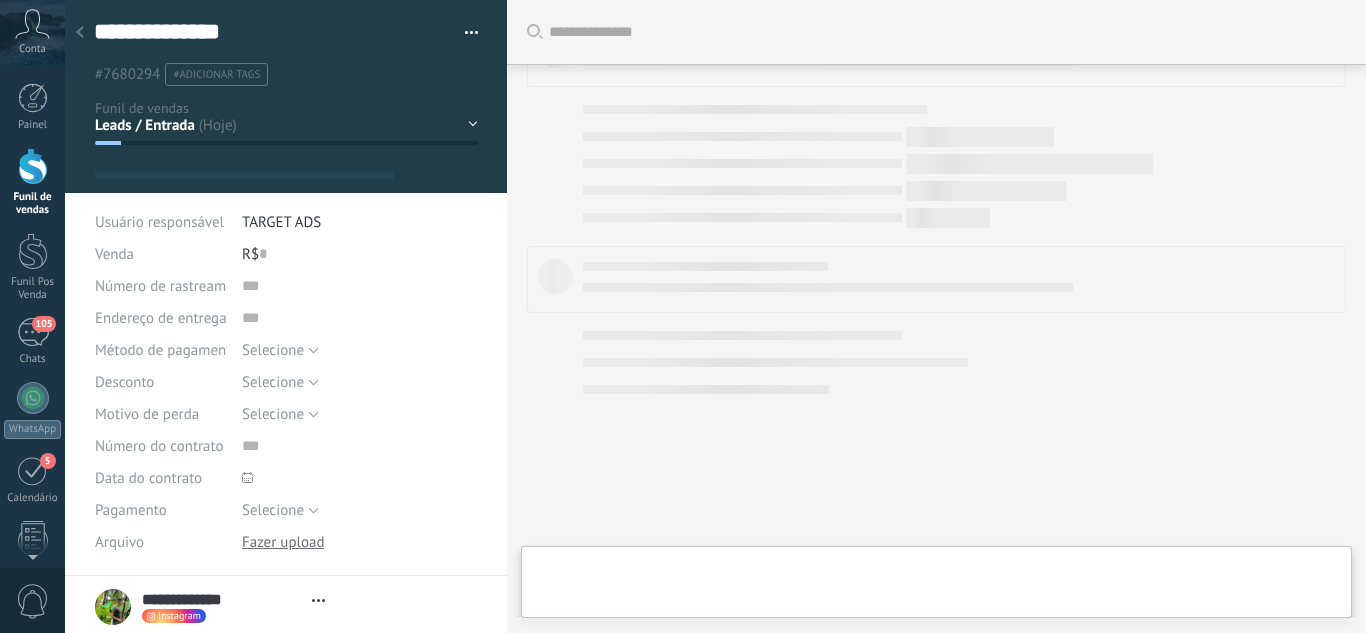 scroll, scrollTop: 403, scrollLeft: 0, axis: vertical 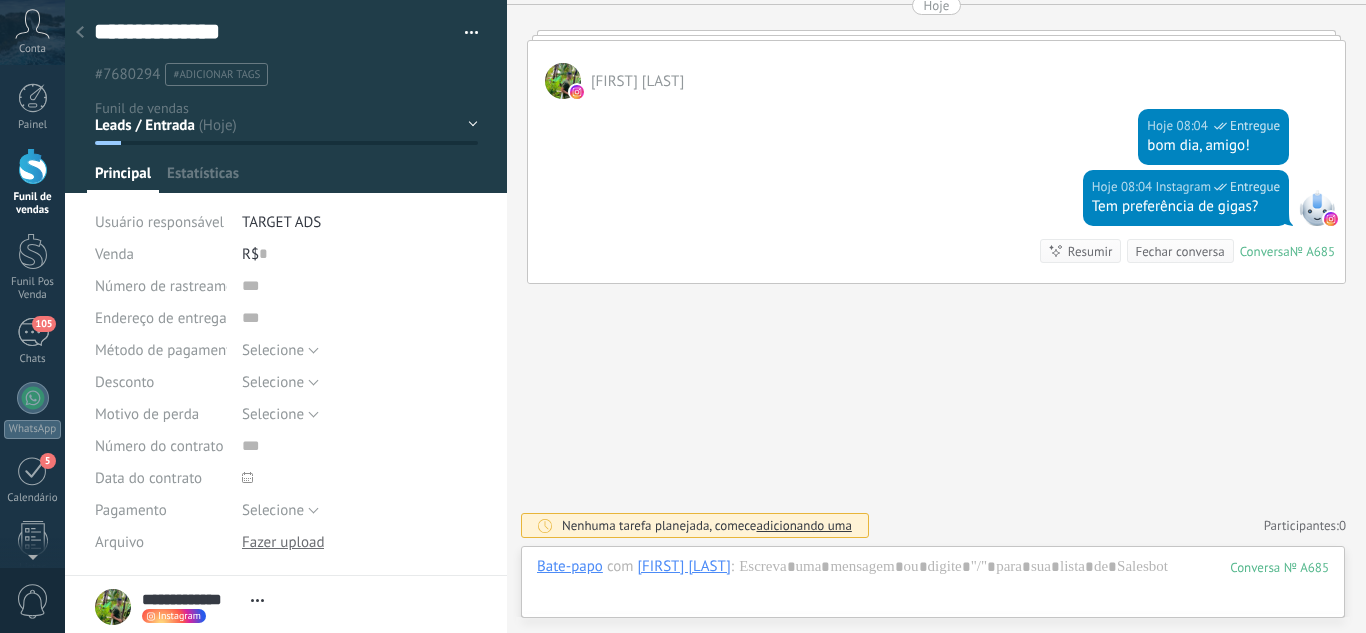 click on "Leads / Entrada
Atendimento
Atendimento Responder
Orçamento Enviado
Orçamento Responder
Negociação / Fechamento
-" at bounding box center [0, 0] 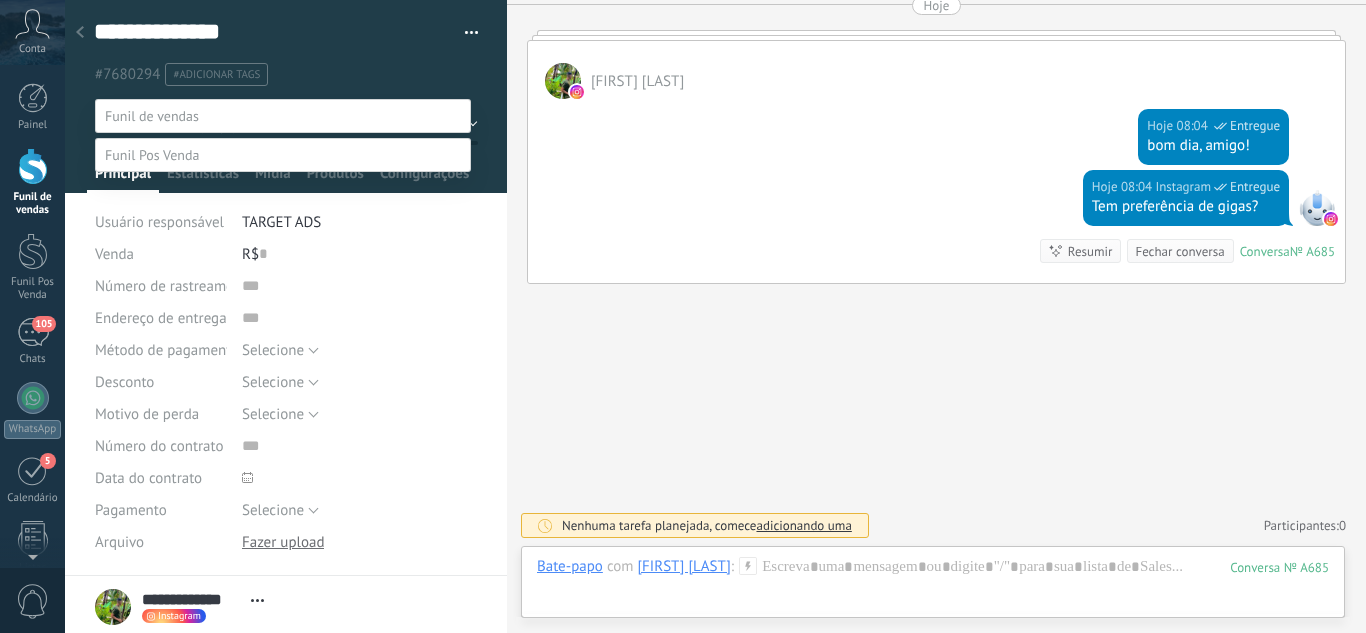 click on "Atendimento" at bounding box center [0, 0] 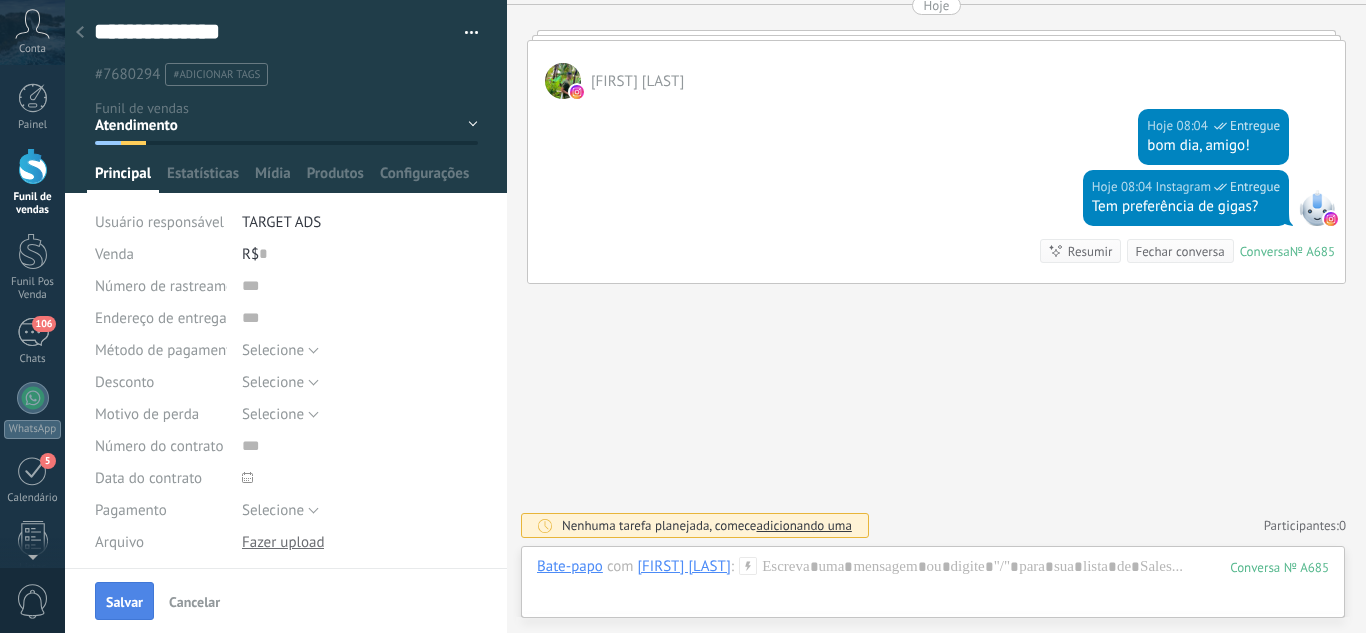 click on "Salvar" at bounding box center (124, 602) 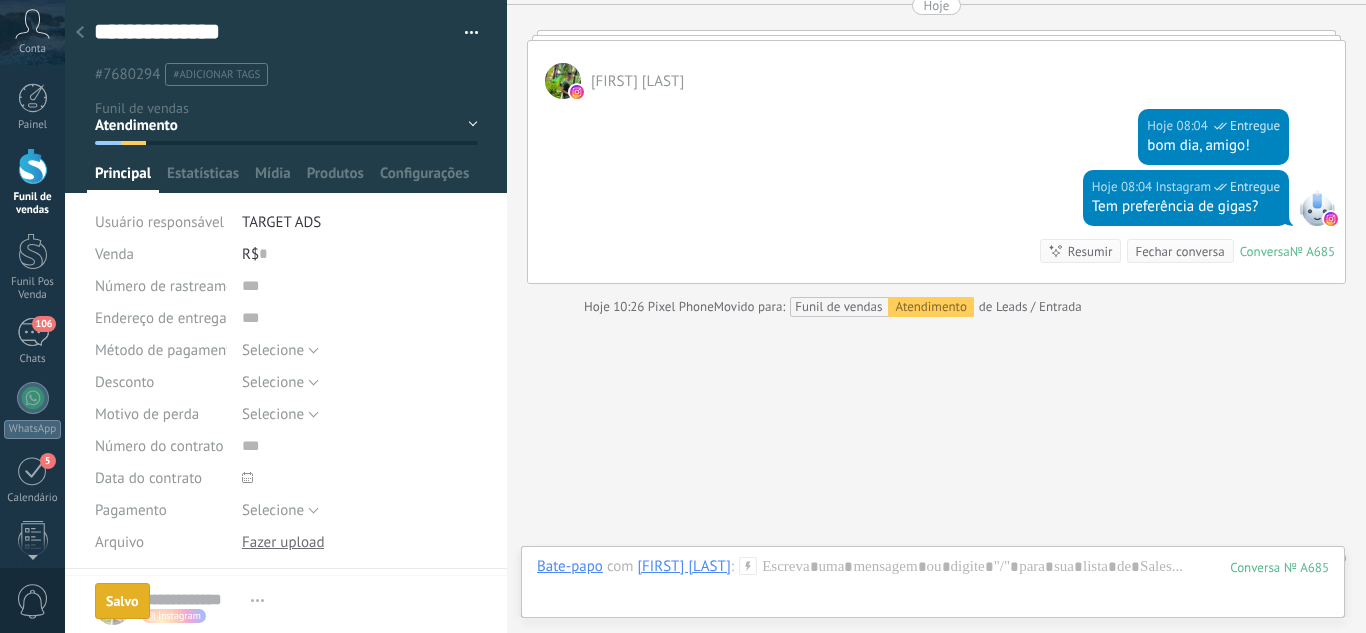scroll, scrollTop: 436, scrollLeft: 0, axis: vertical 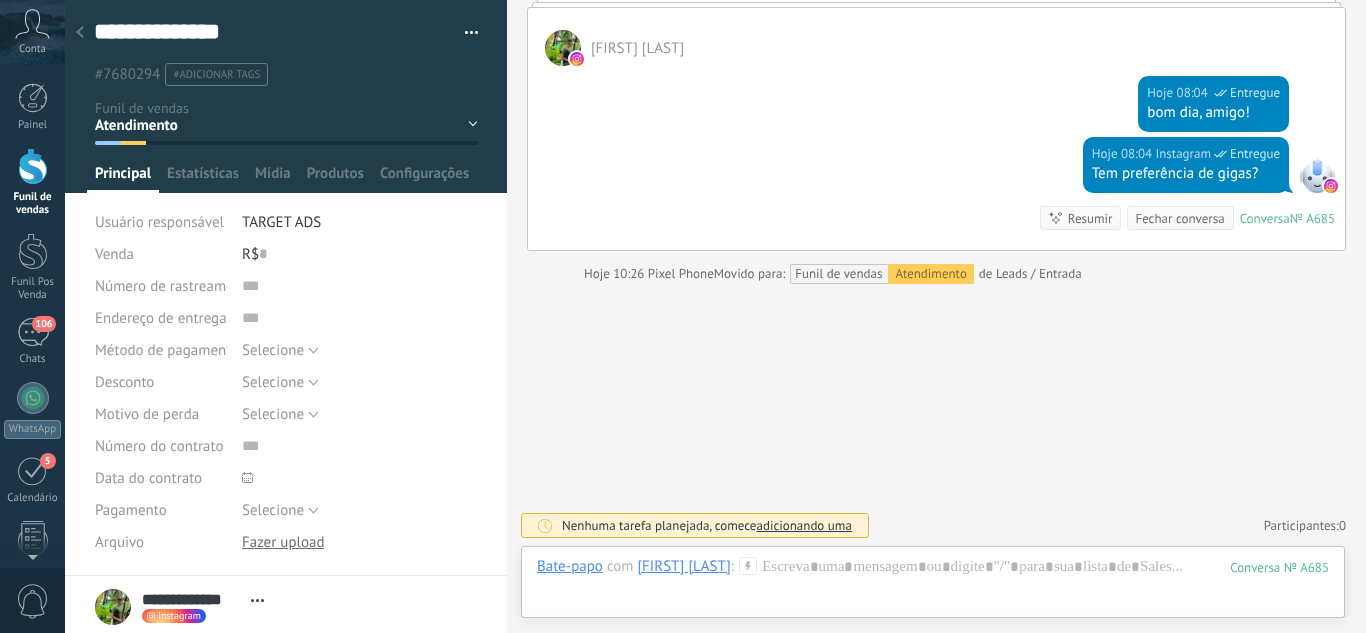 click at bounding box center [80, 33] 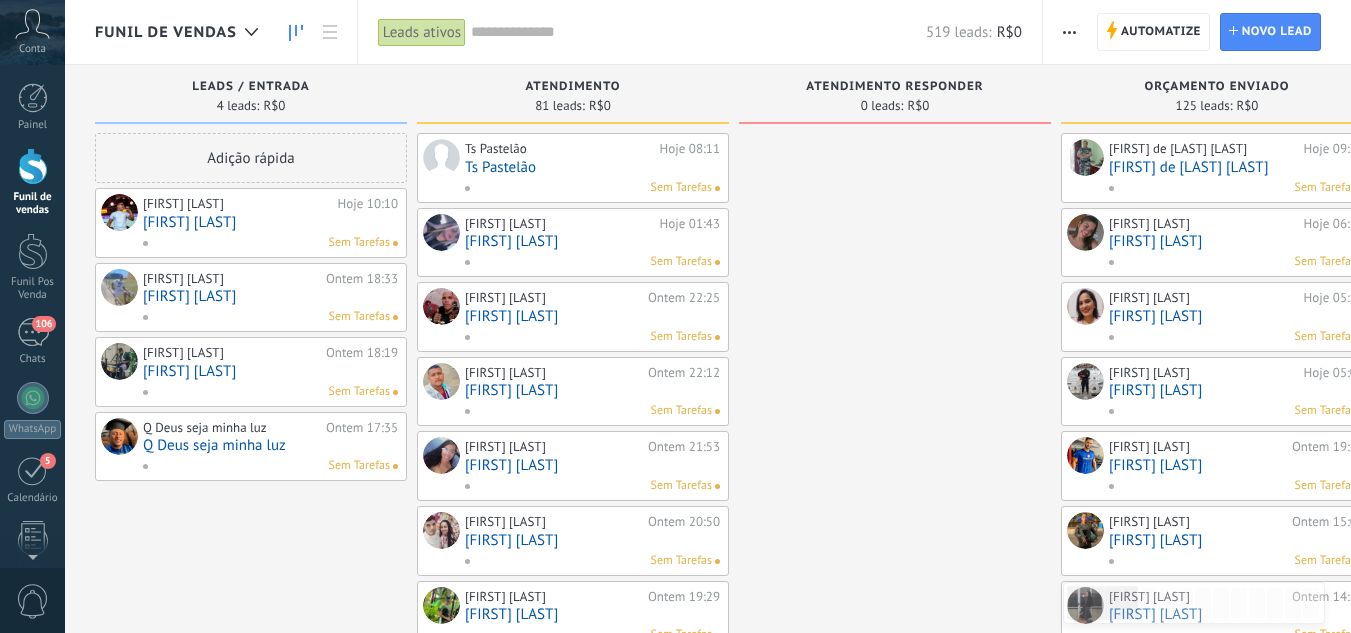 click on "[LAST] [LAST]" at bounding box center (270, 296) 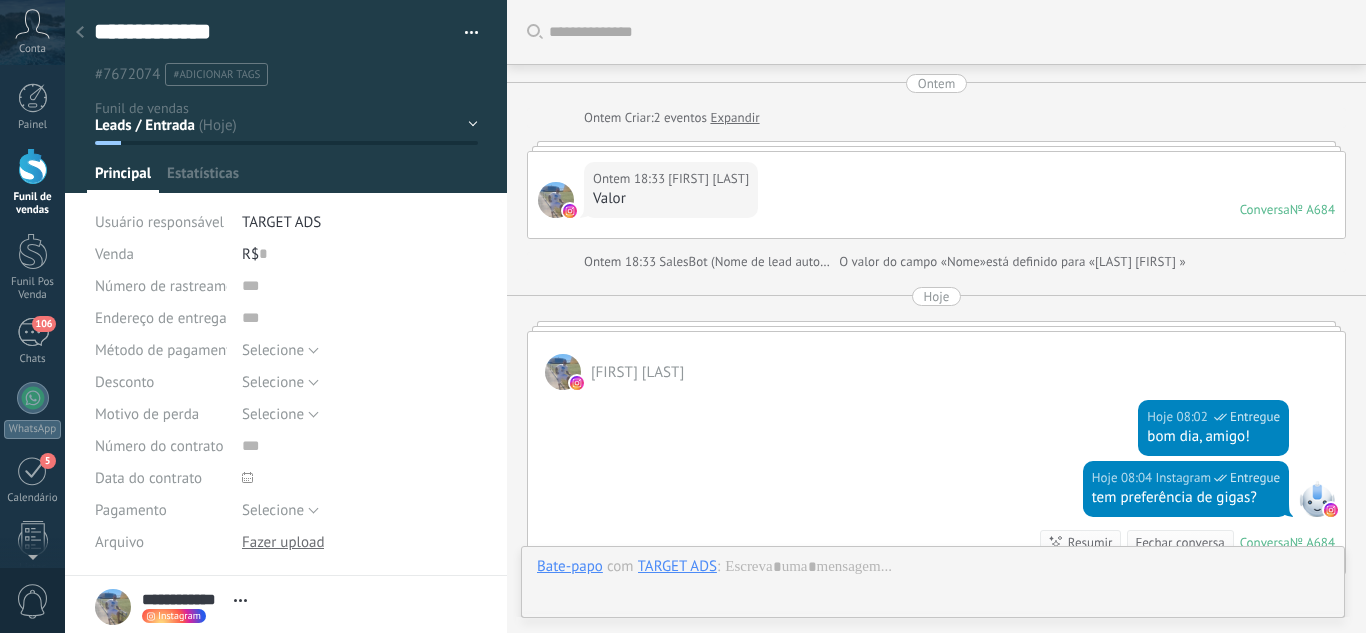 scroll, scrollTop: 291, scrollLeft: 0, axis: vertical 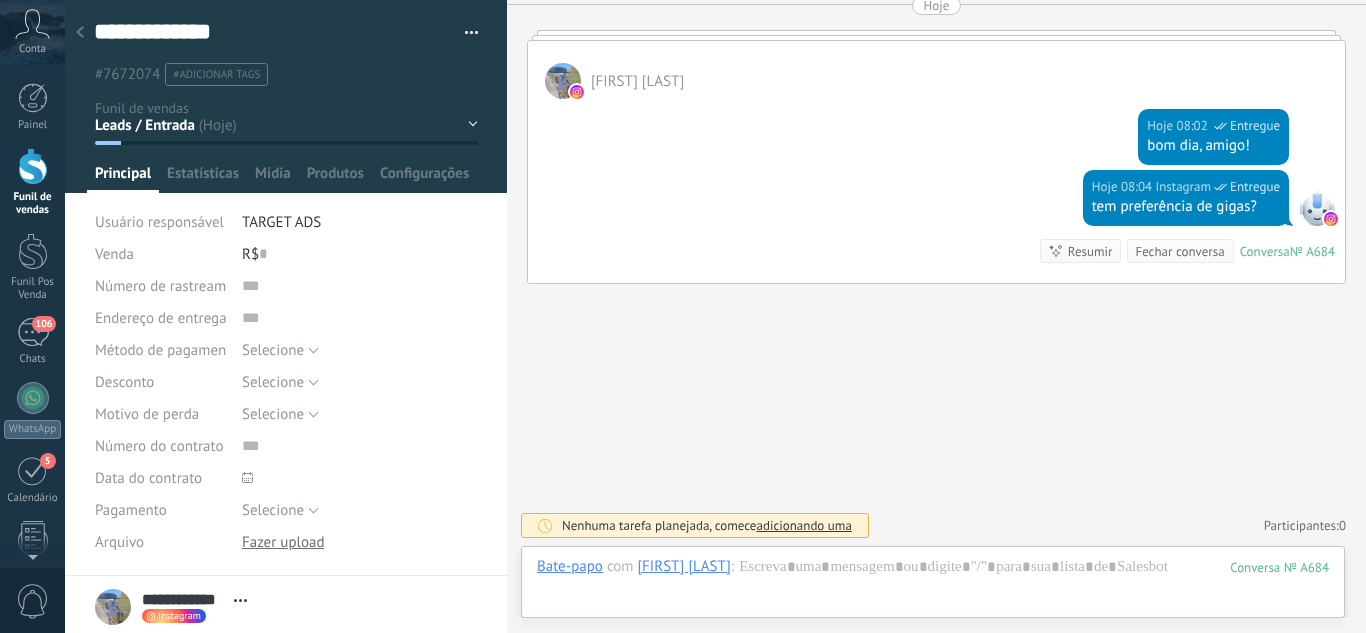 click on "Leads / Entrada
Atendimento
Atendimento Responder
Orçamento Enviado
Orçamento Responder
Negociação / Fechamento
-" at bounding box center [0, 0] 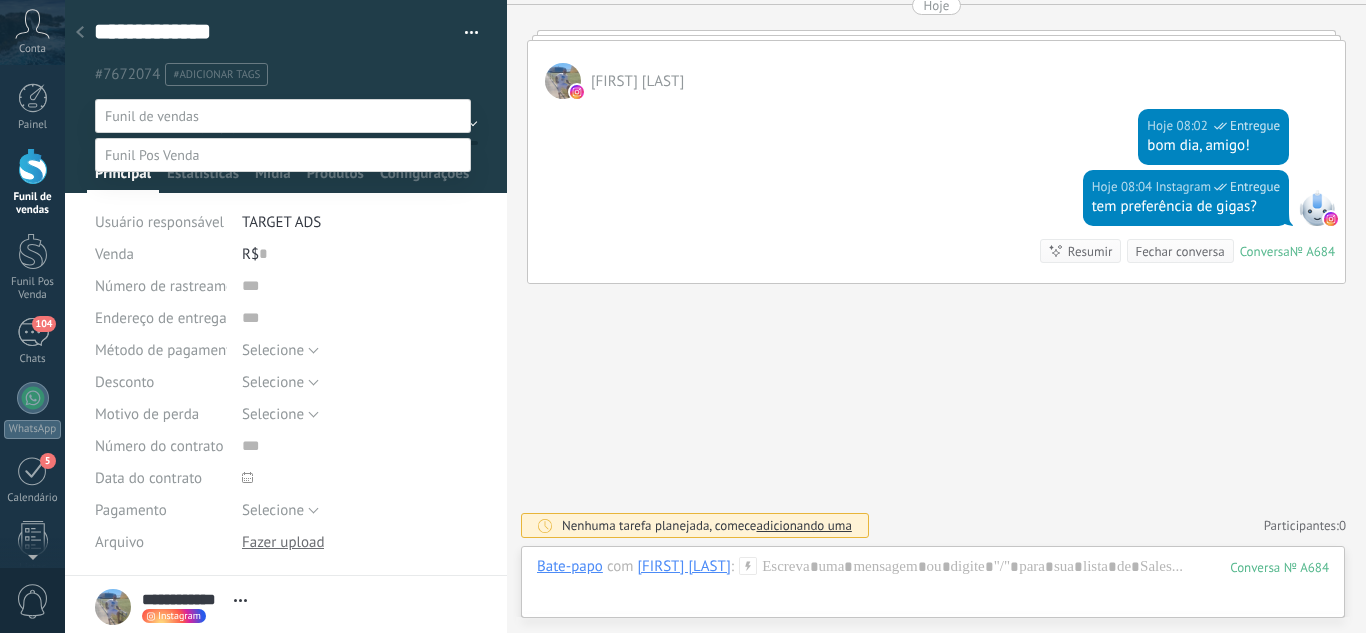 click on "Atendimento" at bounding box center [0, 0] 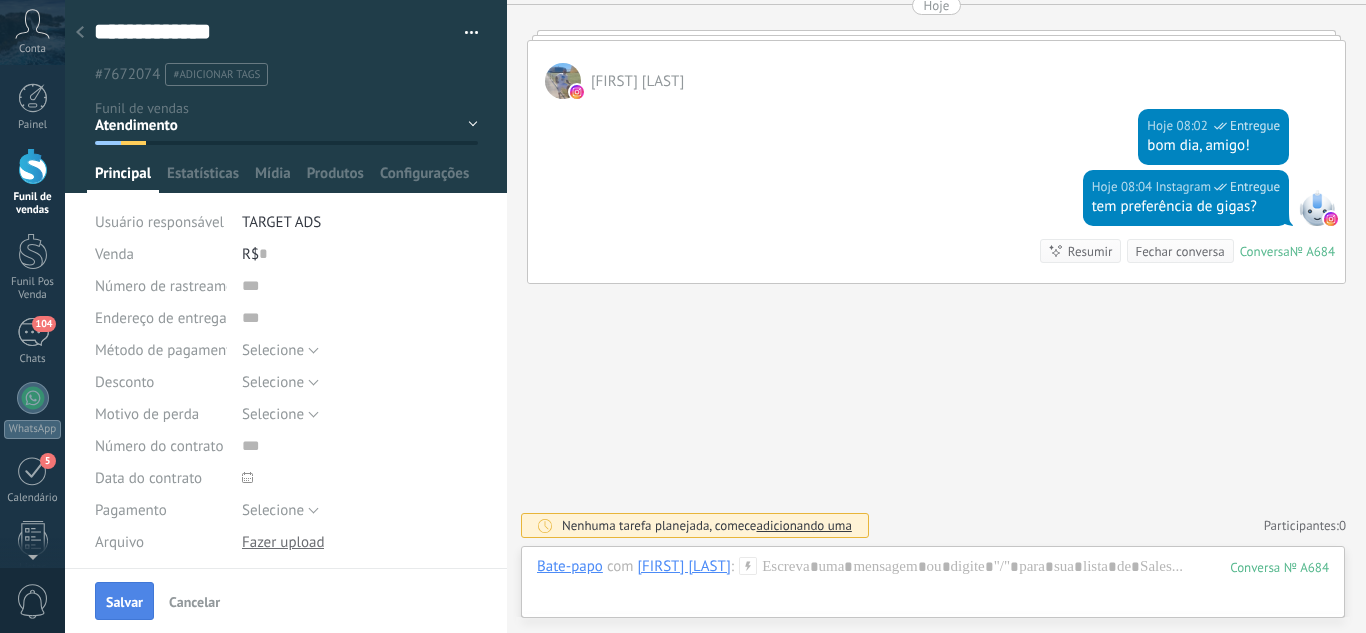 click on "Salvar" at bounding box center (124, 602) 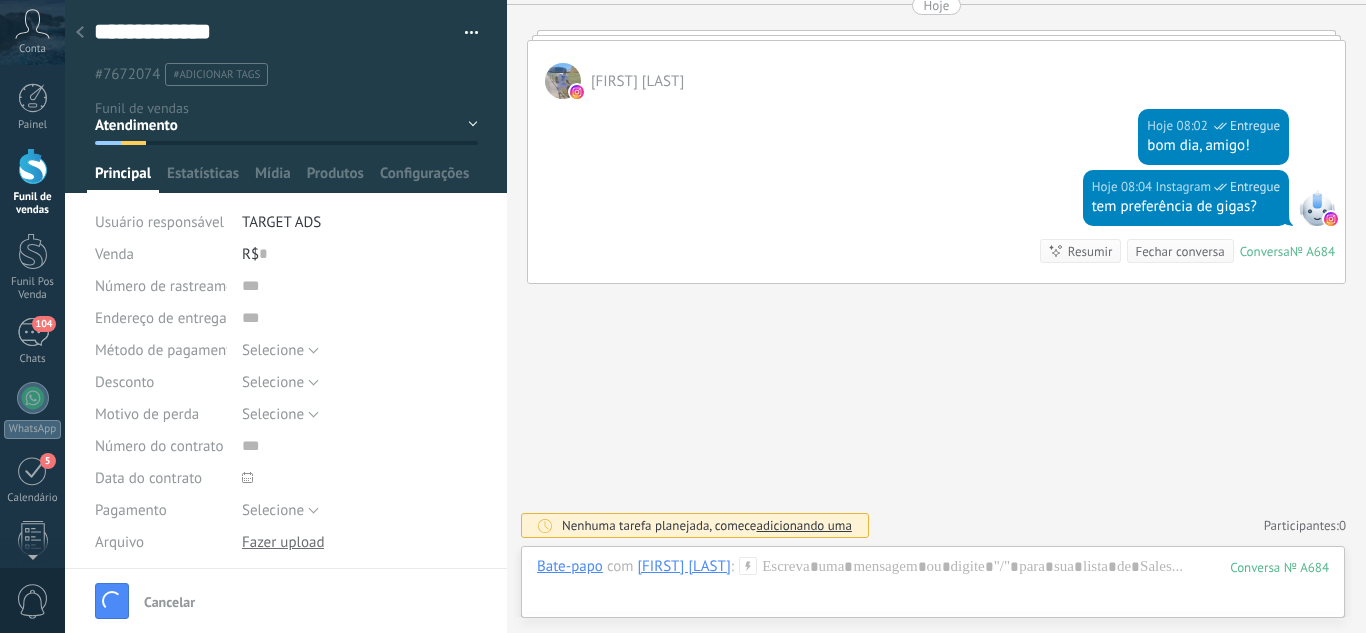 scroll, scrollTop: 324, scrollLeft: 0, axis: vertical 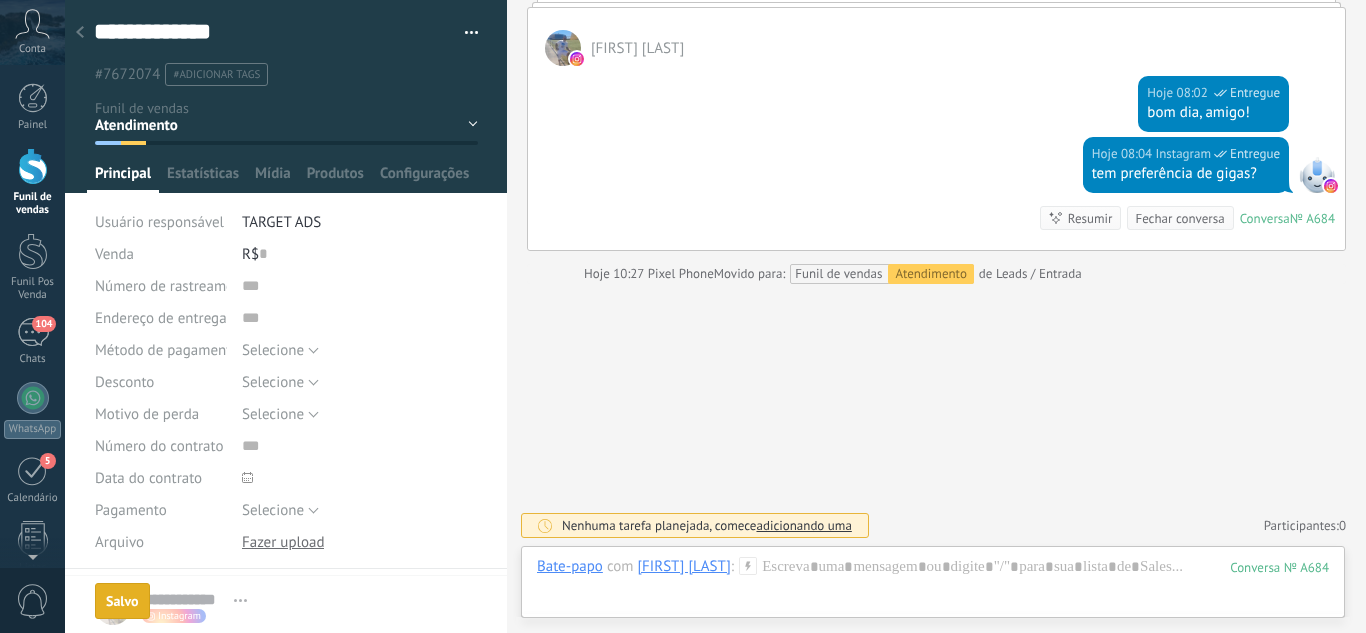 click at bounding box center (80, 33) 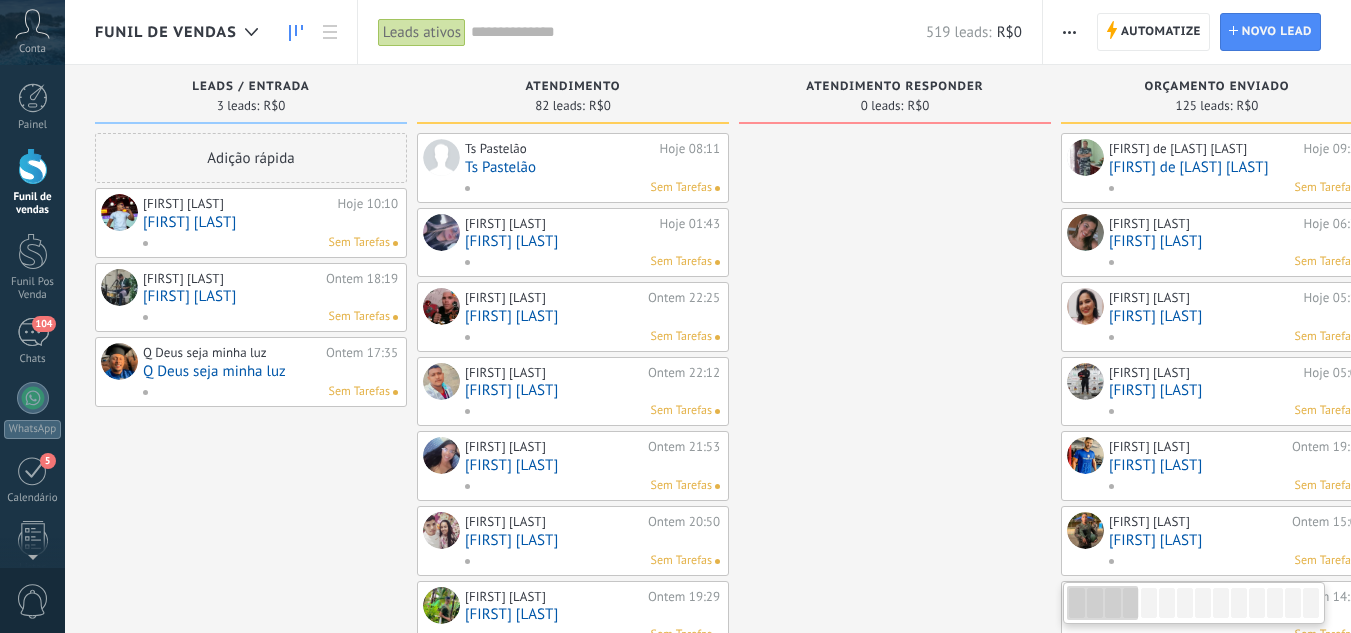 click on "[FIRST] [LAST]" at bounding box center [270, 296] 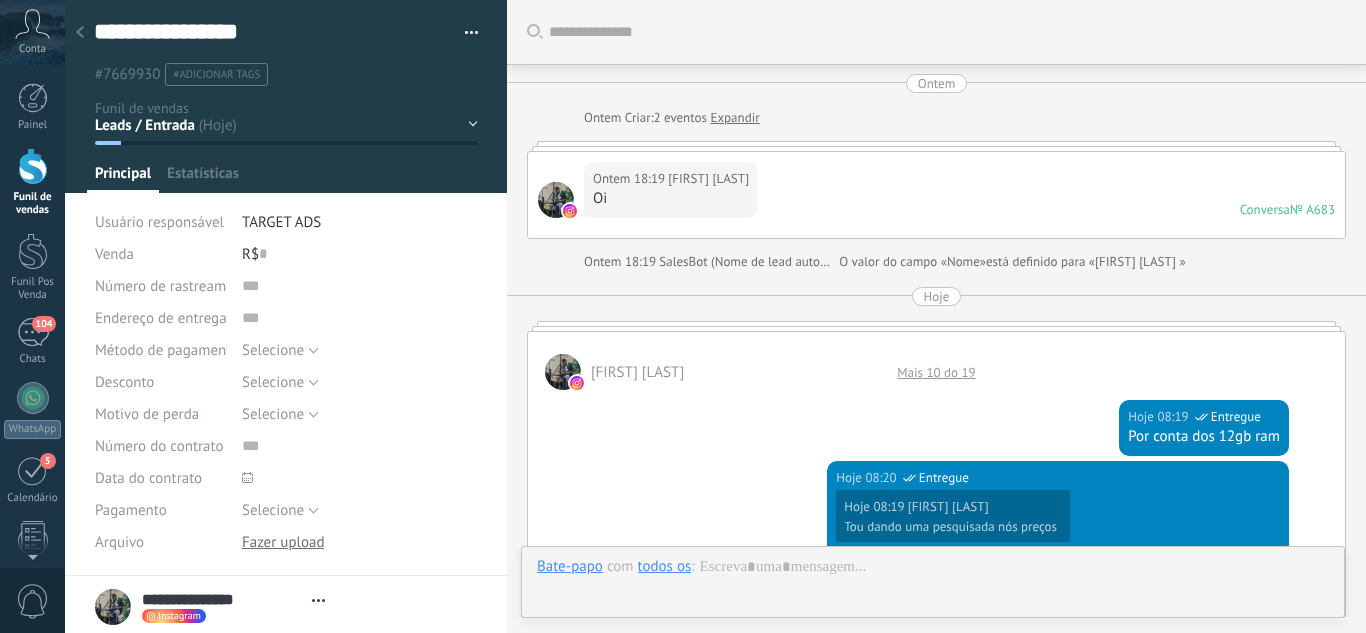 scroll, scrollTop: 30, scrollLeft: 0, axis: vertical 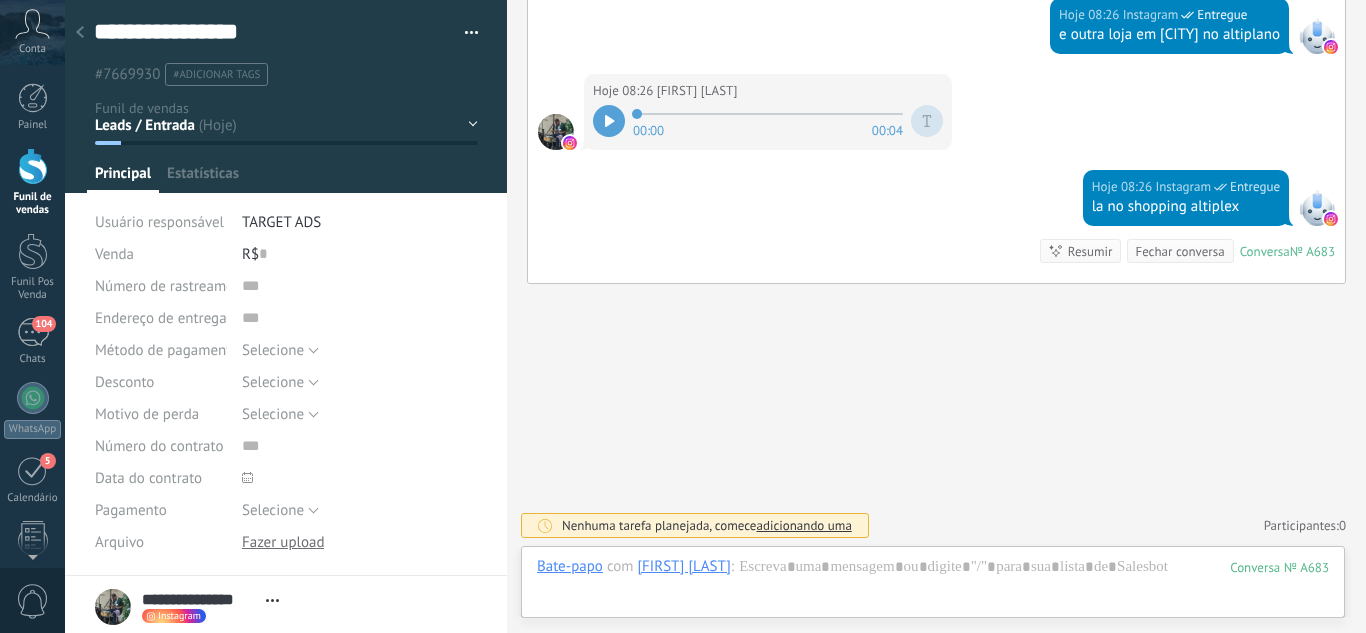 click on "Leads / Entrada
Atendimento
Atendimento Responder
Orçamento Enviado
Orçamento Responder
Negociação / Fechamento
-" at bounding box center [0, 0] 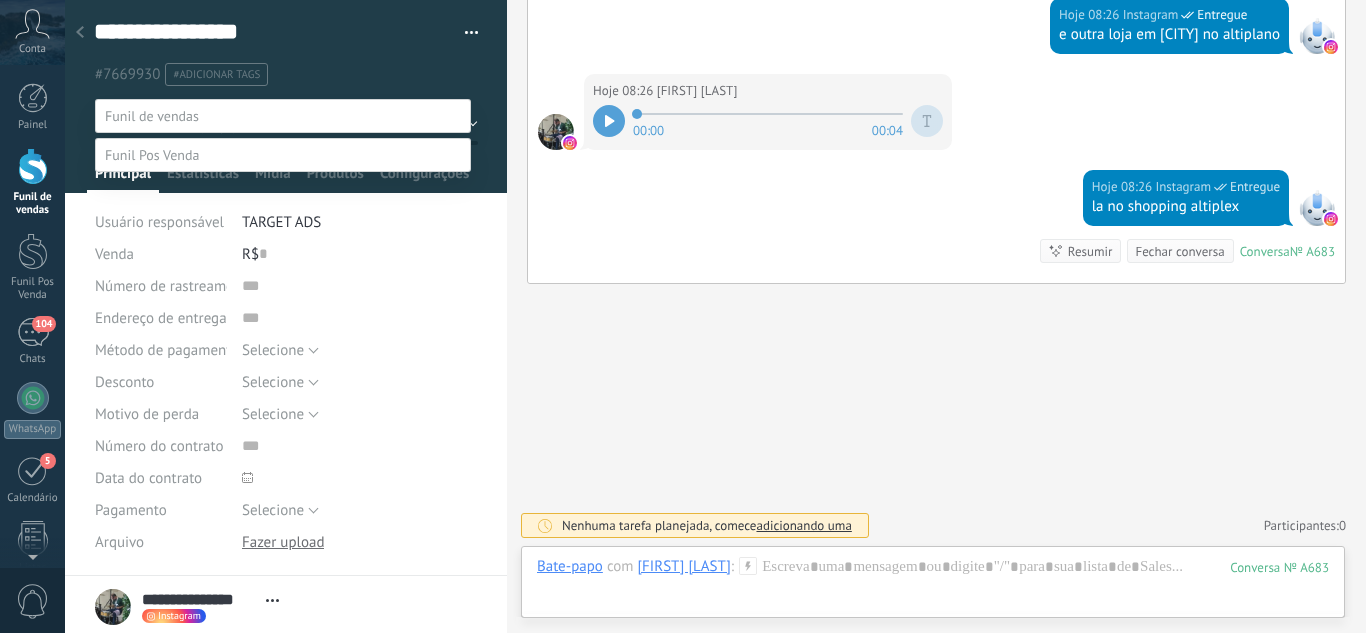 click on "Atendimento" at bounding box center [0, 0] 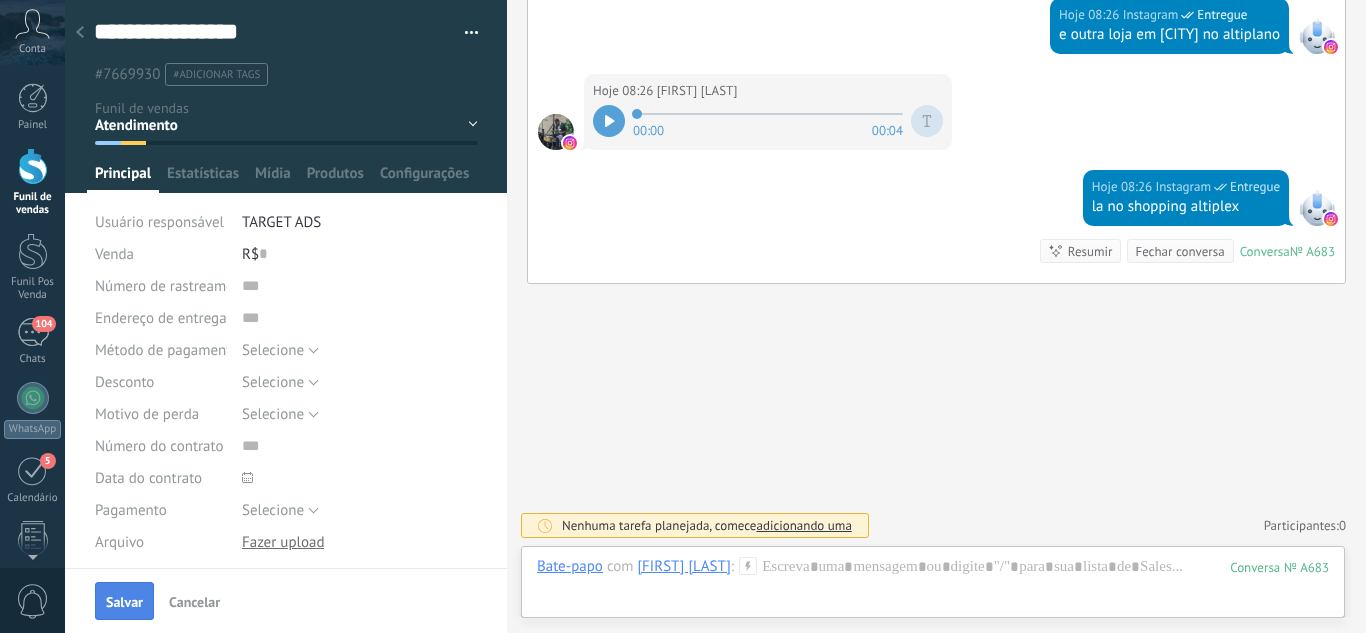 click on "Salvar" at bounding box center [124, 602] 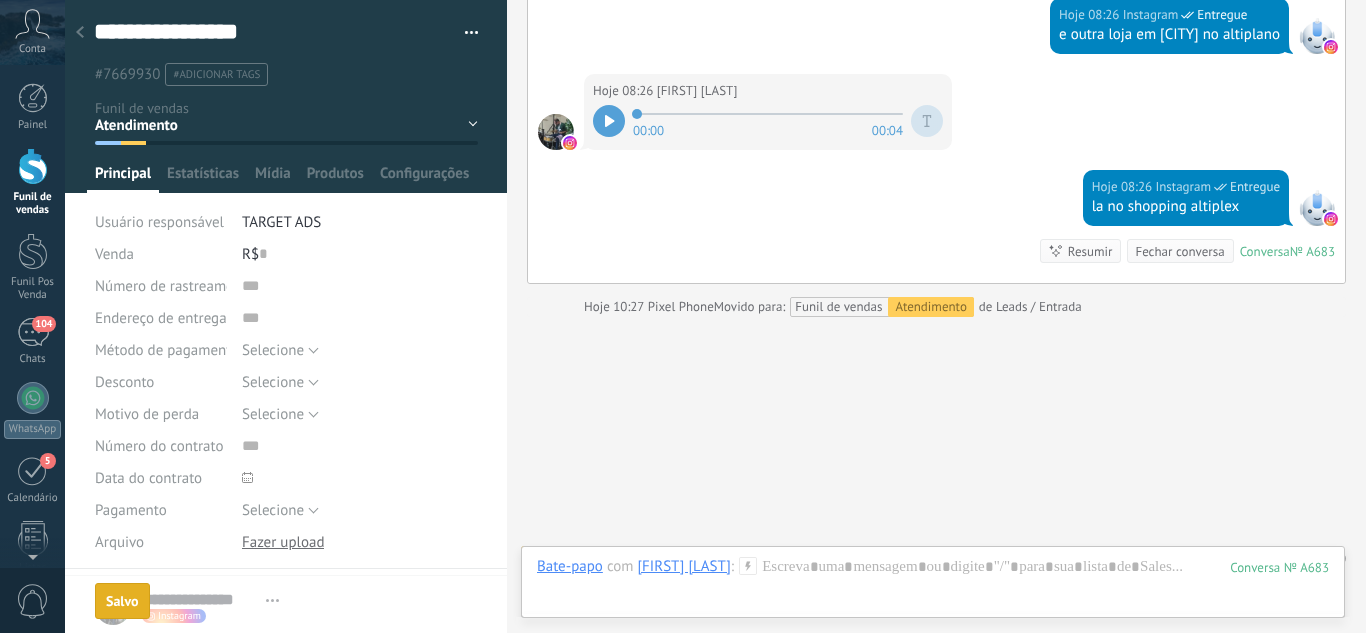 scroll, scrollTop: 1022, scrollLeft: 0, axis: vertical 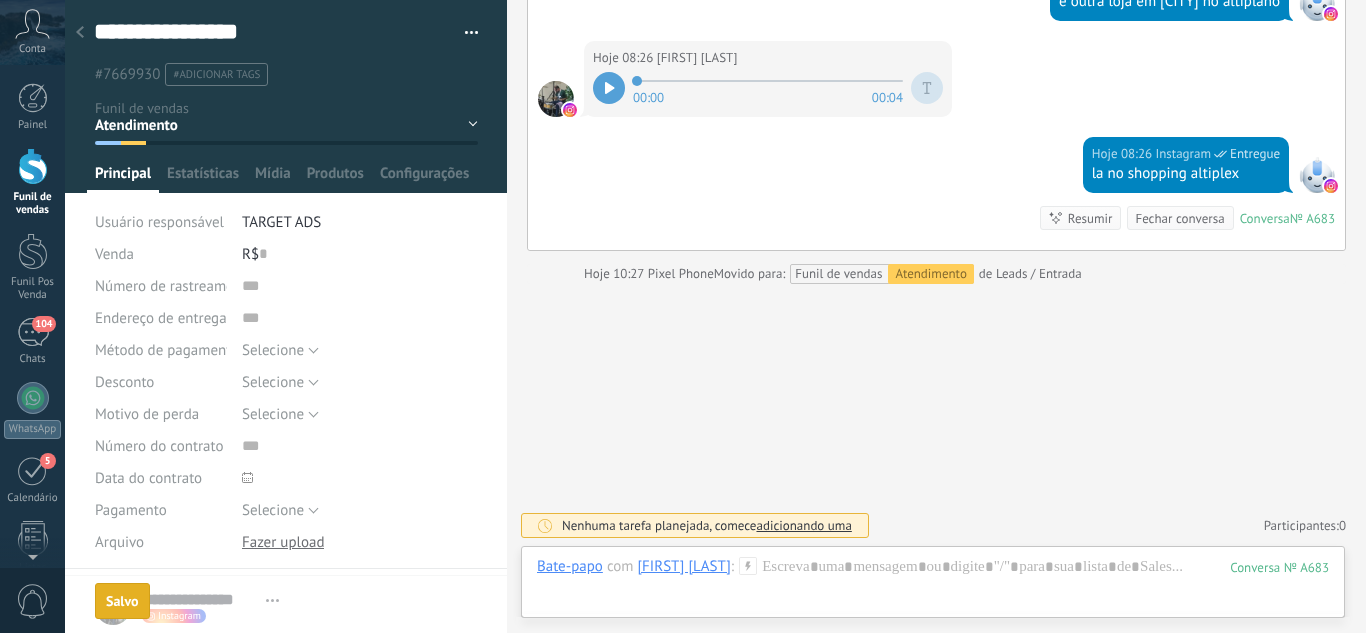 click at bounding box center (80, 33) 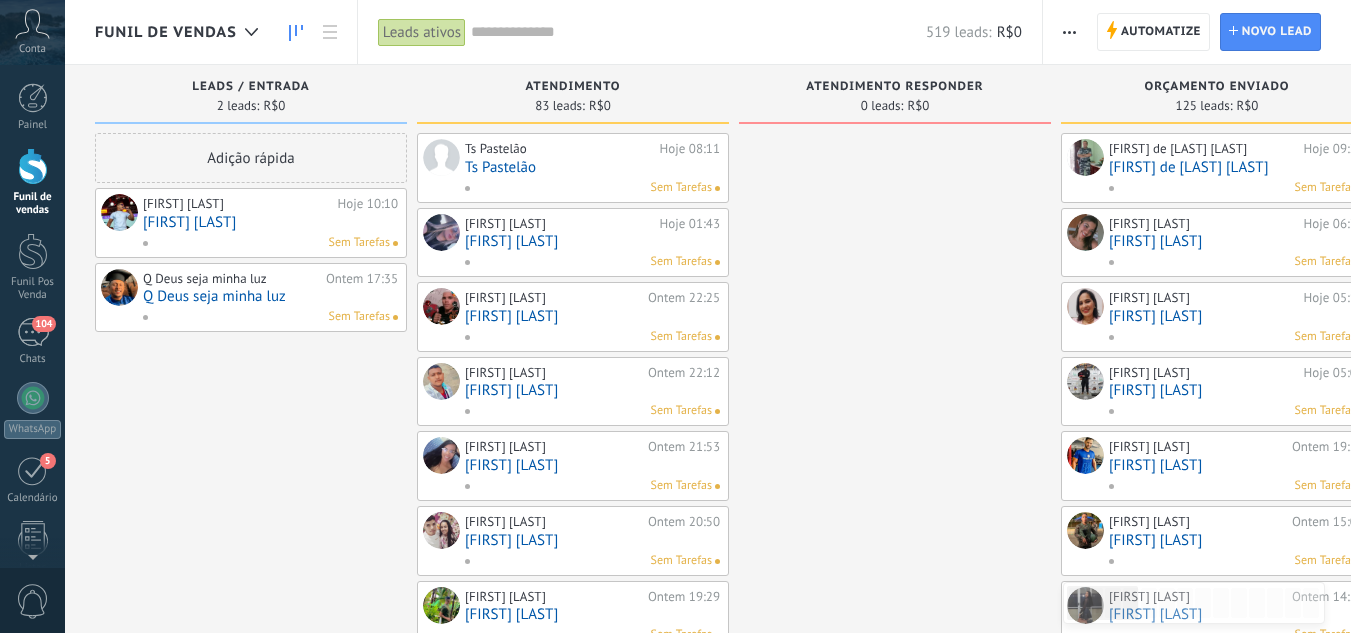 click on "Q Deus seja minha luz" at bounding box center (270, 296) 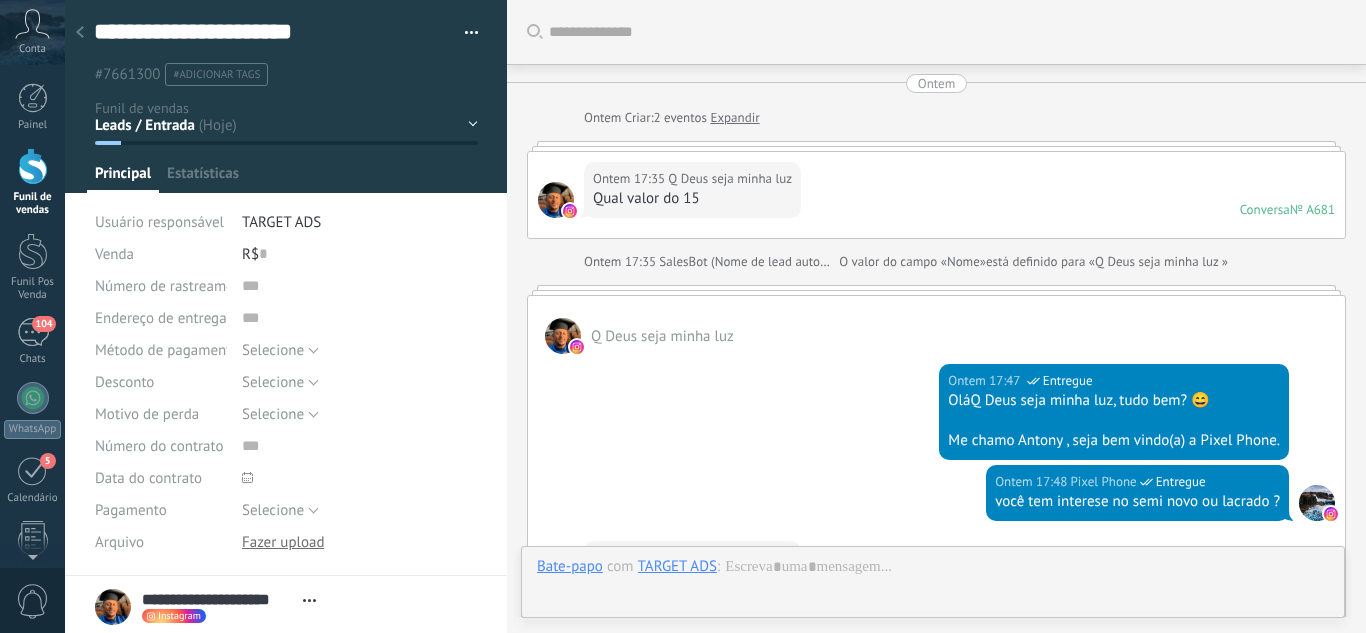 scroll, scrollTop: 30, scrollLeft: 0, axis: vertical 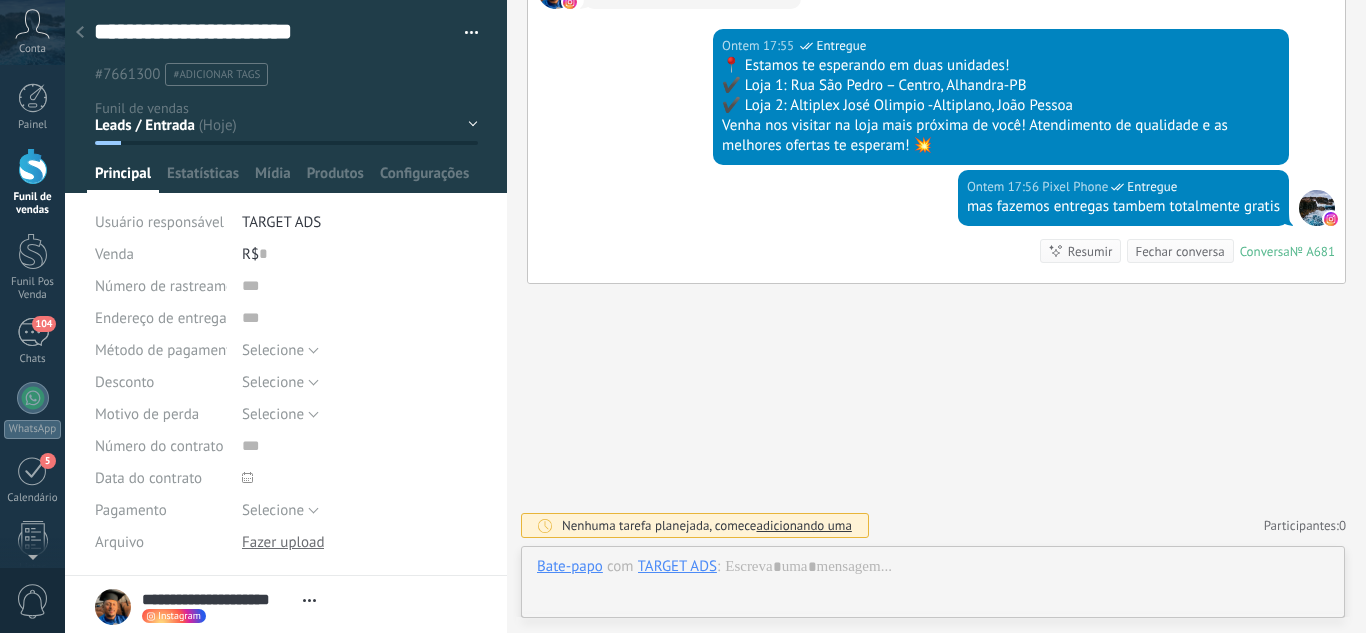 click on "Leads / Entrada
Atendimento
Atendimento Responder
Orçamento Enviado
Orçamento Responder
Negociação / Fechamento
-" at bounding box center (0, 0) 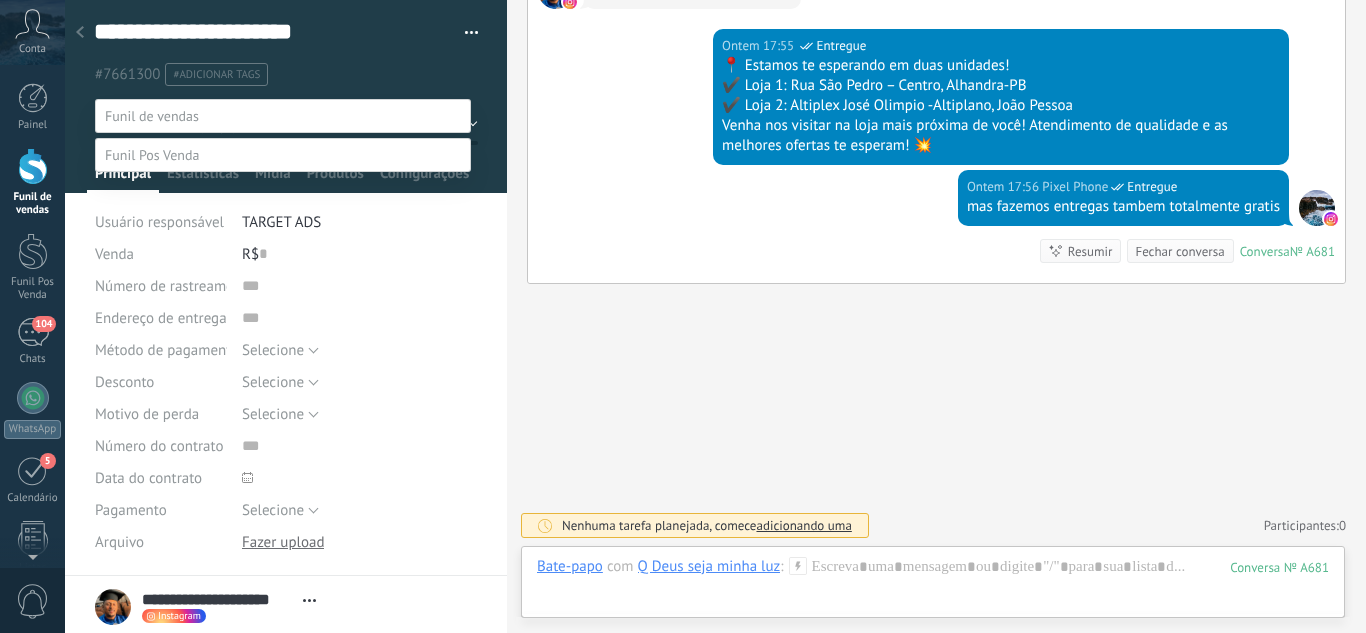 click on "Atendimento" at bounding box center (0, 0) 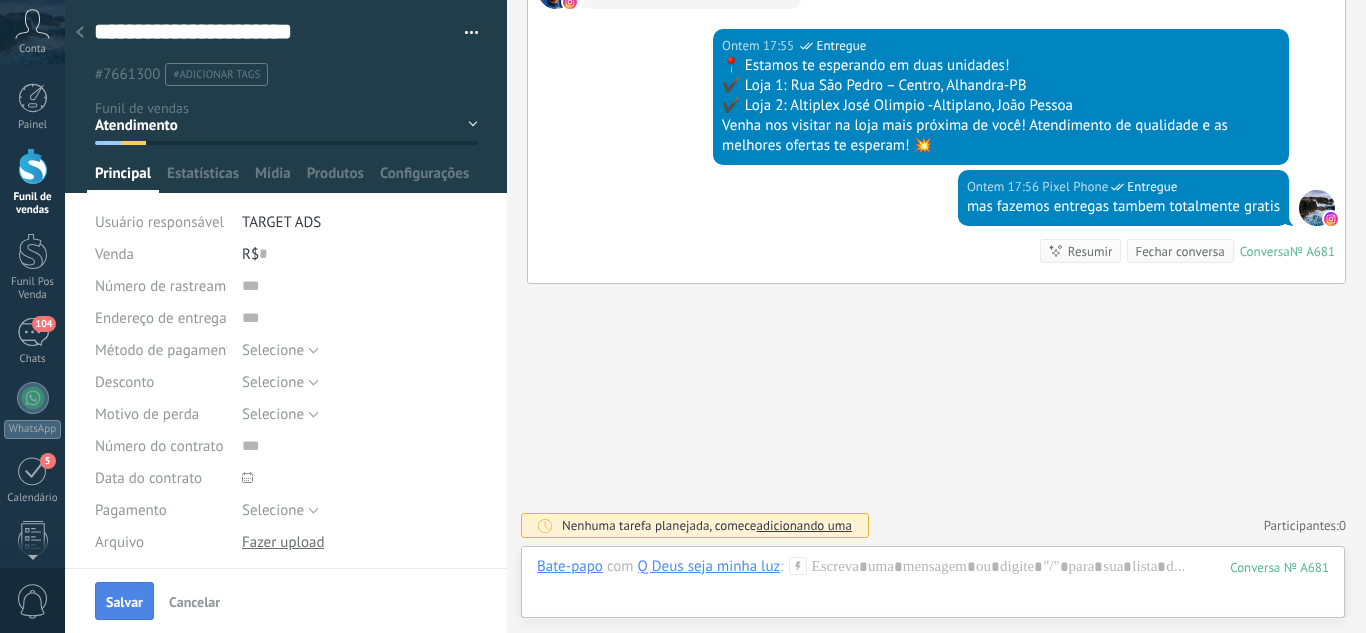 click on "Salvar" at bounding box center [124, 601] 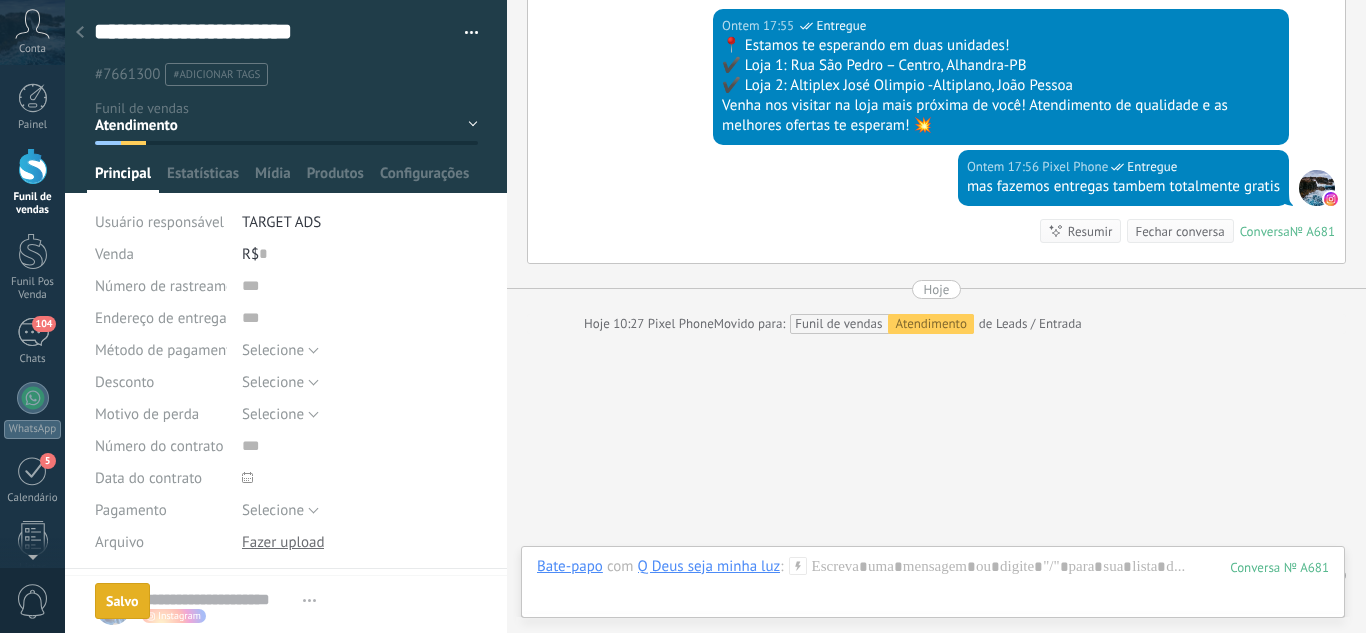 scroll, scrollTop: 1142, scrollLeft: 0, axis: vertical 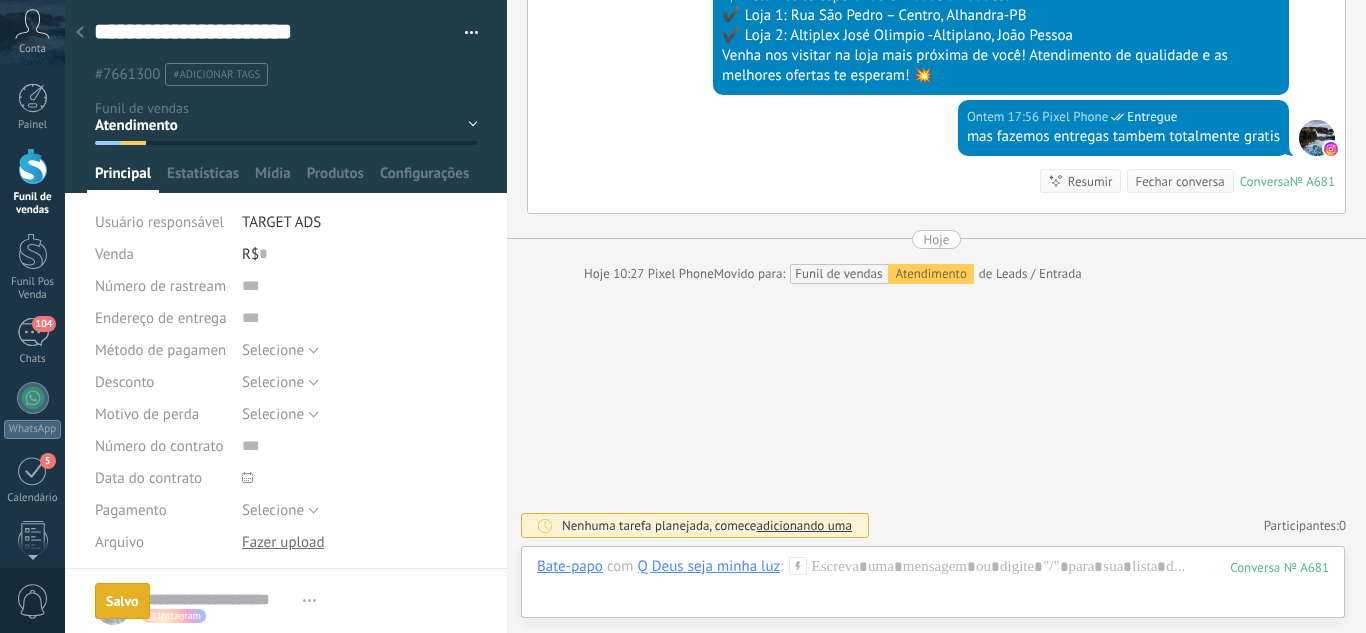 click at bounding box center [80, 33] 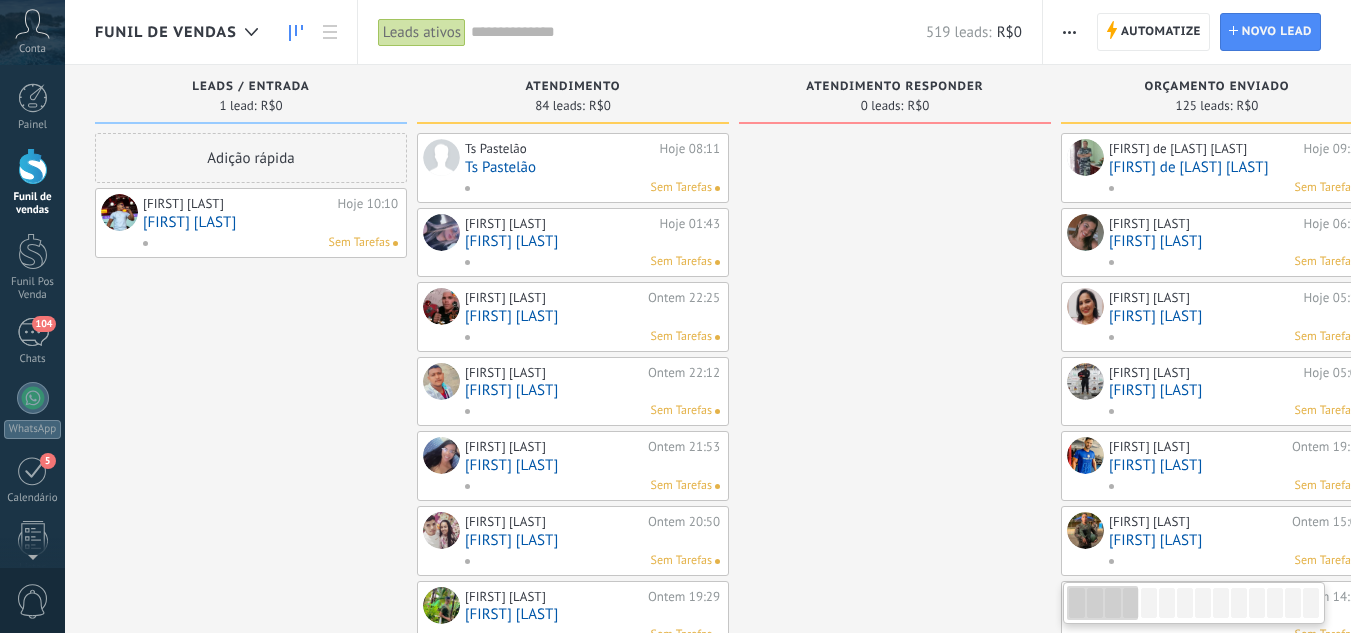 click on "Sem Tarefas" at bounding box center [266, 243] 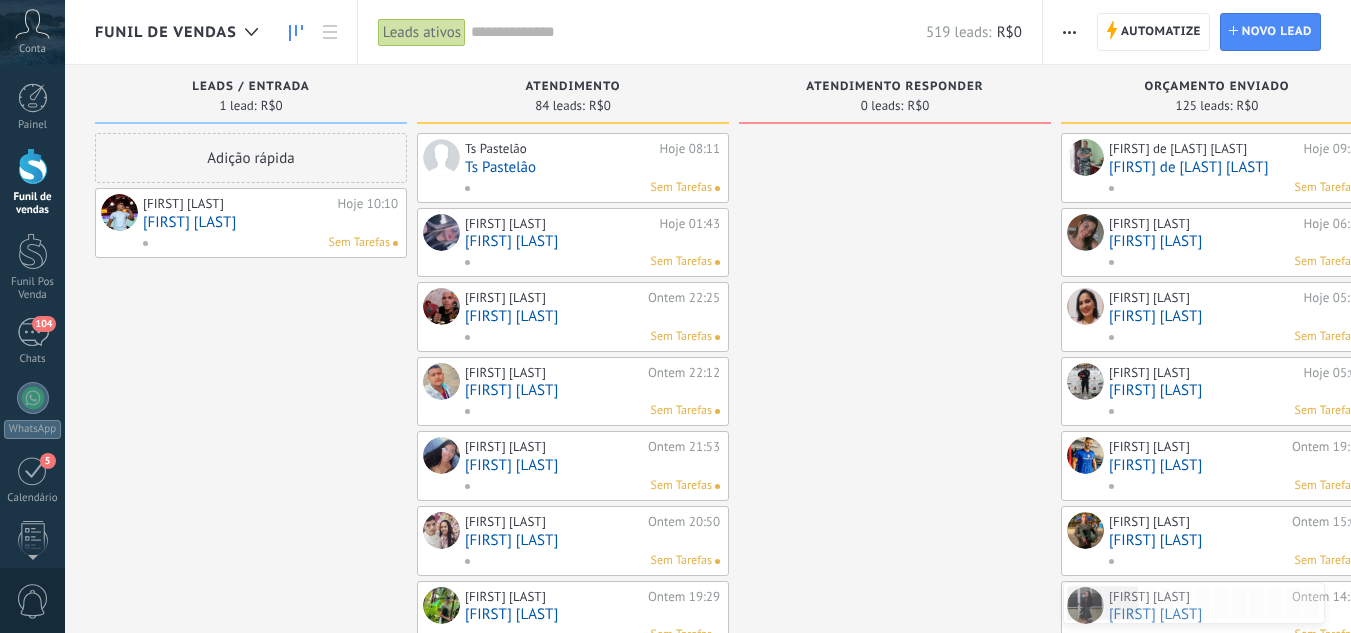 click on "[FIRST] [LAST]" at bounding box center (270, 222) 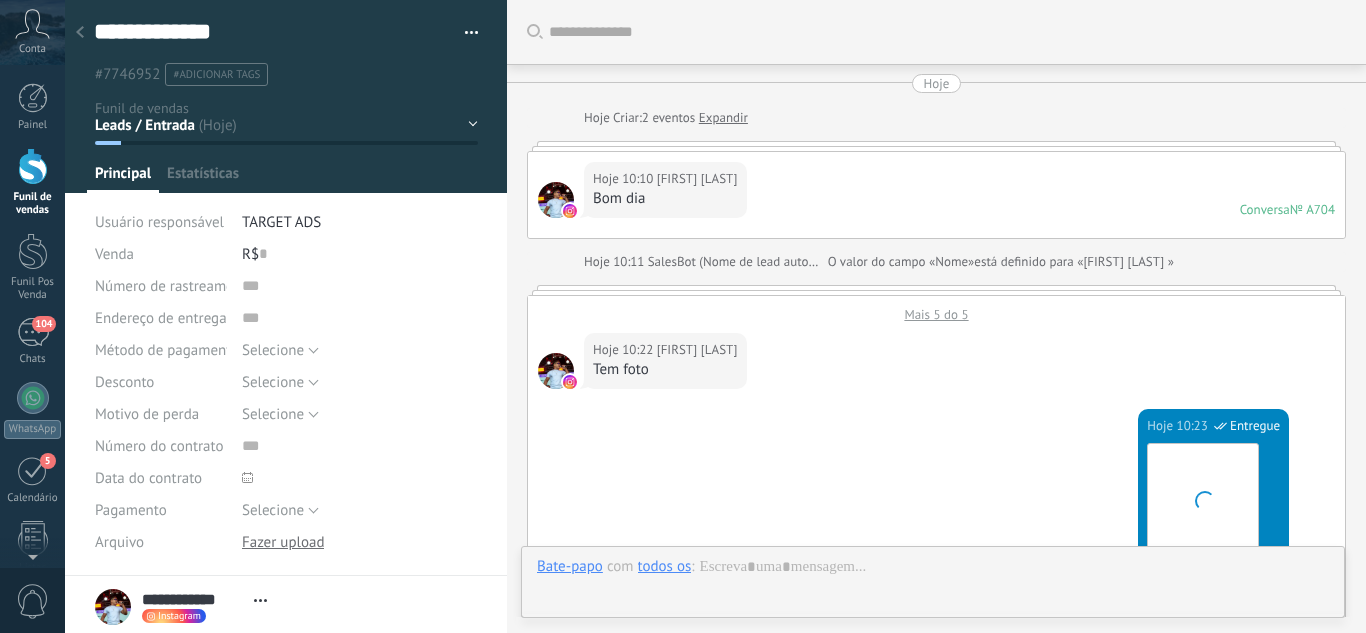 scroll, scrollTop: 30, scrollLeft: 0, axis: vertical 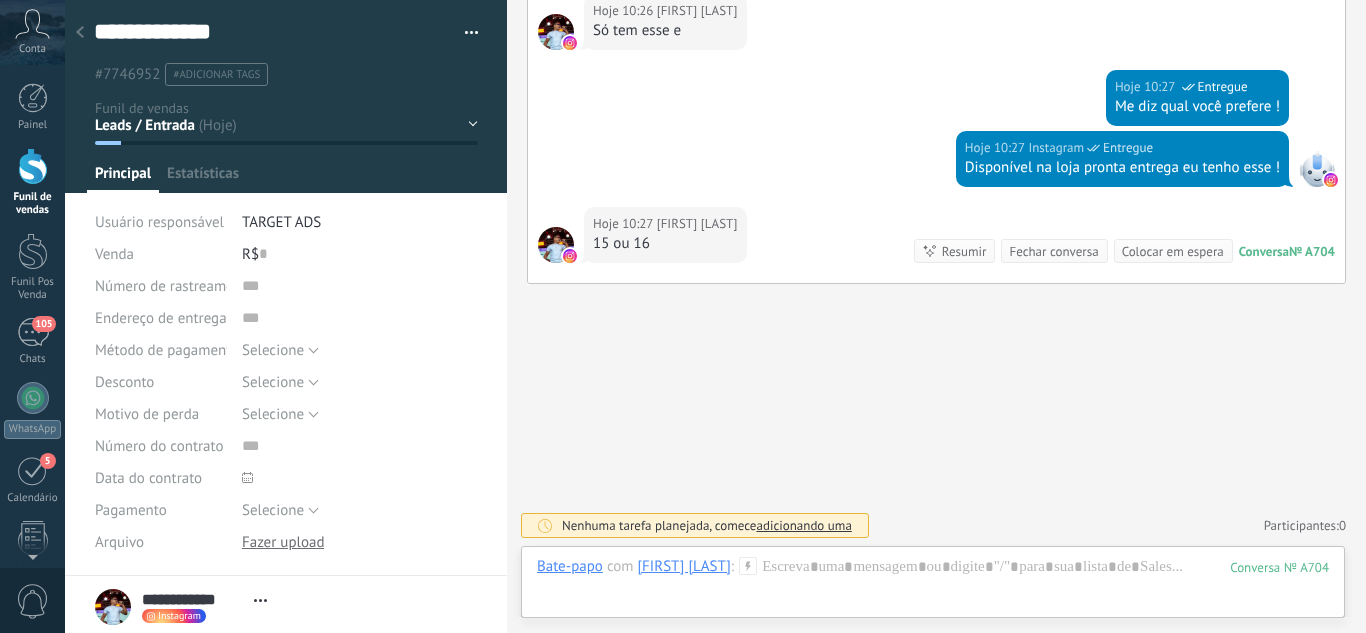 drag, startPoint x: 454, startPoint y: 122, endPoint x: 409, endPoint y: 140, distance: 48.466484 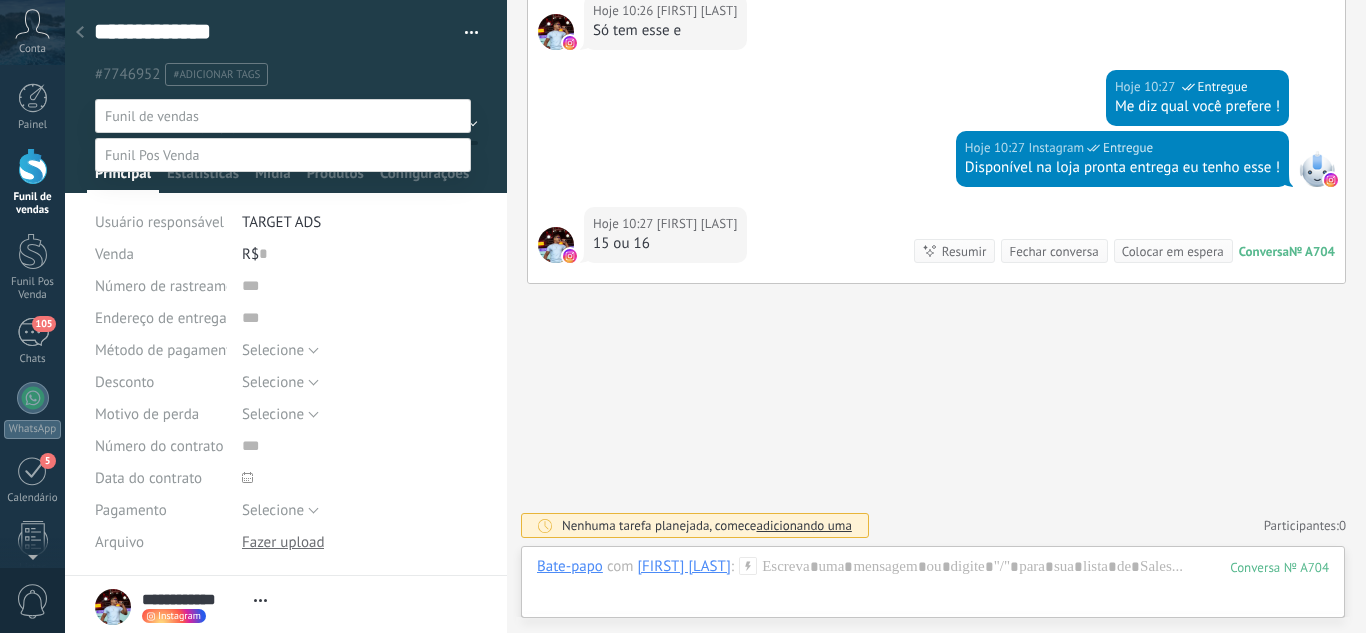 click on "Negociação / Fechamento" at bounding box center [0, 0] 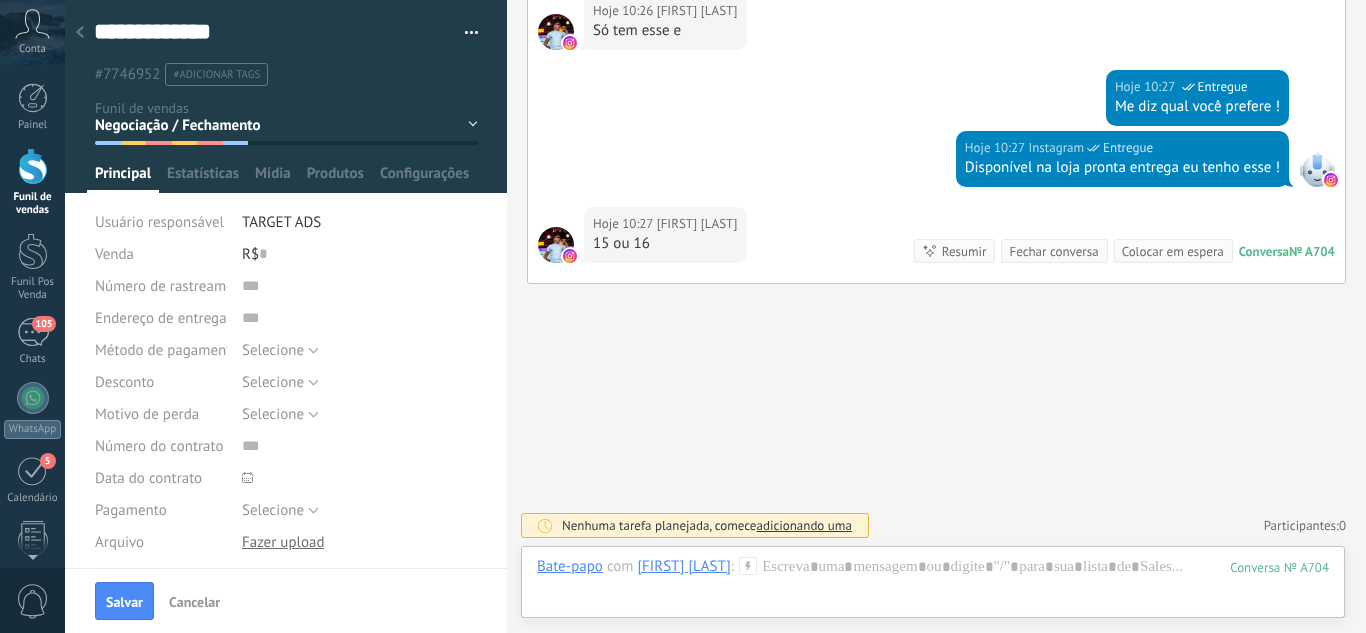 click on "Salvar
Cancelar" at bounding box center [286, 600] 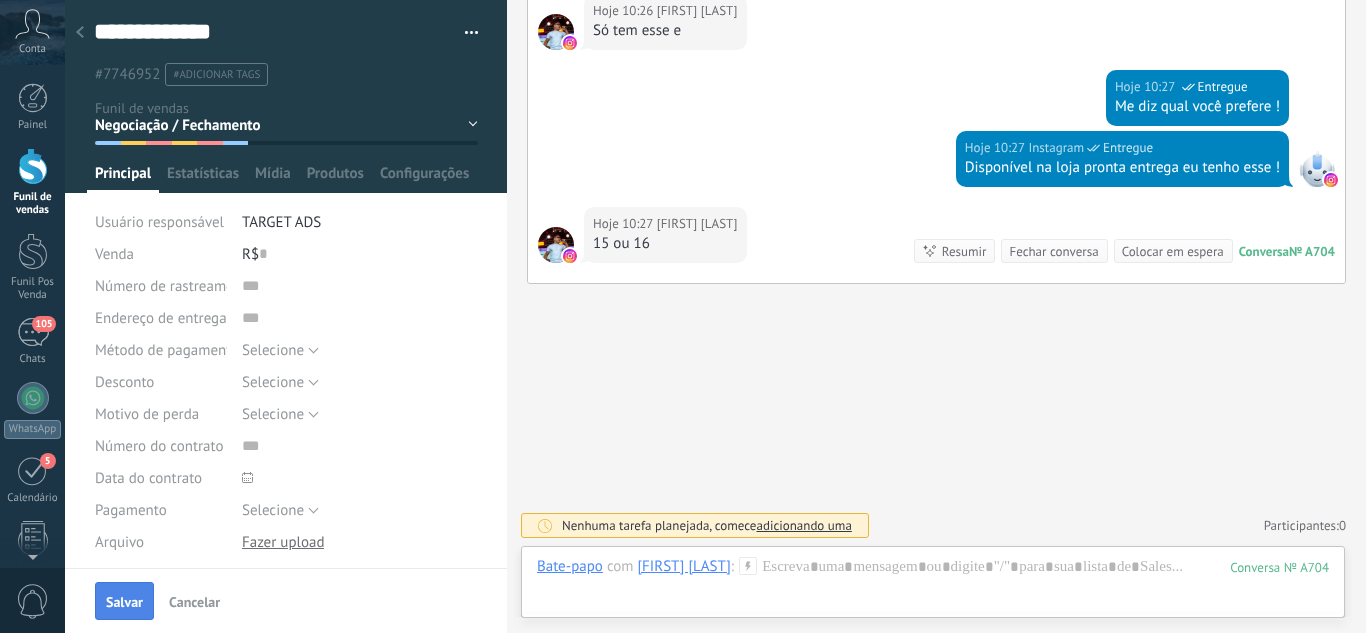 click on "Salvar
Cancelar" at bounding box center (286, 600) 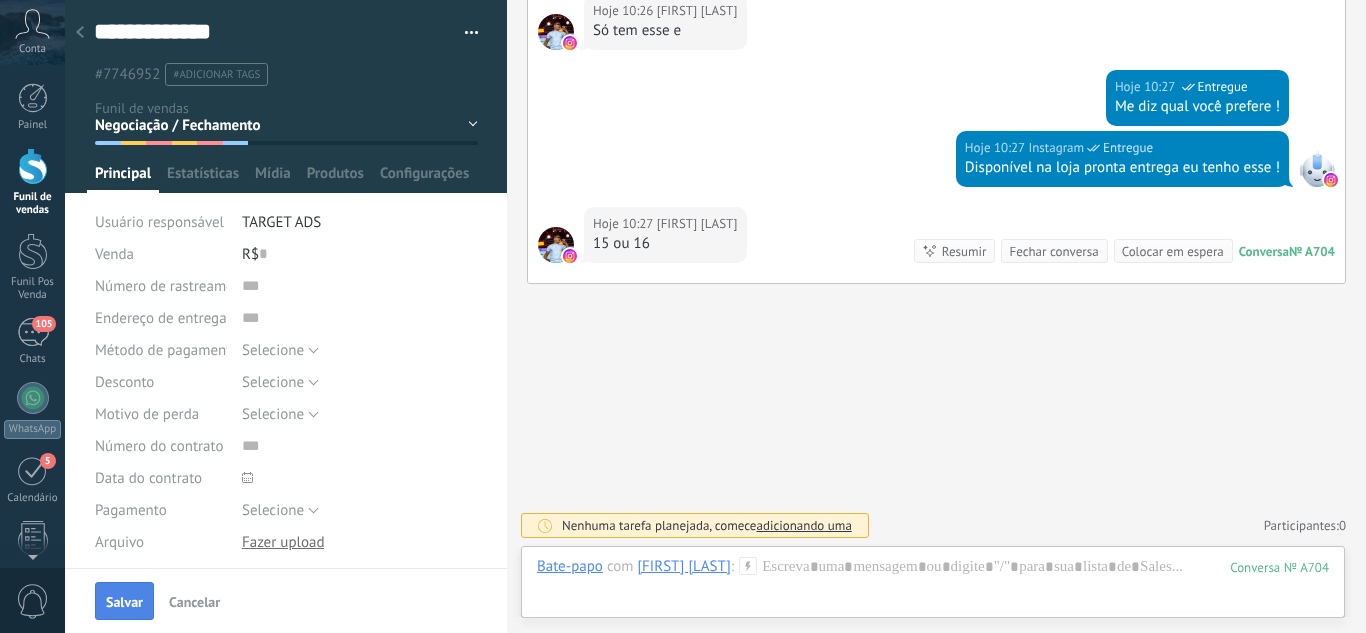 click on "Salvar" at bounding box center (124, 601) 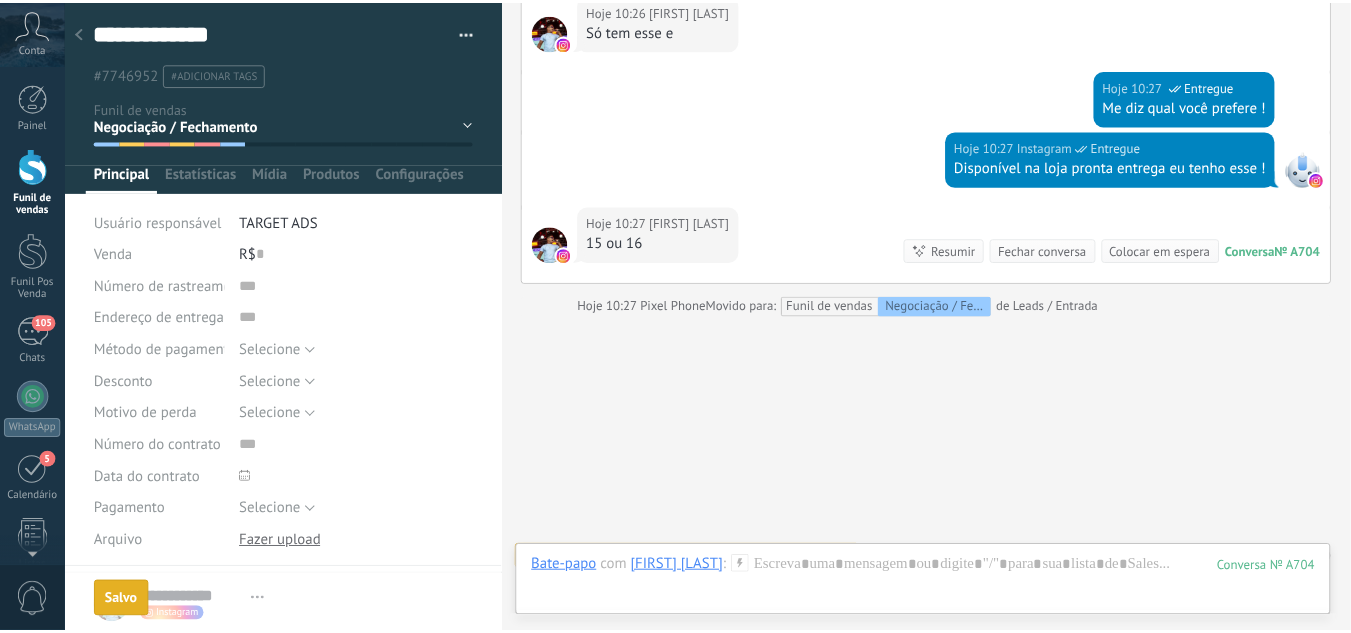 scroll, scrollTop: 1045, scrollLeft: 0, axis: vertical 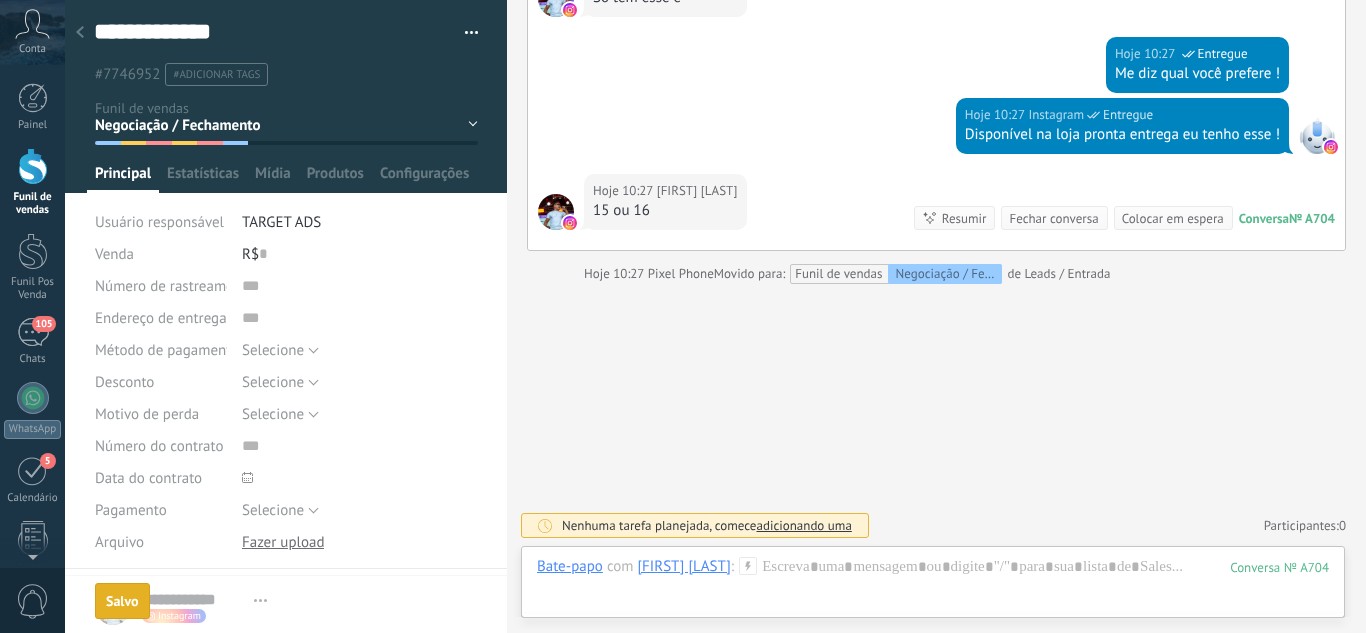click 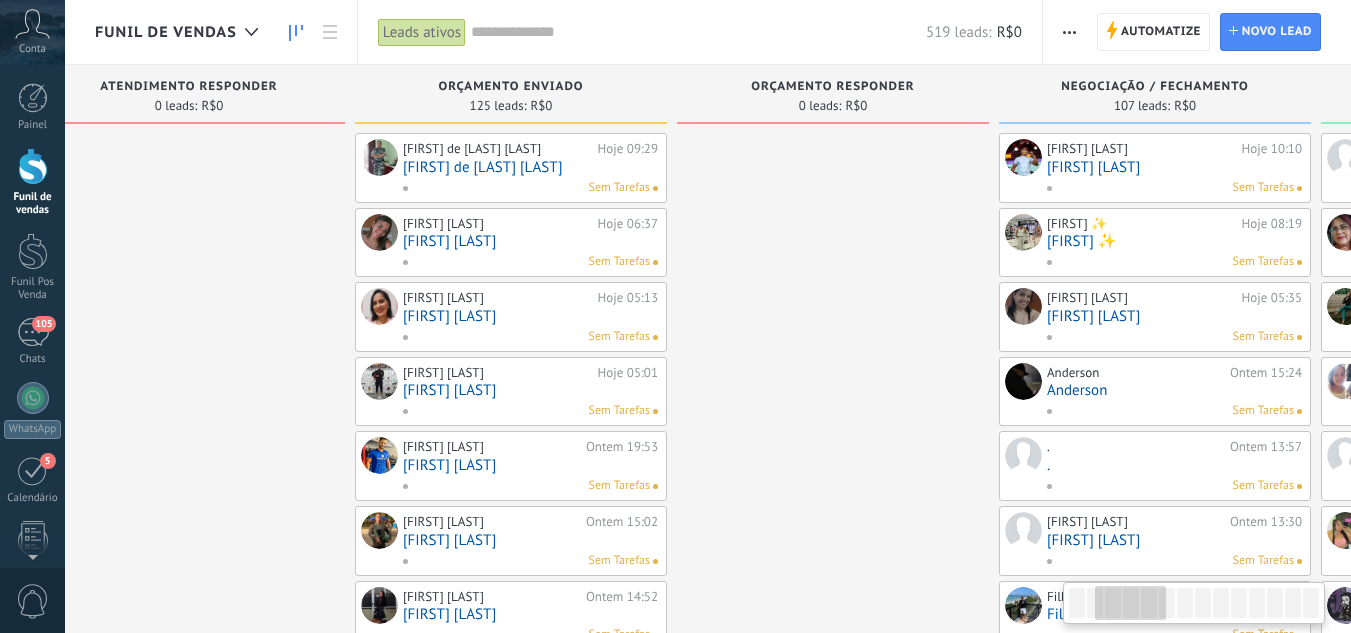 drag, startPoint x: 832, startPoint y: 221, endPoint x: 123, endPoint y: 276, distance: 711.13007 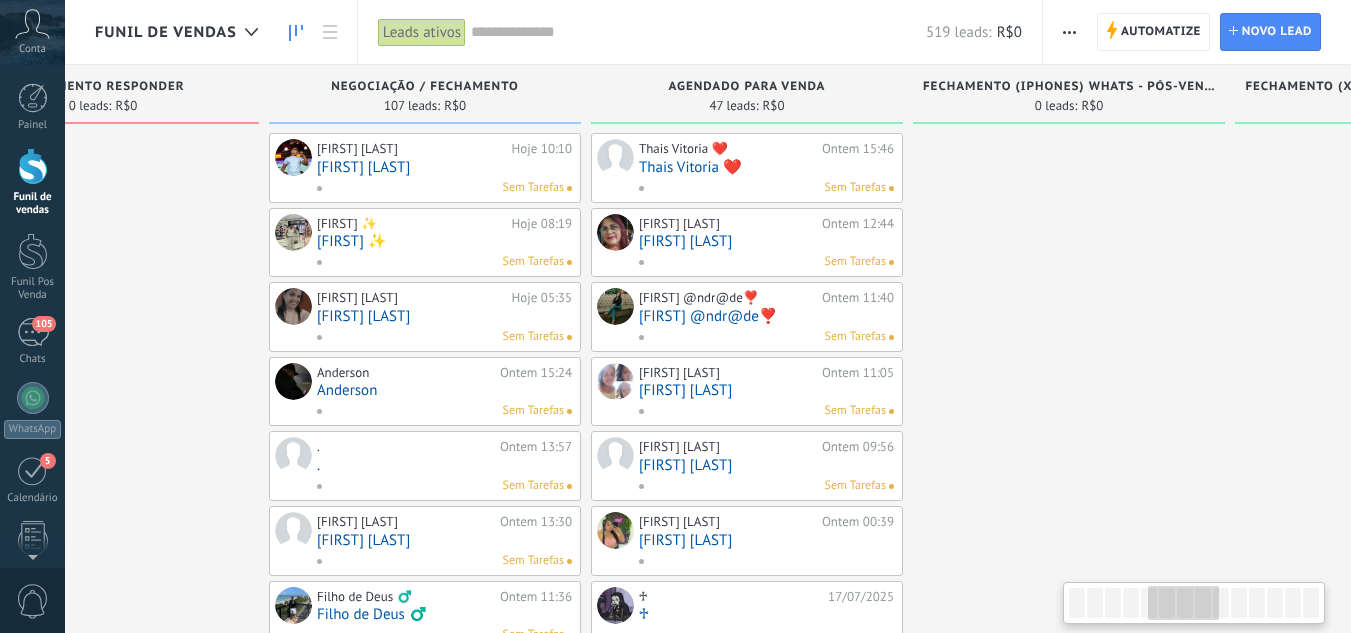 drag, startPoint x: 858, startPoint y: 251, endPoint x: 173, endPoint y: 294, distance: 686.3483 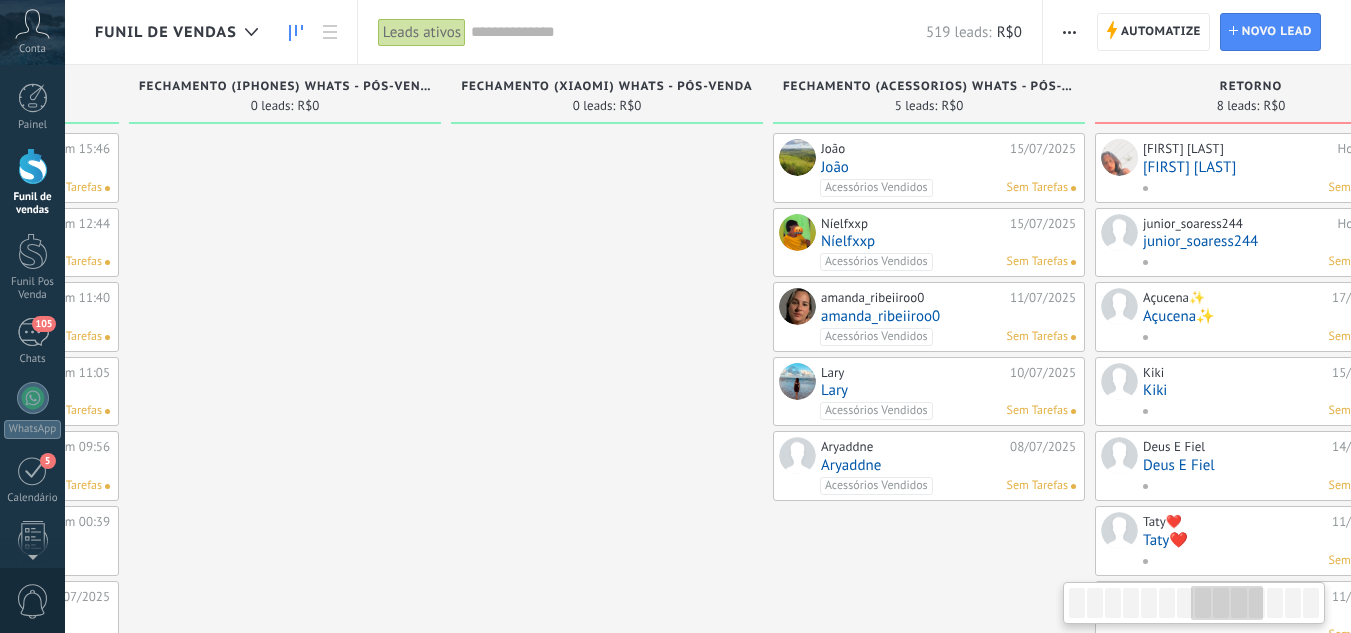 drag, startPoint x: 925, startPoint y: 297, endPoint x: 259, endPoint y: 306, distance: 666.0608 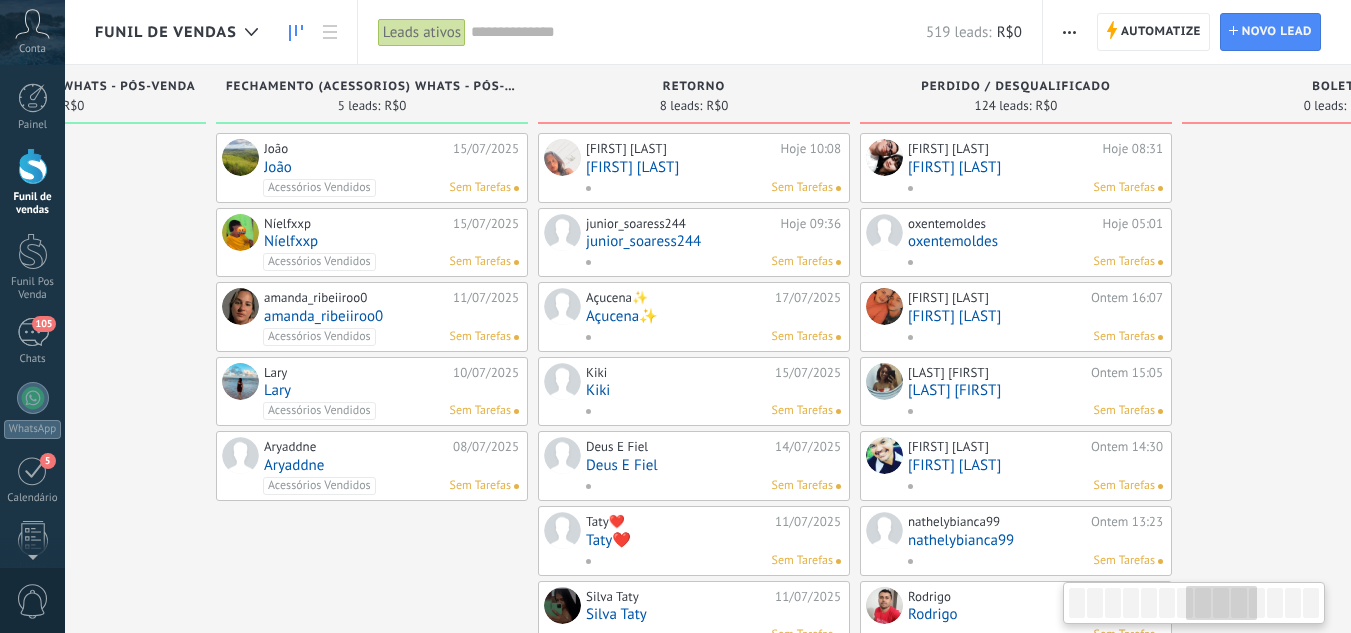 scroll, scrollTop: 0, scrollLeft: 1552, axis: horizontal 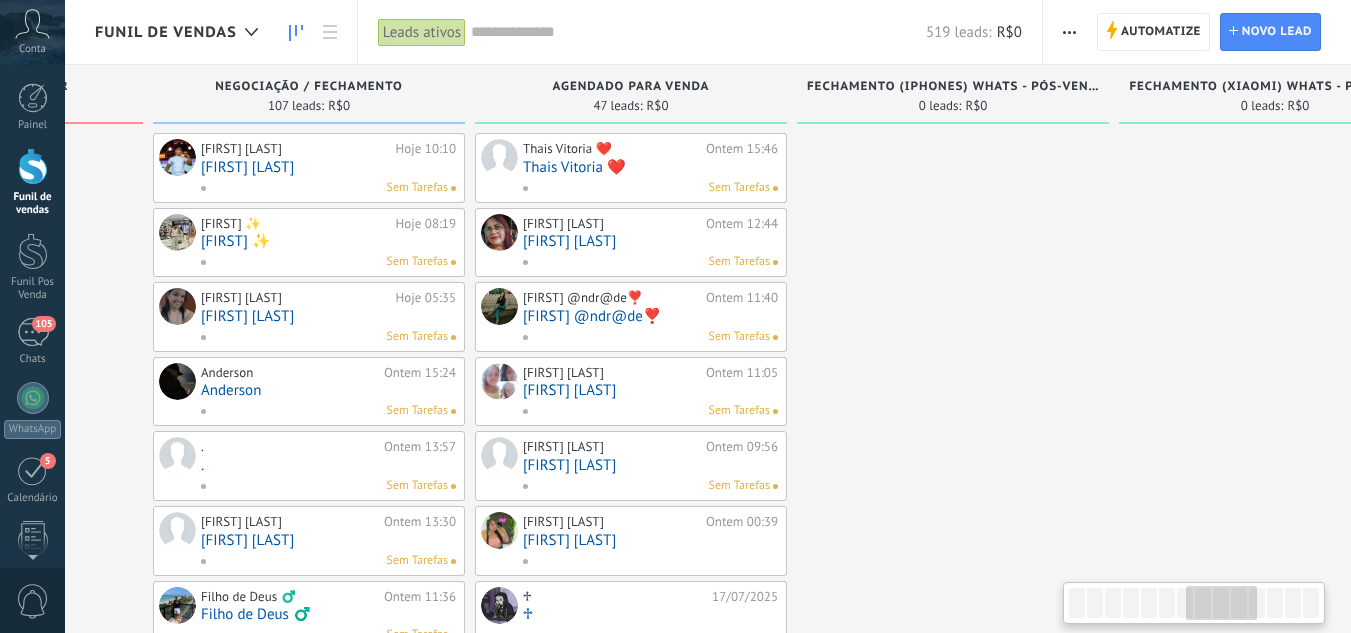 drag, startPoint x: 609, startPoint y: 313, endPoint x: 1365, endPoint y: 285, distance: 756.5183 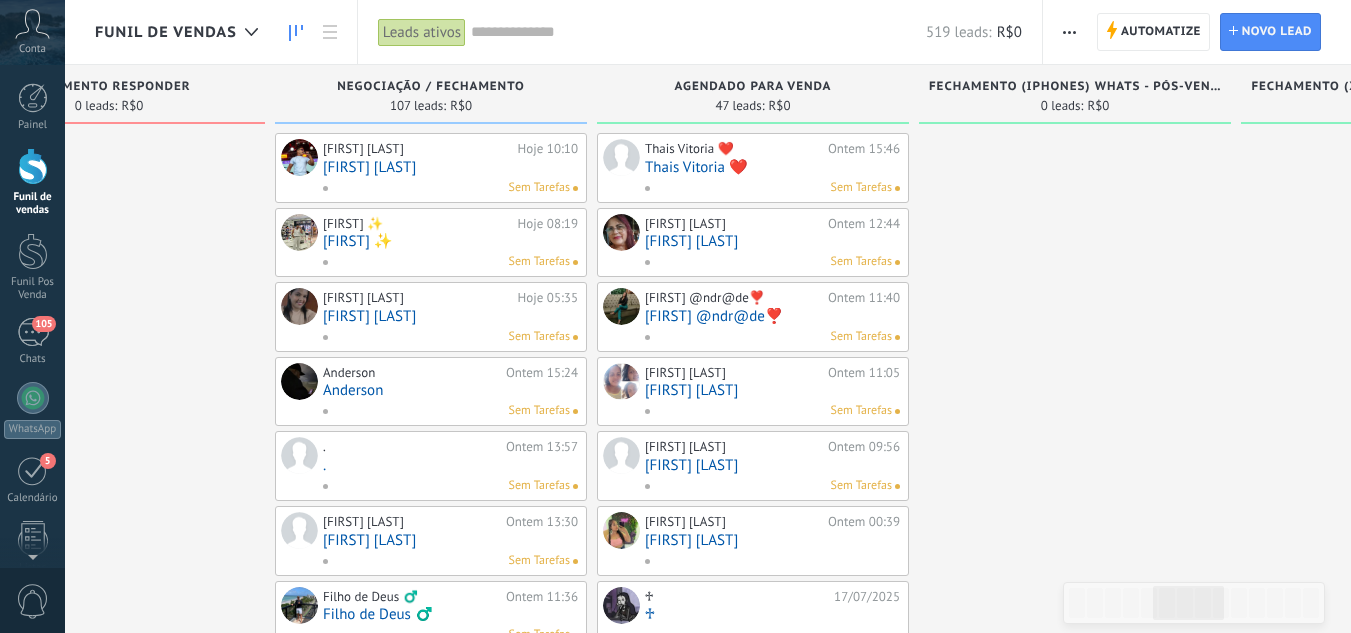 click at bounding box center (1075, 876) 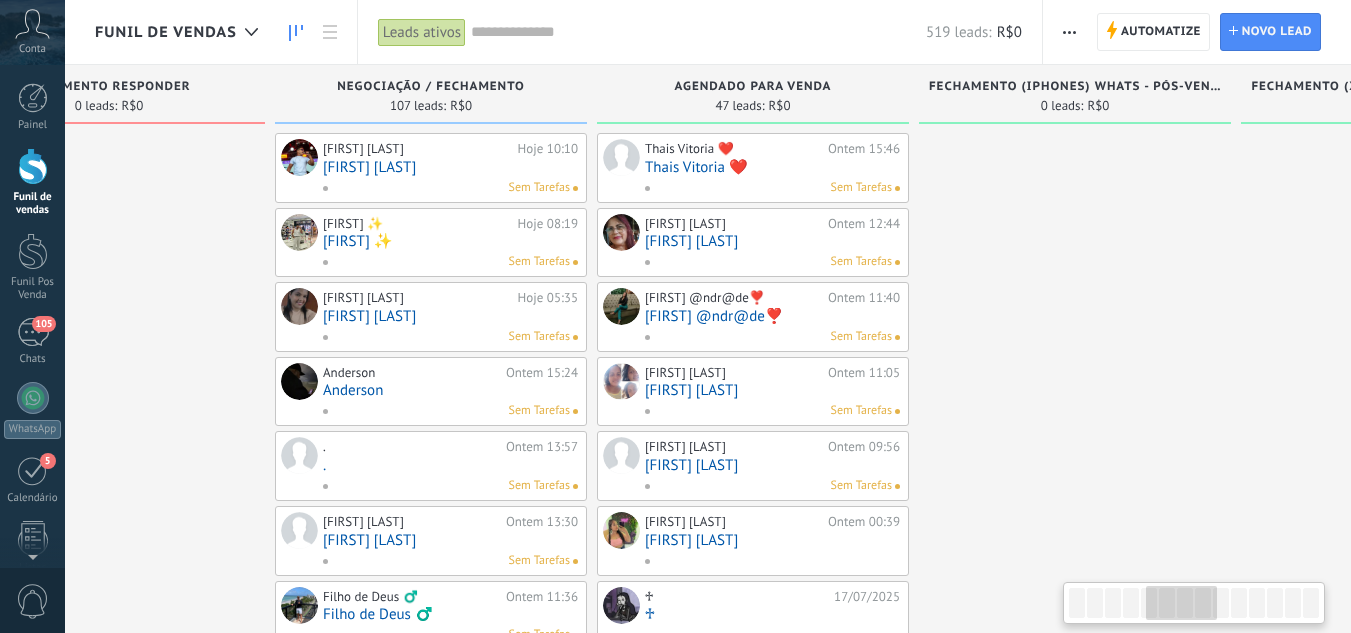 scroll, scrollTop: 0, scrollLeft: 1410, axis: horizontal 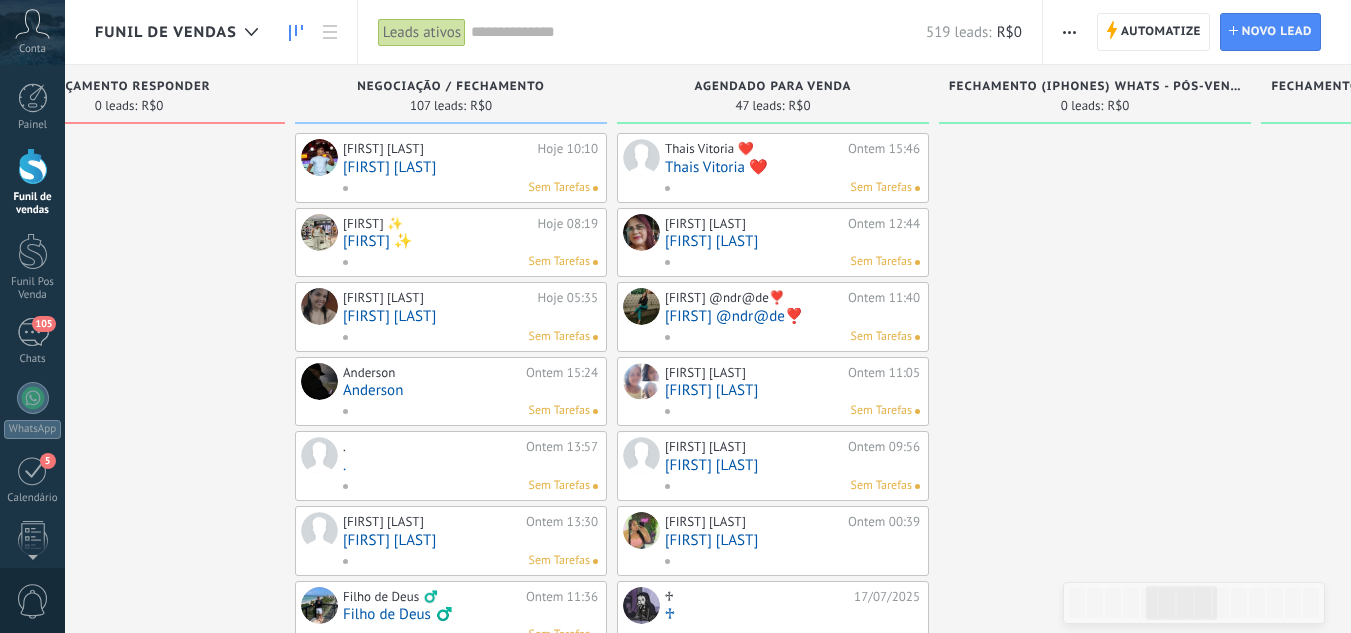 click on "Funil de vendas" at bounding box center (32, 182) 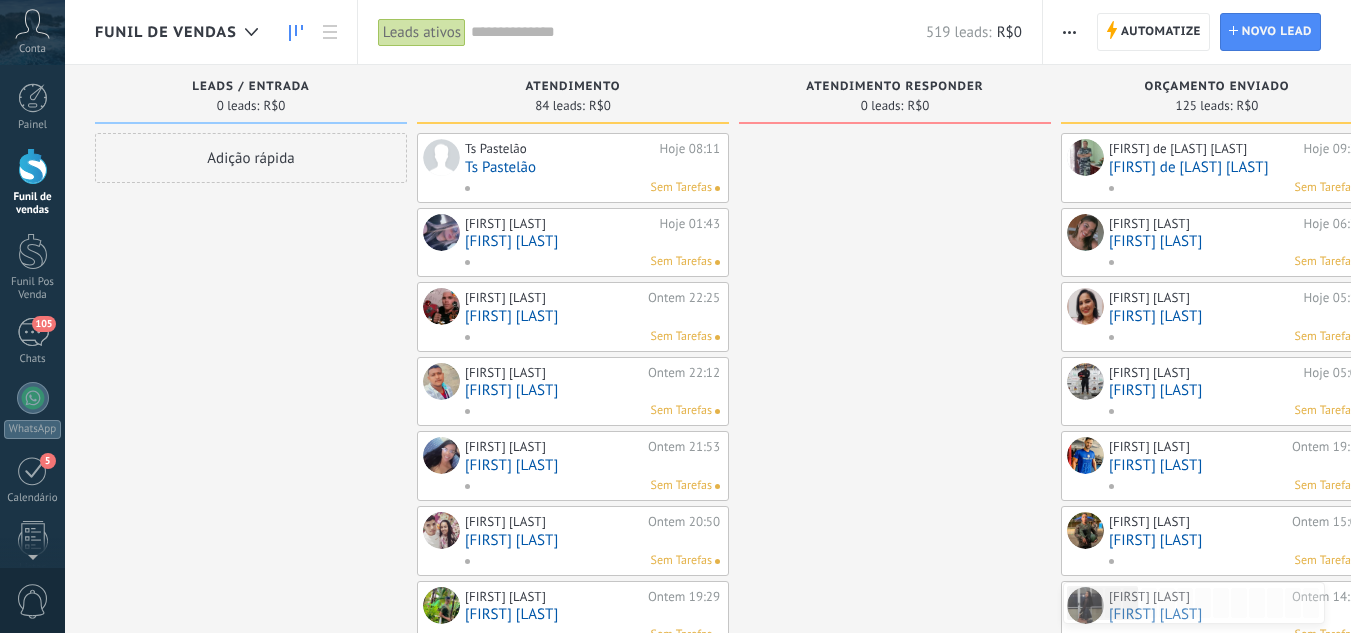 drag, startPoint x: 222, startPoint y: 291, endPoint x: 484, endPoint y: 304, distance: 262.32233 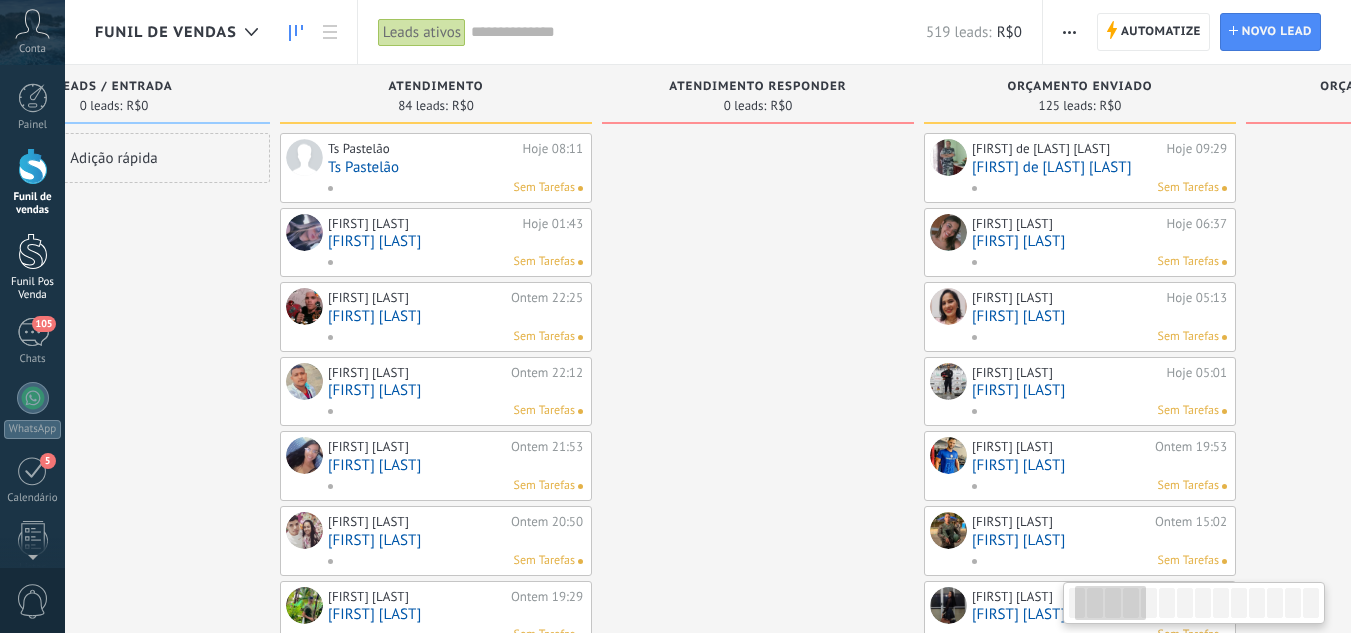 scroll, scrollTop: 0, scrollLeft: 193, axis: horizontal 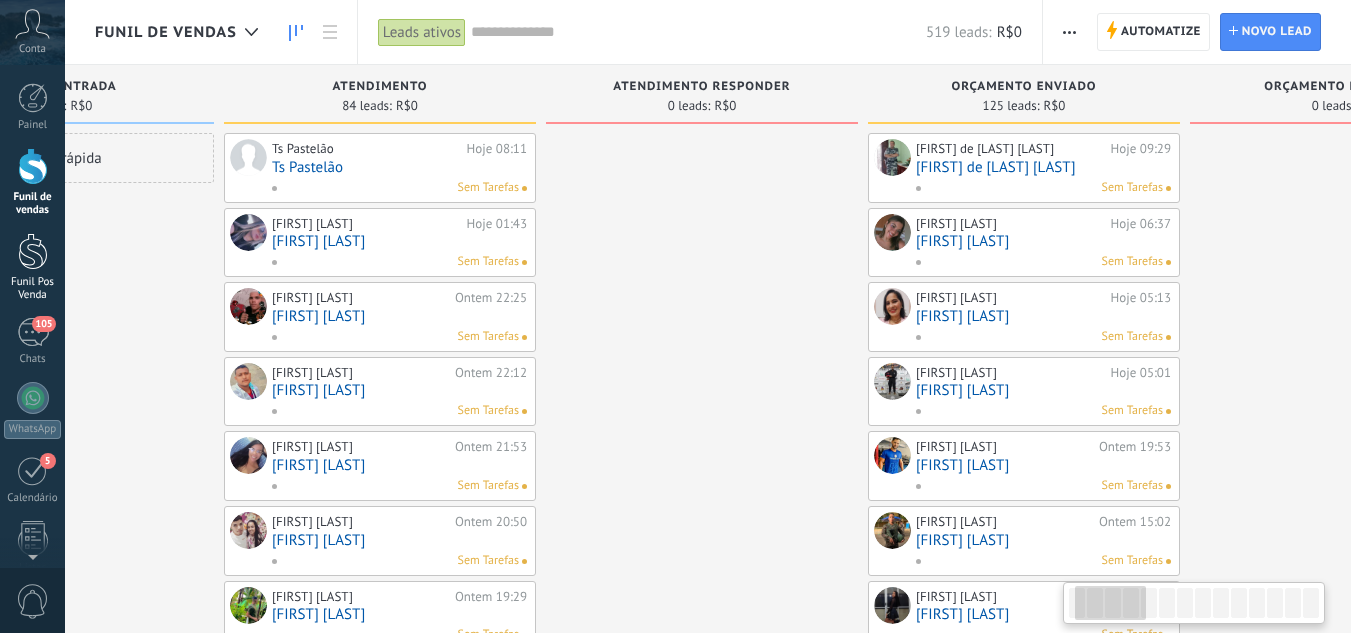 drag, startPoint x: 259, startPoint y: 237, endPoint x: 0, endPoint y: 239, distance: 259.00772 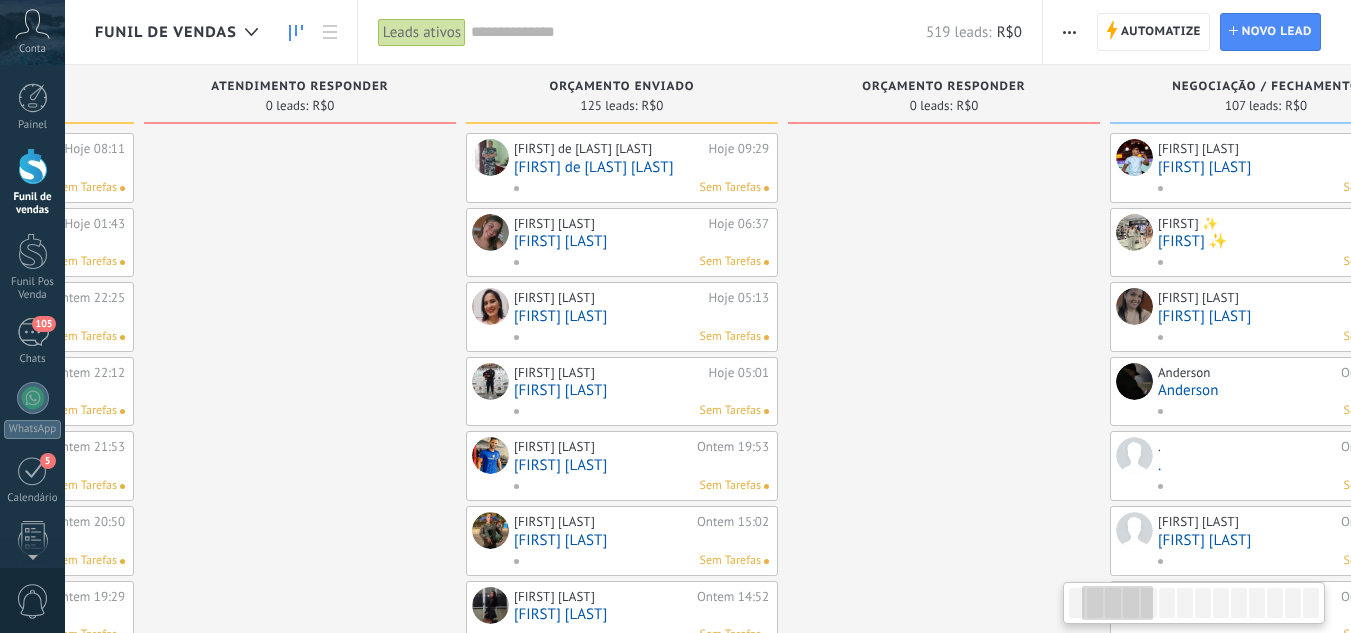 drag, startPoint x: 719, startPoint y: 196, endPoint x: 299, endPoint y: 160, distance: 421.54004 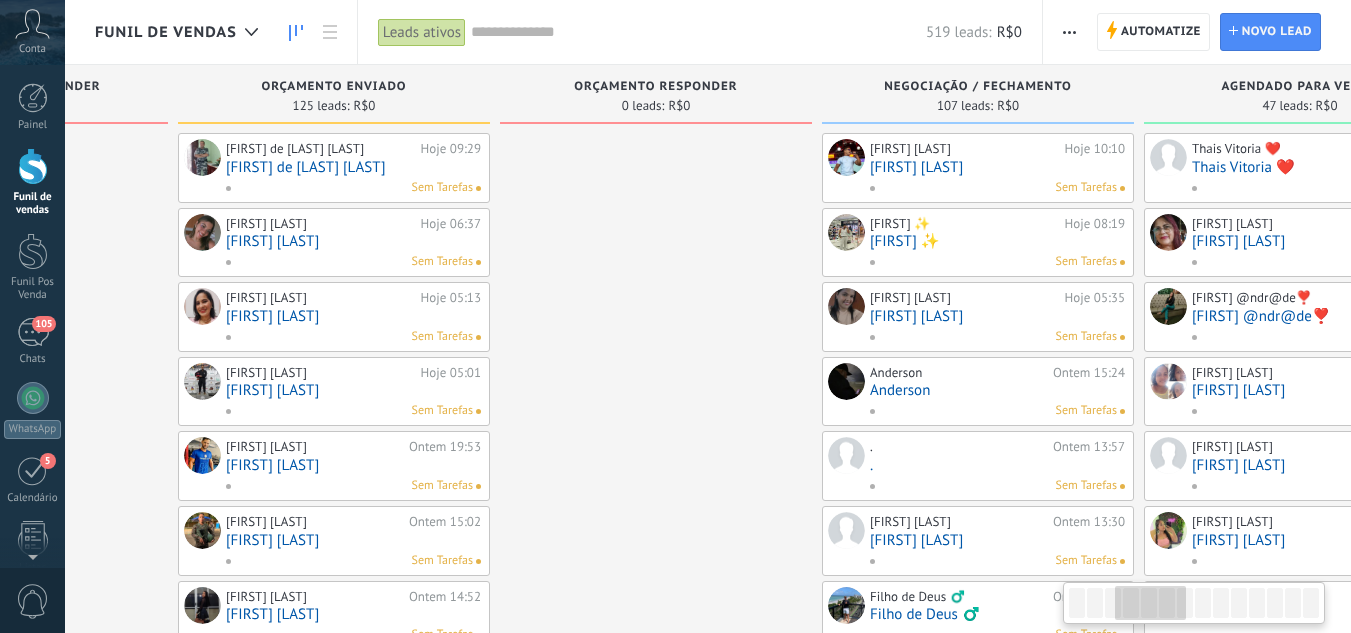 drag, startPoint x: 932, startPoint y: 173, endPoint x: 642, endPoint y: 125, distance: 293.9456 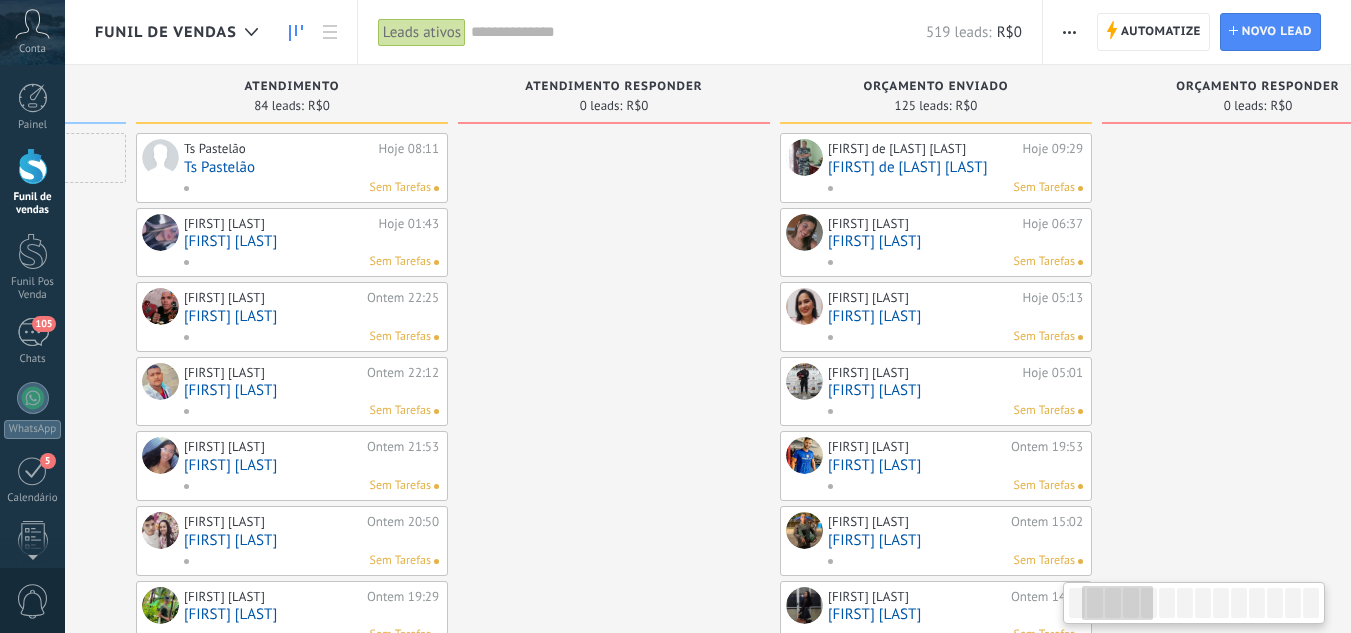 drag, startPoint x: 680, startPoint y: 456, endPoint x: 1365, endPoint y: 340, distance: 694.7525 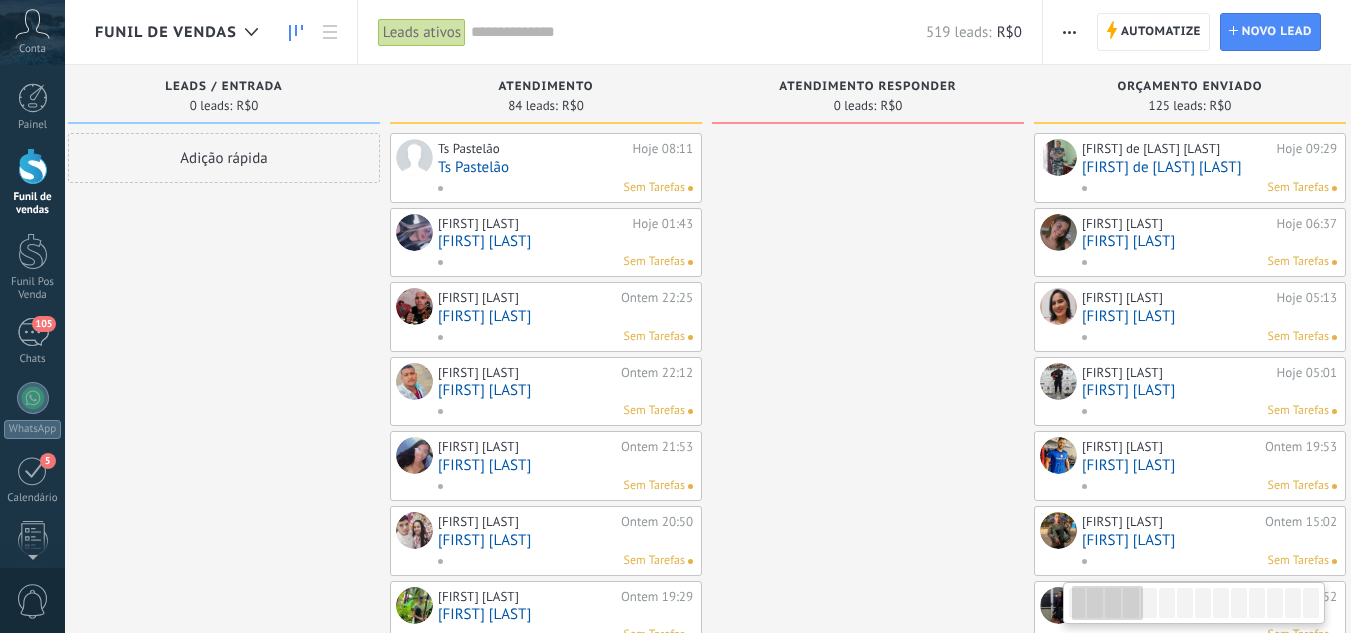 drag, startPoint x: 712, startPoint y: 297, endPoint x: 794, endPoint y: 321, distance: 85.44004 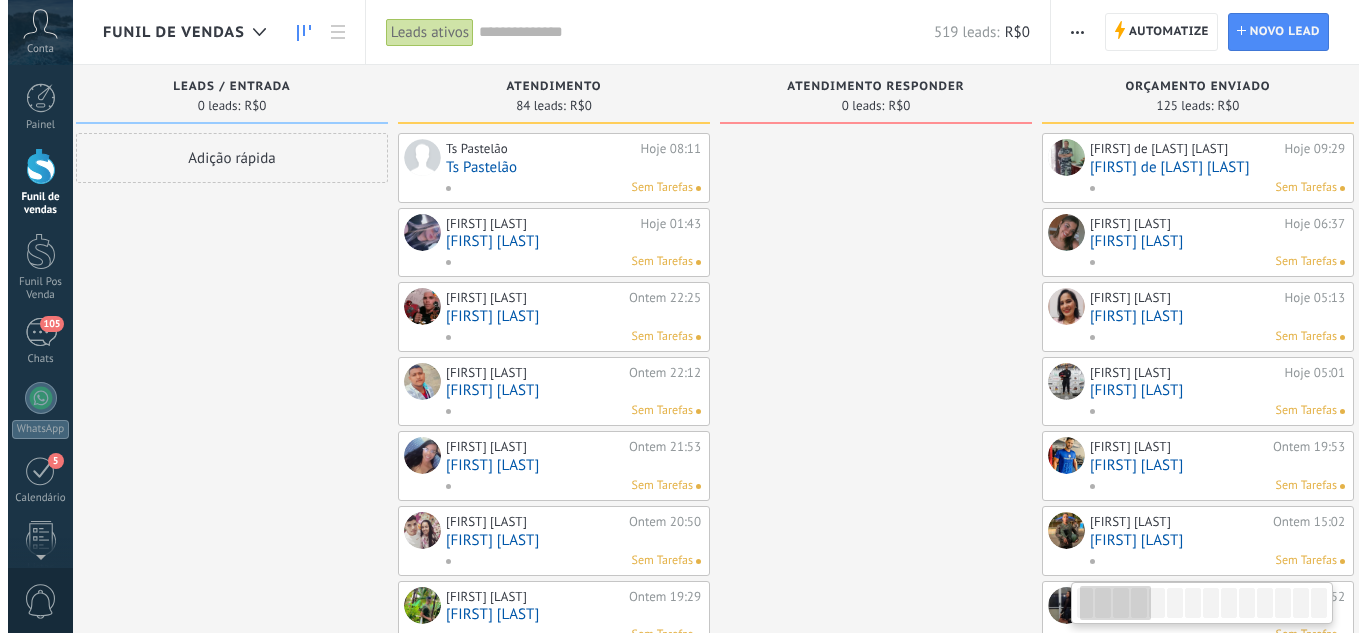 scroll, scrollTop: 0, scrollLeft: 20, axis: horizontal 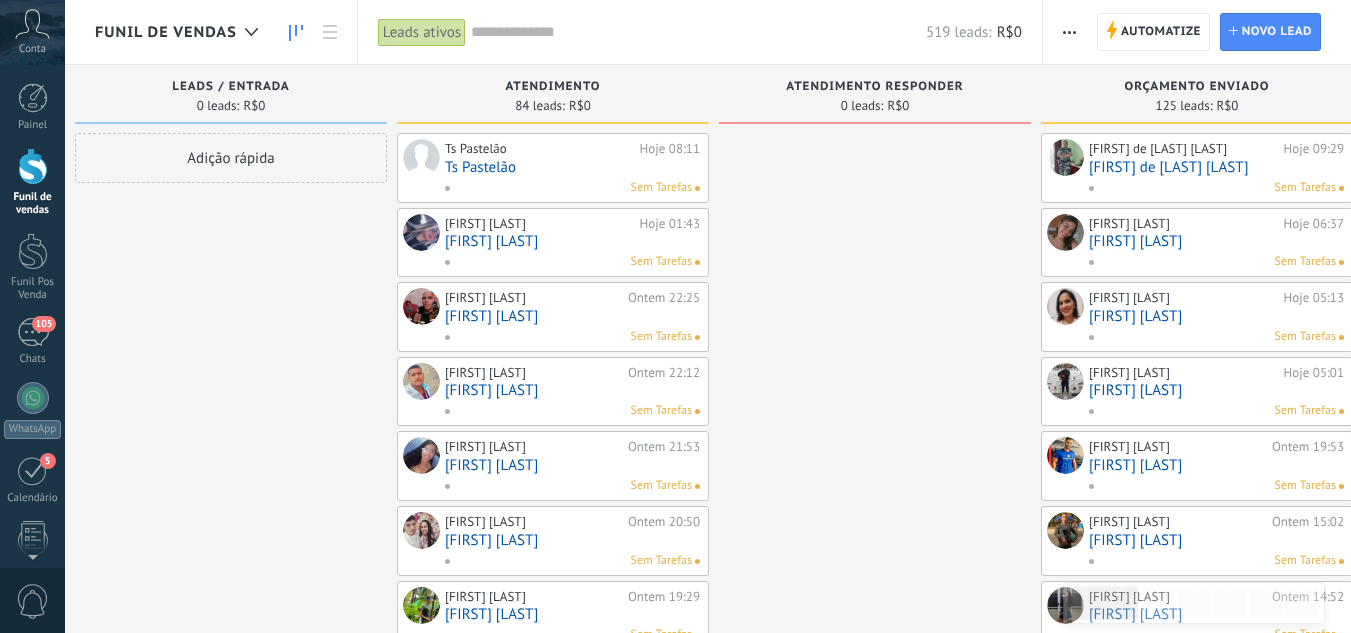 click at bounding box center [33, 166] 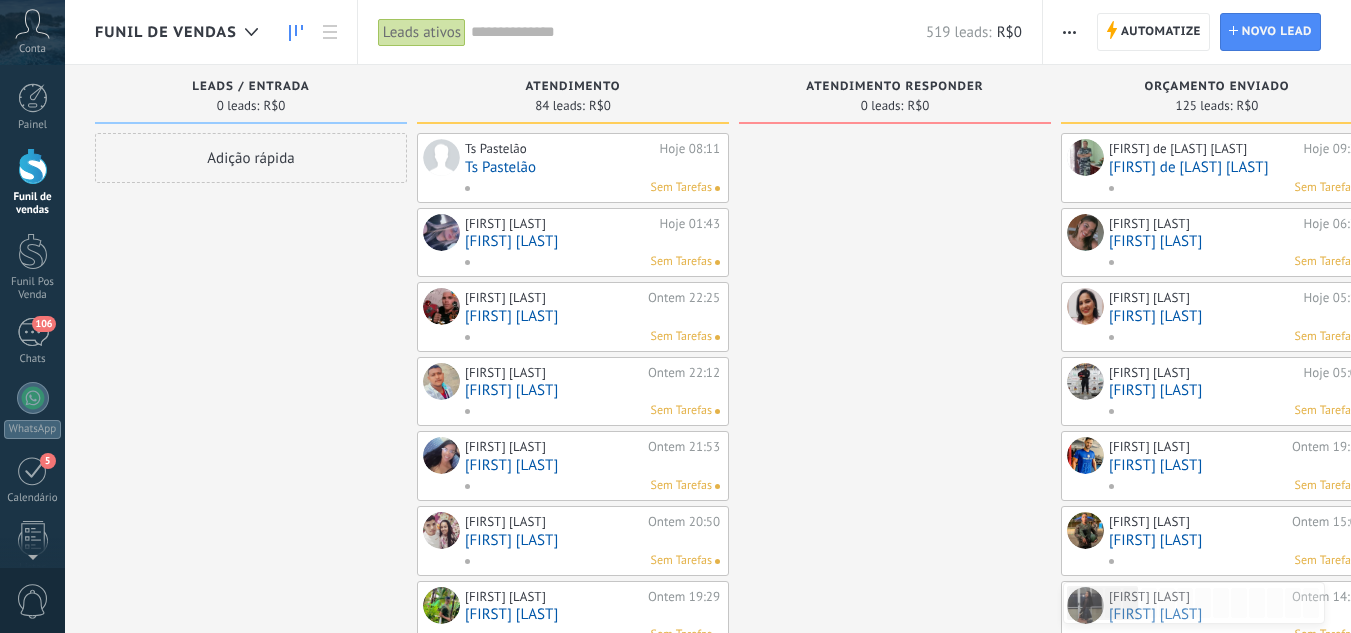 click on "Funil de vendas" at bounding box center (33, 204) 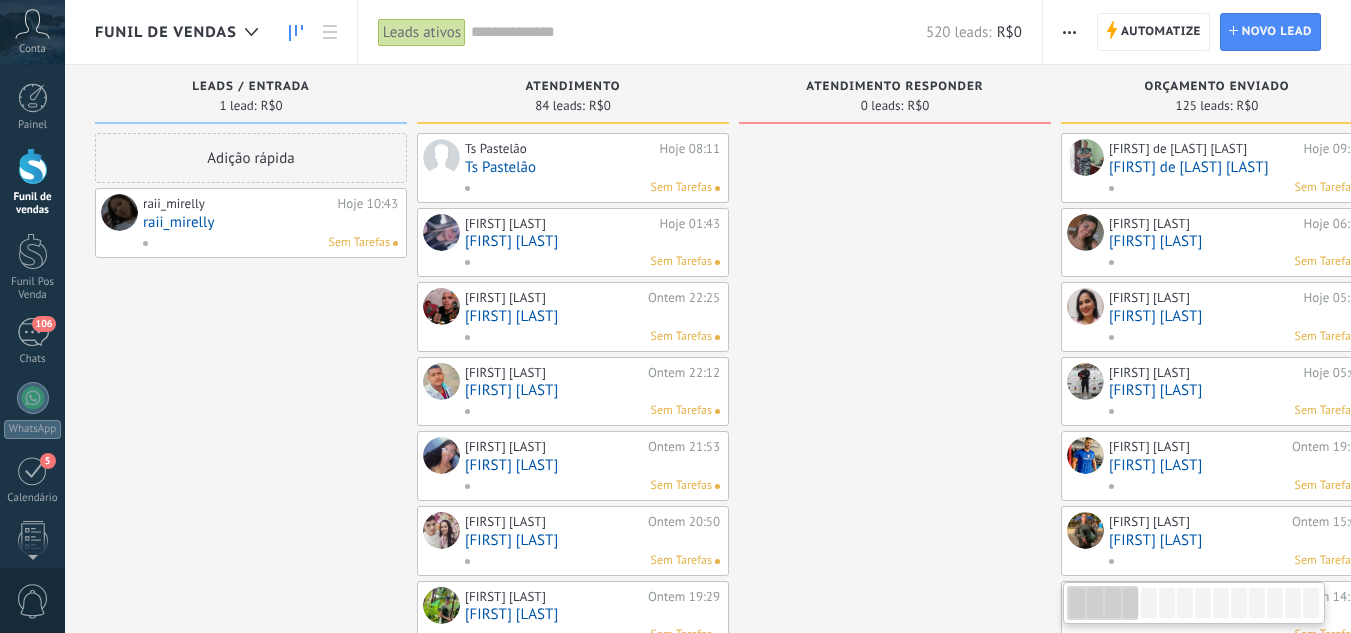 click on "raii_mirelly" at bounding box center [270, 222] 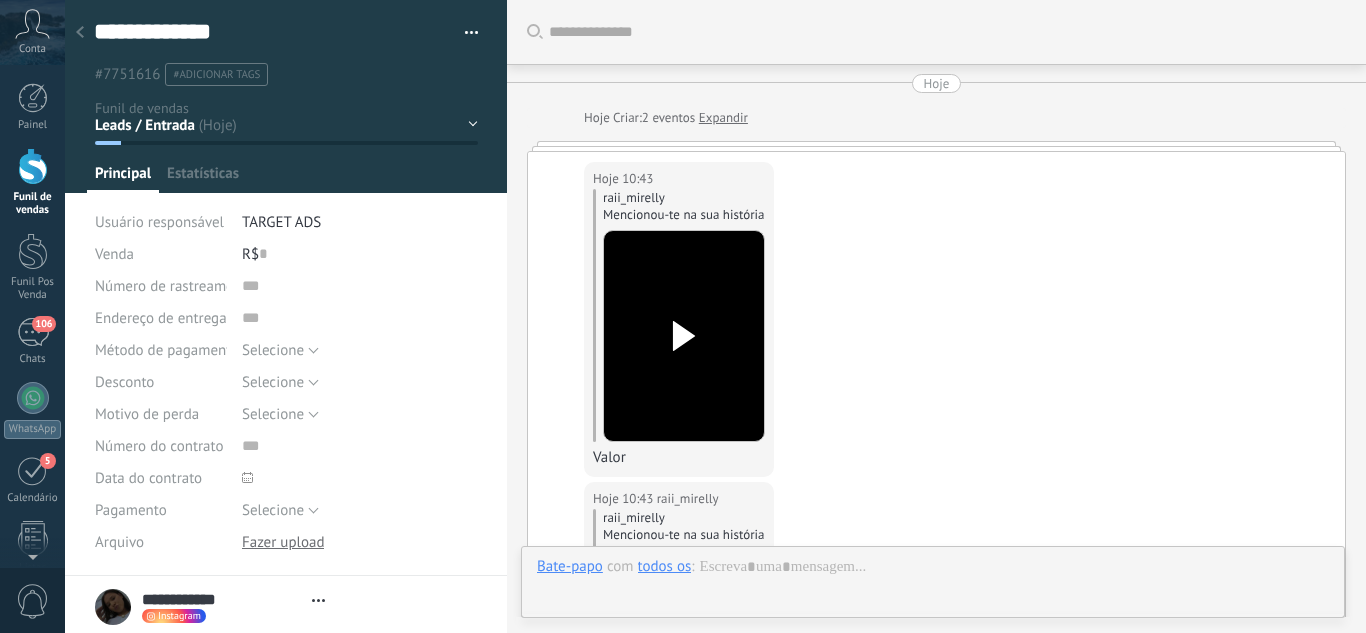 type on "**********" 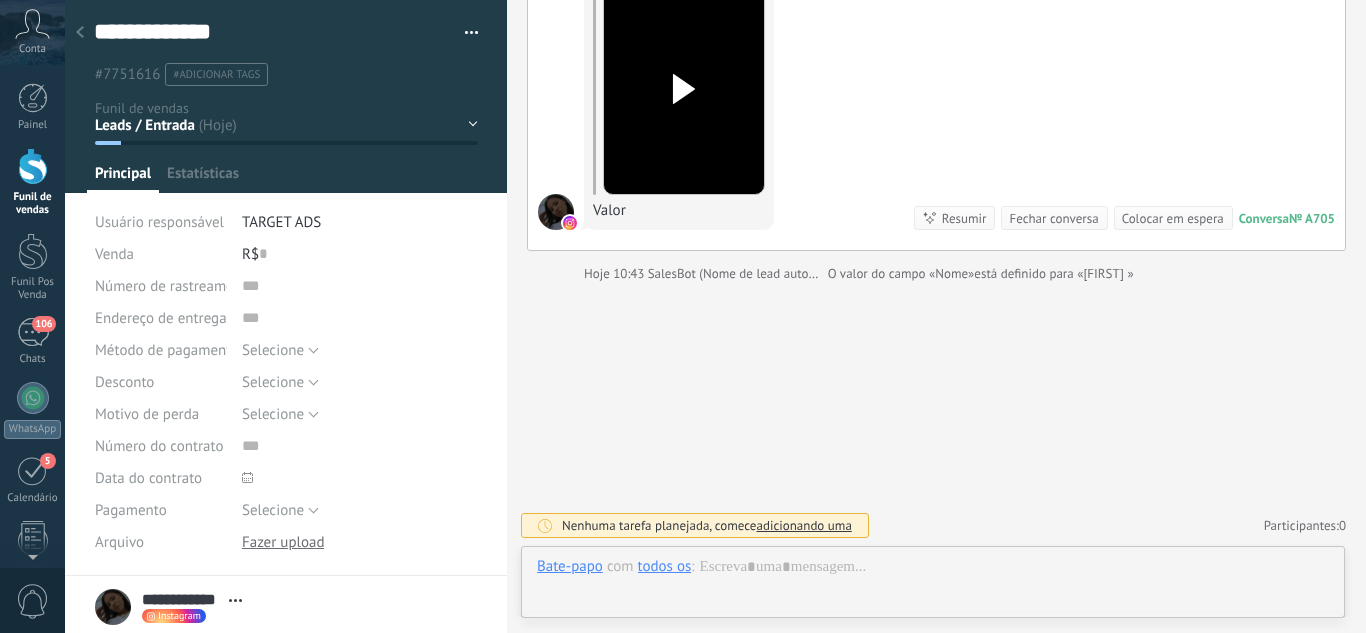 click at bounding box center (684, 89) 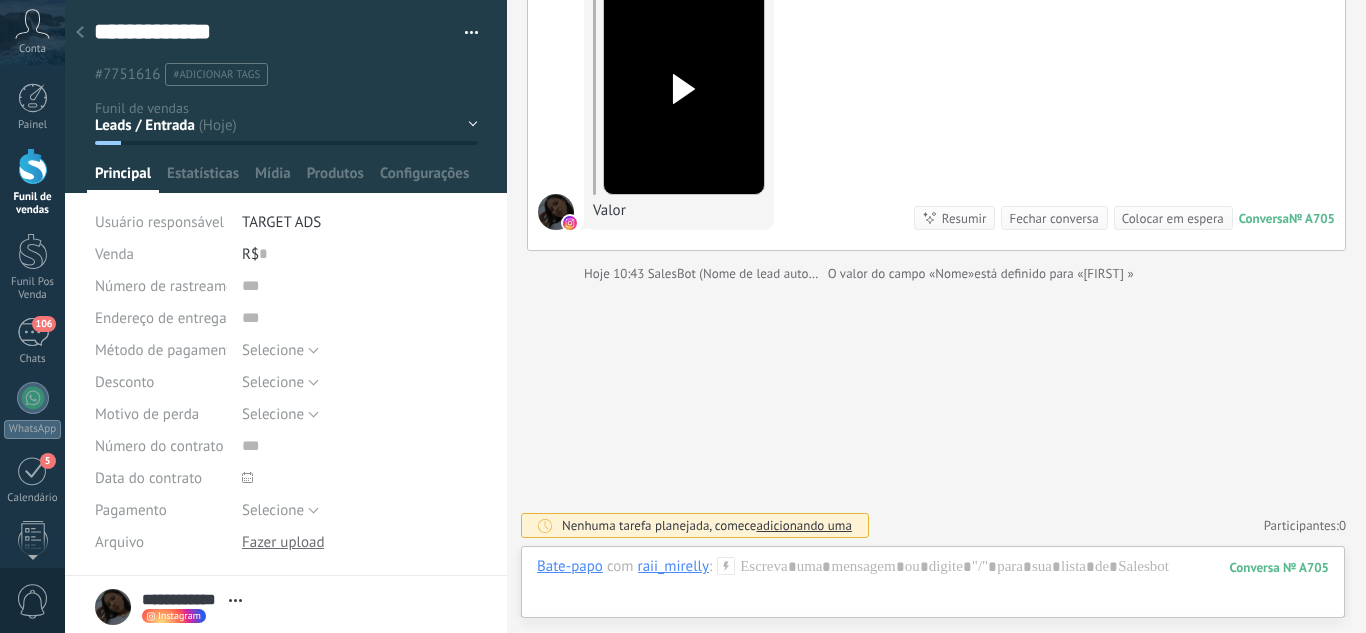 click 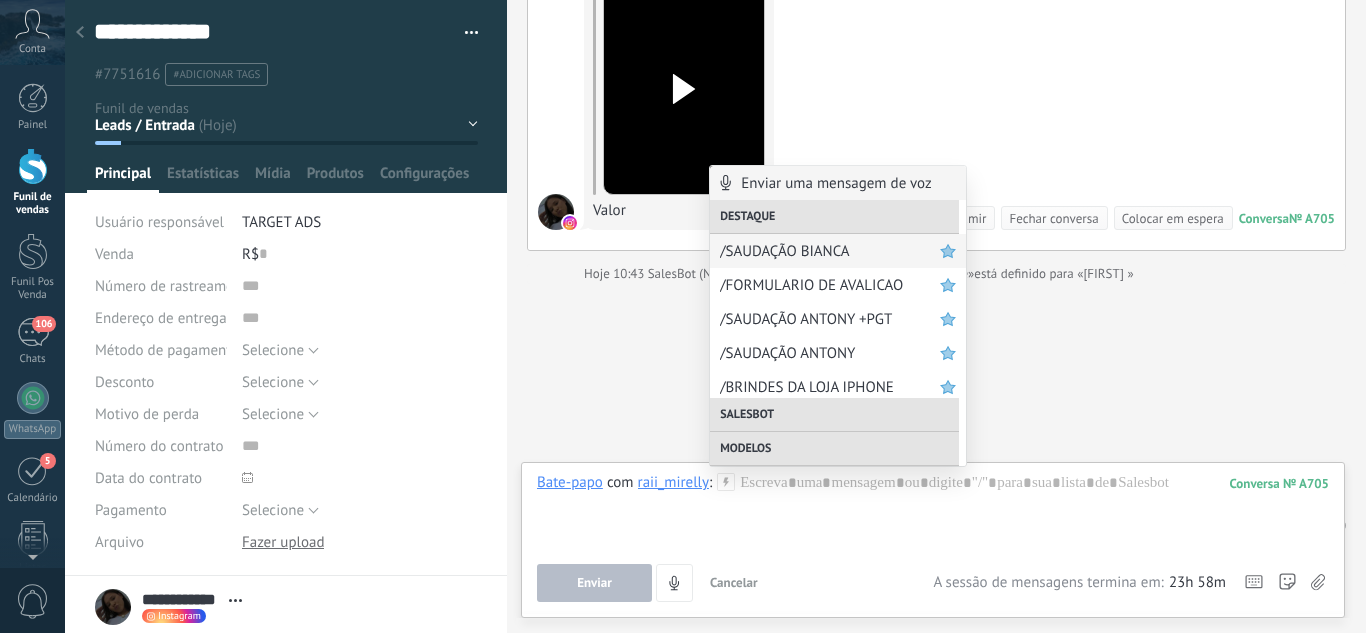 click on "/SAUDAÇÃO BIANCA" at bounding box center (838, 251) 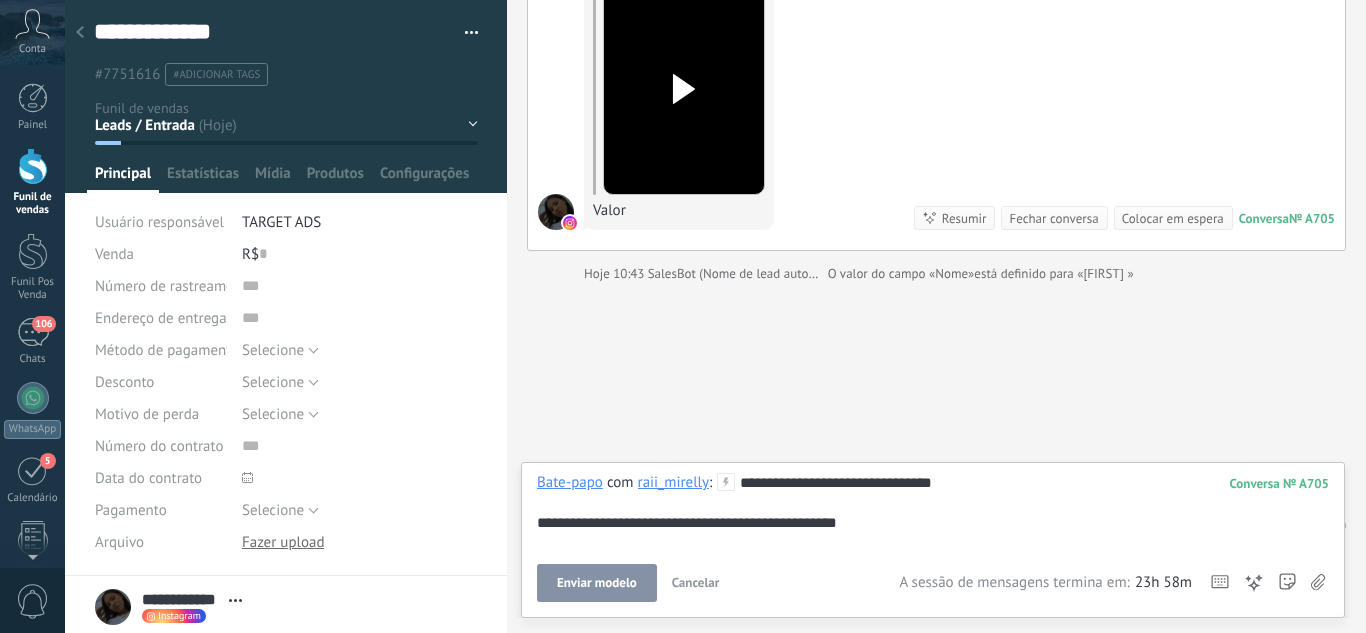 click on "Enviar modelo" at bounding box center (597, 583) 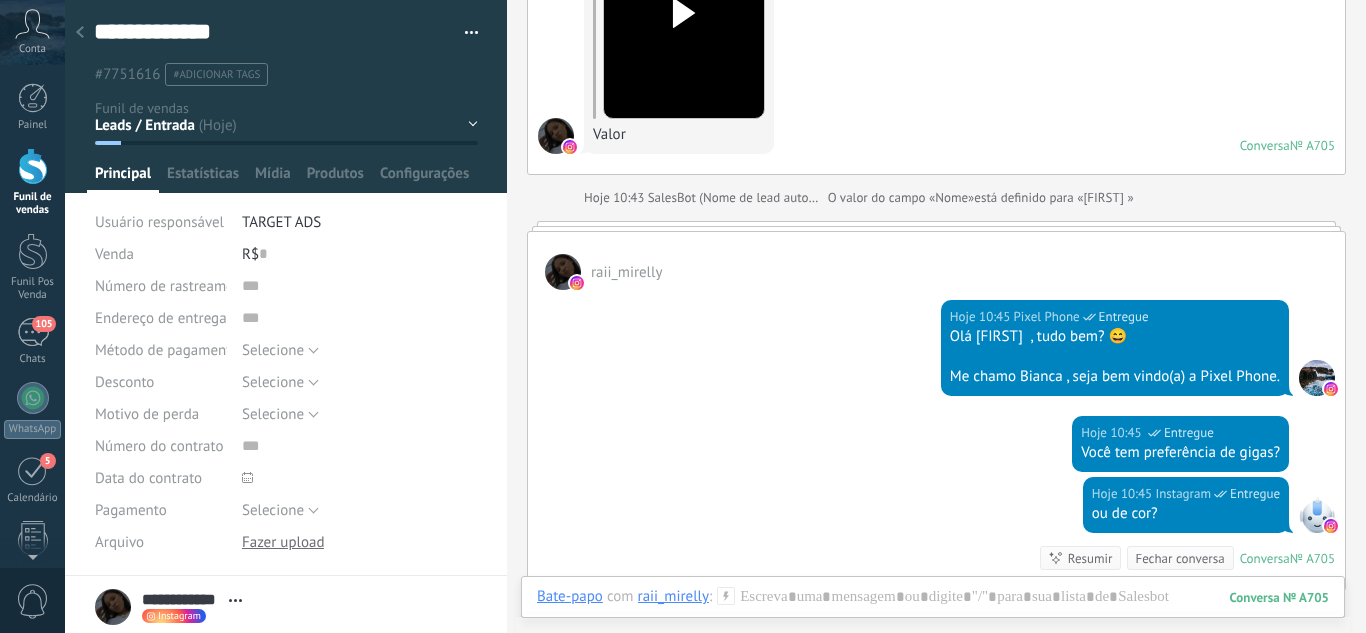 scroll, scrollTop: 704, scrollLeft: 0, axis: vertical 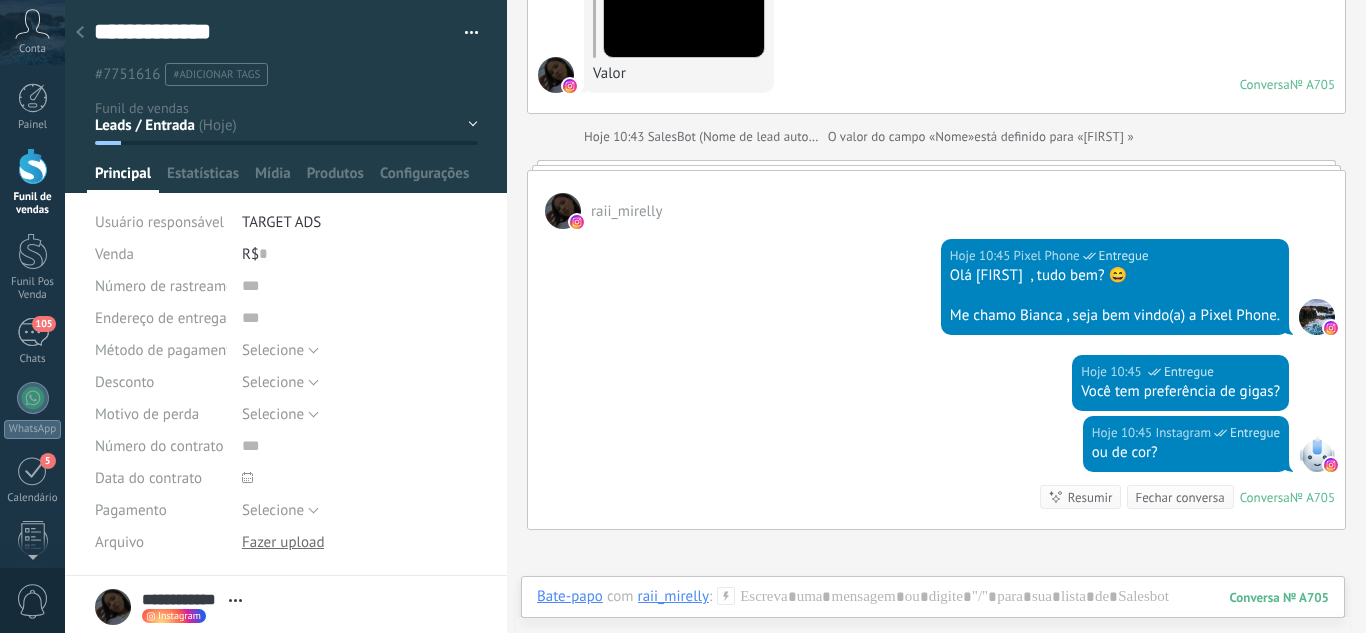 drag, startPoint x: 403, startPoint y: 123, endPoint x: 390, endPoint y: 136, distance: 18.384777 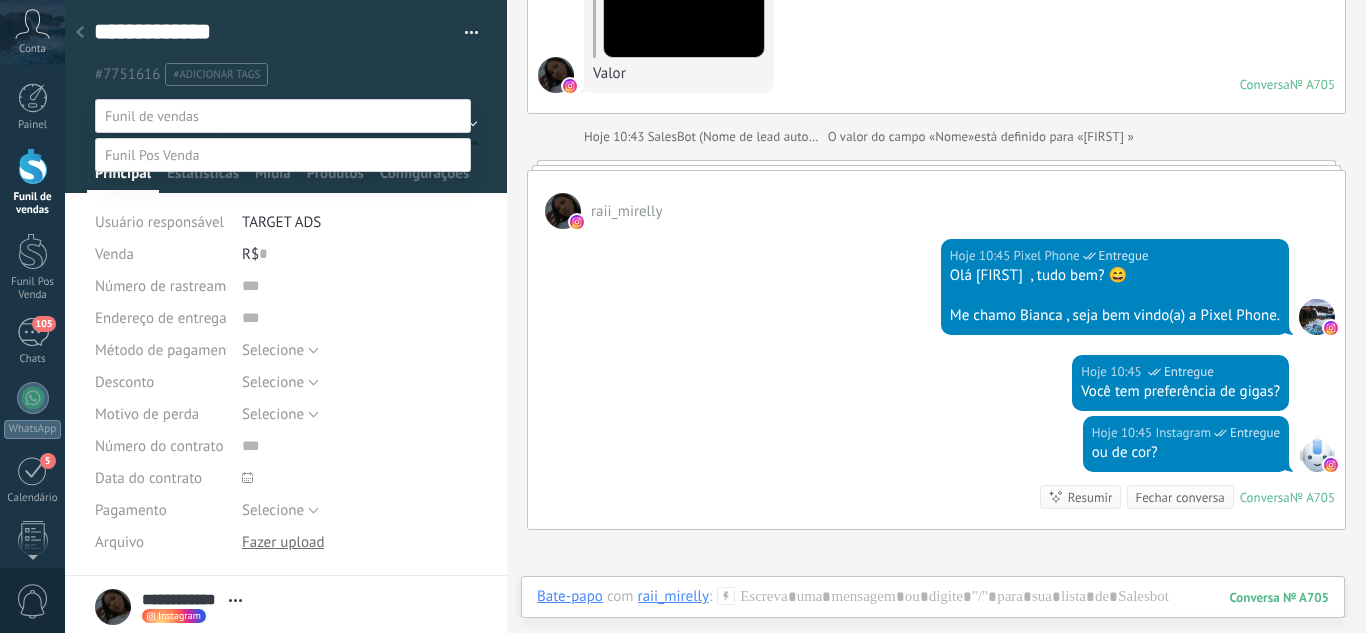 drag, startPoint x: 197, startPoint y: 180, endPoint x: 148, endPoint y: 266, distance: 98.9798 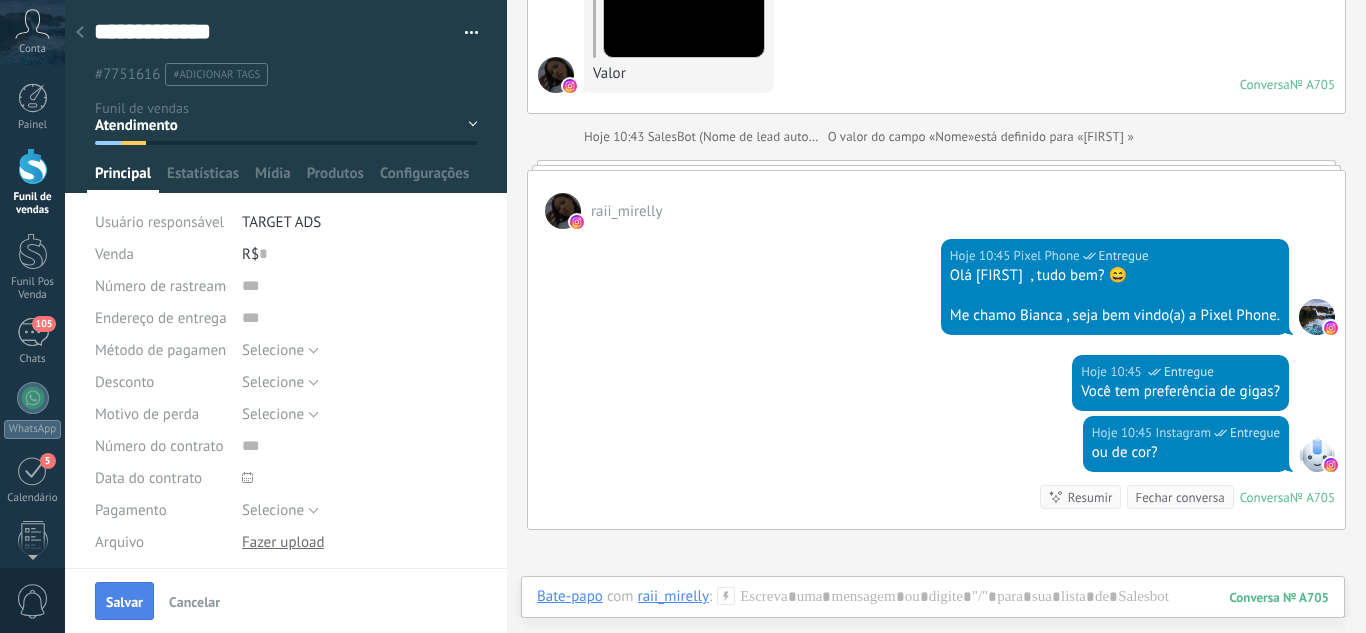 drag, startPoint x: 143, startPoint y: 599, endPoint x: 206, endPoint y: 343, distance: 263.638 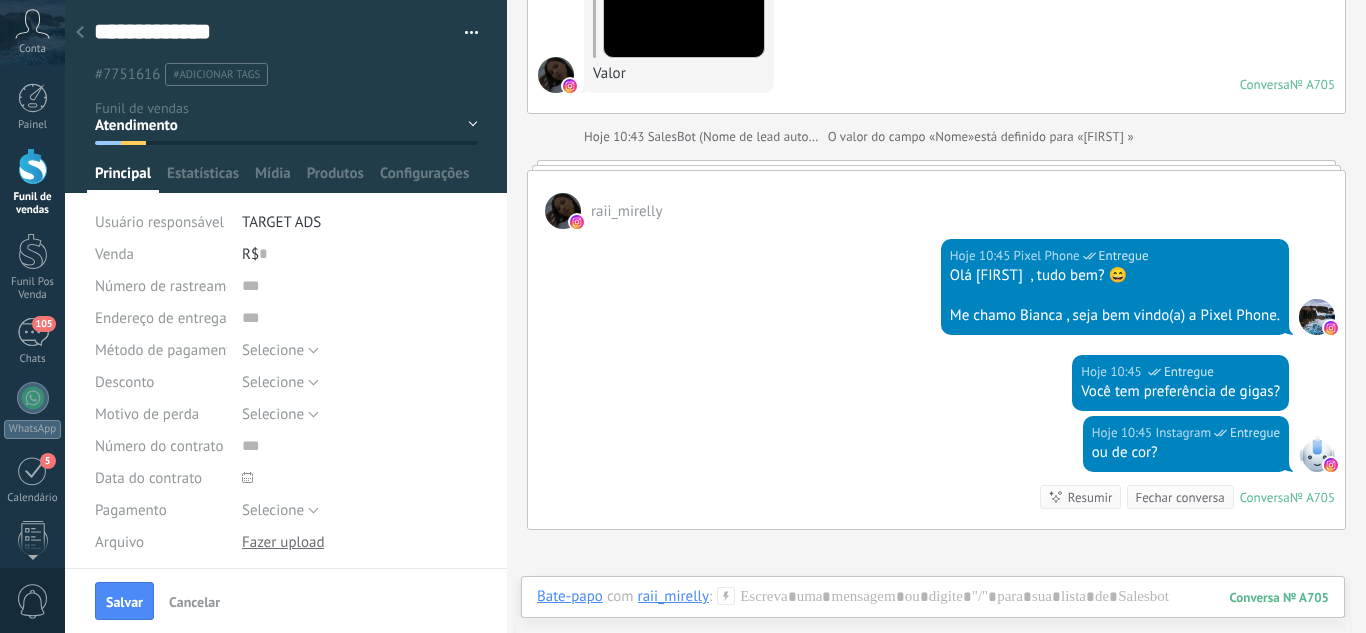 click on "Salvar" at bounding box center [124, 601] 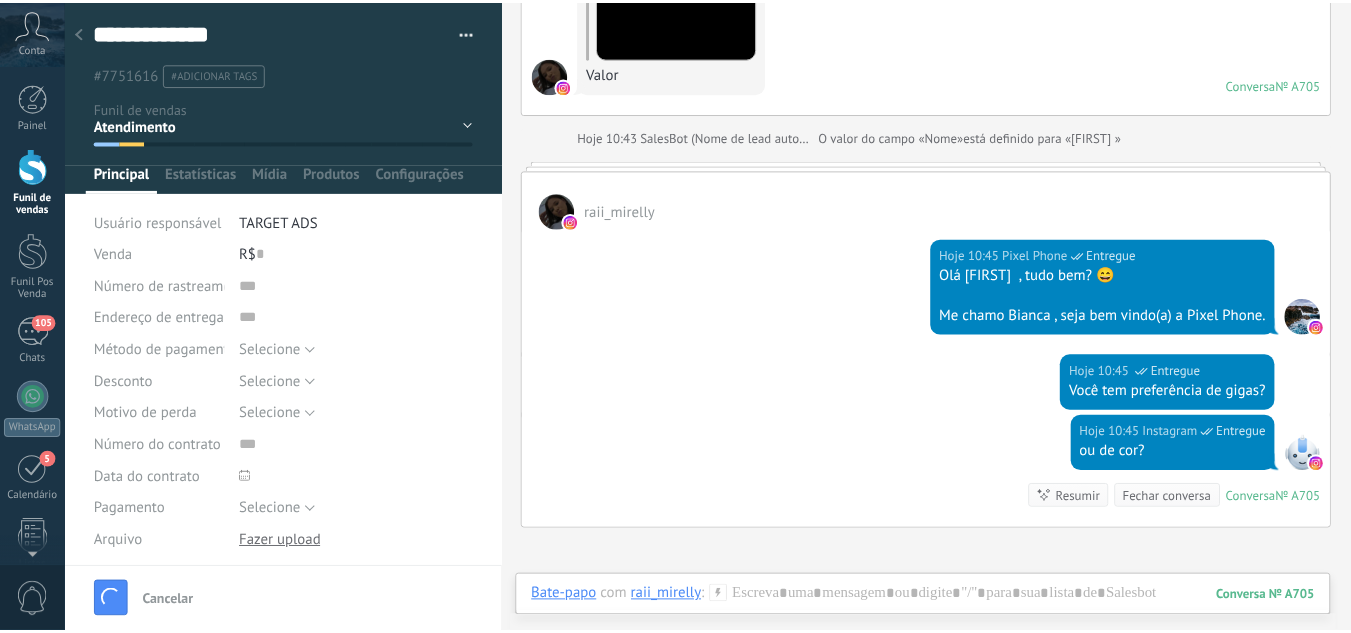 scroll, scrollTop: 737, scrollLeft: 0, axis: vertical 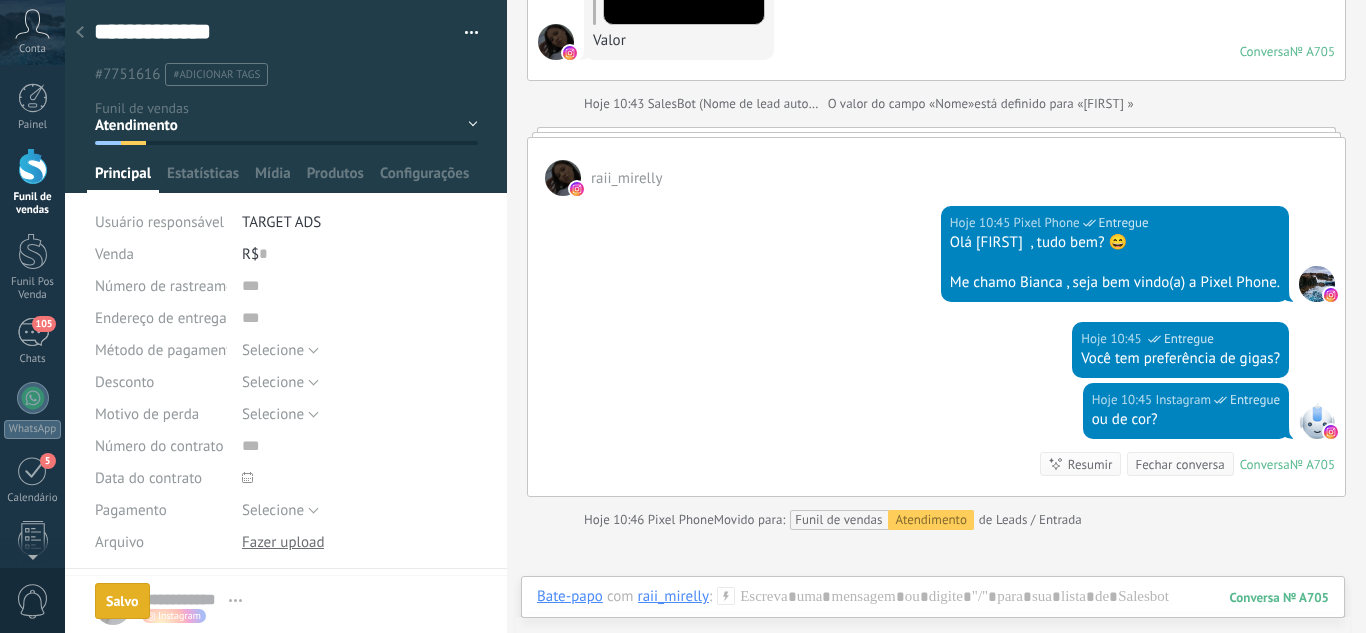click at bounding box center (80, 33) 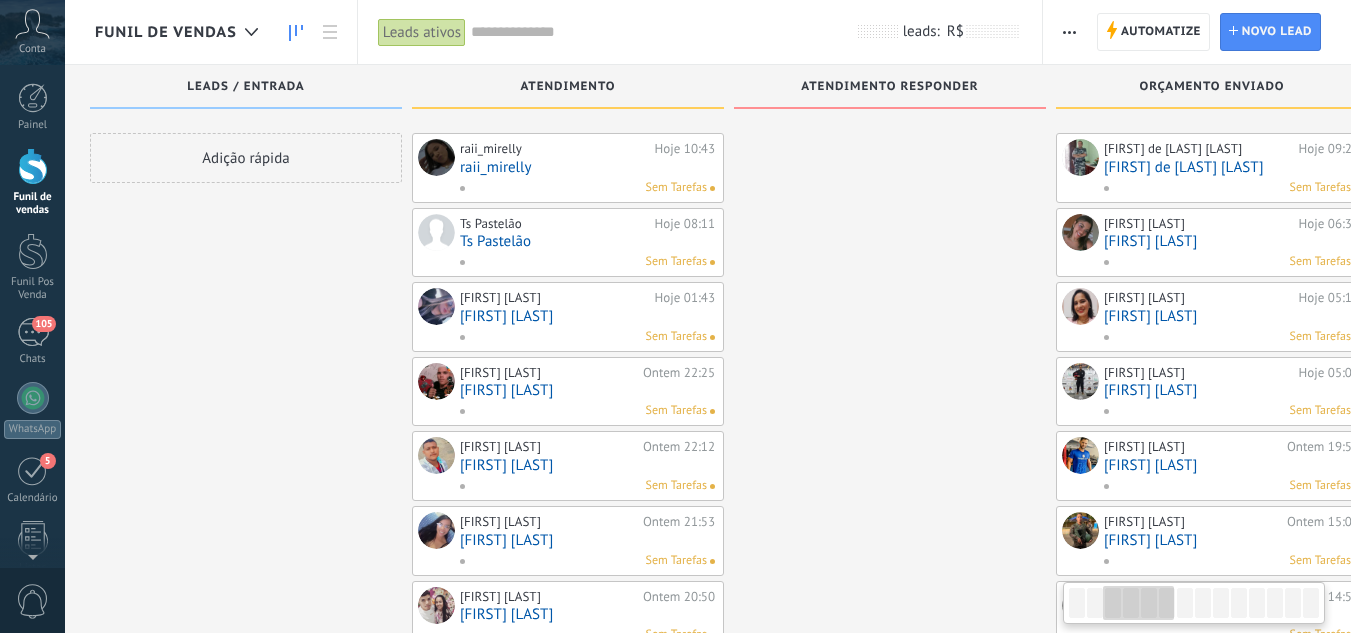 scroll, scrollTop: 0, scrollLeft: 0, axis: both 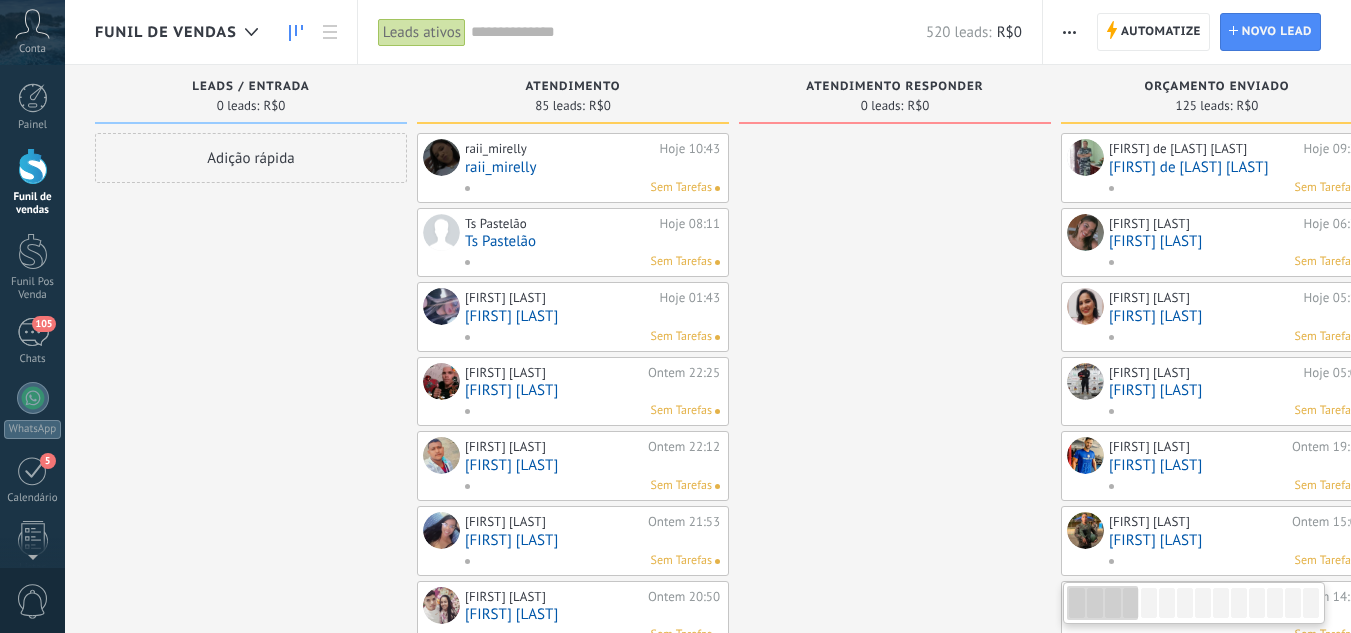 drag, startPoint x: 39, startPoint y: 306, endPoint x: 805, endPoint y: 194, distance: 774.1447 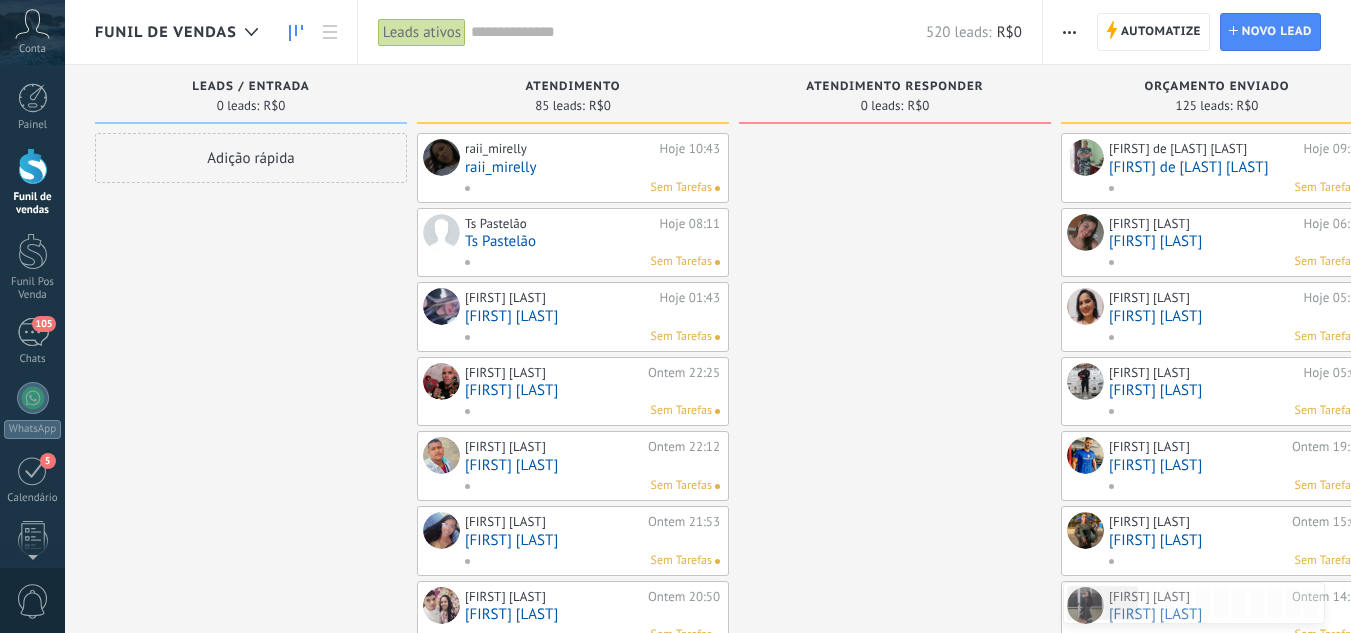 click on "Funil de vendas" at bounding box center [32, 182] 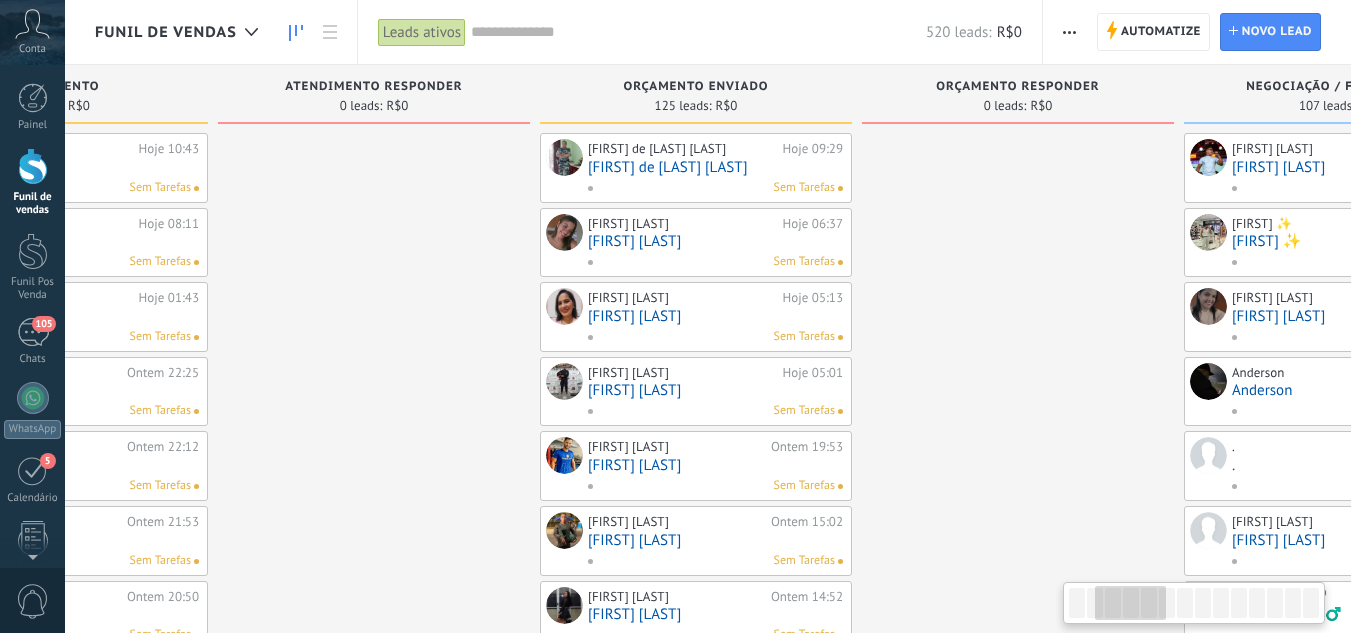 scroll, scrollTop: 0, scrollLeft: 523, axis: horizontal 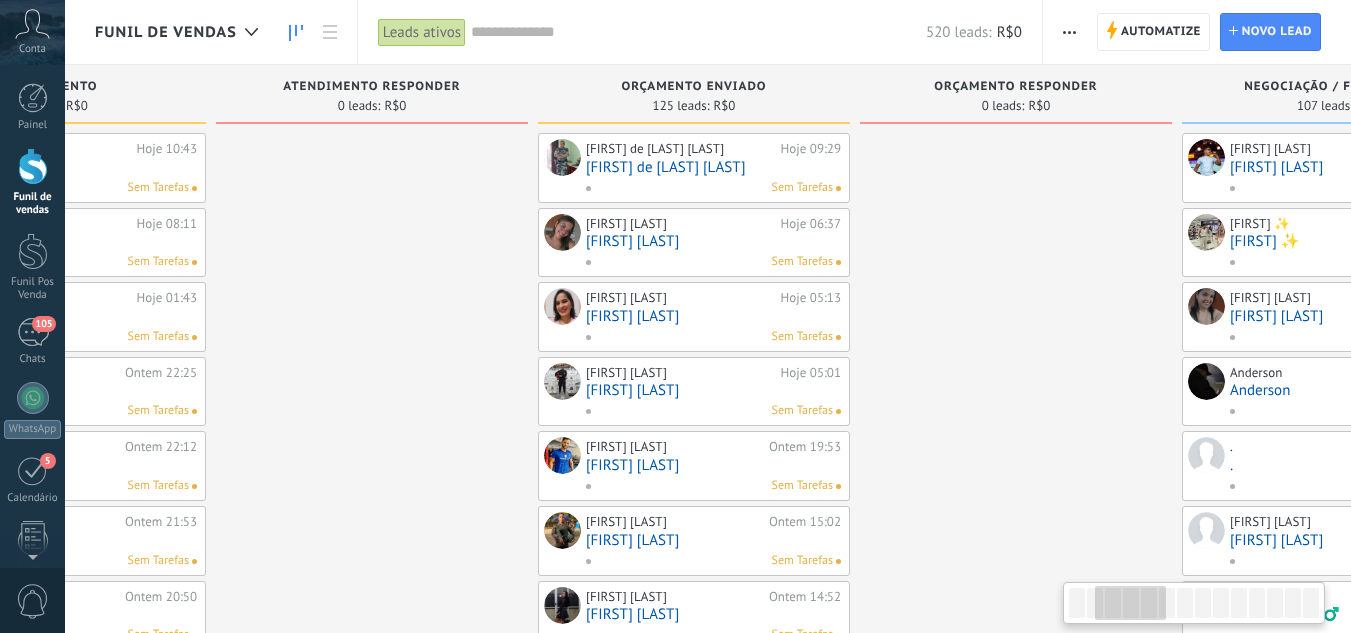 drag, startPoint x: 864, startPoint y: 201, endPoint x: 341, endPoint y: 289, distance: 530.35175 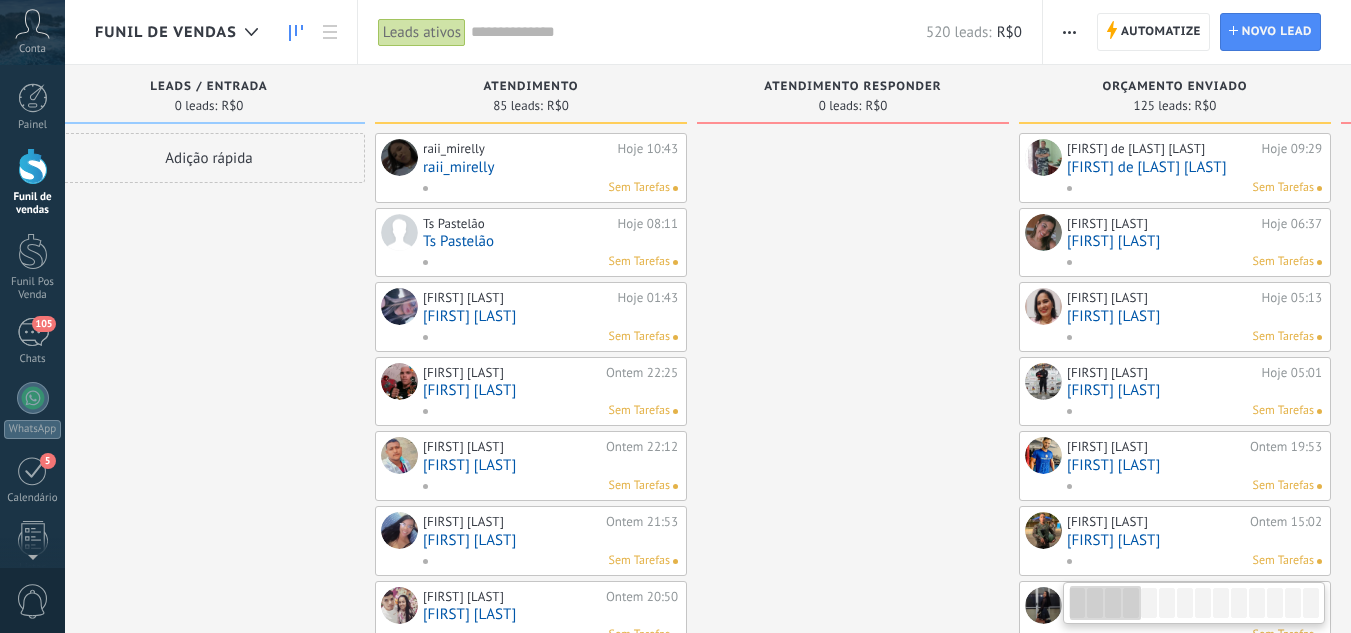 drag, startPoint x: 376, startPoint y: 264, endPoint x: 861, endPoint y: 260, distance: 485.01648 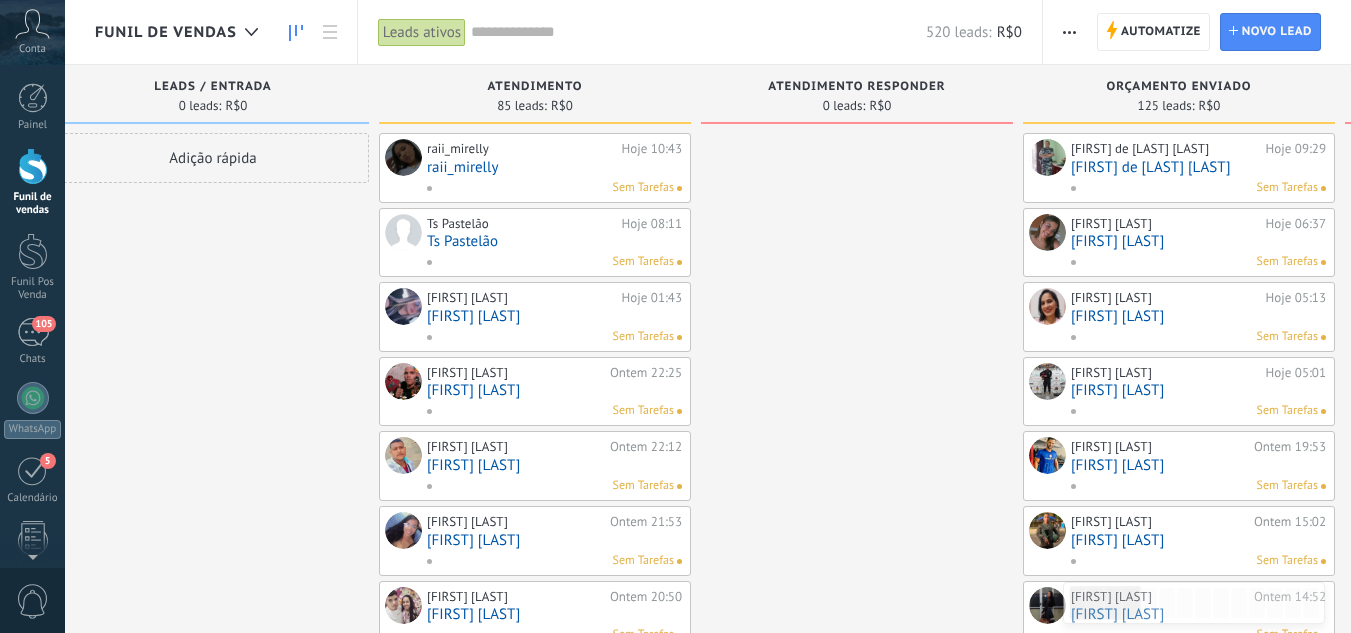 scroll, scrollTop: 0, scrollLeft: 0, axis: both 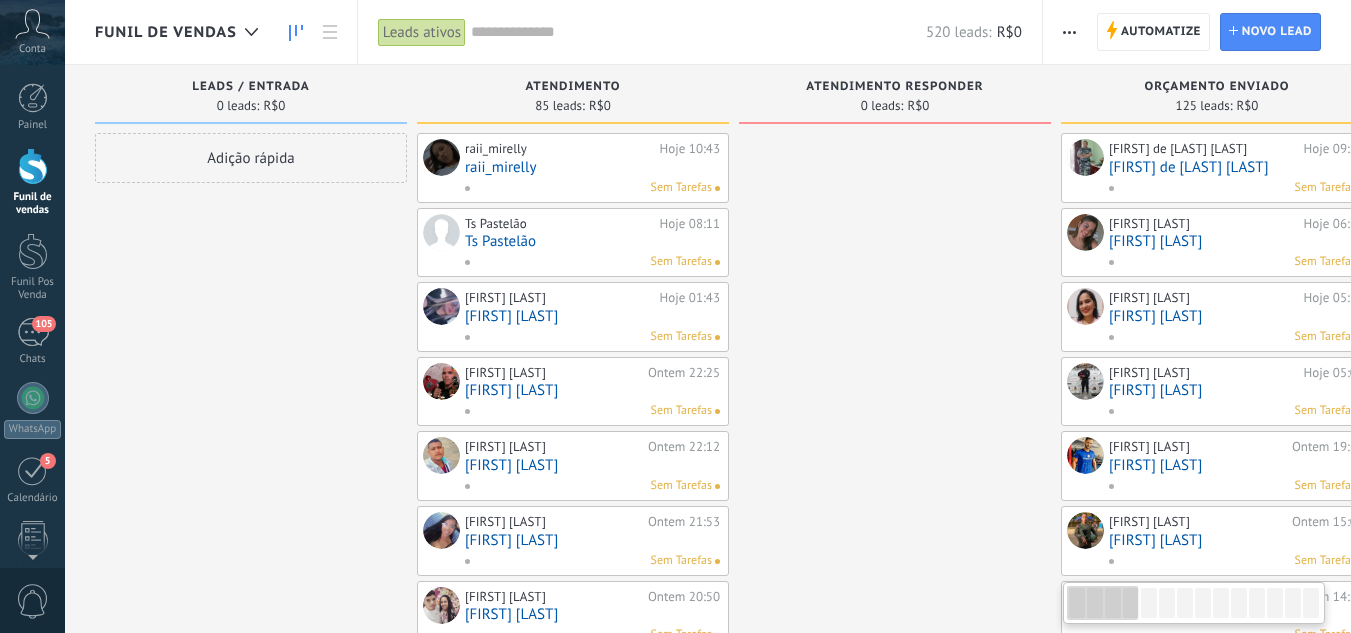 drag, startPoint x: 239, startPoint y: 285, endPoint x: 443, endPoint y: 257, distance: 205.9126 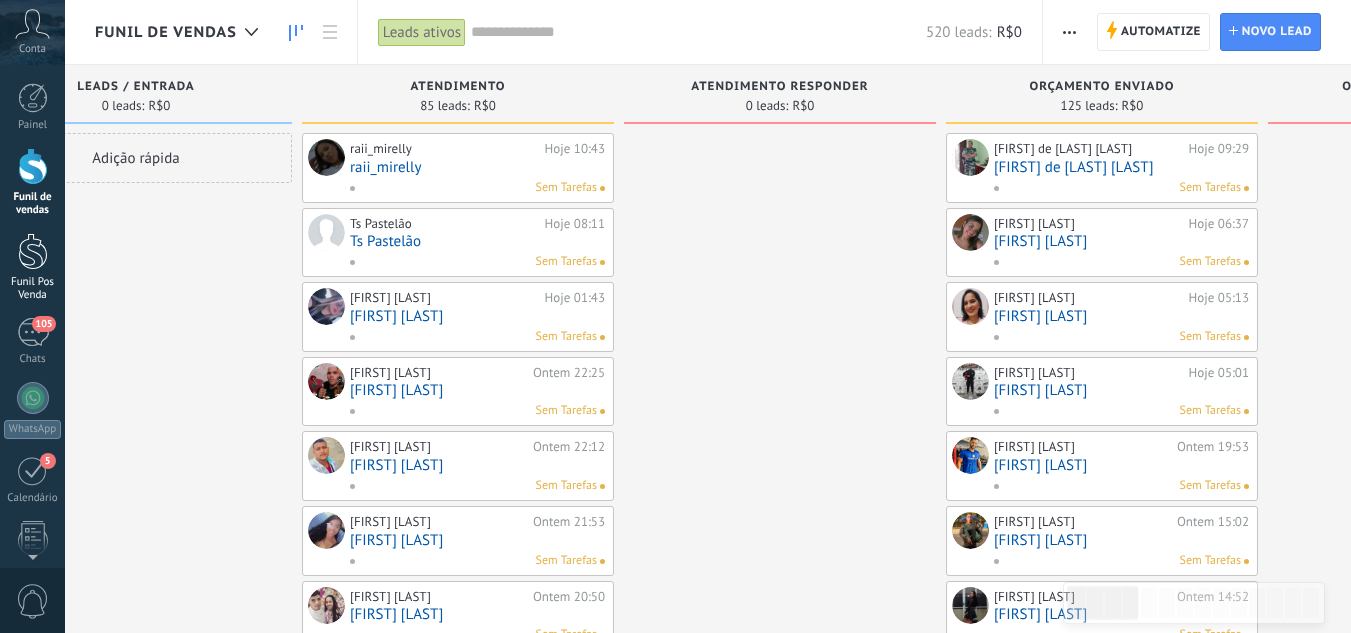 drag, startPoint x: 316, startPoint y: 296, endPoint x: 0, endPoint y: 299, distance: 316.01425 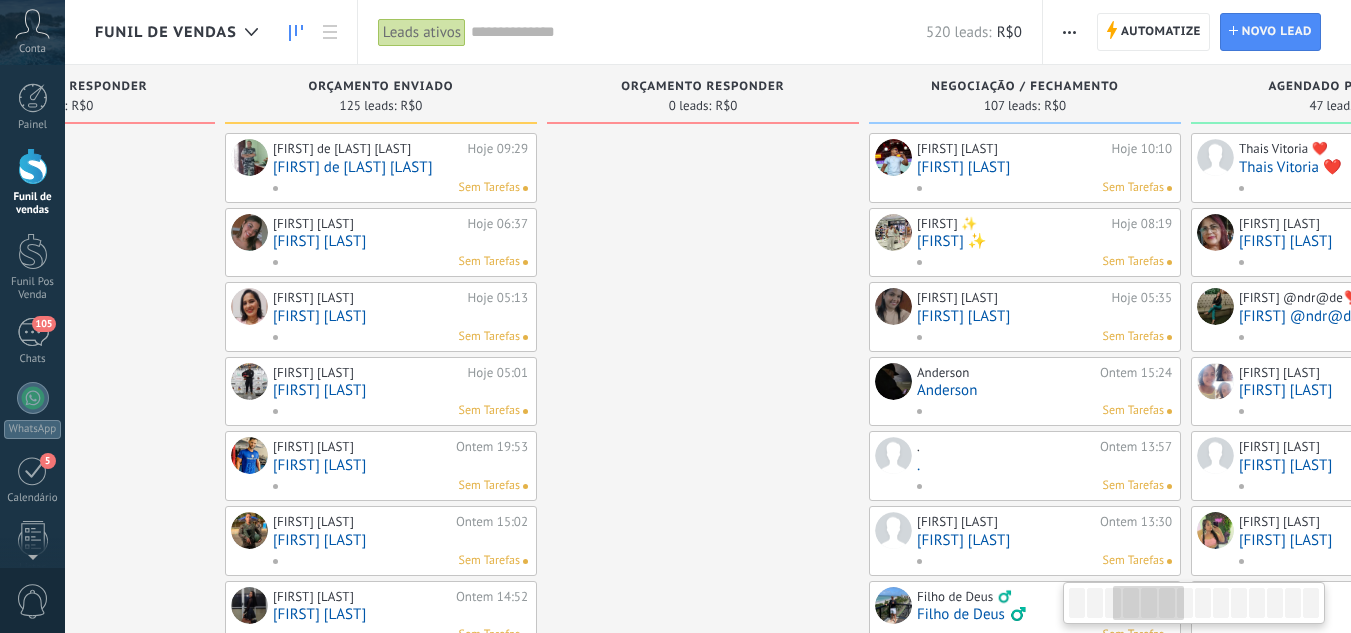 drag, startPoint x: 804, startPoint y: 341, endPoint x: 359, endPoint y: 346, distance: 445.02808 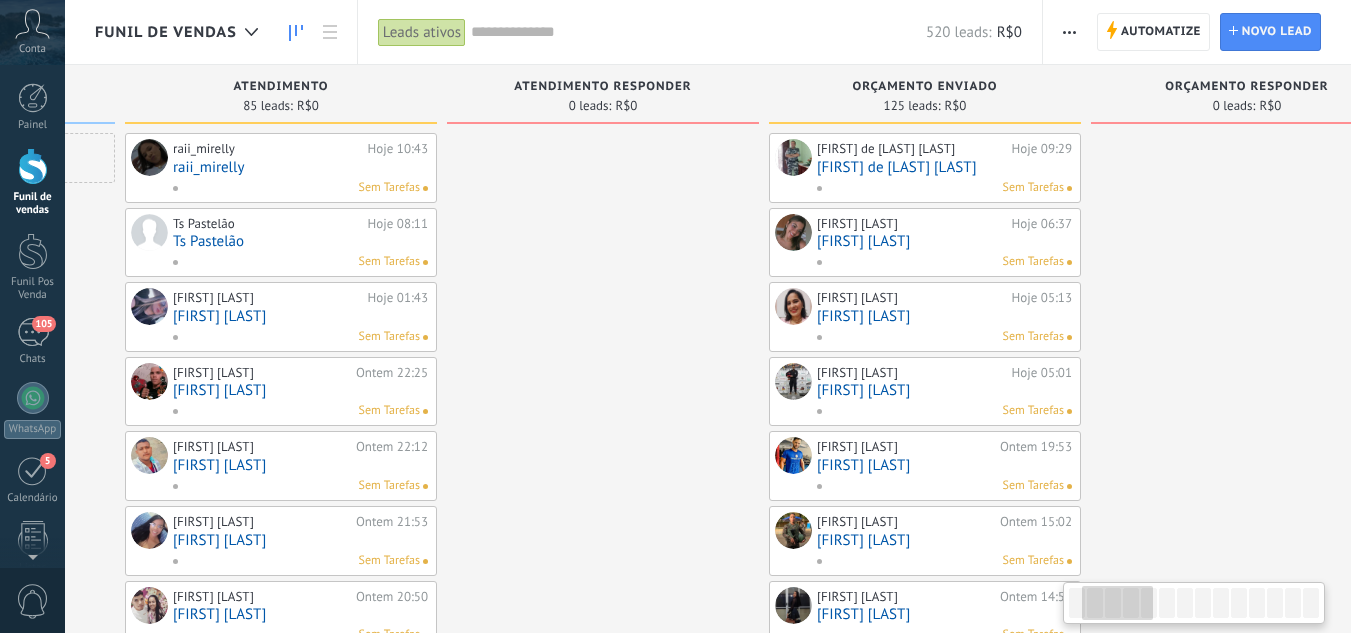 drag, startPoint x: 664, startPoint y: 355, endPoint x: 1208, endPoint y: 331, distance: 544.5292 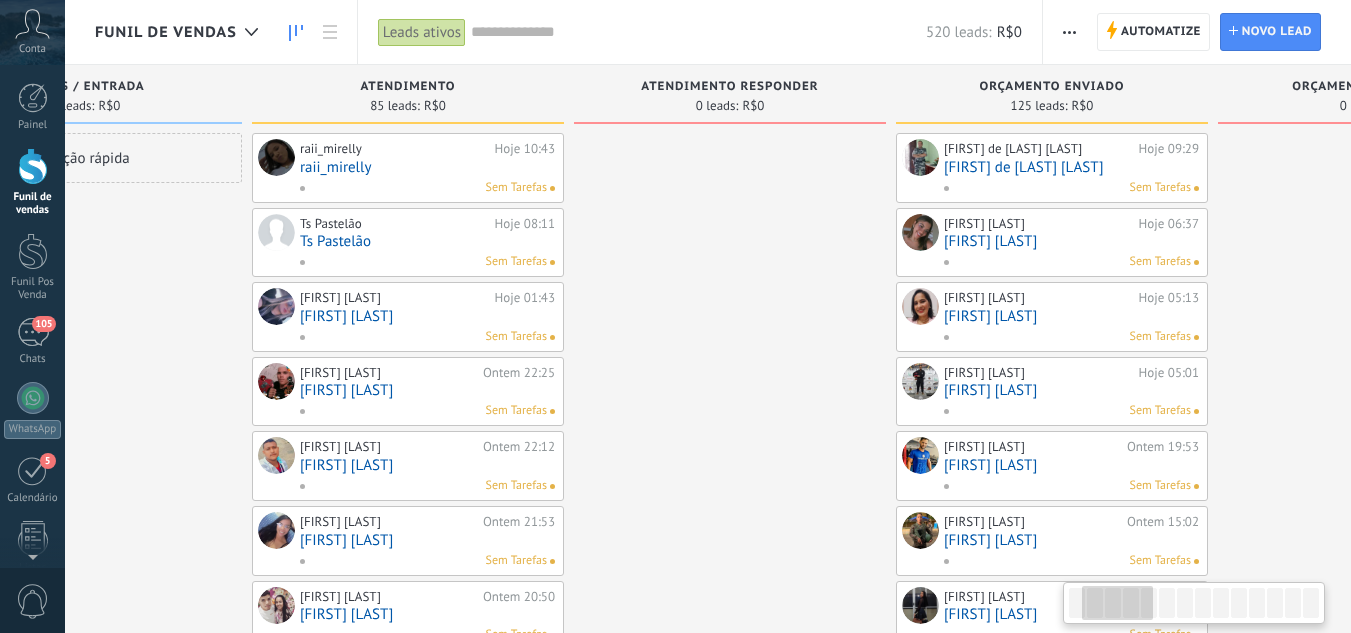 drag, startPoint x: 692, startPoint y: 339, endPoint x: 828, endPoint y: 342, distance: 136.03308 